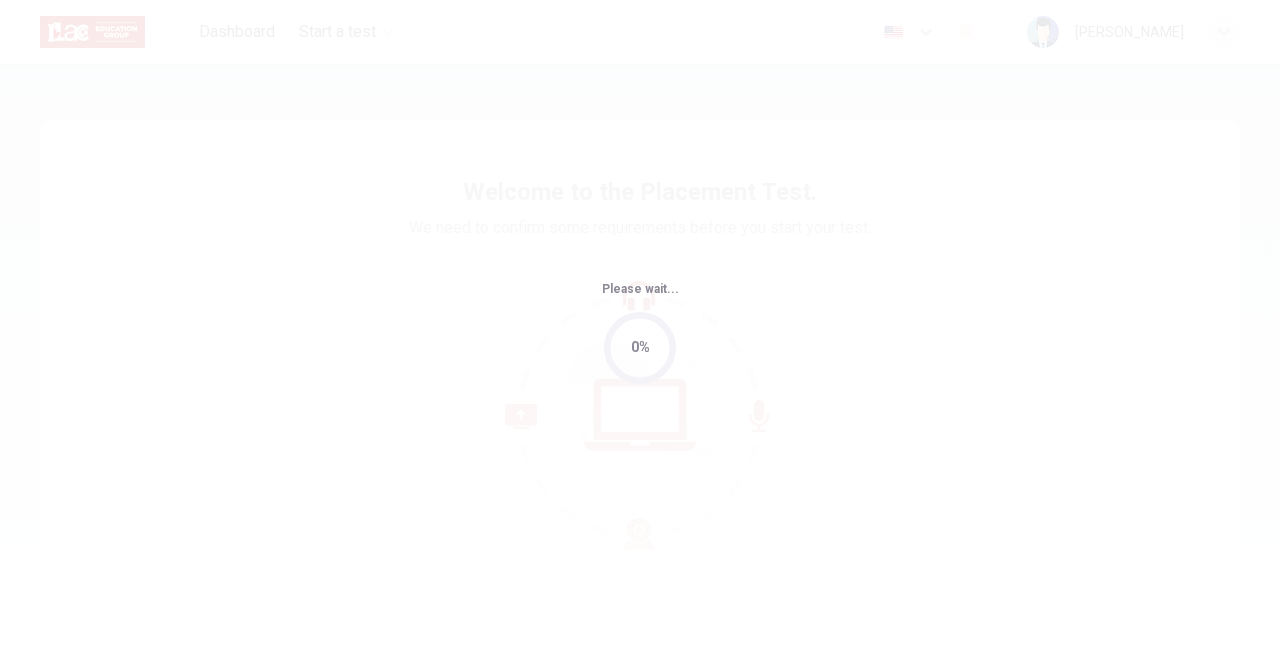 scroll, scrollTop: 0, scrollLeft: 0, axis: both 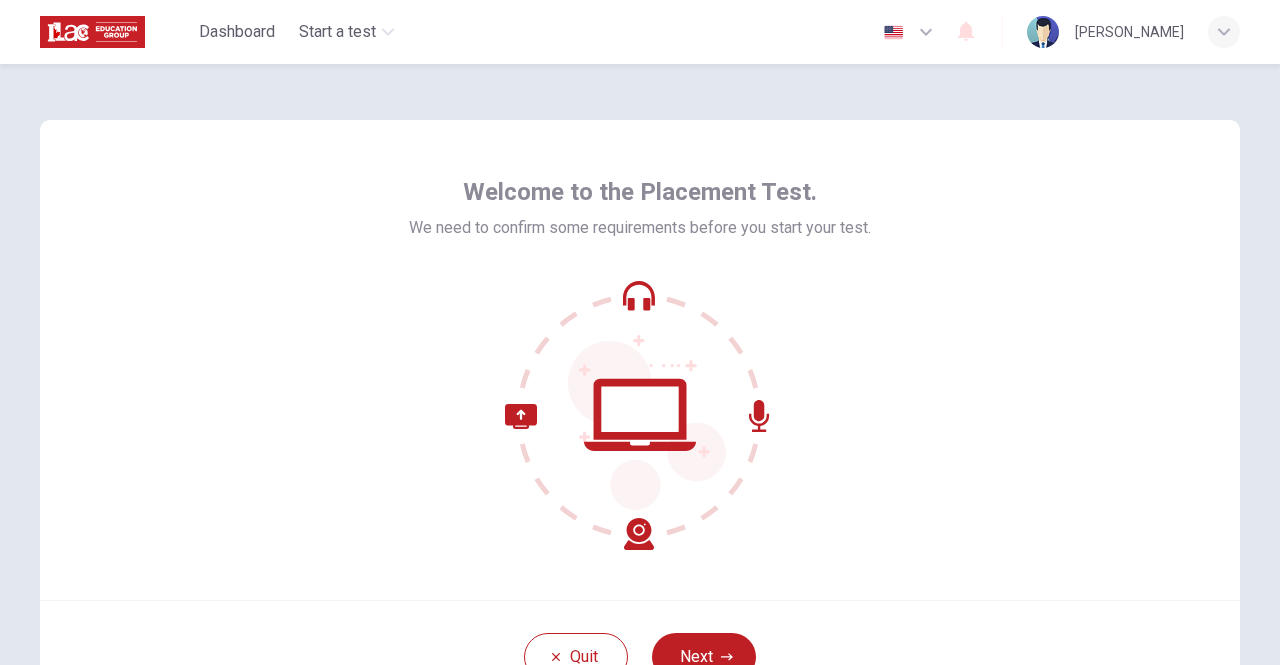 click on "Welcome to the Placement Test. We need to confirm some requirements before you start your test." at bounding box center [640, 360] 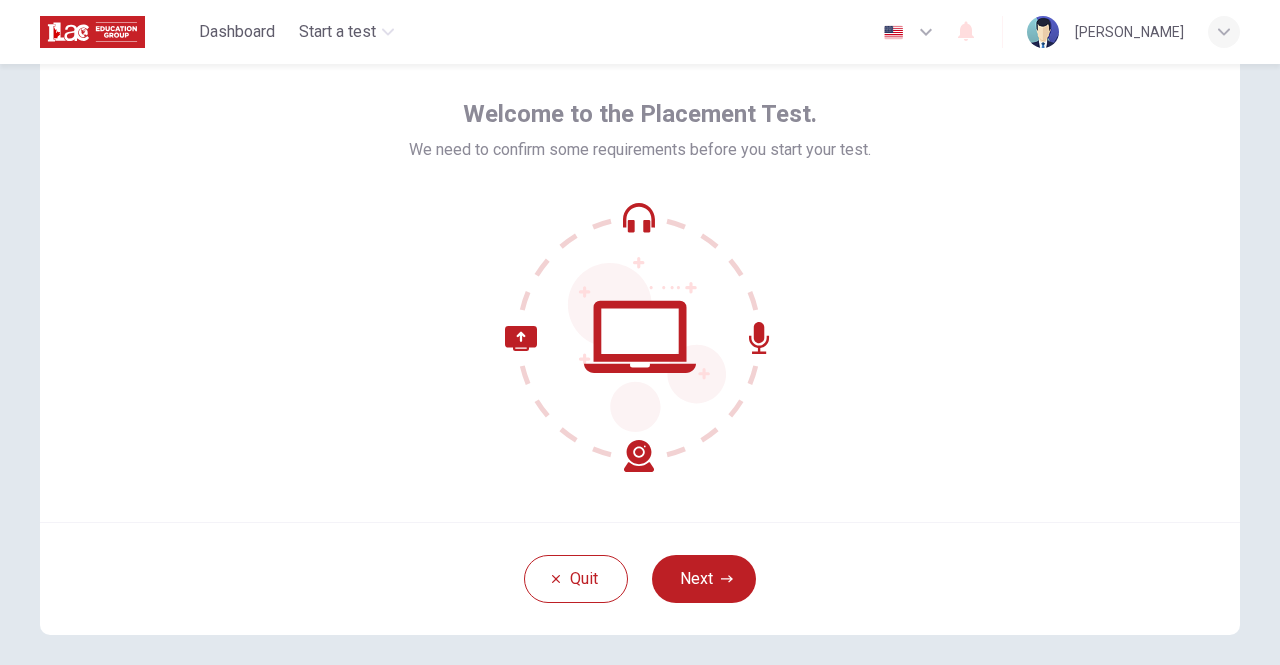 scroll, scrollTop: 80, scrollLeft: 0, axis: vertical 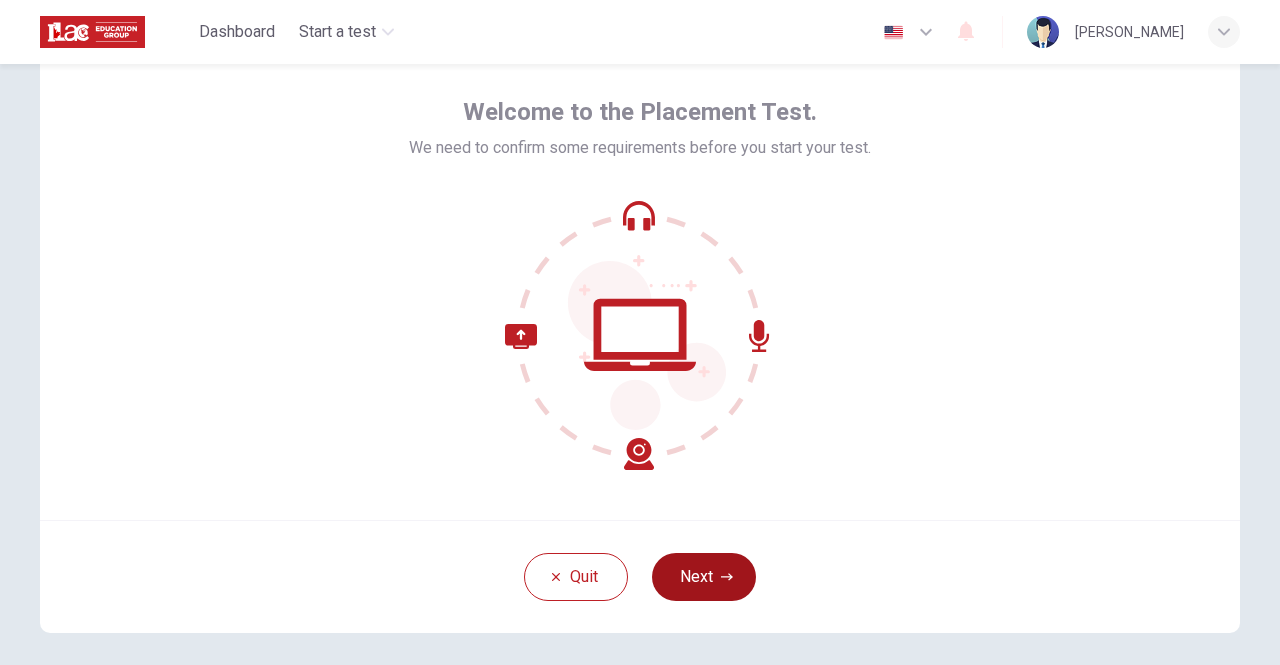click 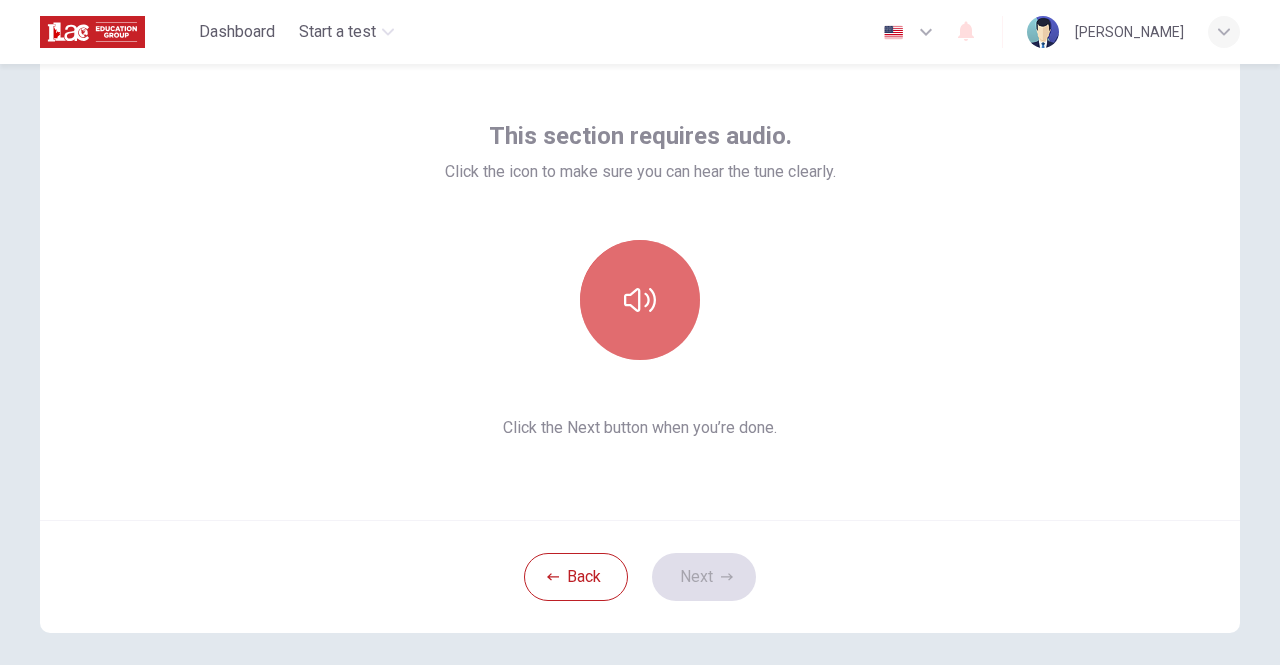click 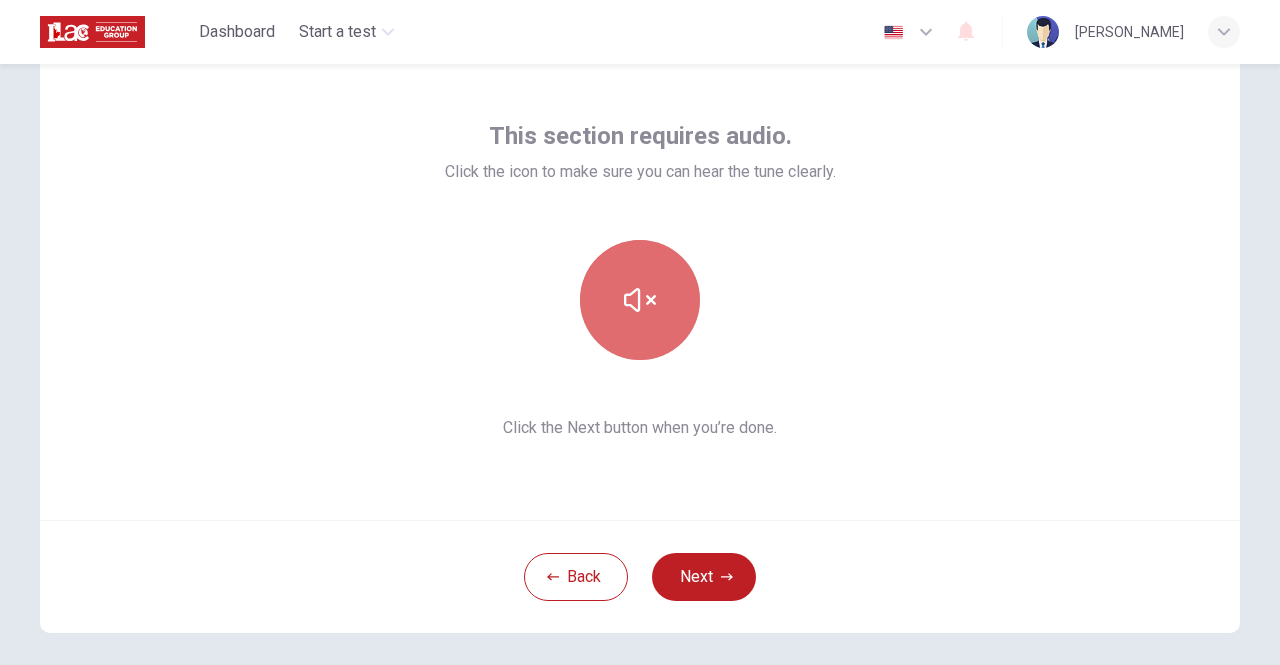 click 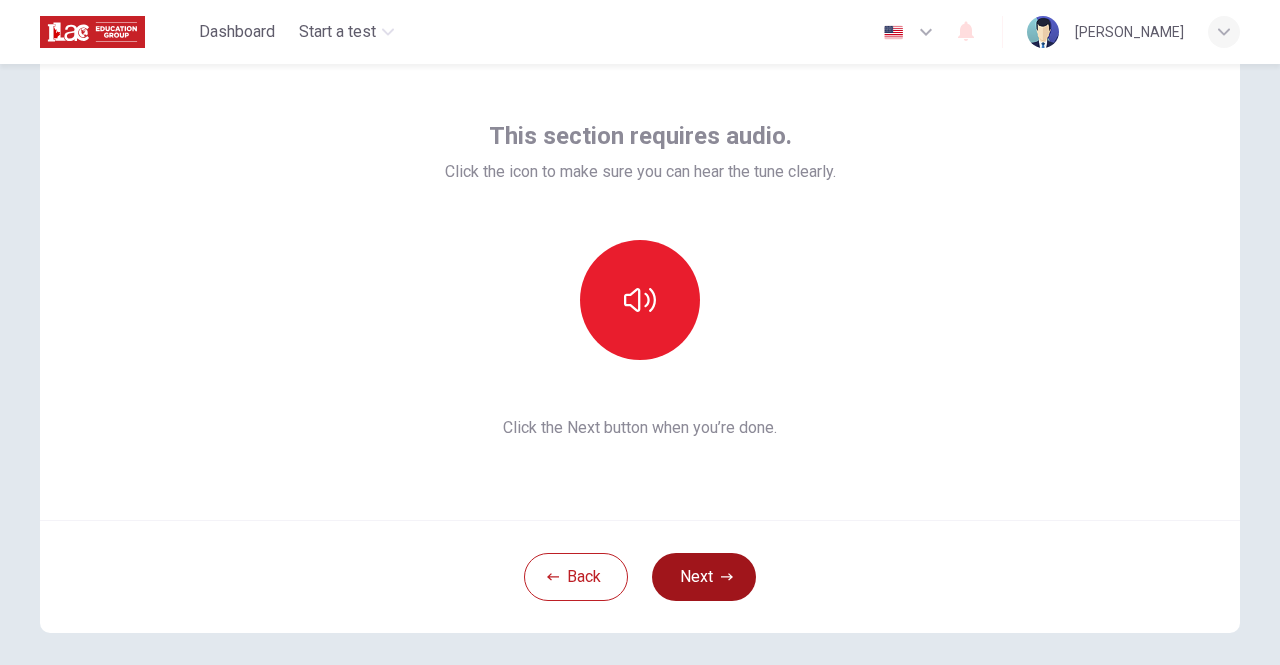 click 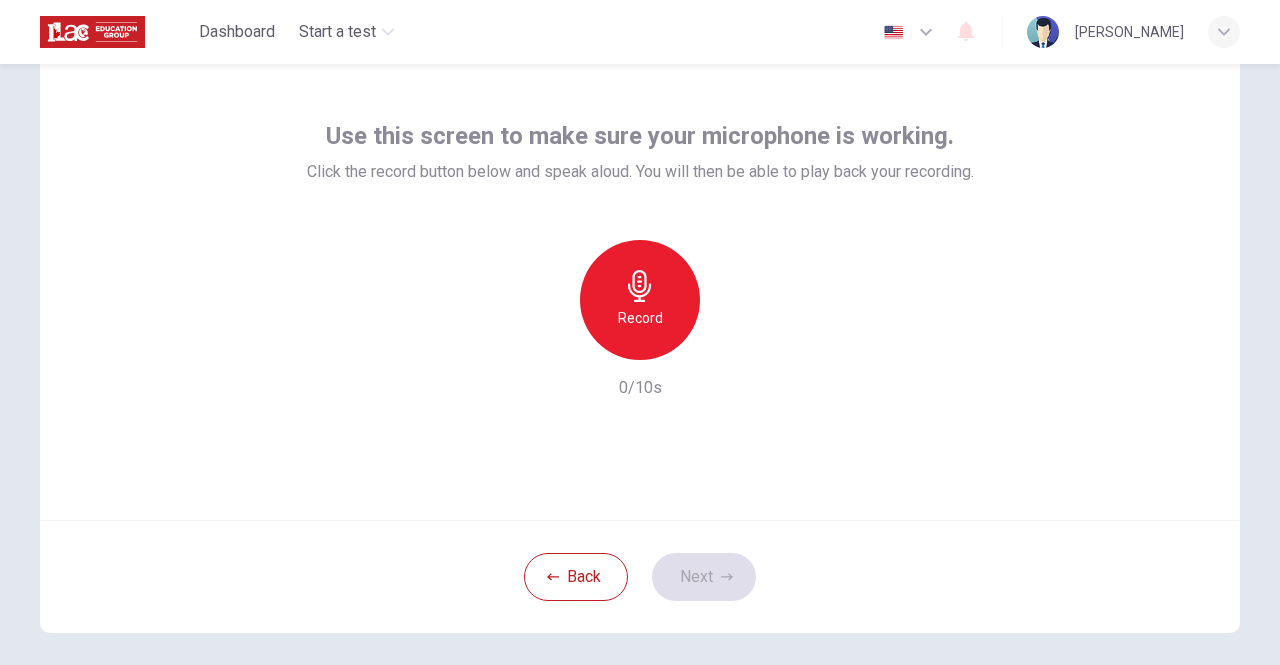 click on "Record" at bounding box center (640, 300) 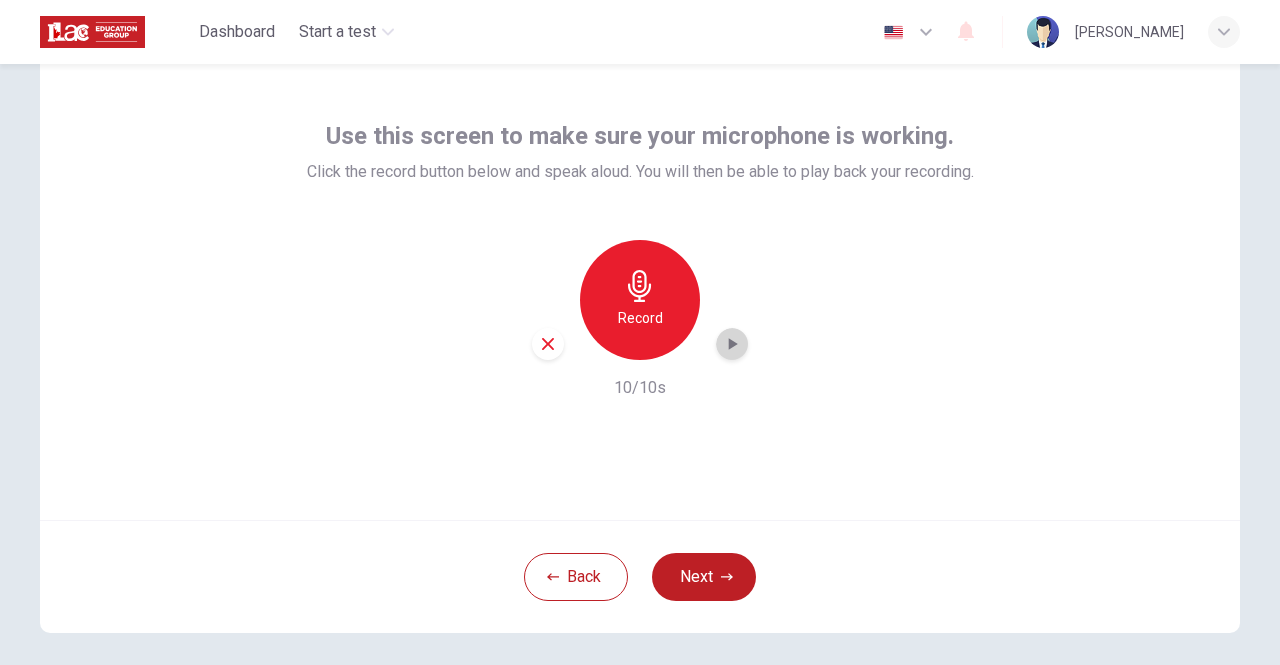 click 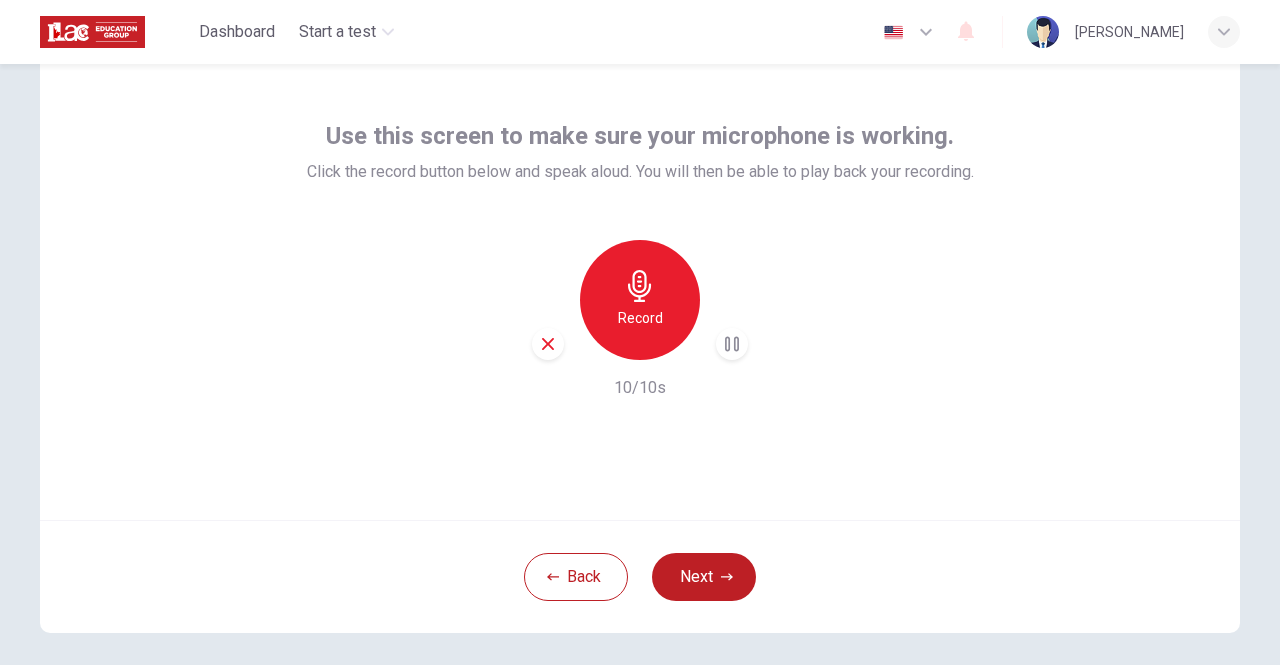 type 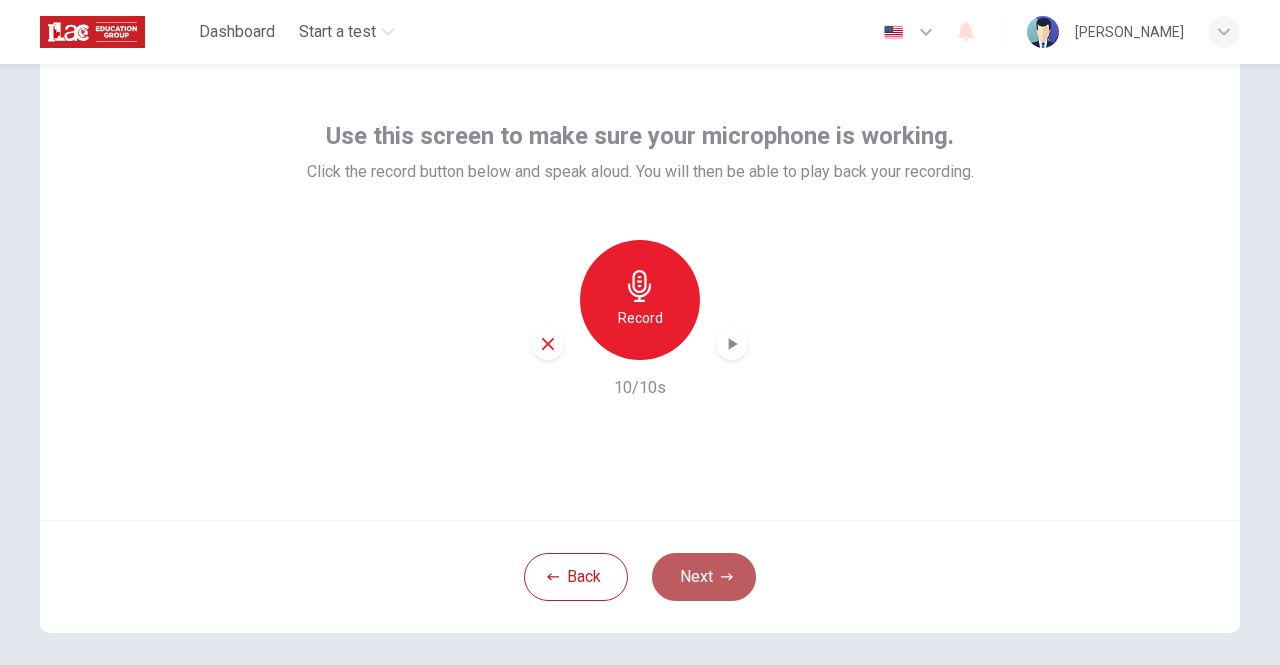 click on "Next" at bounding box center (704, 577) 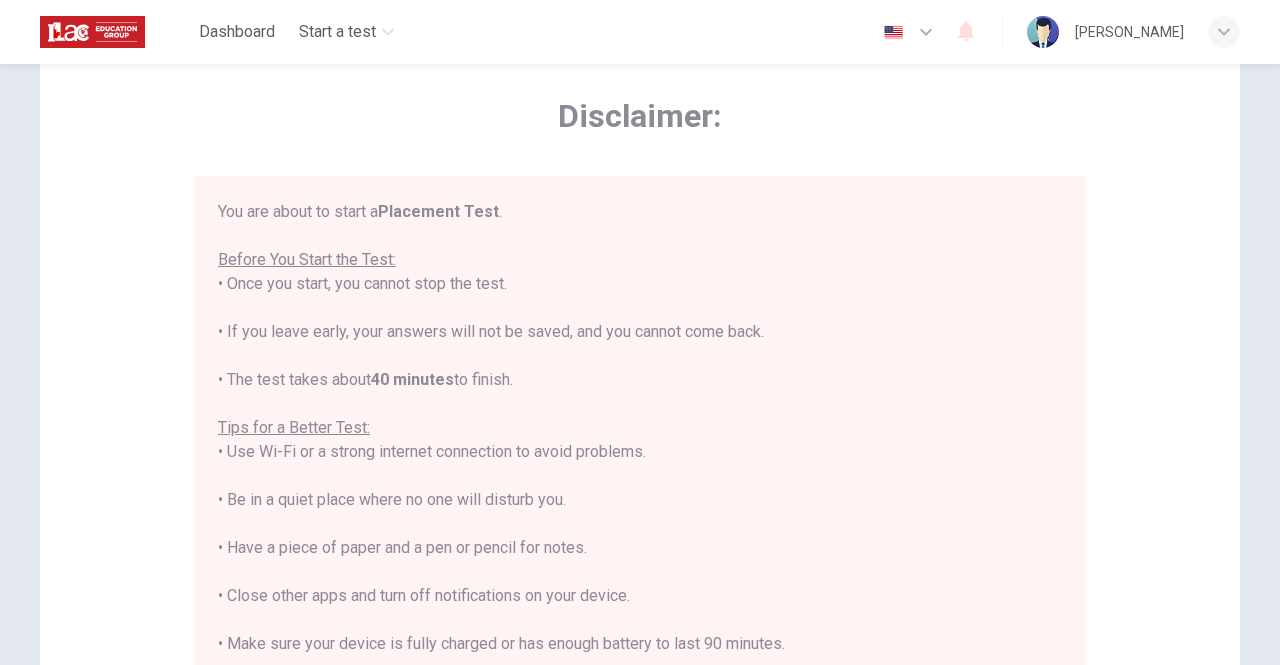 type 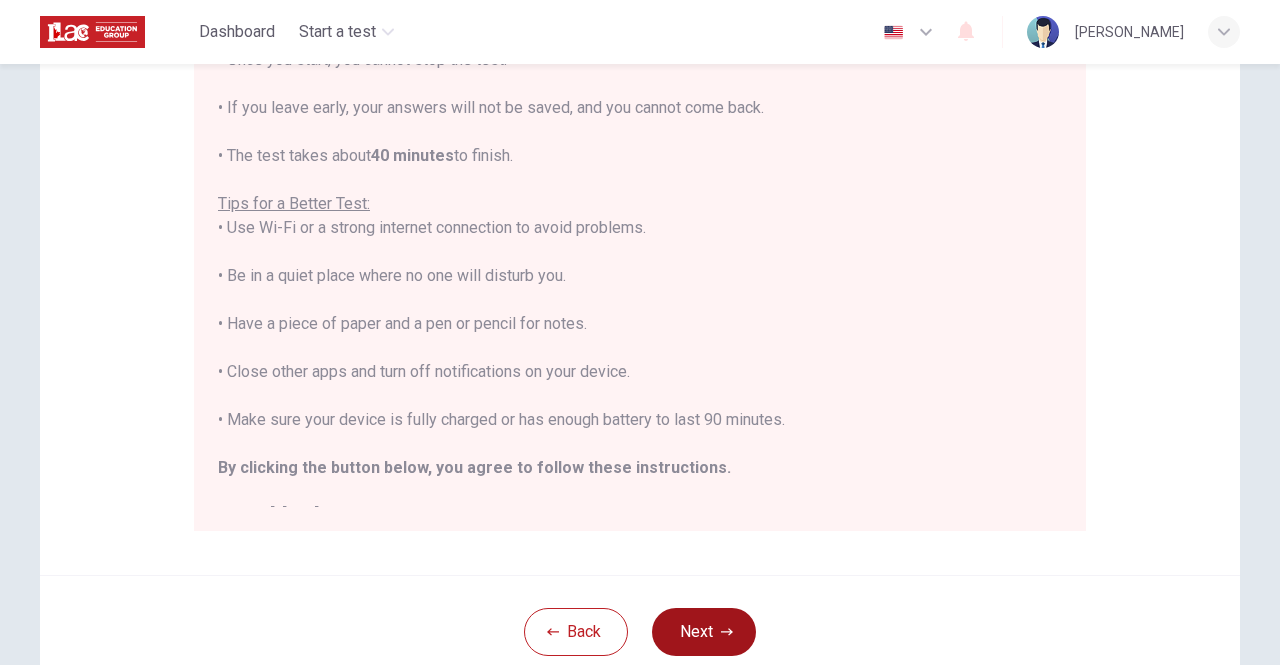 scroll, scrollTop: 320, scrollLeft: 0, axis: vertical 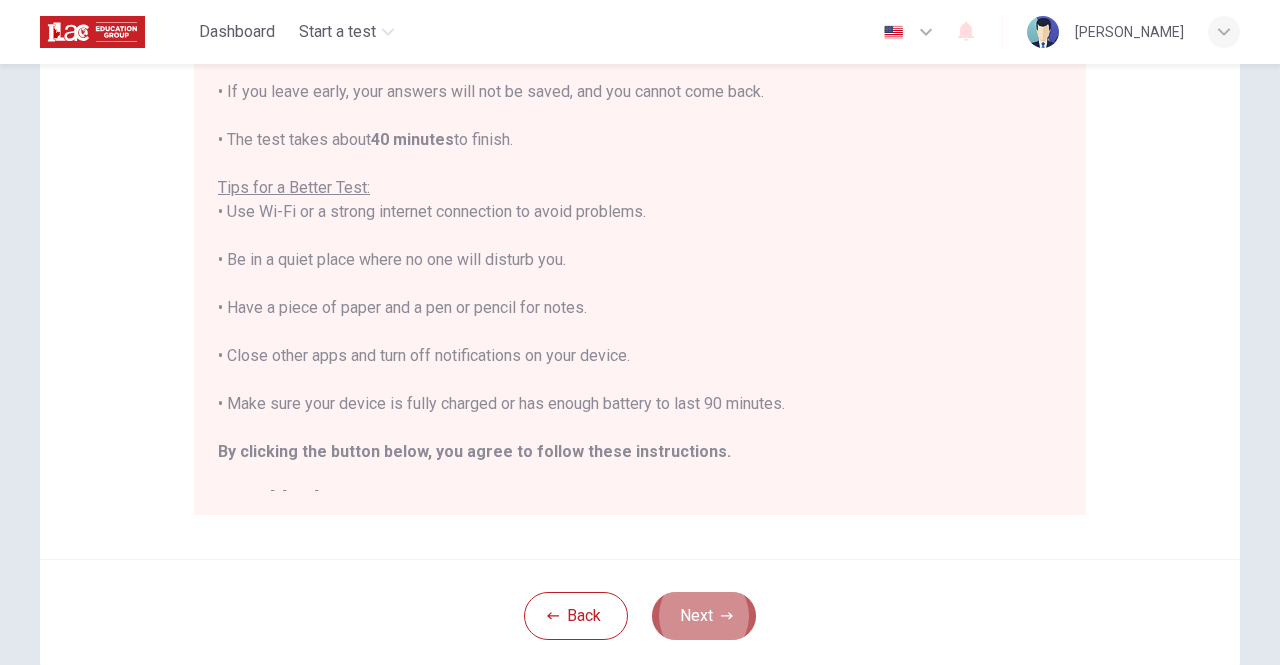 click 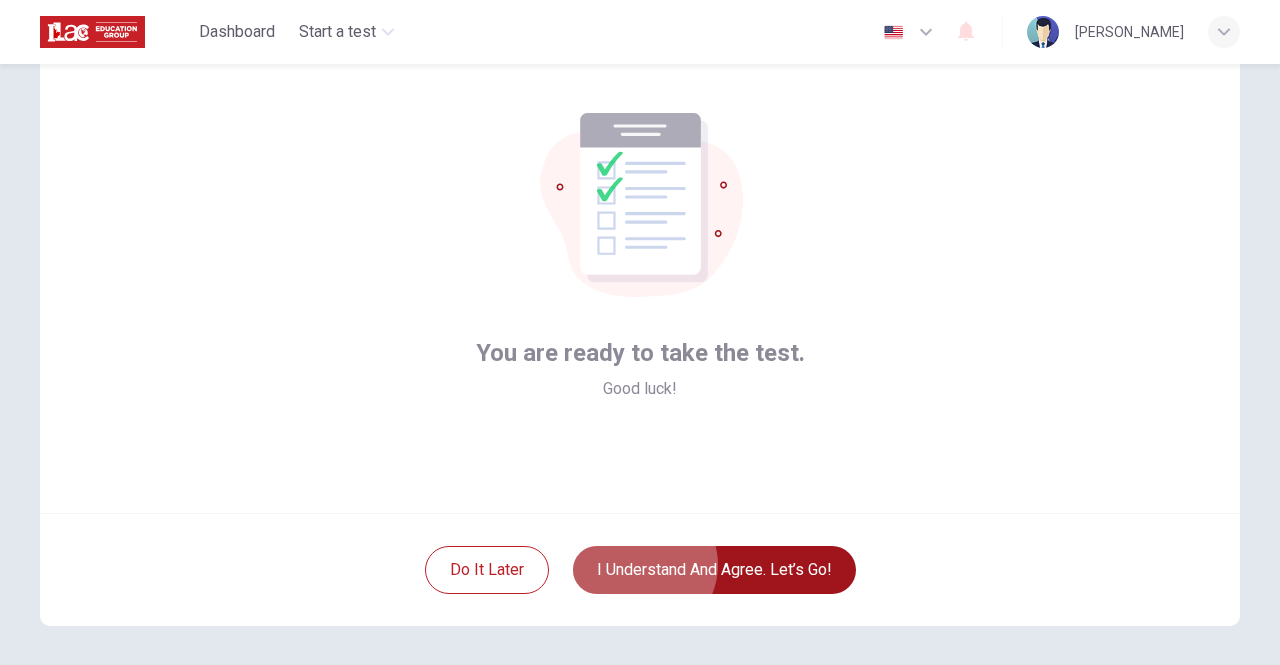 scroll, scrollTop: 47, scrollLeft: 0, axis: vertical 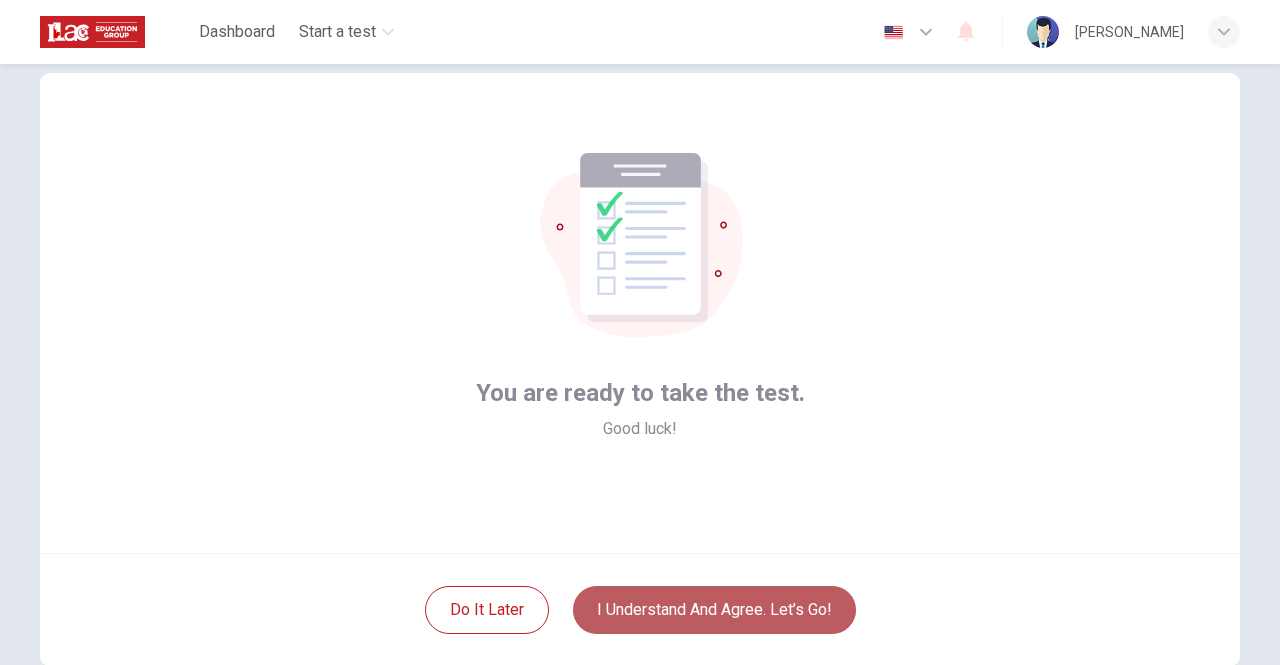 click on "I understand and agree. Let’s go!" at bounding box center (714, 610) 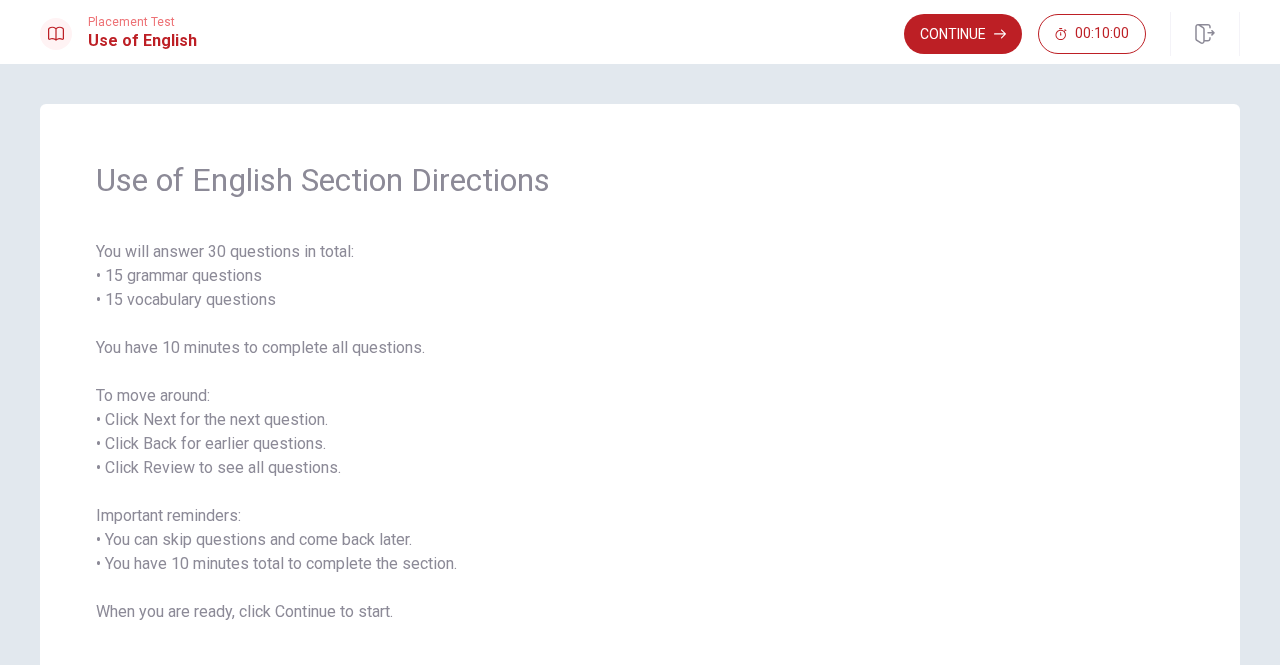click on "You will answer 30 questions in total:
• 15 grammar questions
• 15 vocabulary questions
You have 10 minutes to complete all questions.
To move around:
• Click Next for the next question.
• Click Back for earlier questions.
• Click Review to see all questions.
Important reminders:
• You can skip questions and come back later.
• You have 10 minutes total to complete the section.
When you are ready, click Continue to start." at bounding box center (640, 432) 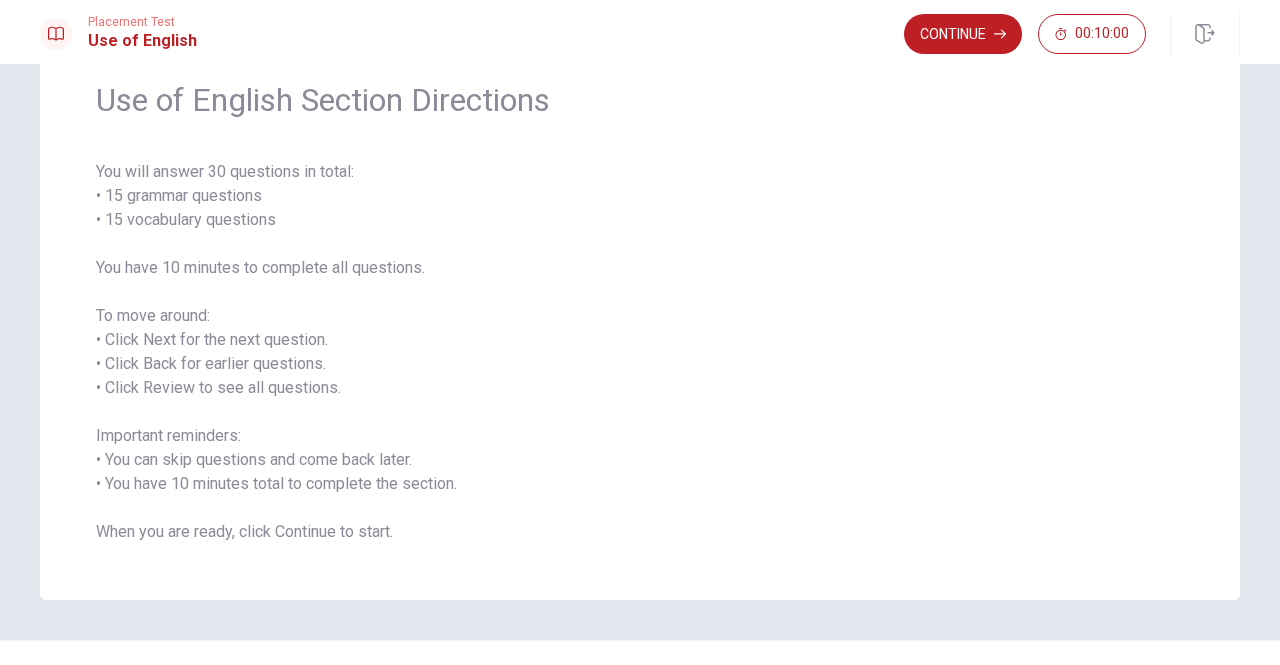 scroll, scrollTop: 40, scrollLeft: 0, axis: vertical 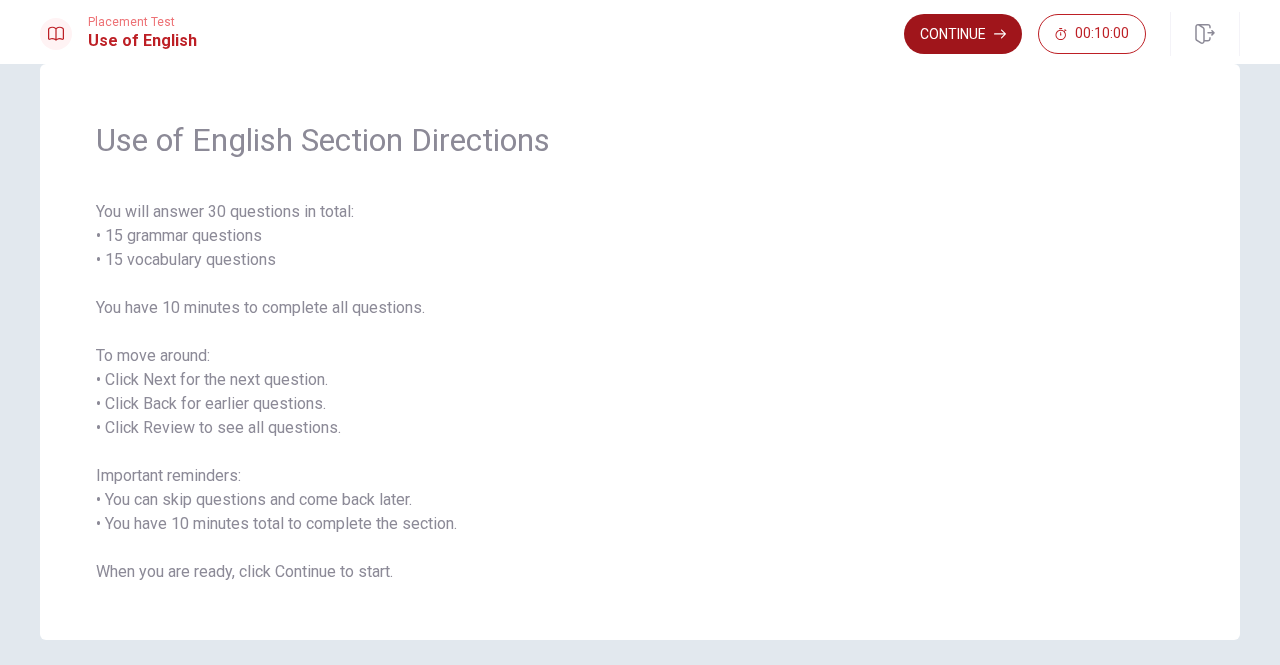 click 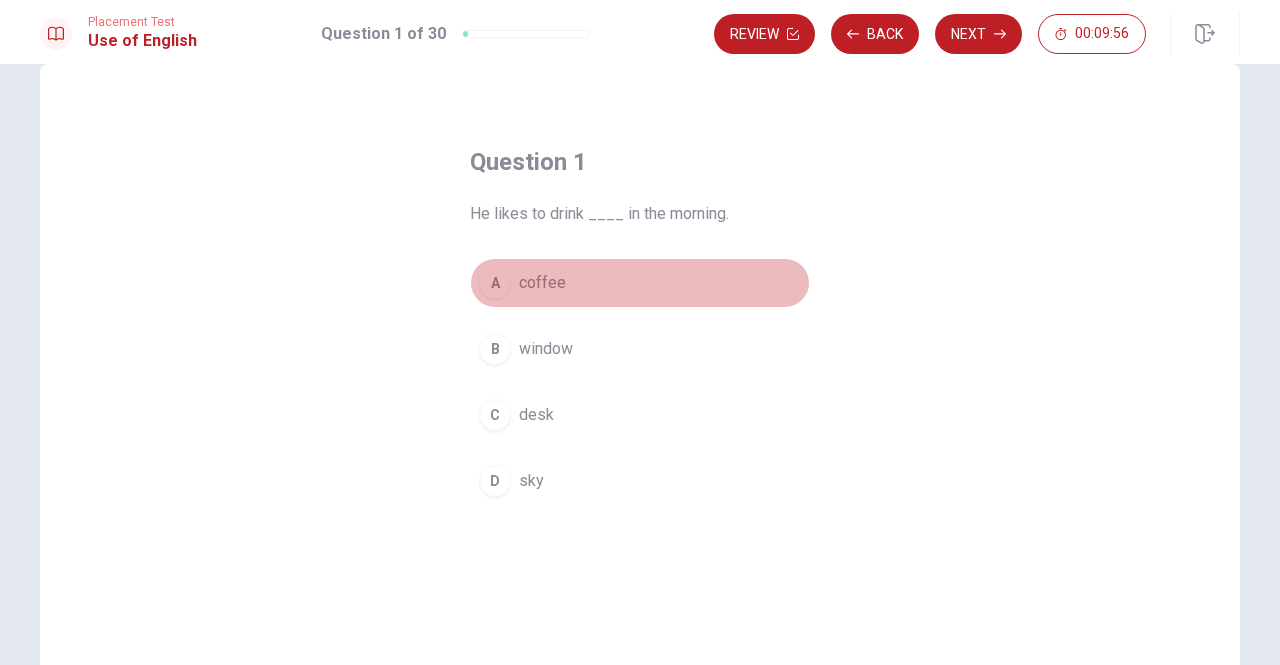 click on "A" at bounding box center (495, 283) 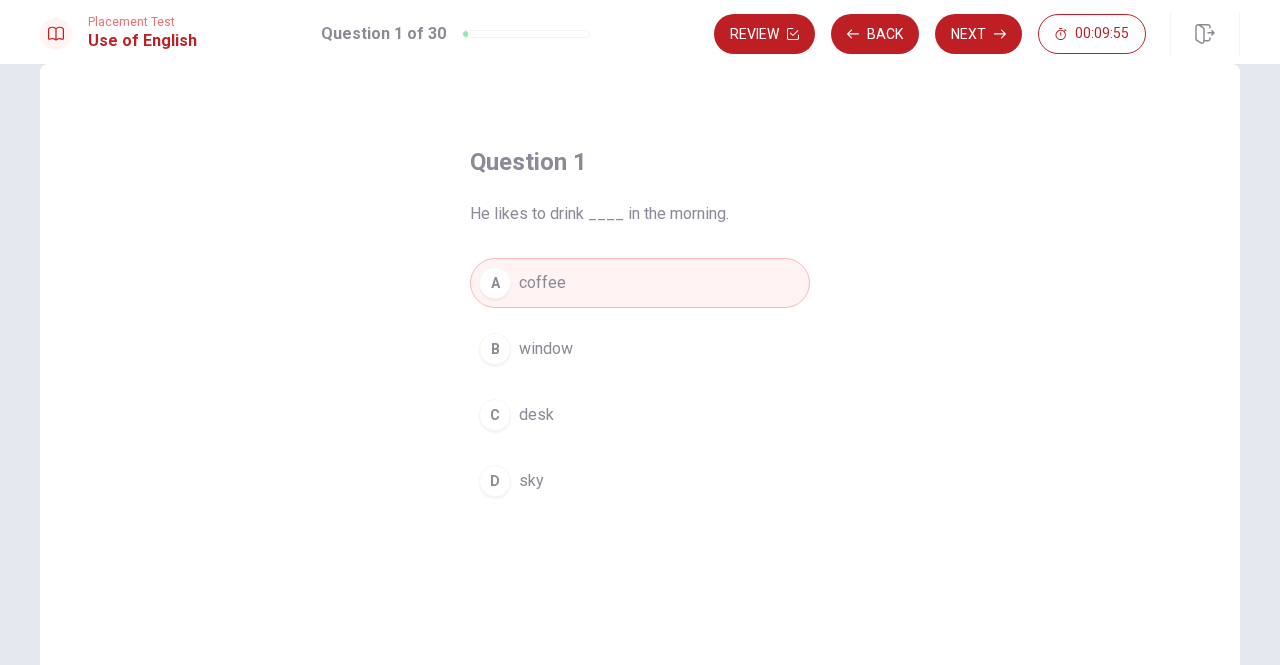 type 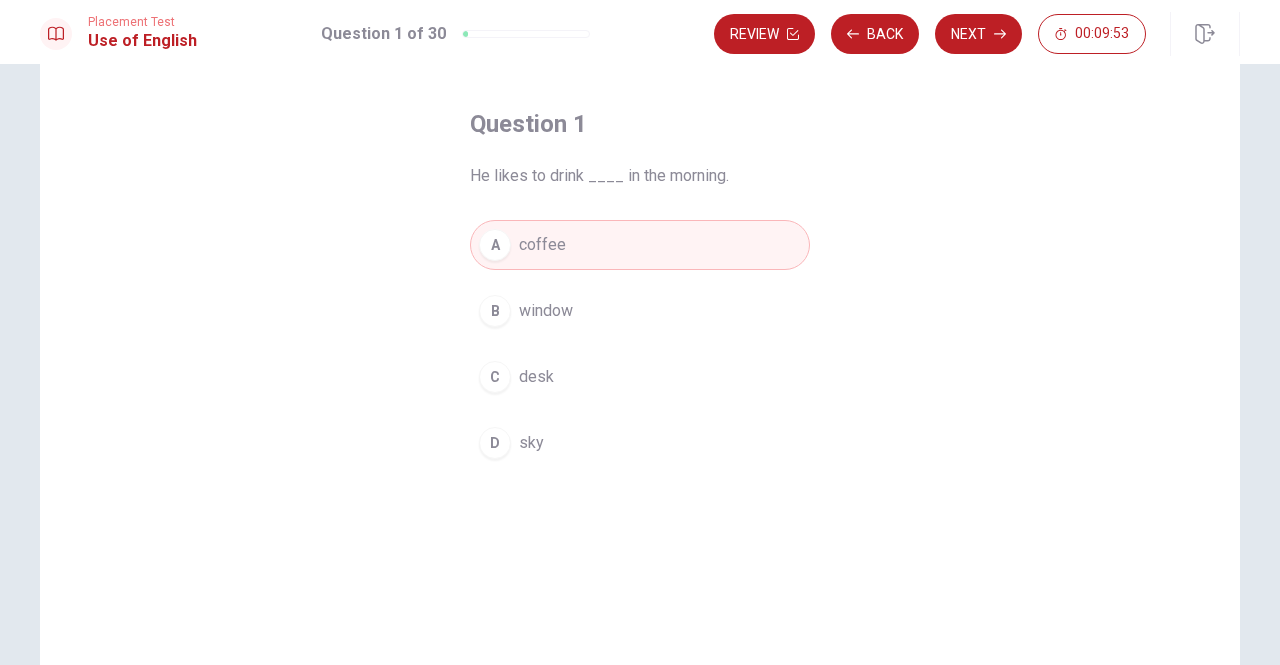 scroll, scrollTop: 40, scrollLeft: 0, axis: vertical 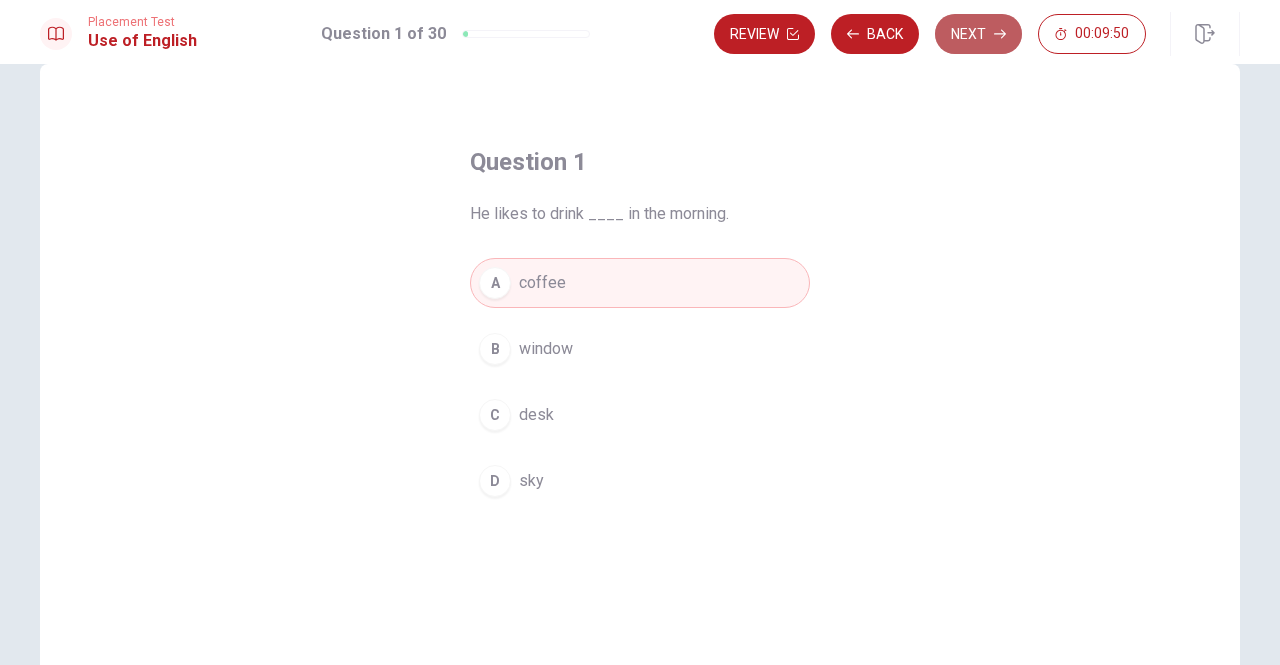 click on "Next" at bounding box center [978, 34] 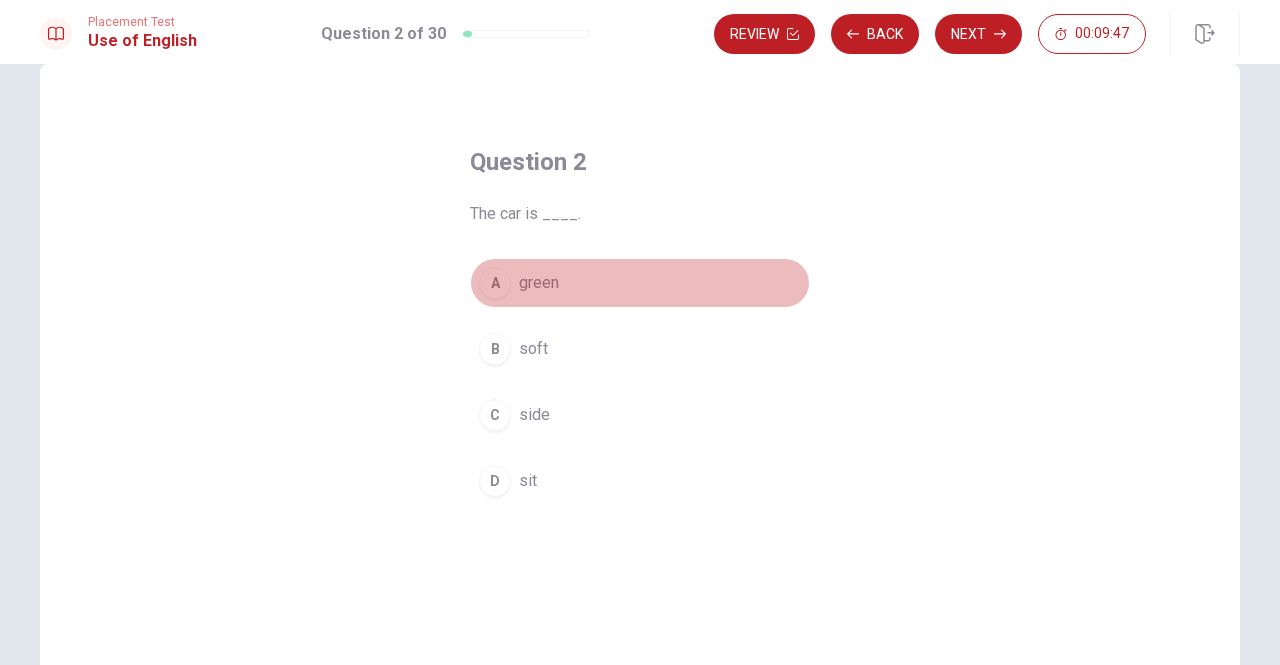 click on "A green" at bounding box center [640, 283] 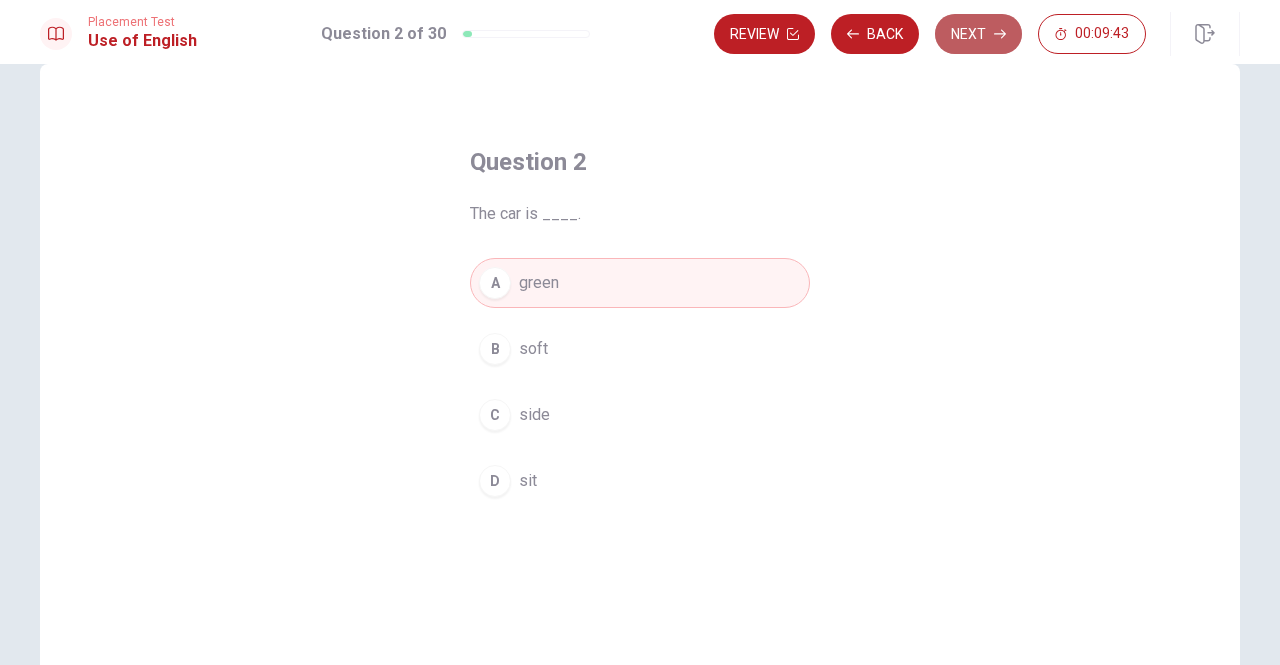click on "Next" at bounding box center [978, 34] 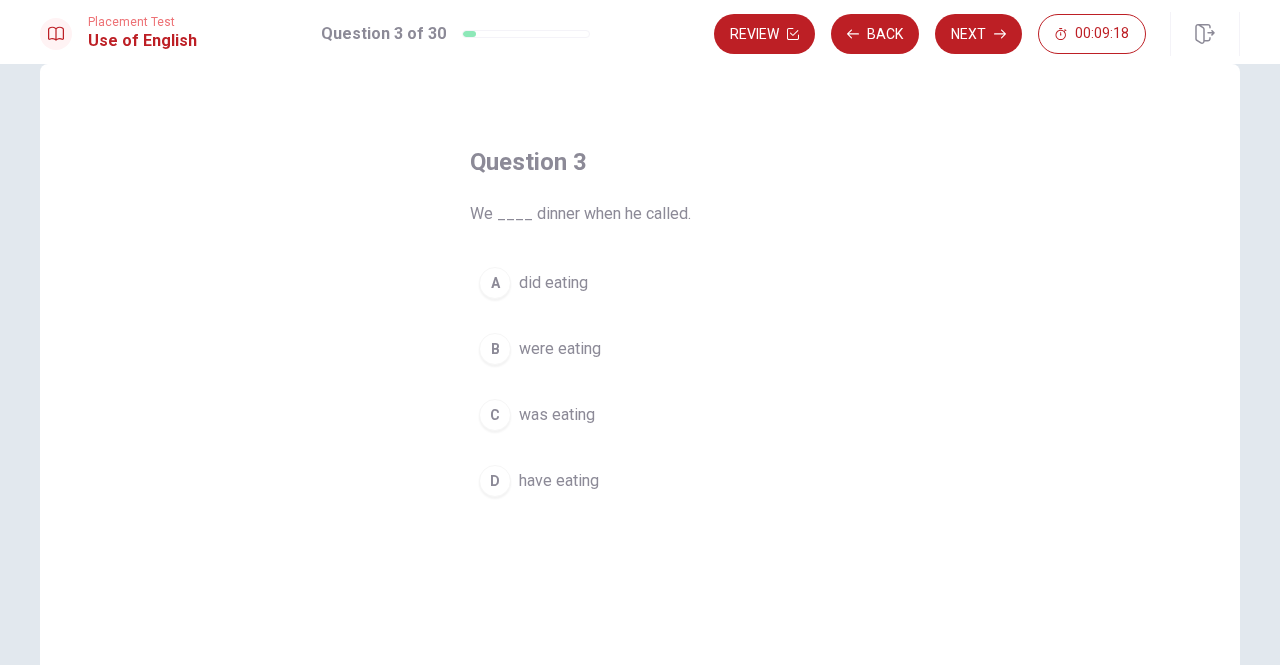 click on "were eating" at bounding box center (560, 349) 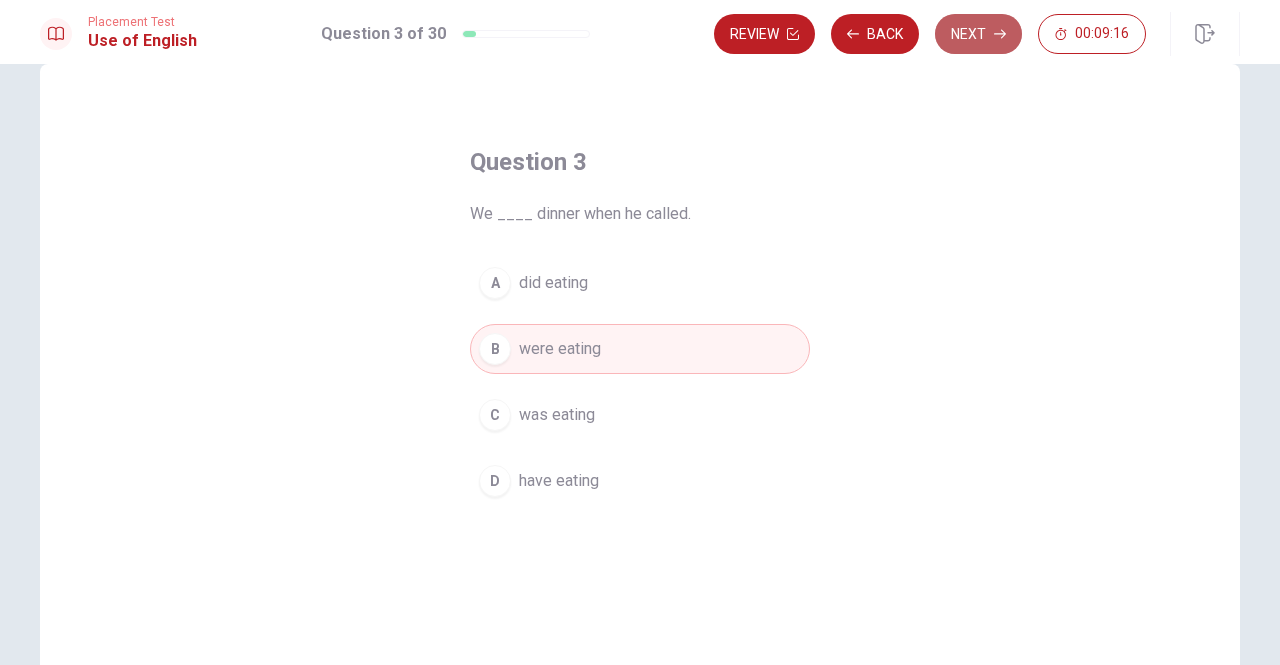 click on "Next" at bounding box center [978, 34] 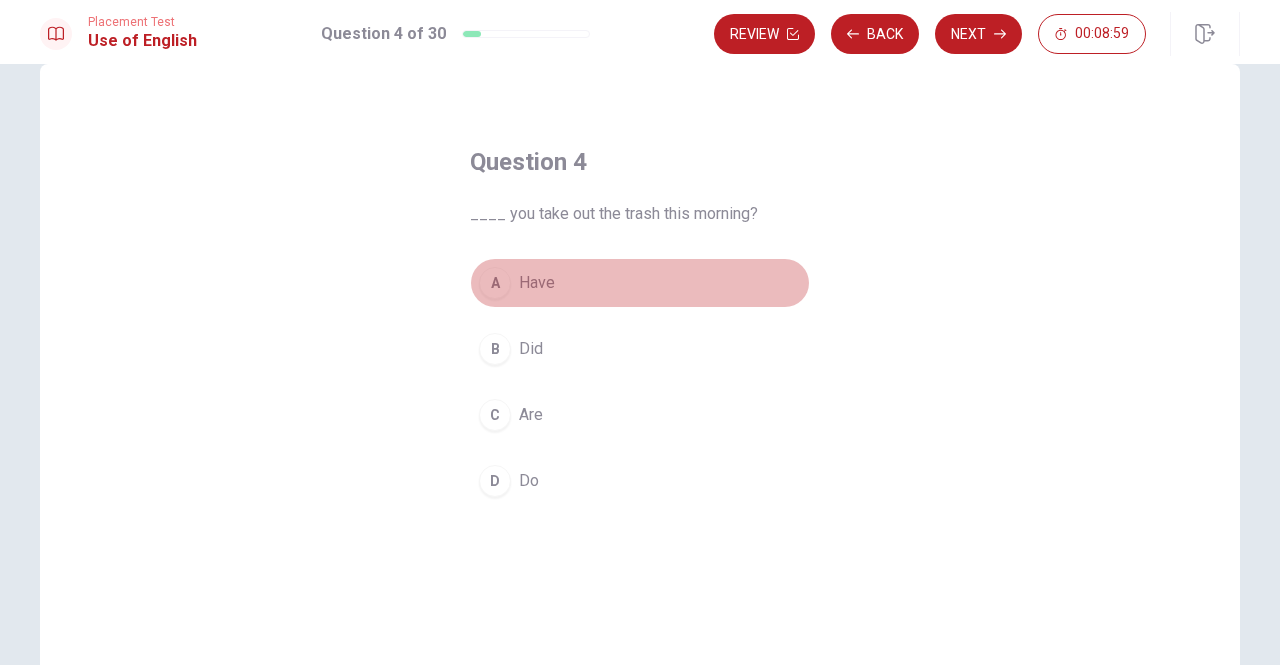 click on "Have" at bounding box center [537, 283] 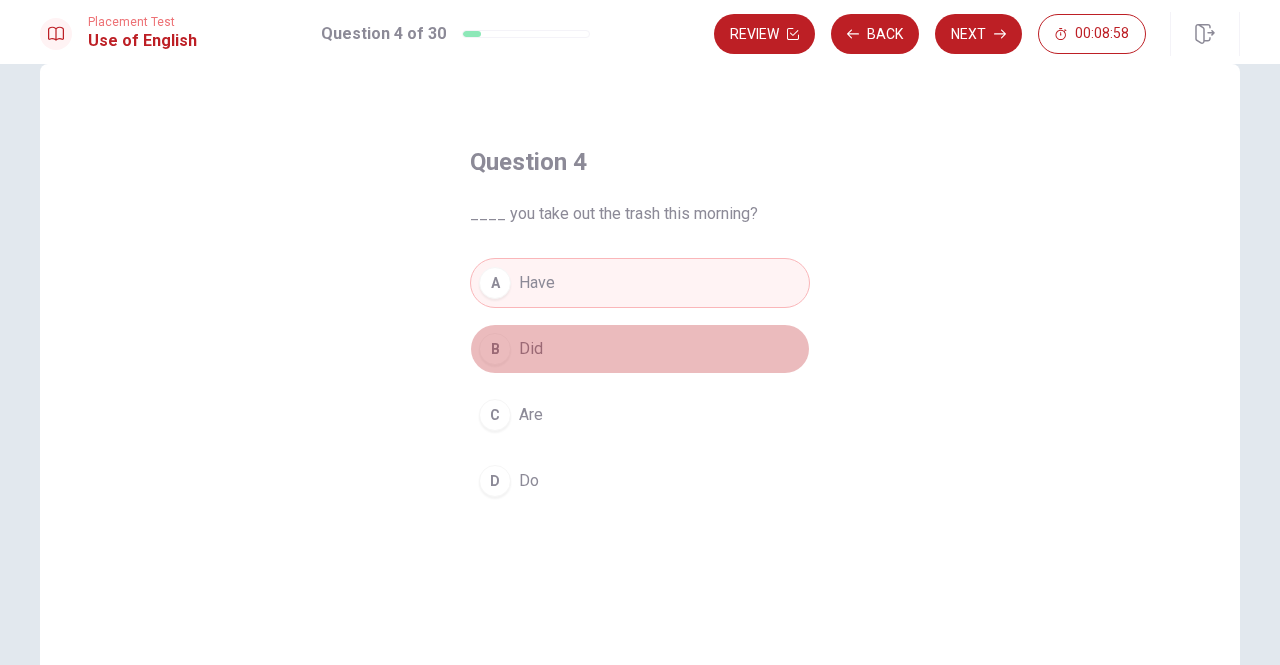 click on "B Did" at bounding box center [640, 349] 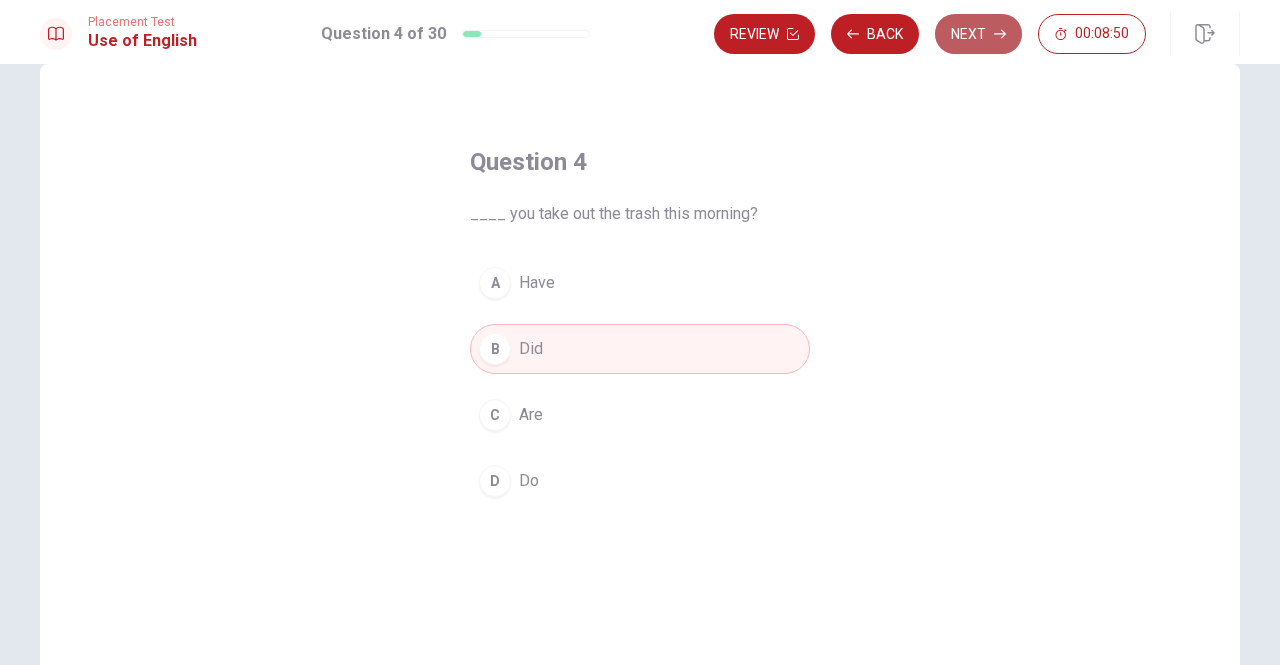 click on "Next" at bounding box center (978, 34) 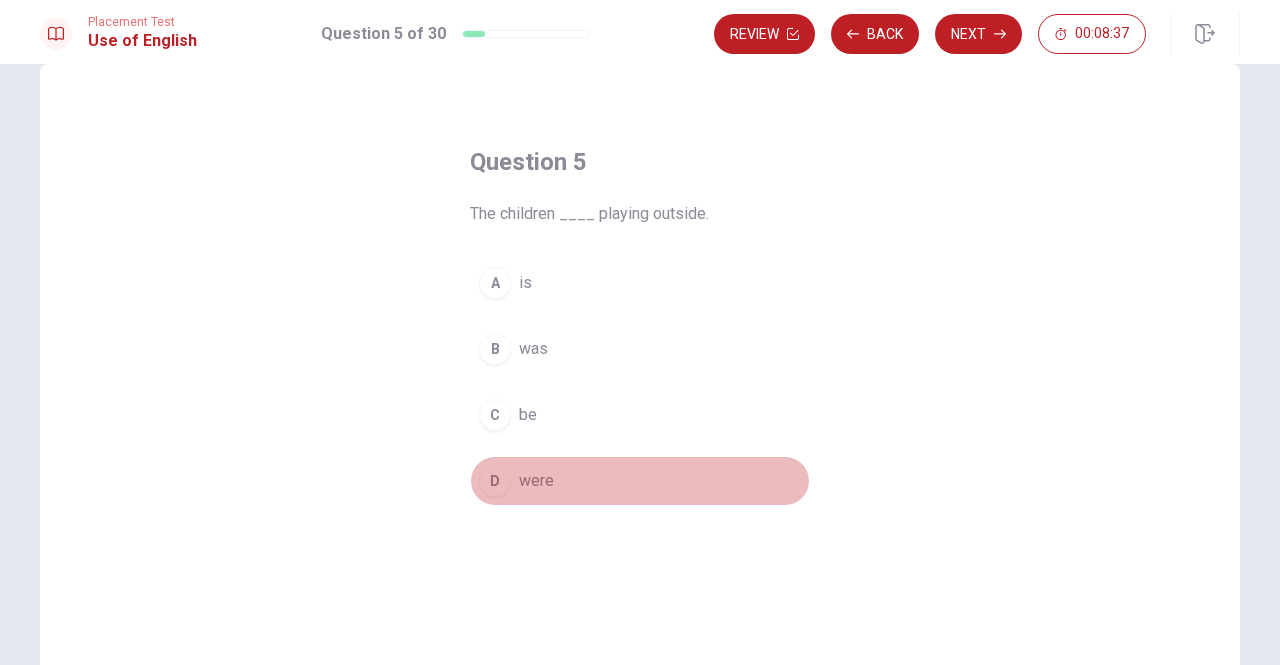 click on "were" at bounding box center [536, 481] 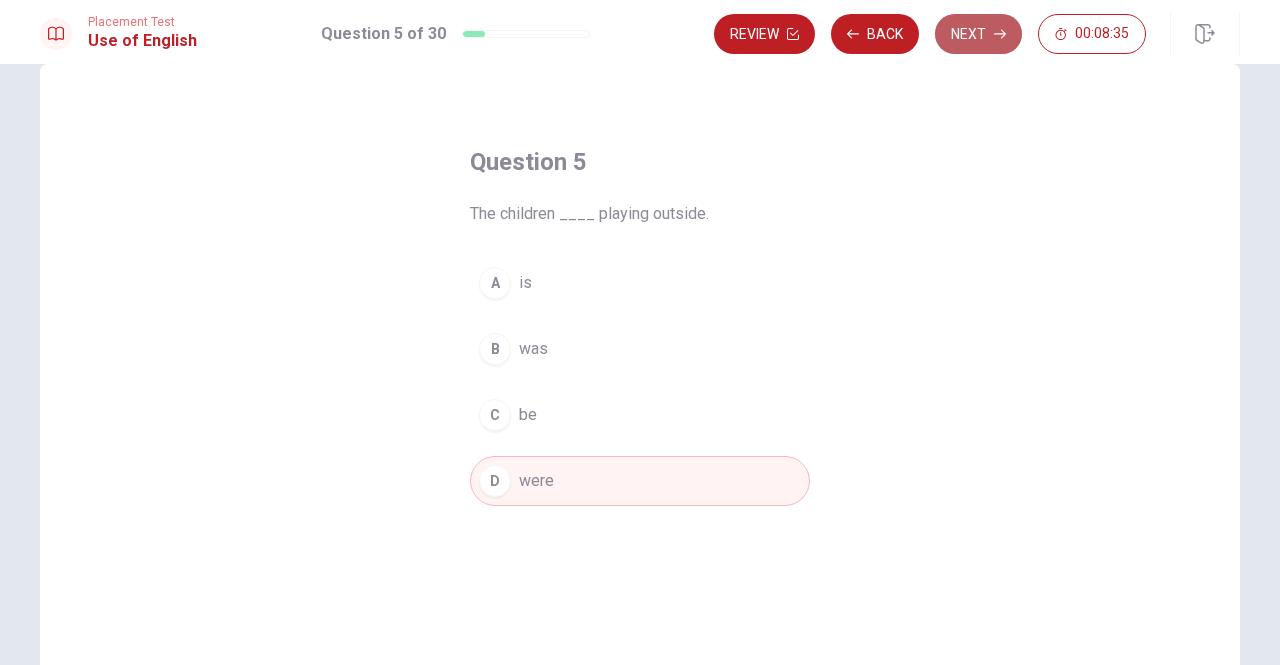 click on "Next" at bounding box center (978, 34) 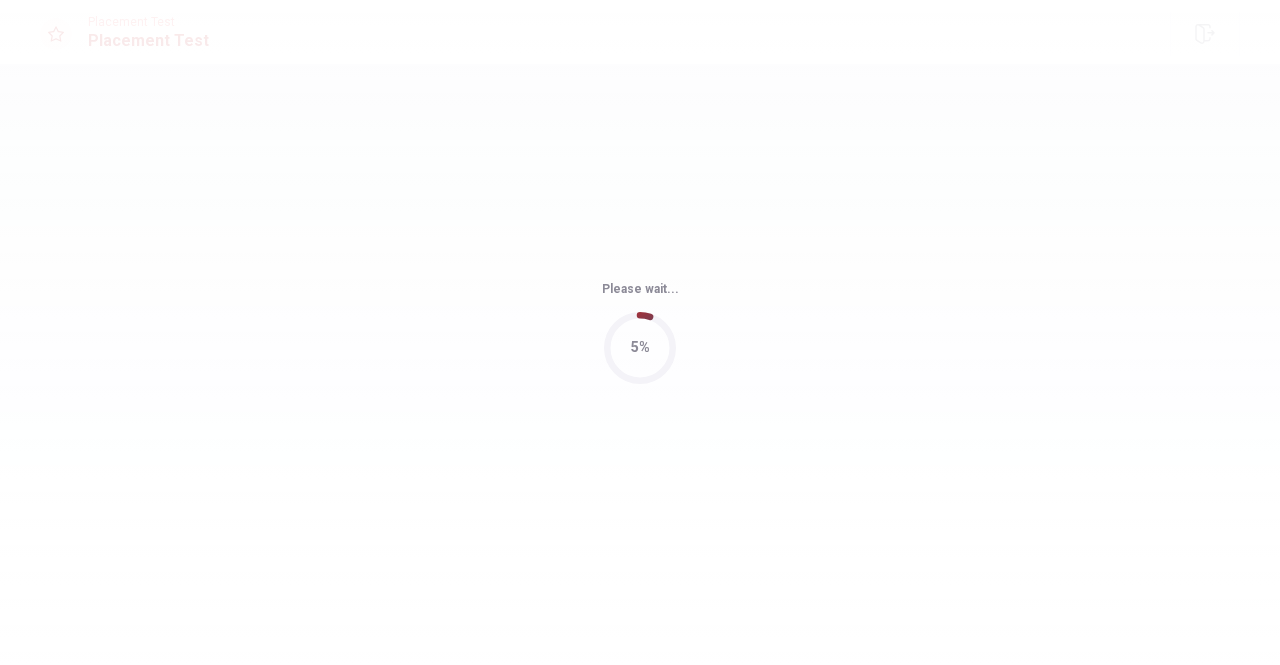scroll, scrollTop: 0, scrollLeft: 0, axis: both 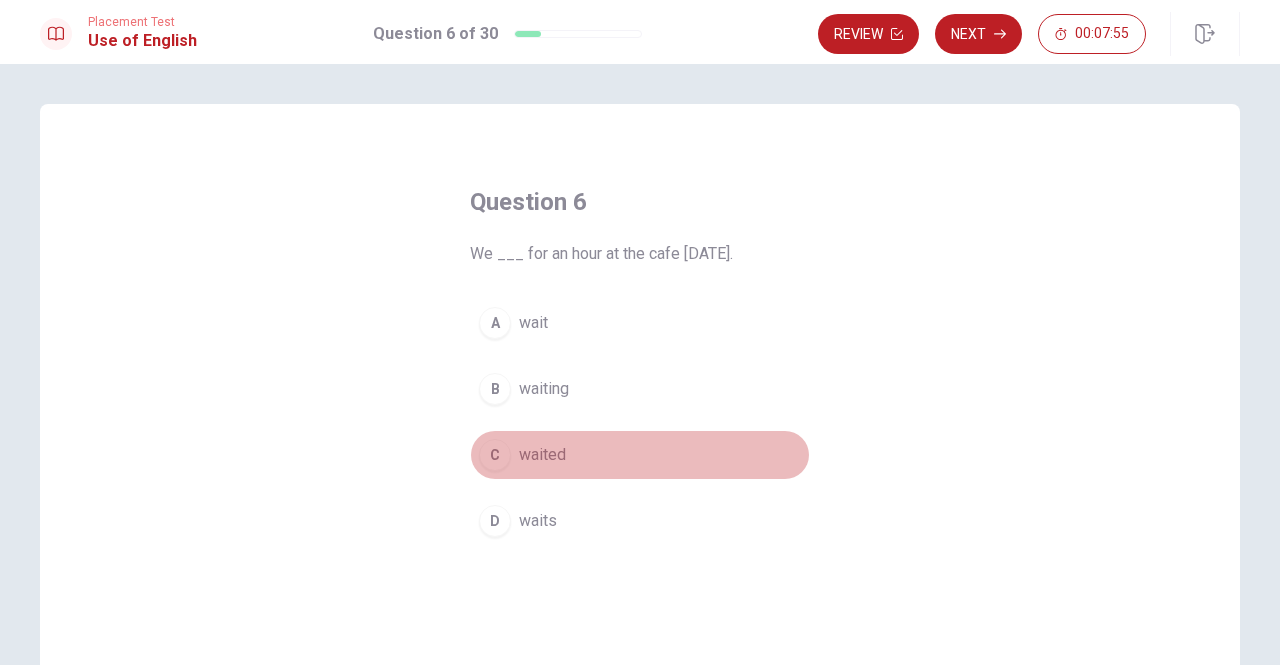 click on "waited" at bounding box center [542, 455] 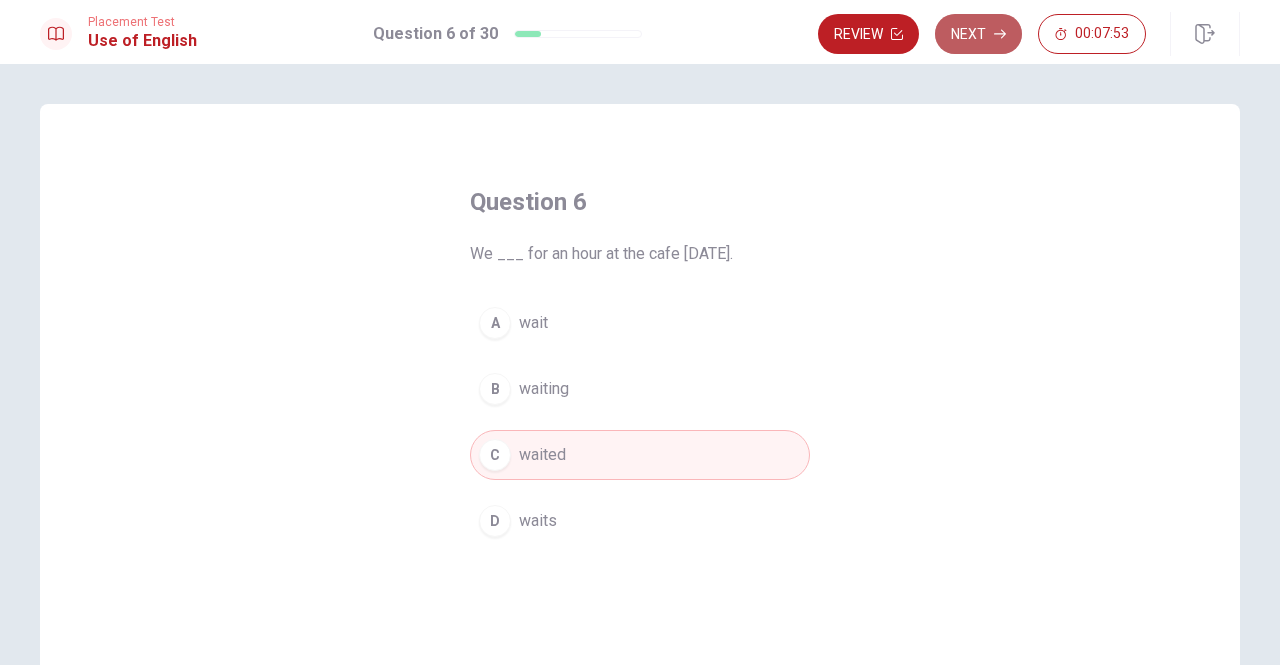 click on "Next" at bounding box center [978, 34] 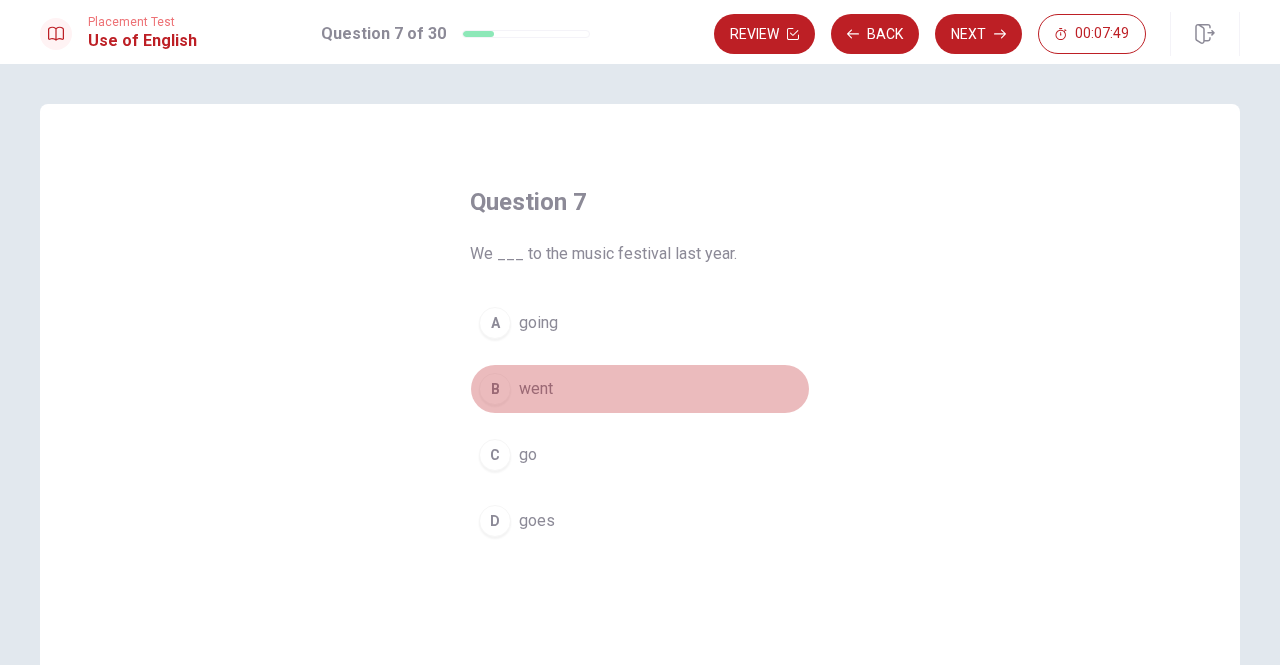 click on "B went" at bounding box center (640, 389) 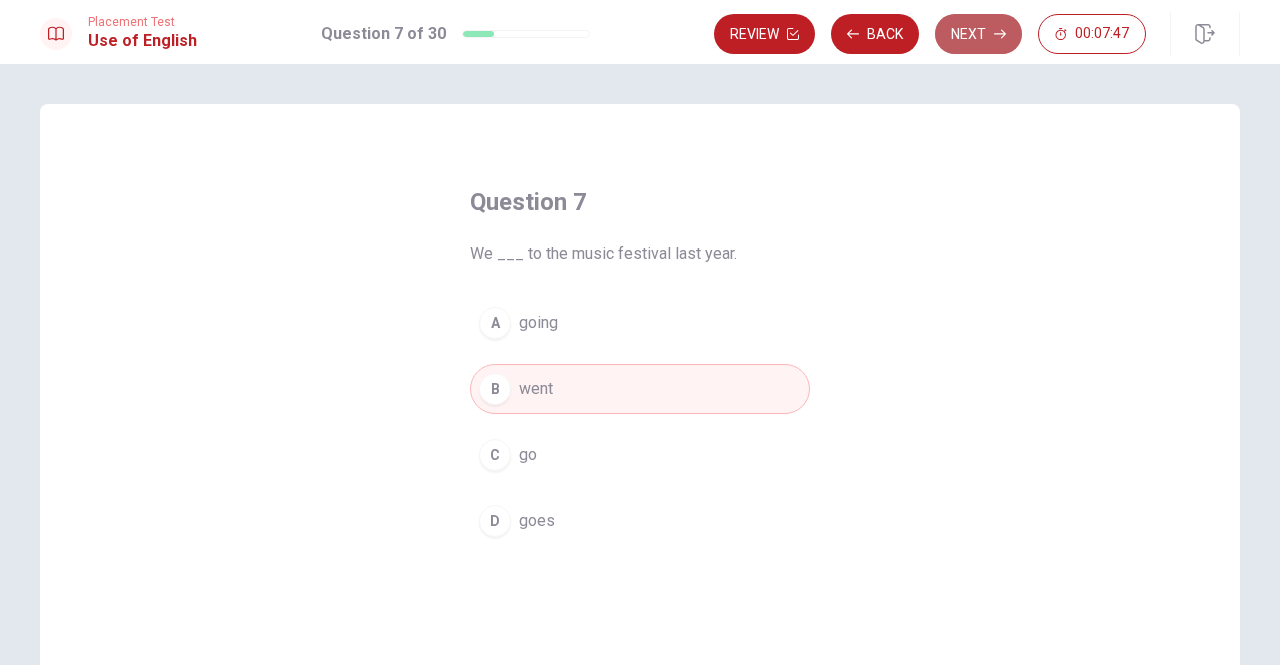 click on "Next" at bounding box center [978, 34] 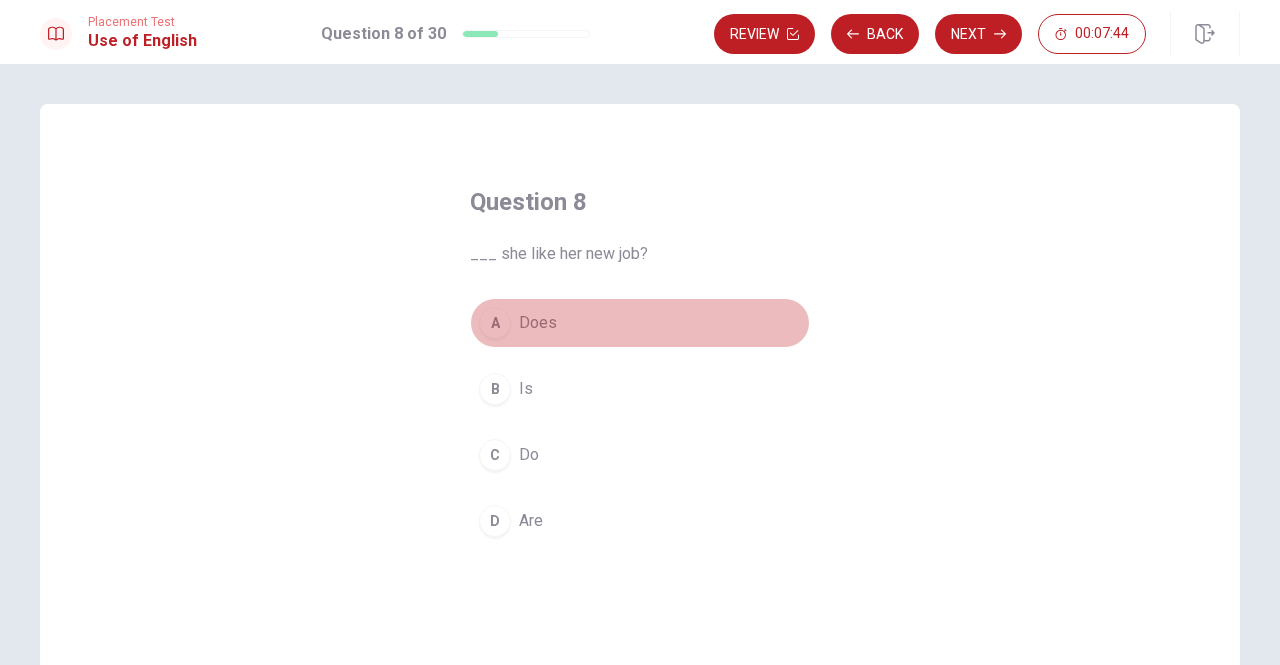 click on "A Does" at bounding box center (640, 323) 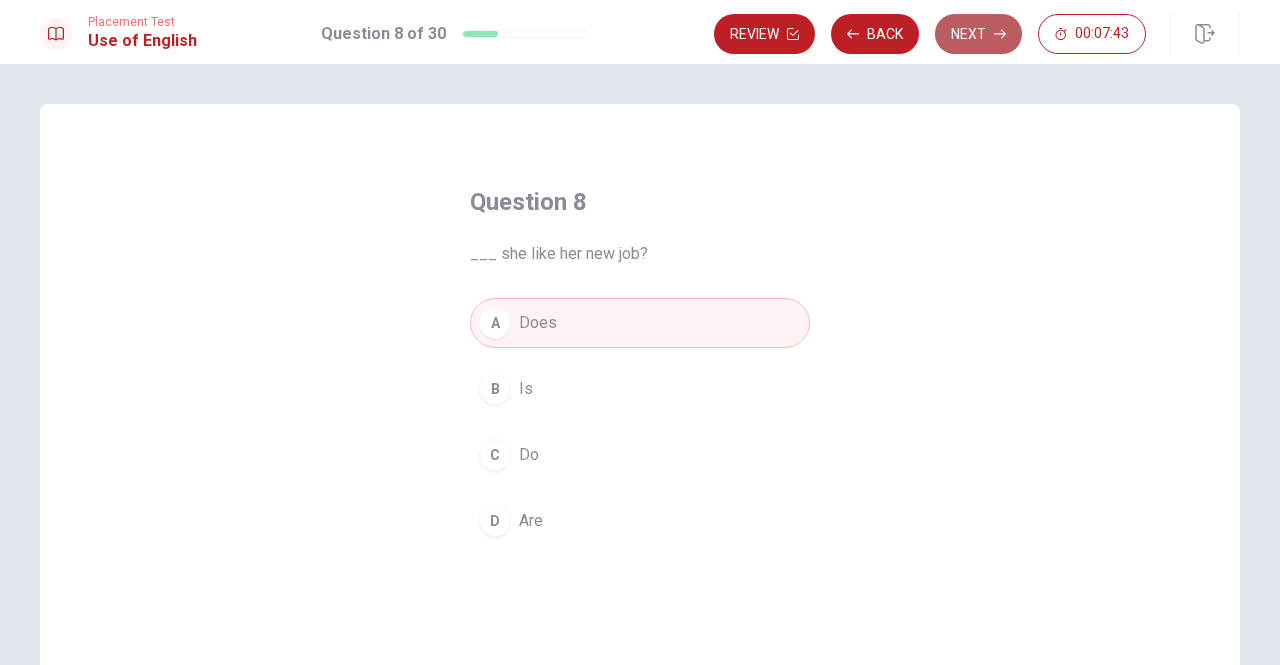 click on "Next" at bounding box center (978, 34) 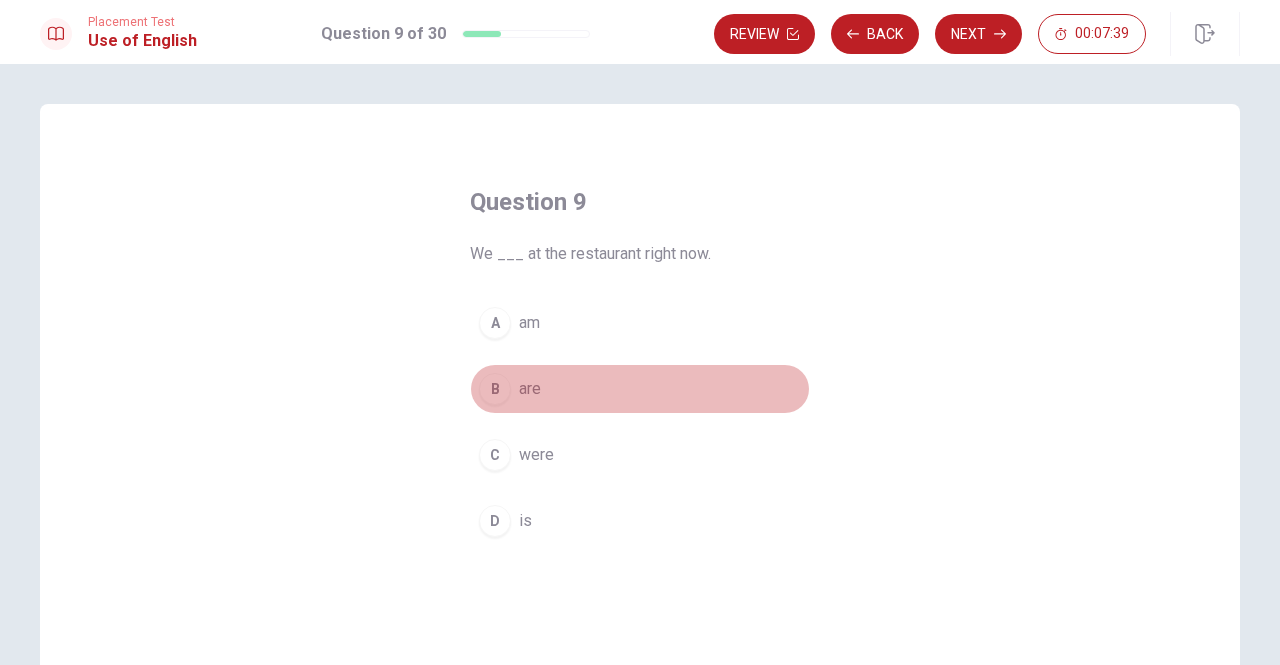 click on "are" at bounding box center (530, 389) 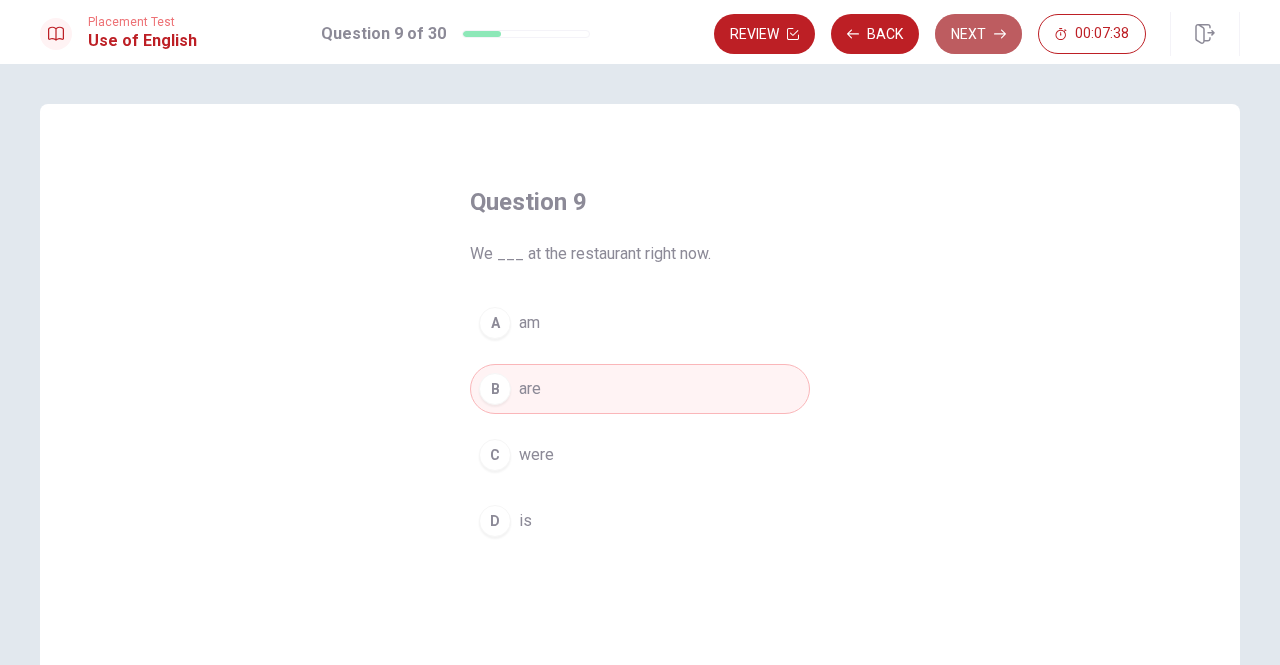 click on "Next" at bounding box center [978, 34] 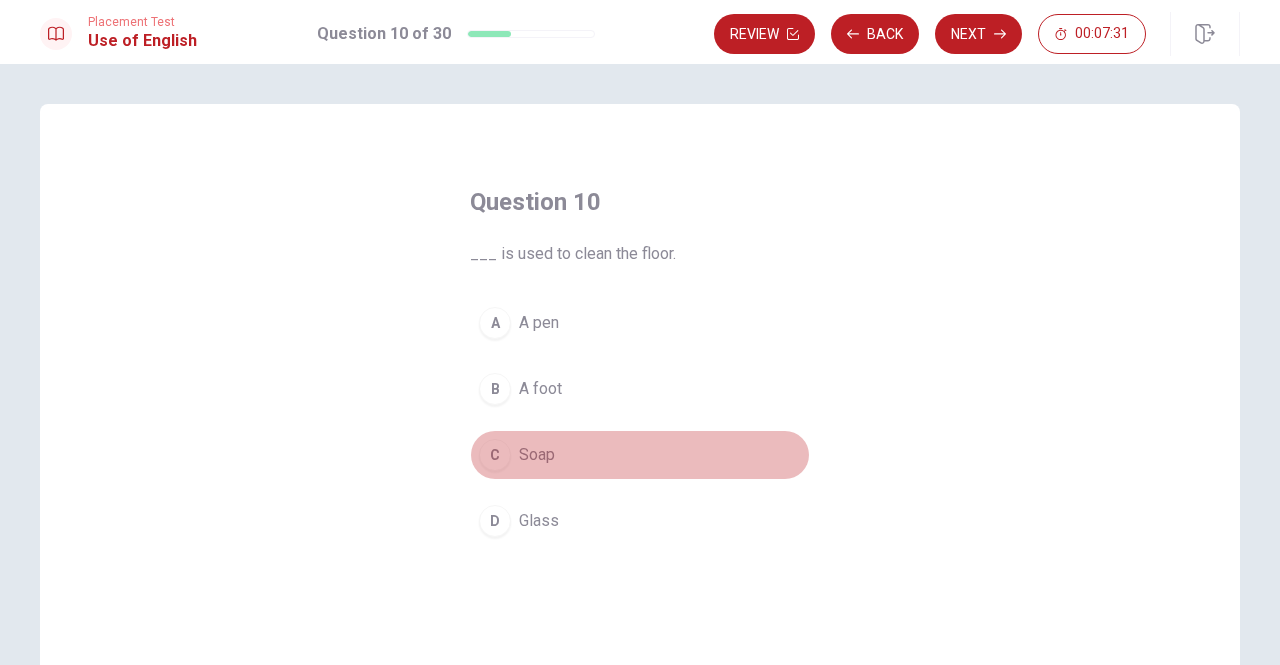click on "Soap" at bounding box center (537, 455) 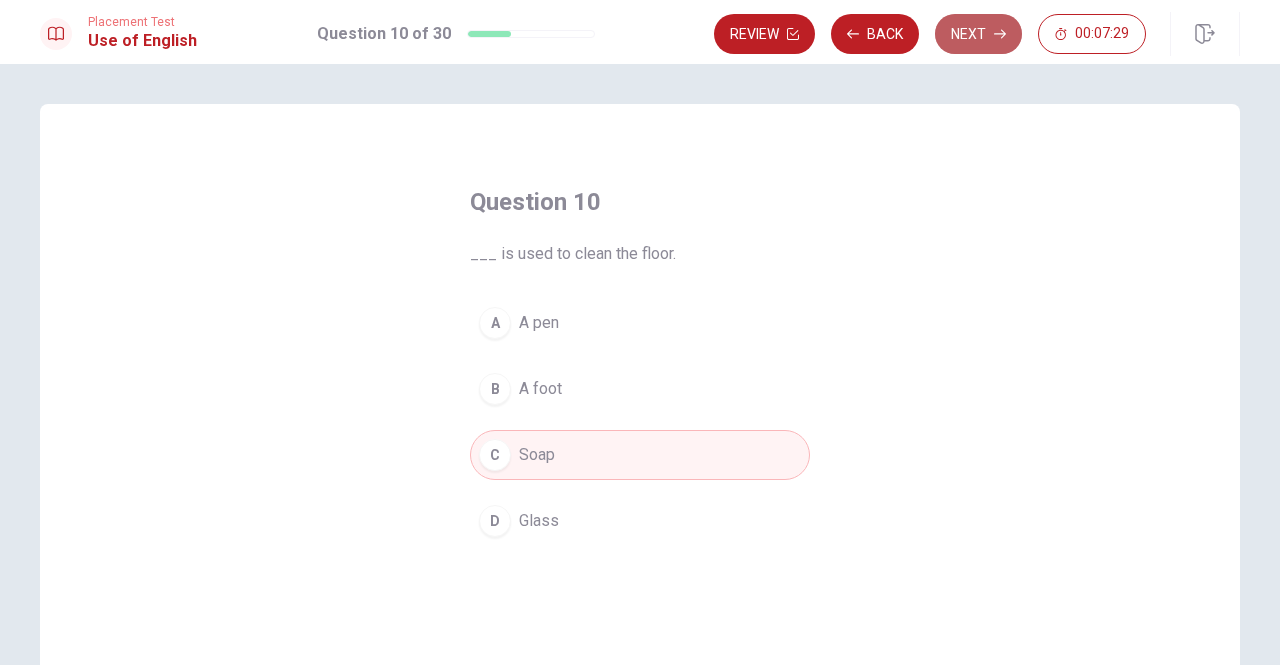 click on "Next" at bounding box center (978, 34) 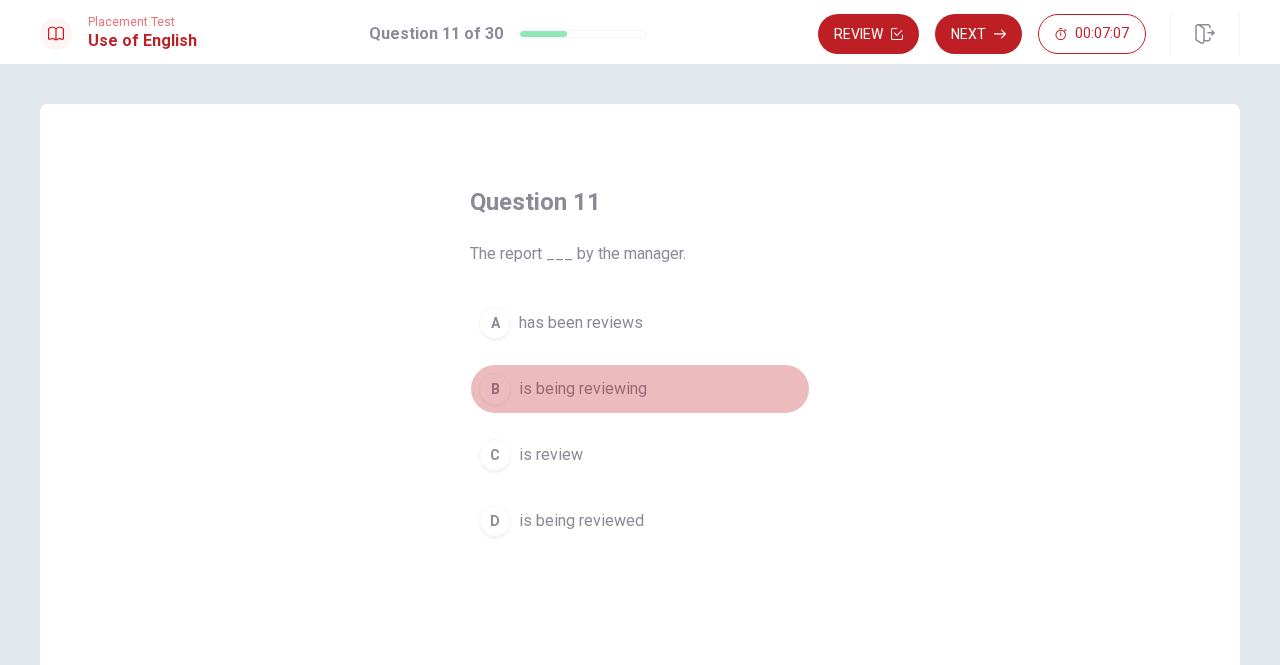 click on "is being reviewing" at bounding box center [583, 389] 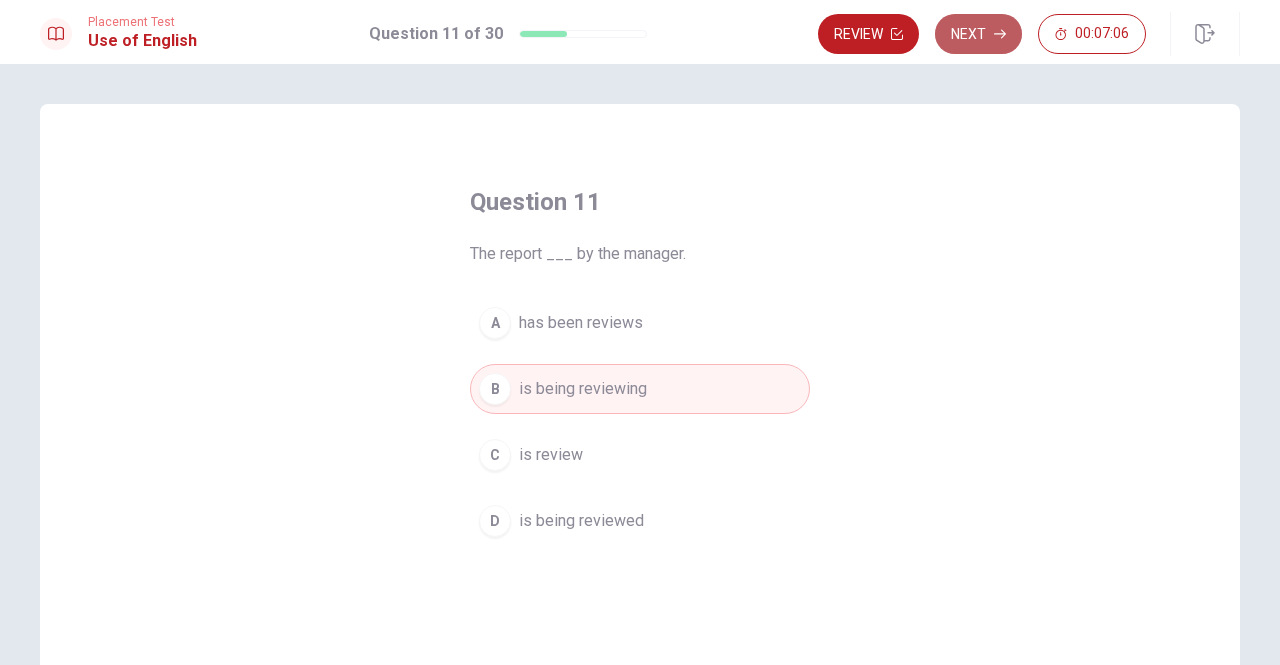 click on "Next" at bounding box center [978, 34] 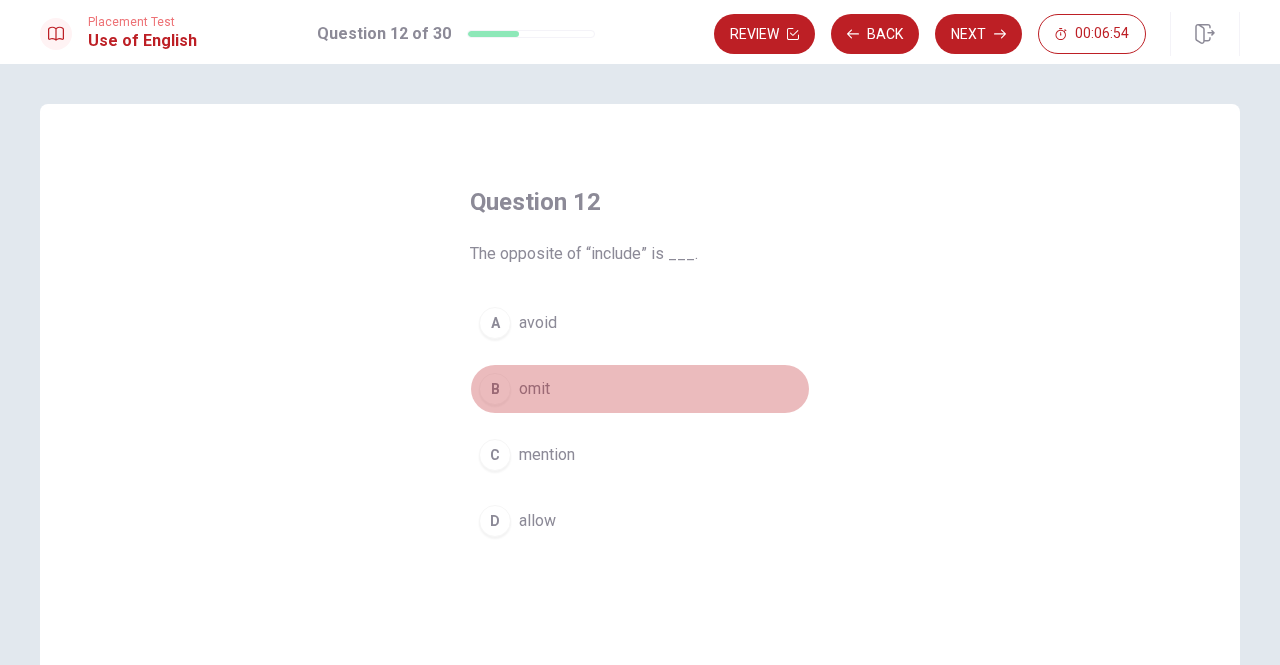 click on "B omit" at bounding box center [640, 389] 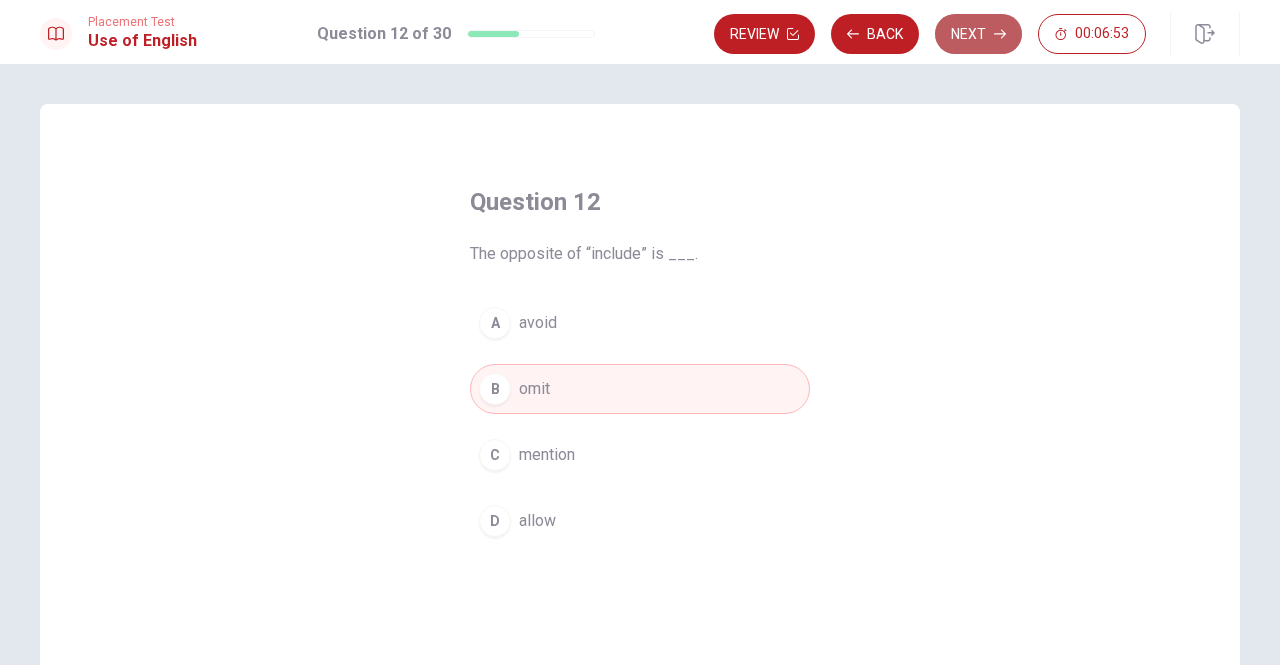 click on "Next" at bounding box center [978, 34] 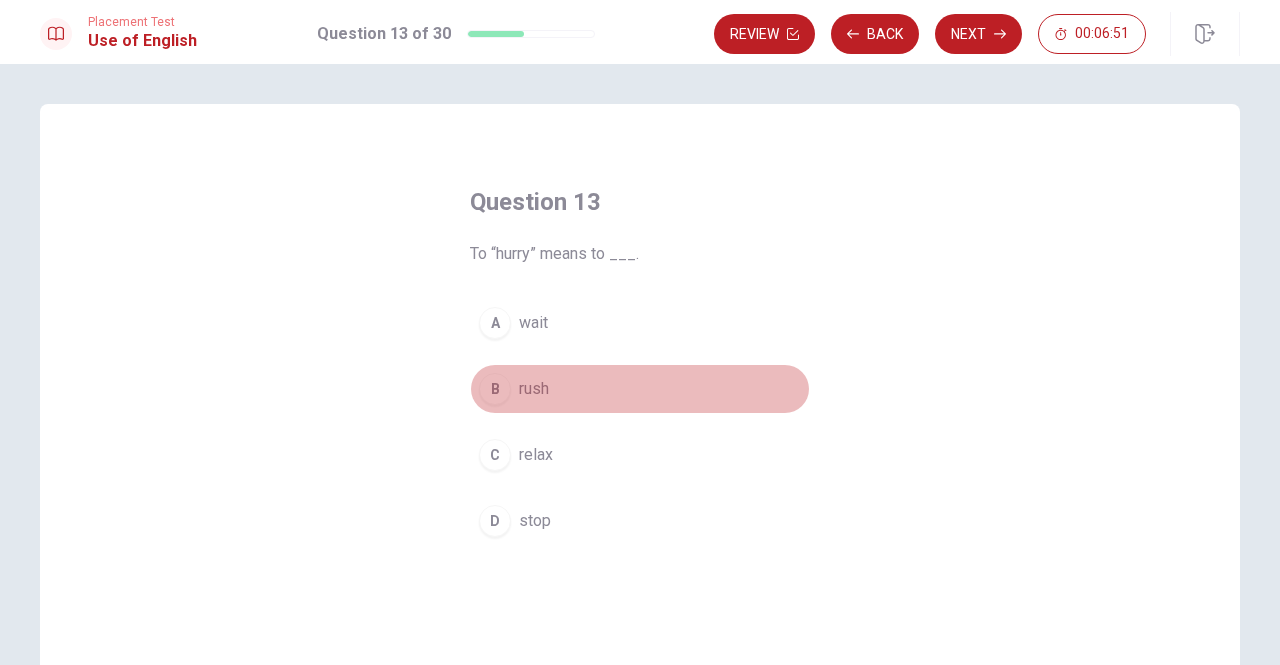 click on "B rush" at bounding box center (640, 389) 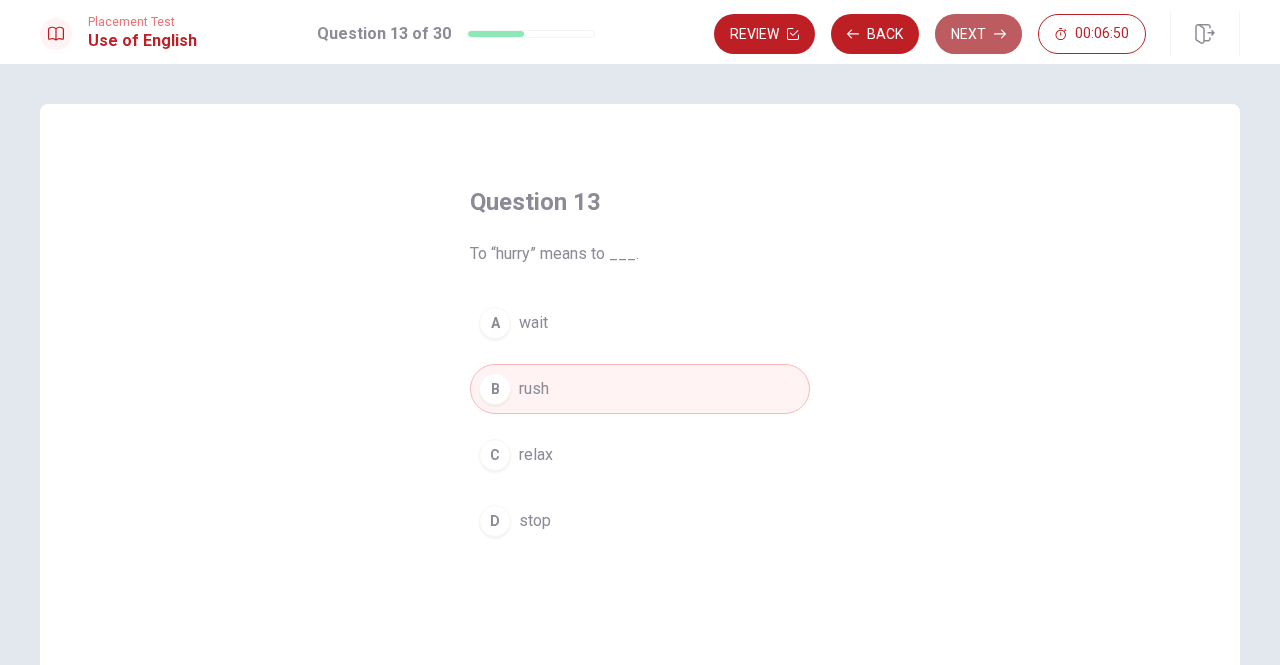 click on "Next" at bounding box center [978, 34] 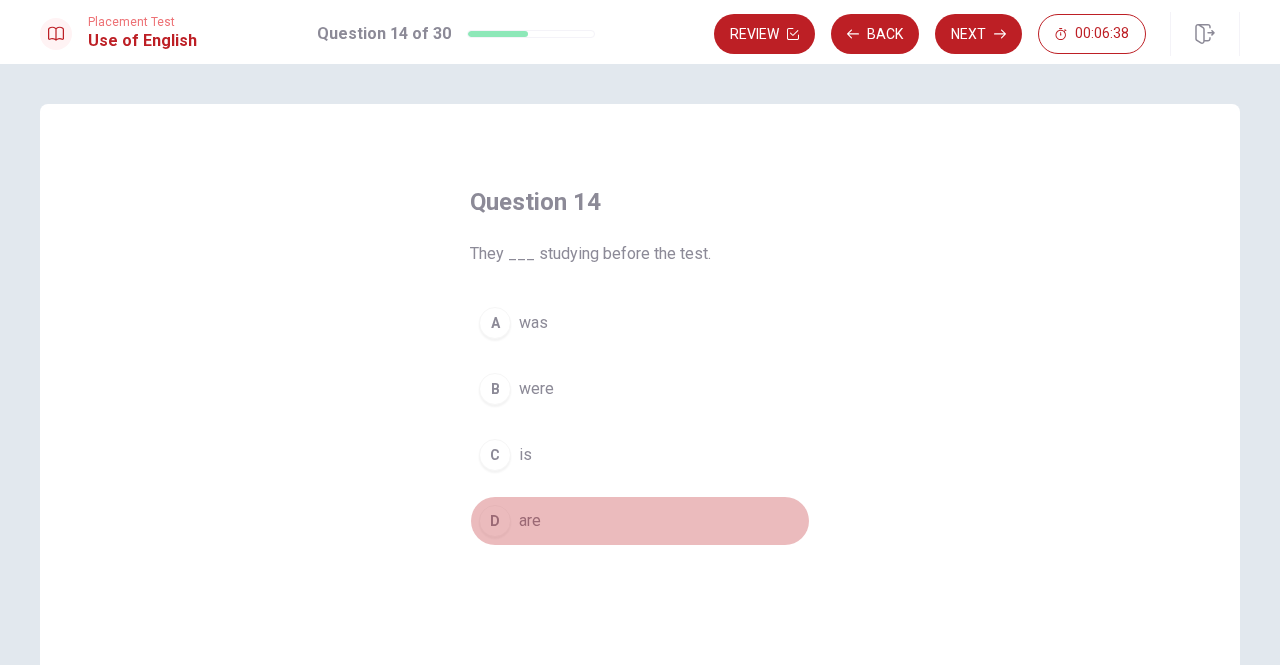 click on "D are" at bounding box center (640, 521) 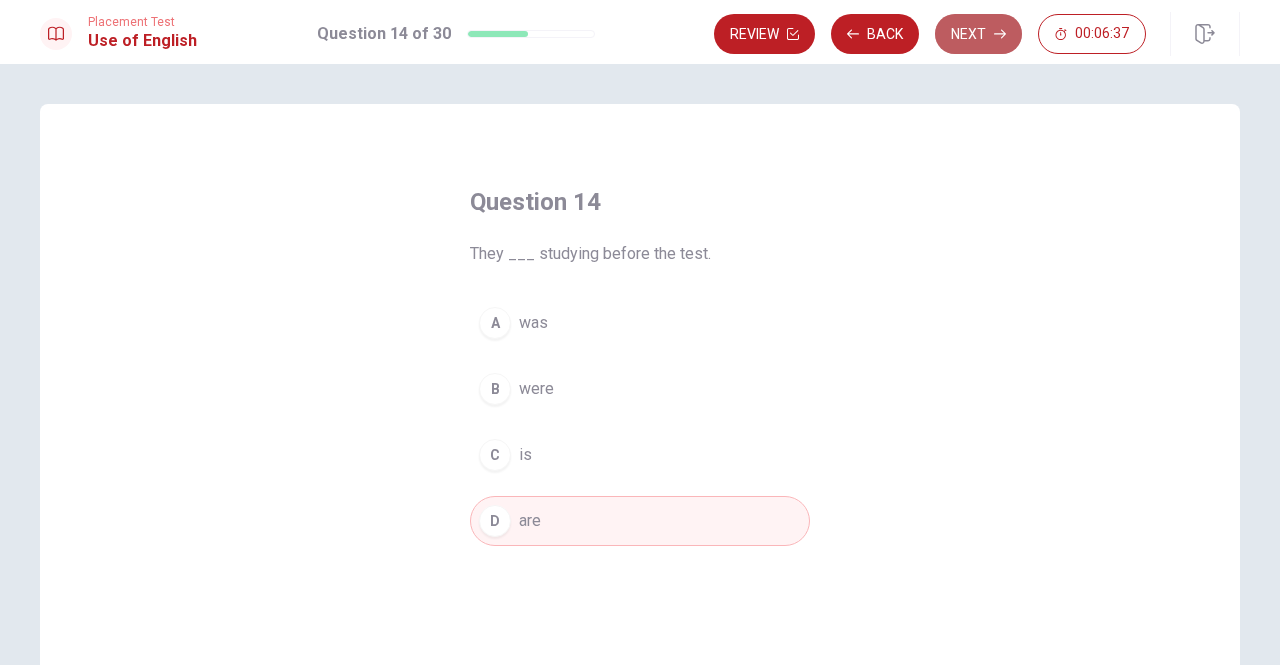 click on "Next" at bounding box center [978, 34] 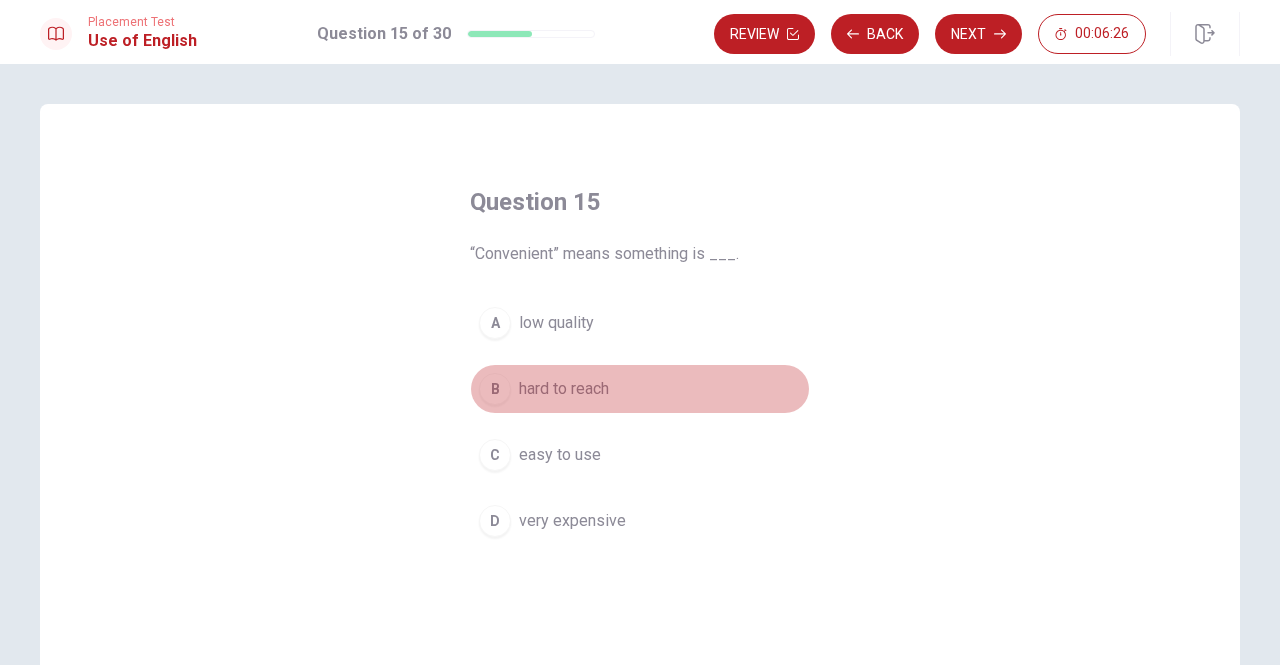 click on "hard to reach" at bounding box center [564, 389] 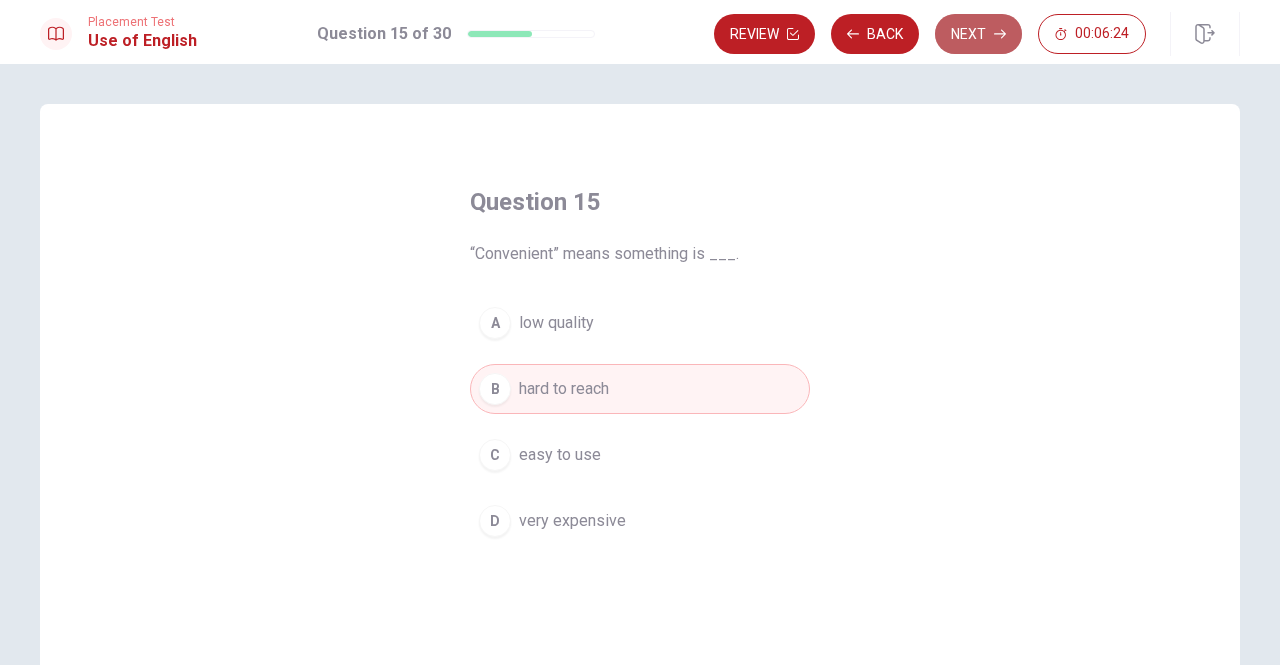 click 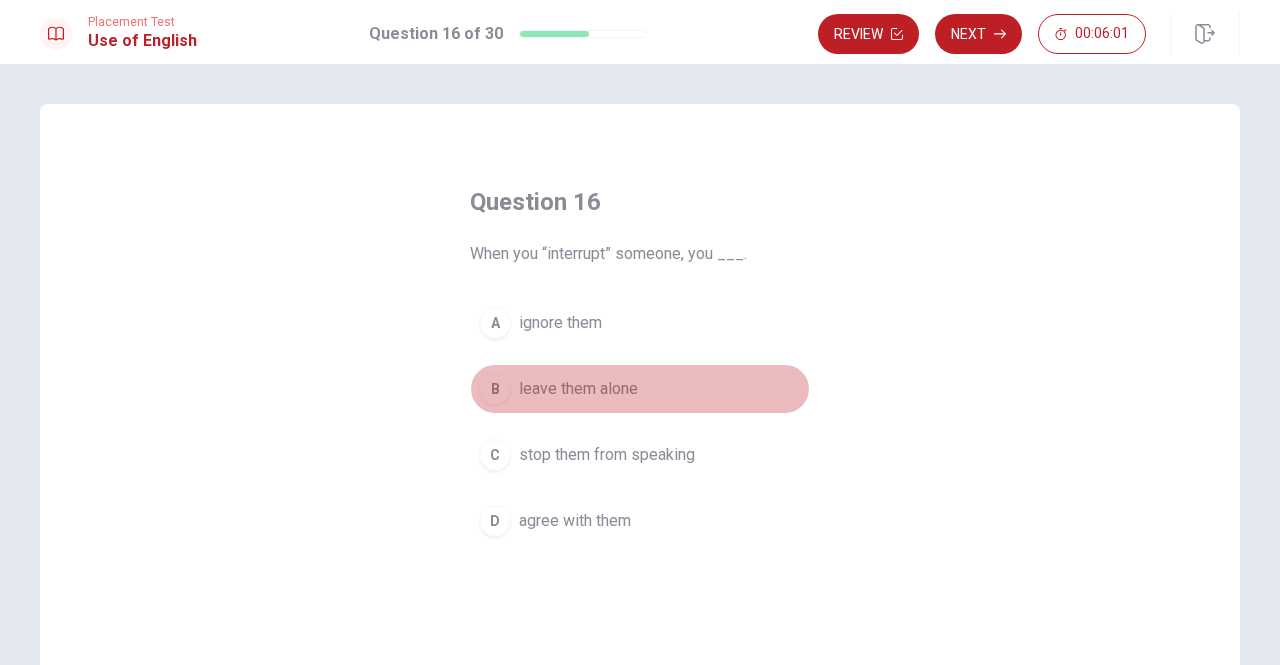 click on "leave them alone" at bounding box center (578, 389) 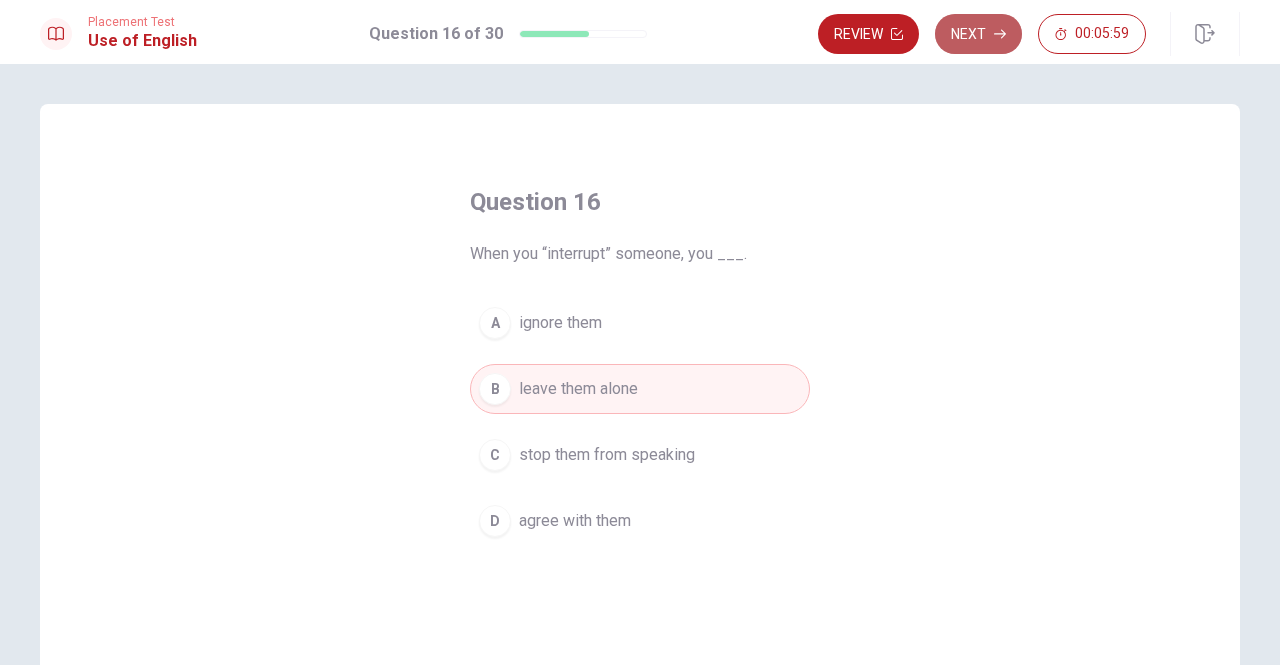 click on "Next" at bounding box center [978, 34] 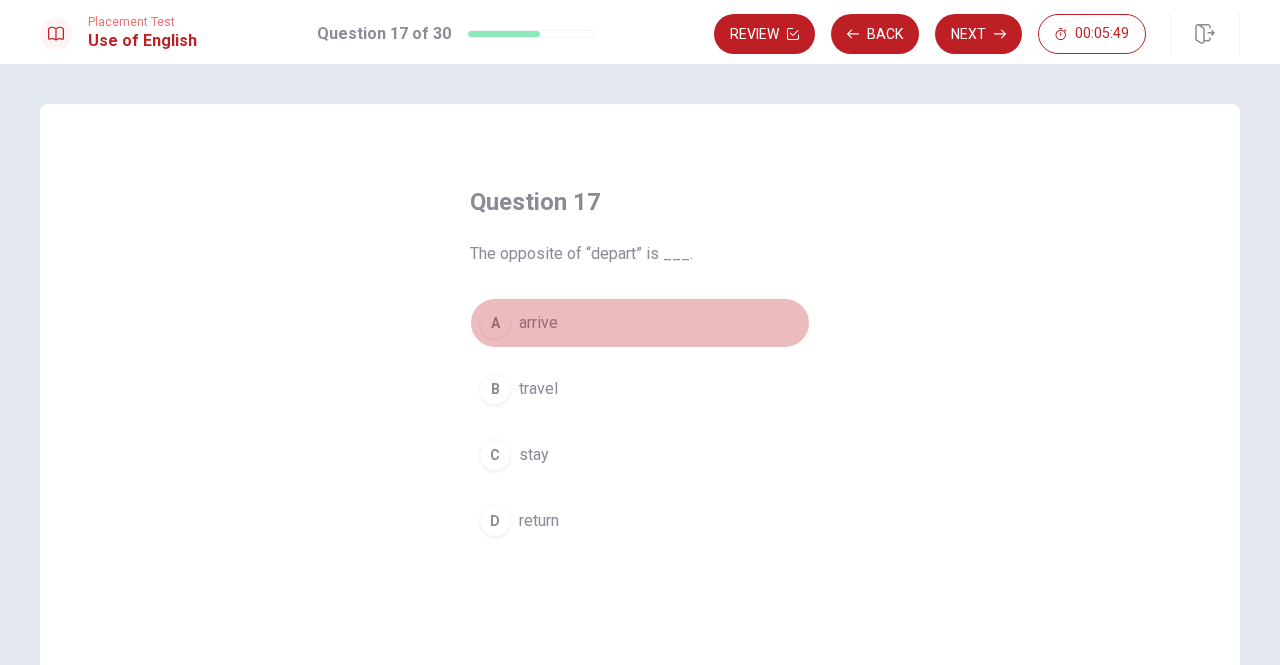 click on "arrive" at bounding box center [538, 323] 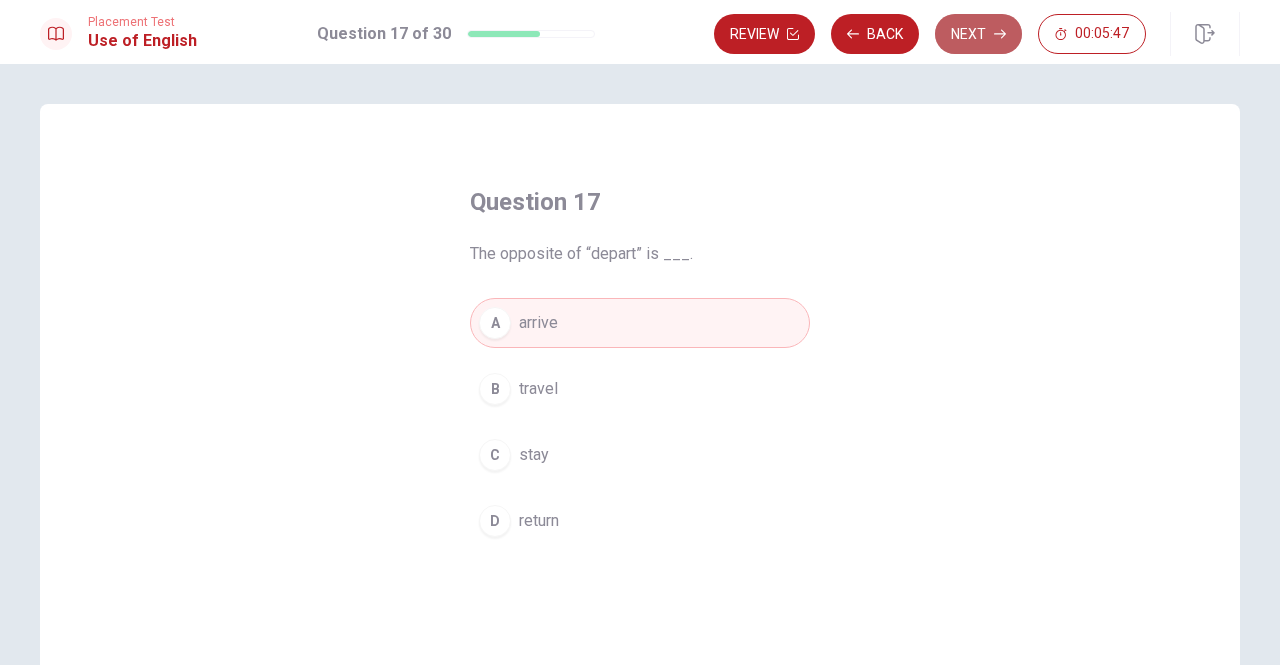 click on "Next" at bounding box center (978, 34) 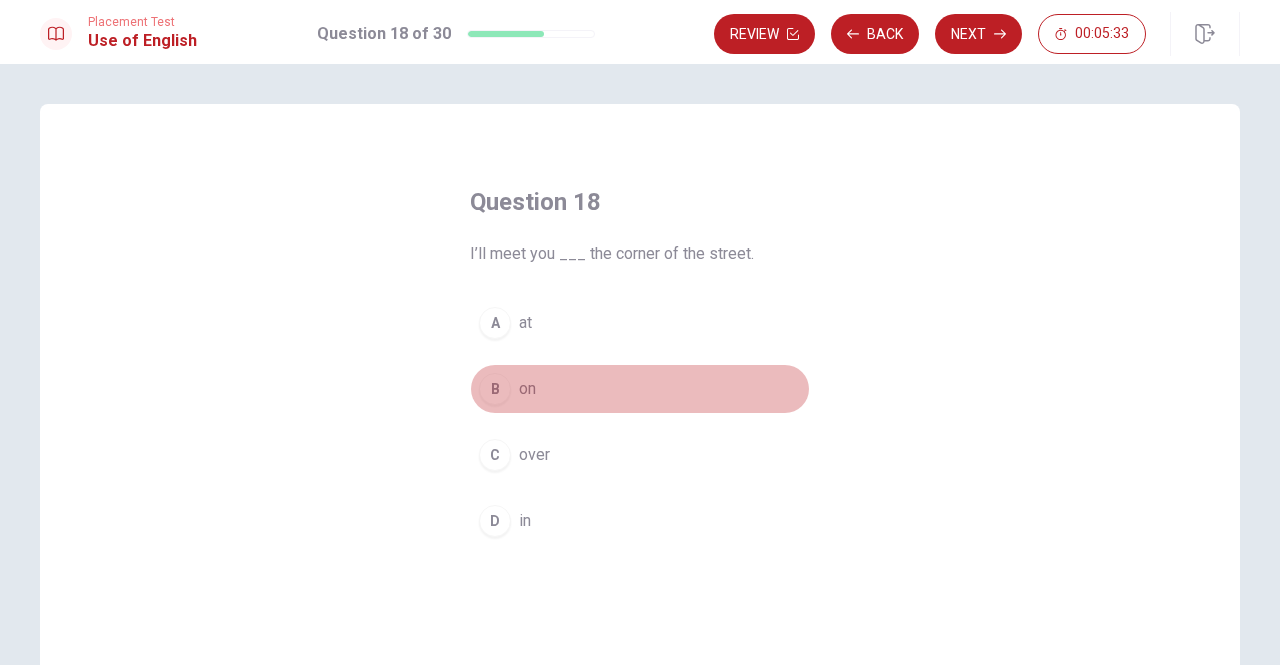 click on "B on" at bounding box center [640, 389] 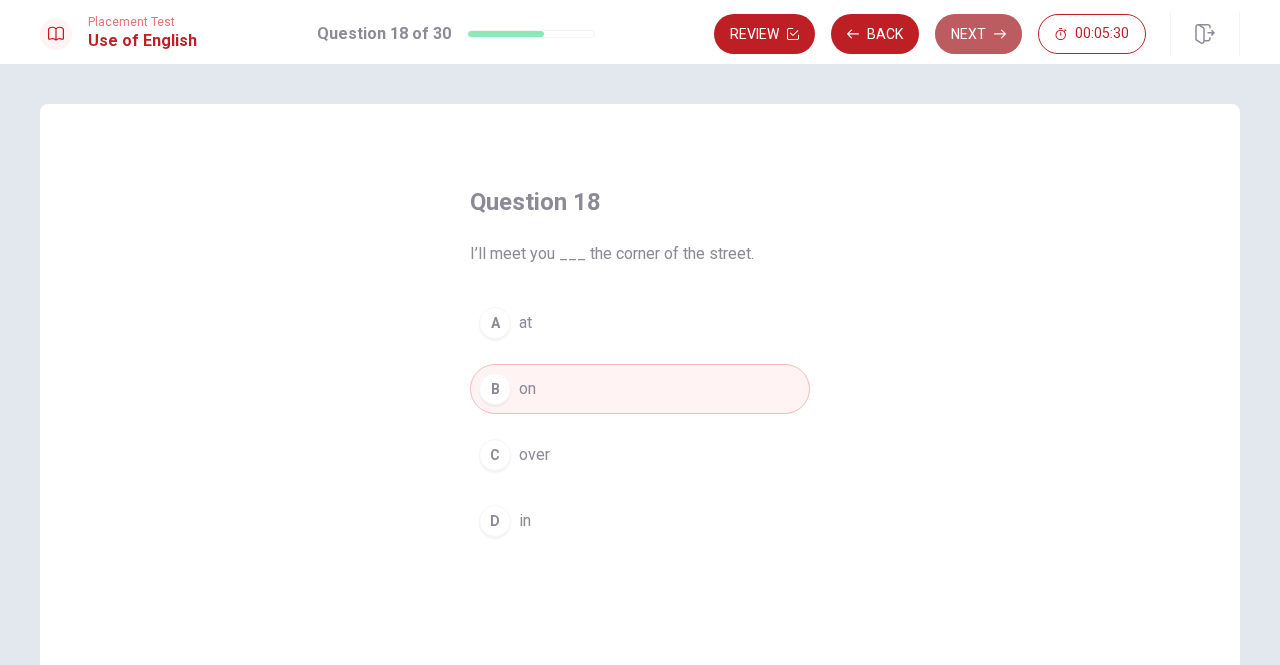 click on "Next" at bounding box center (978, 34) 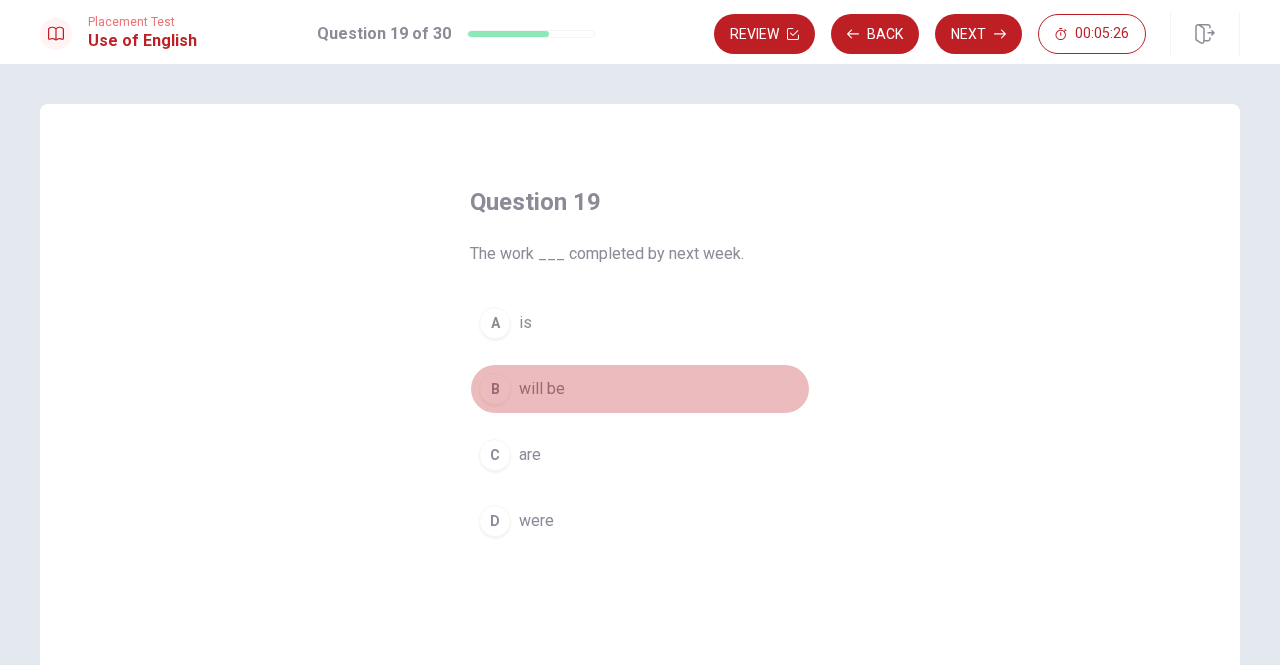 click on "will be" at bounding box center (542, 389) 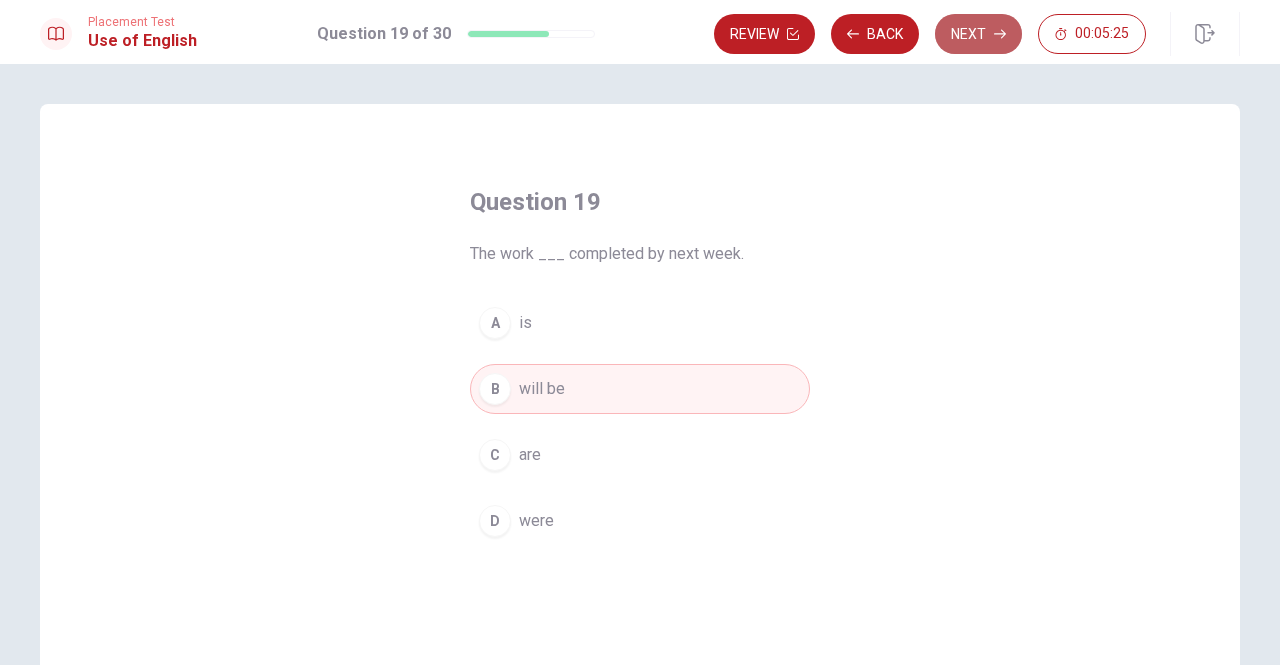 click on "Next" at bounding box center [978, 34] 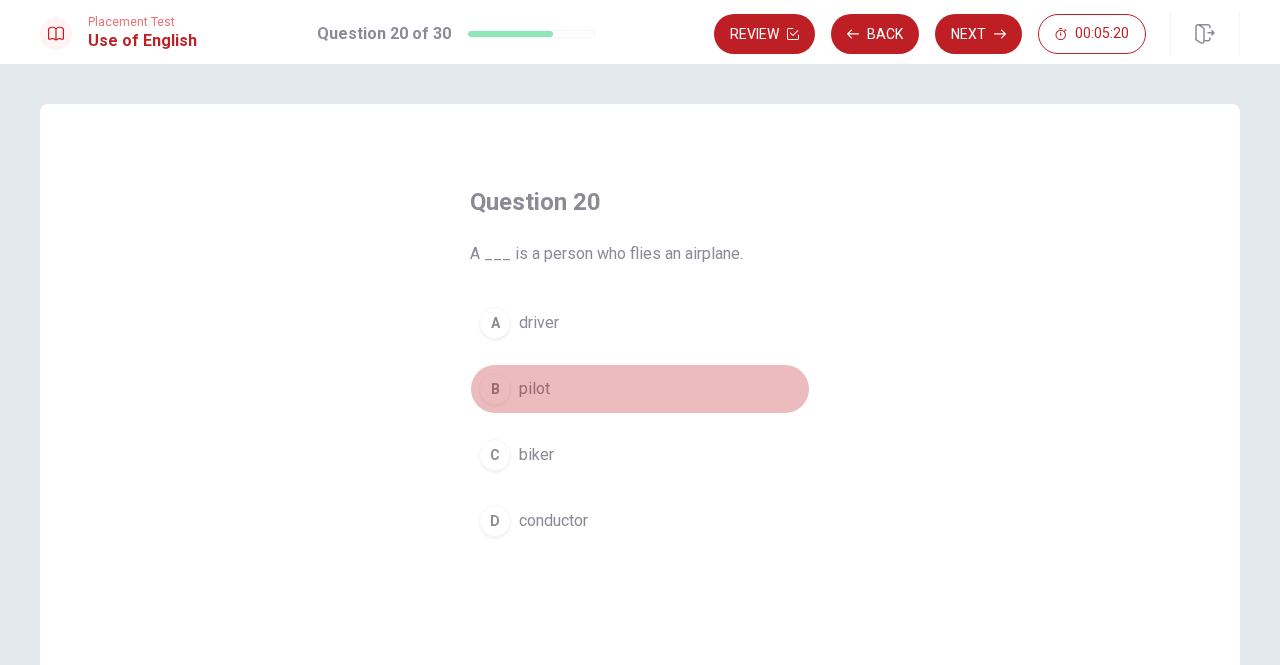 click on "pilot" at bounding box center (534, 389) 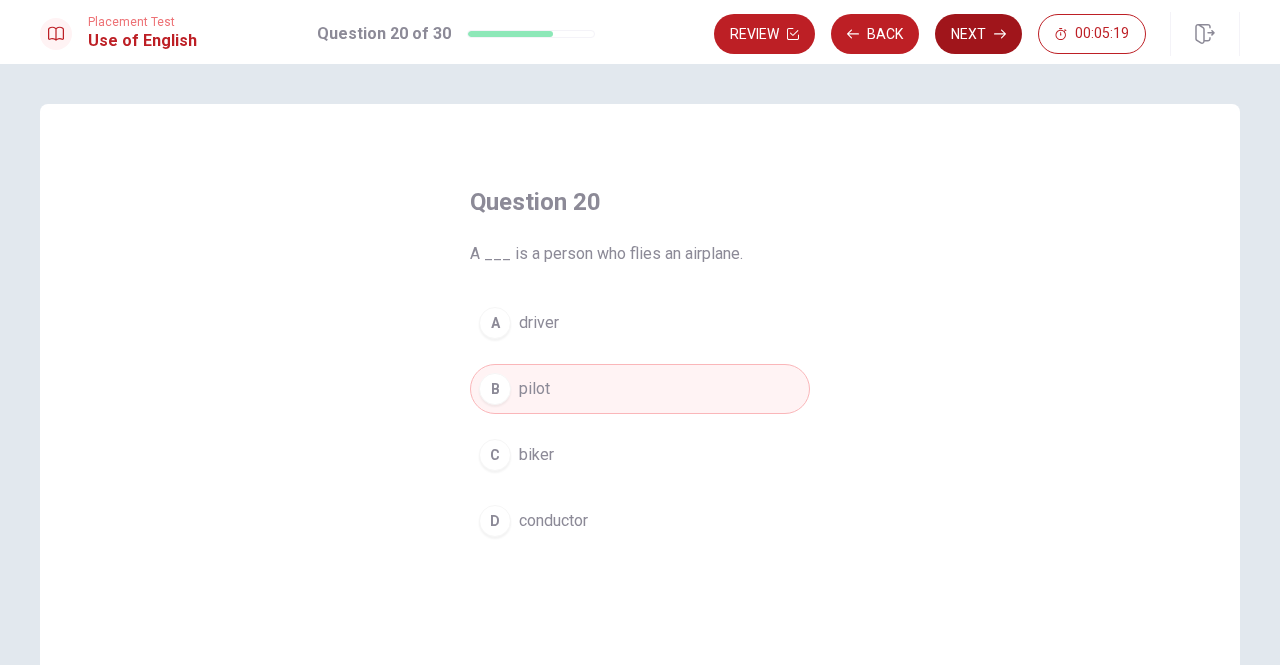 click on "Next" at bounding box center (978, 34) 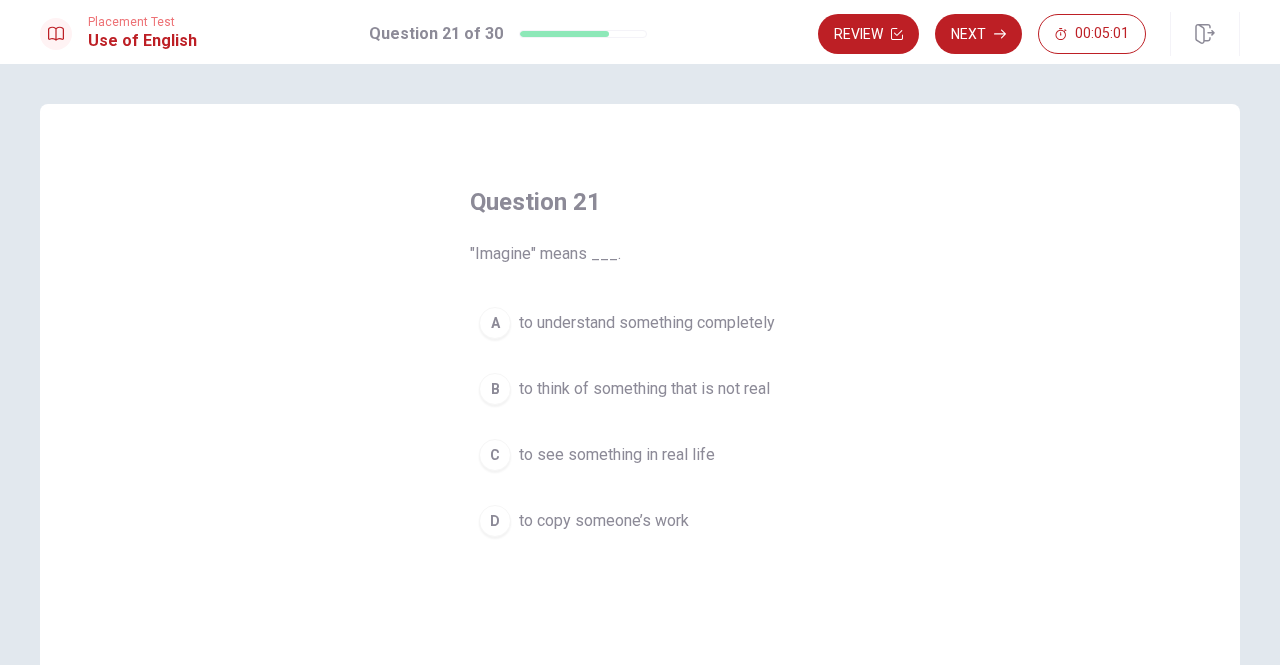 click on "to think of something that is not real" at bounding box center (644, 389) 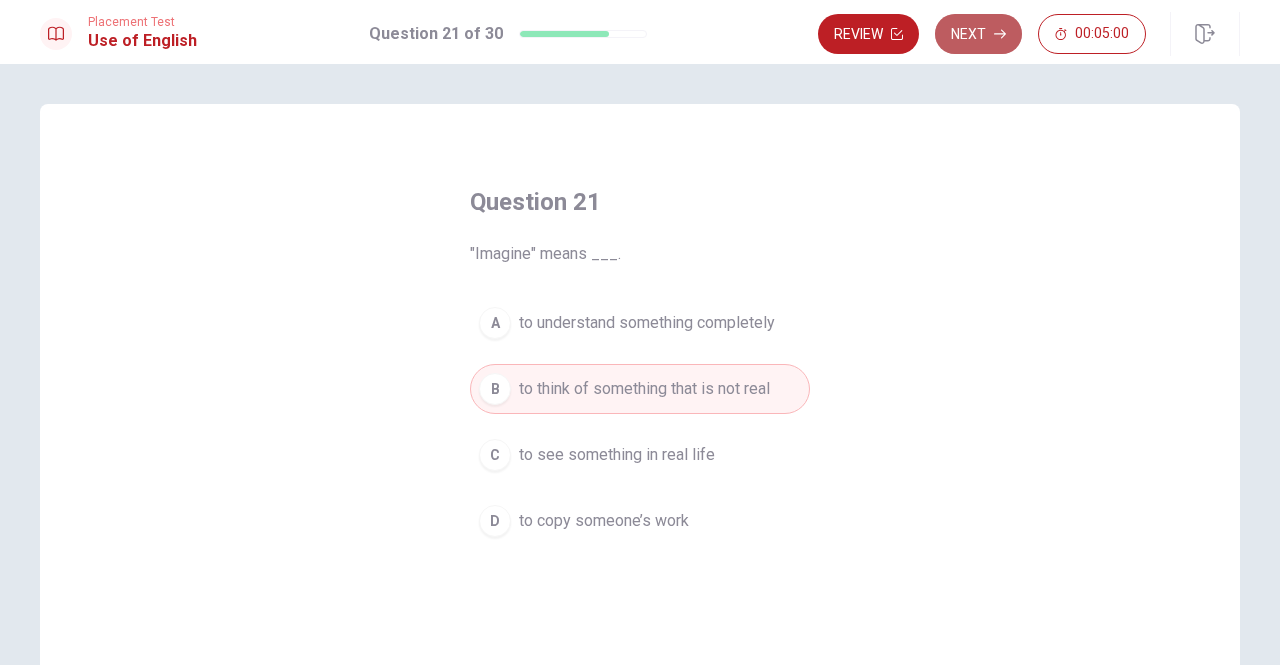 click on "Next" at bounding box center [978, 34] 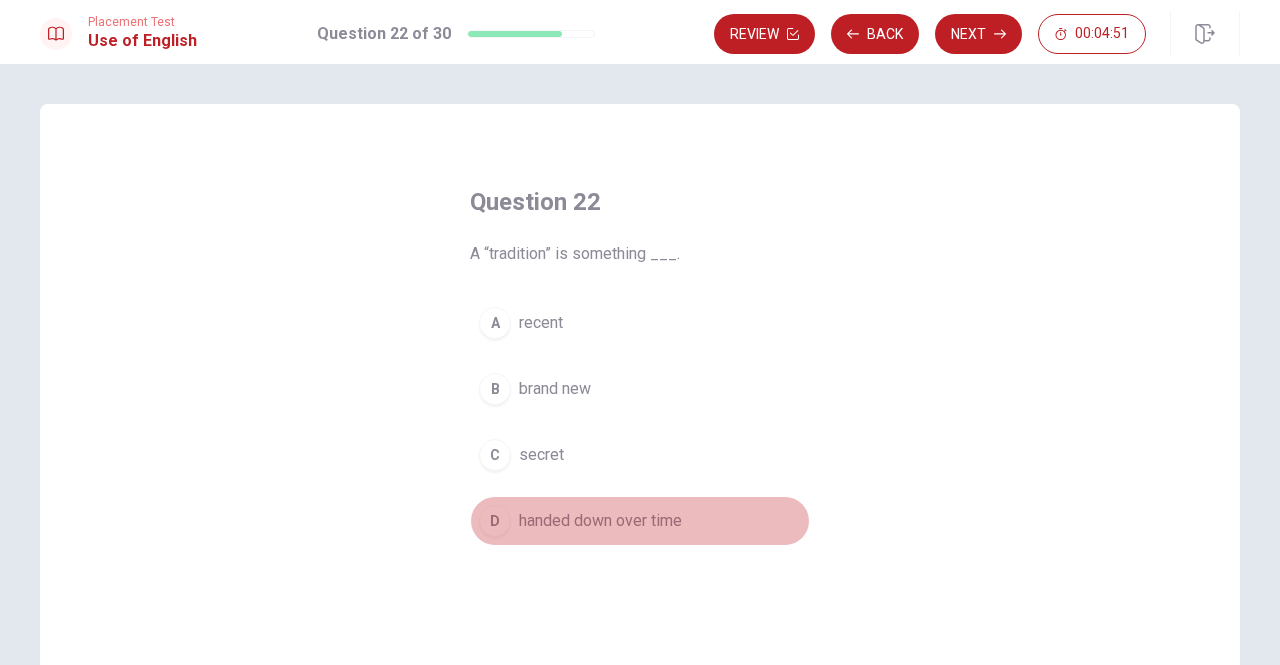 click on "D handed down over time" at bounding box center [640, 521] 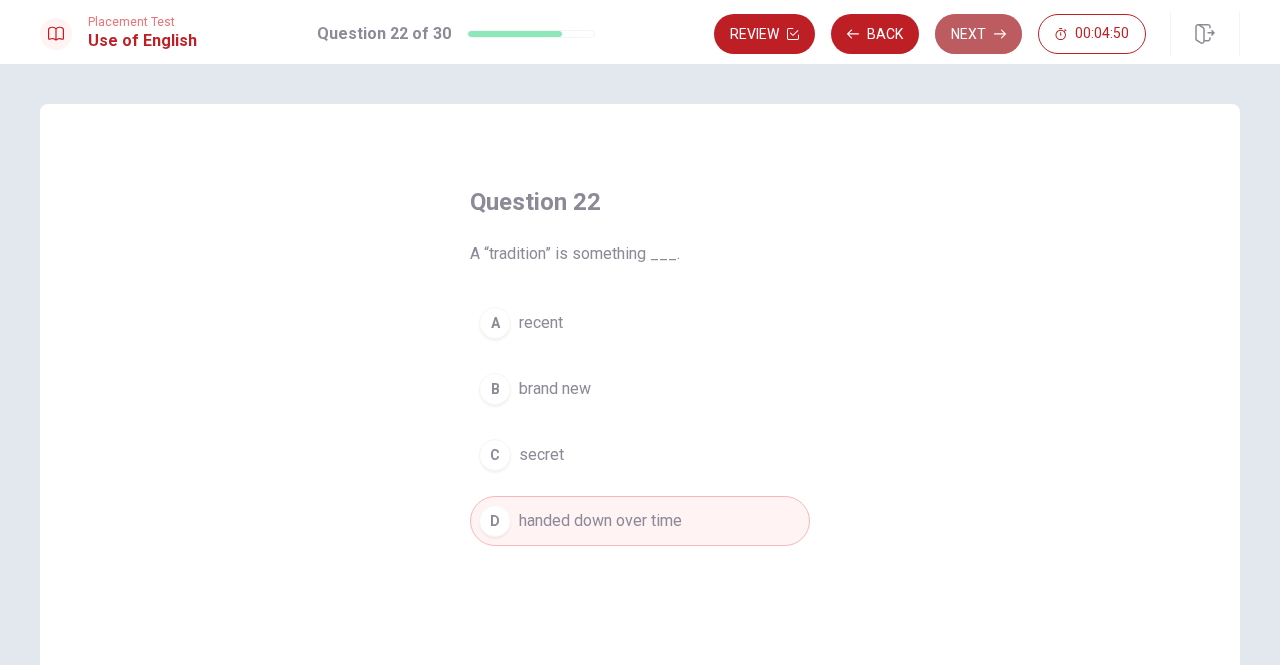 click on "Next" at bounding box center (978, 34) 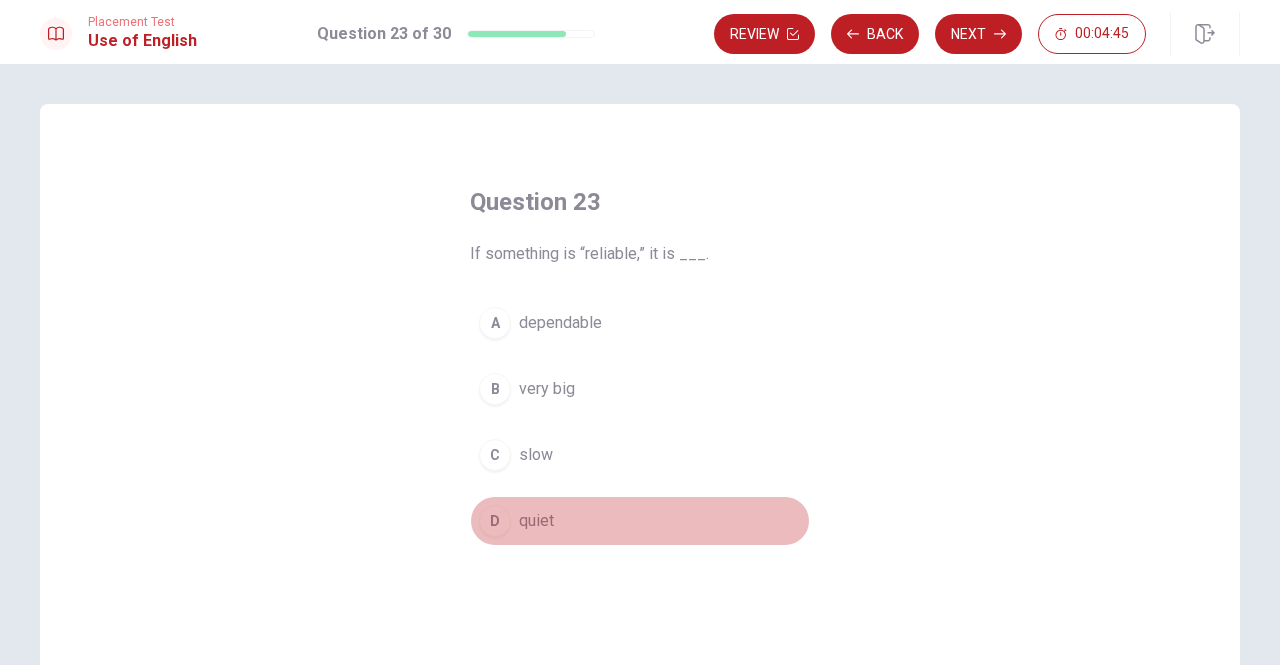 click on "quiet" at bounding box center [536, 521] 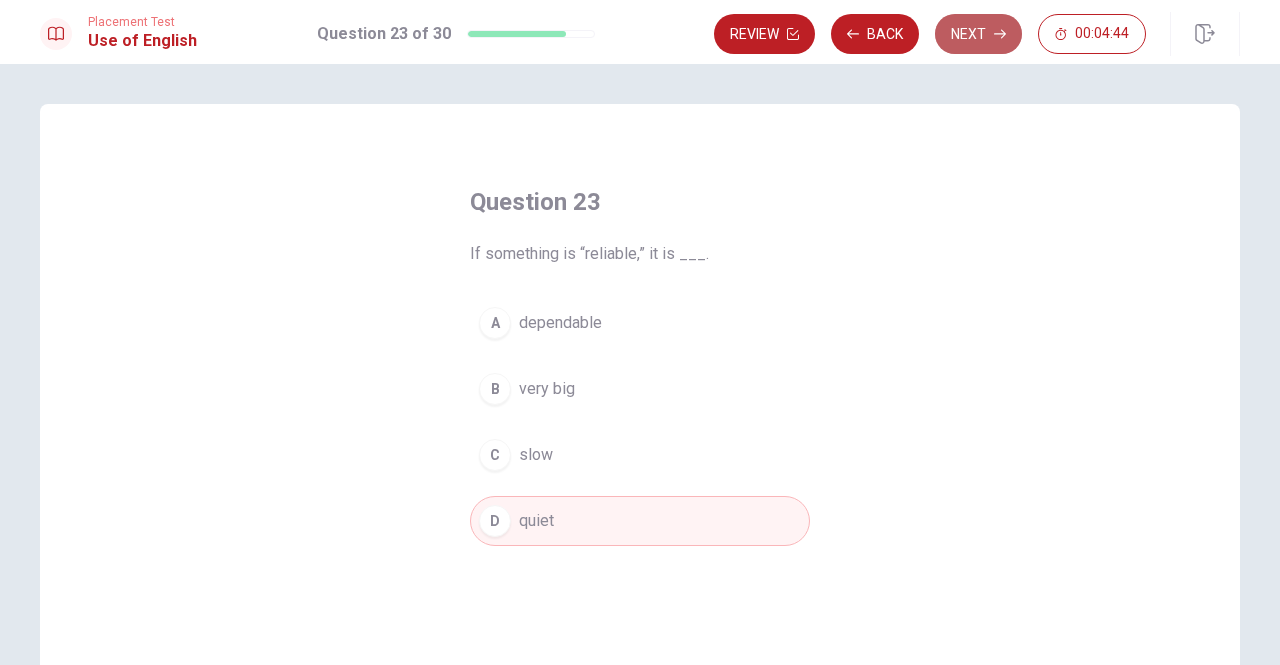 click on "Next" at bounding box center (978, 34) 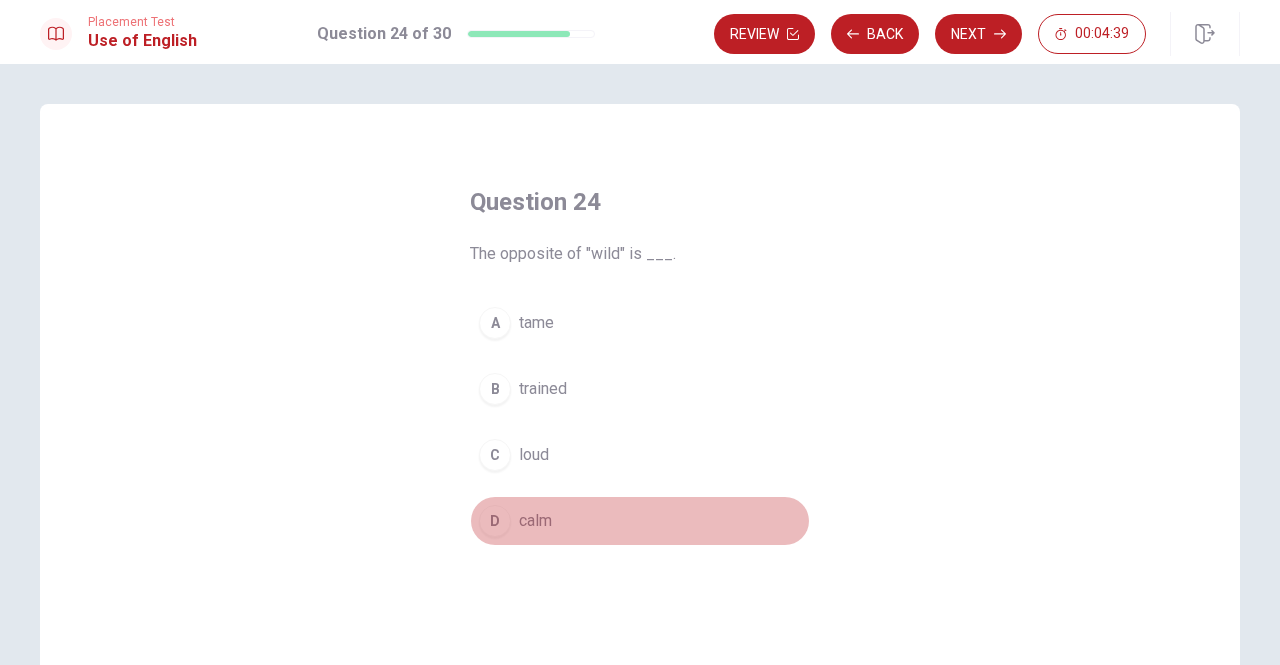 click on "calm" at bounding box center [535, 521] 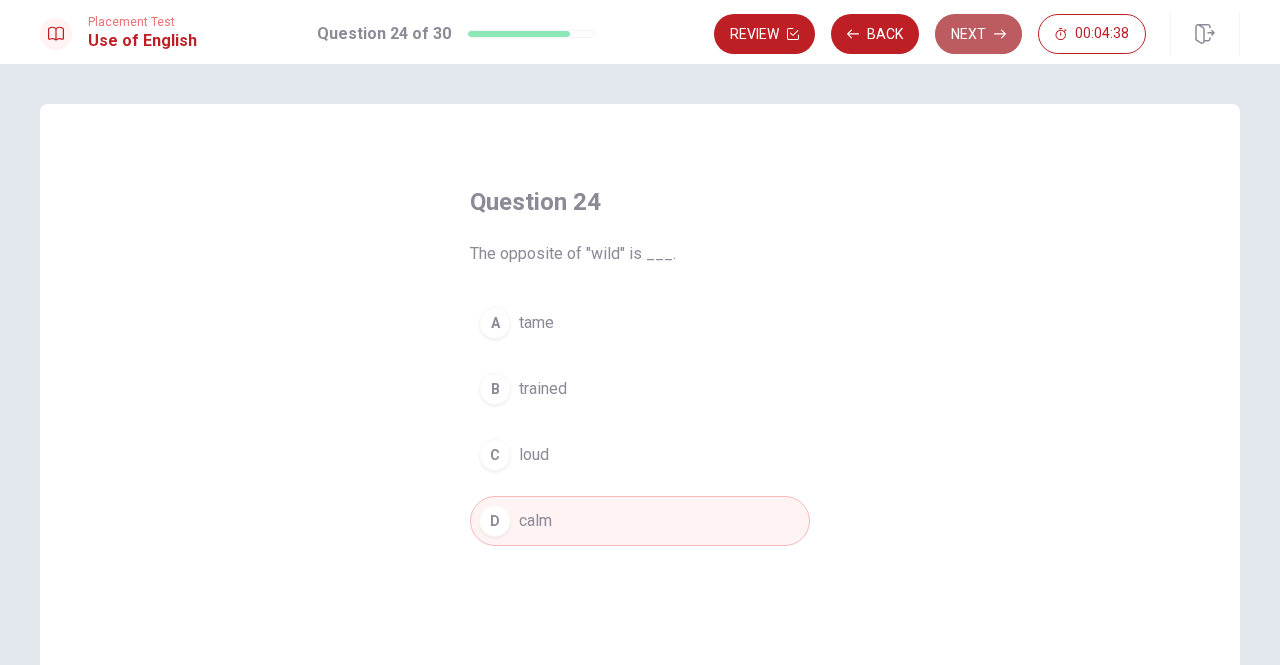click on "Next" at bounding box center [978, 34] 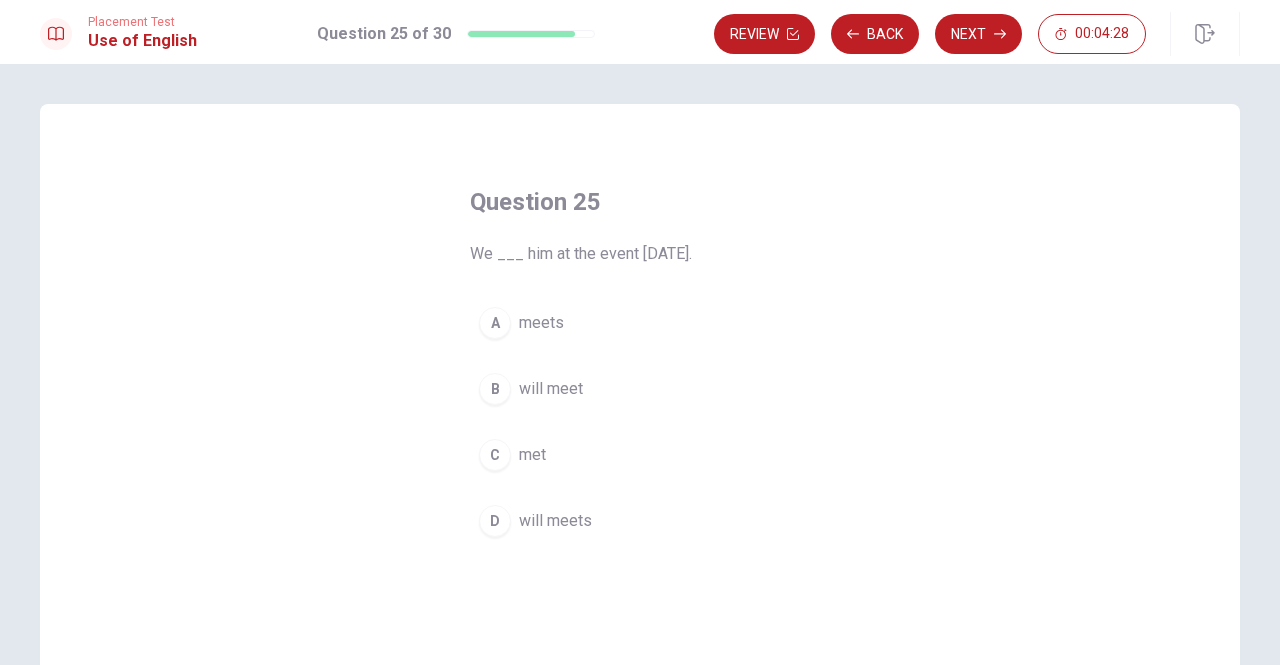 click on "will meet" at bounding box center [551, 389] 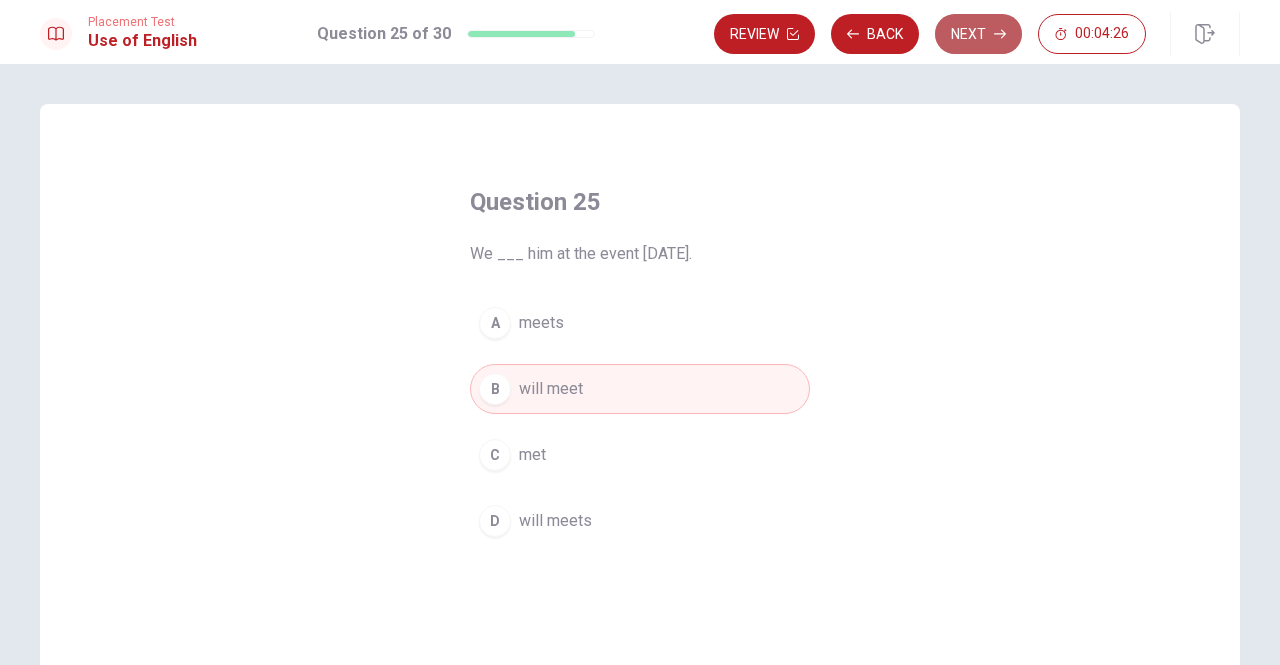 click on "Next" at bounding box center [978, 34] 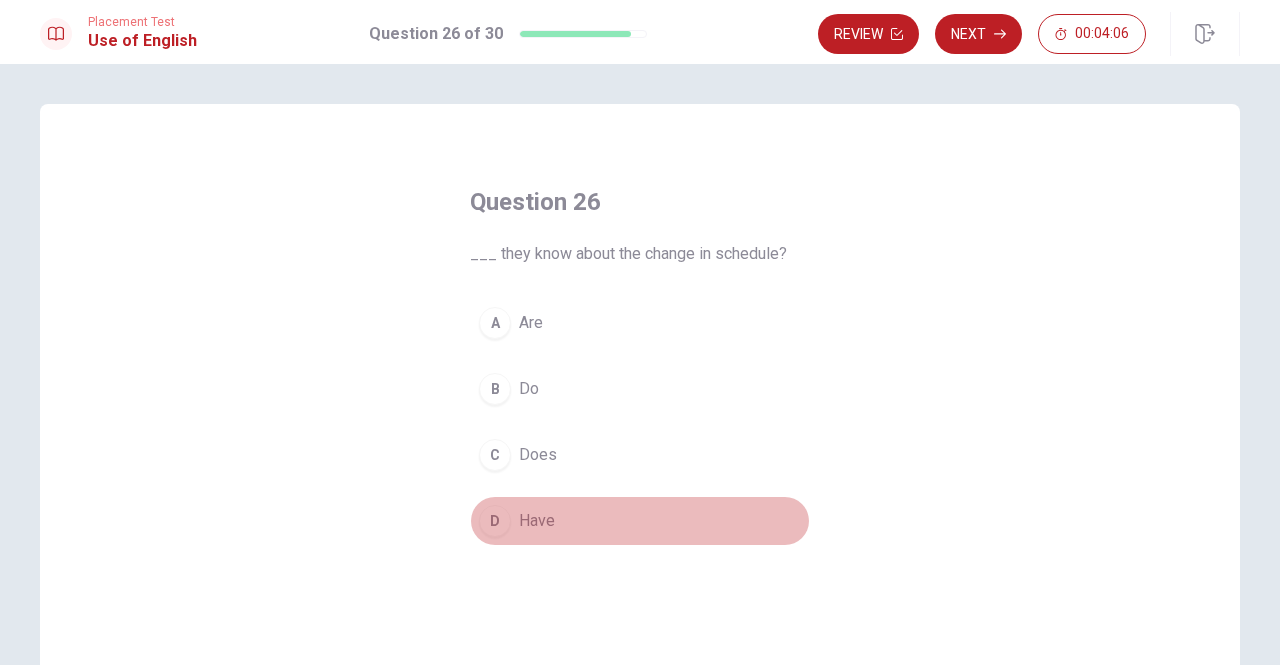 click on "D Have" at bounding box center (640, 521) 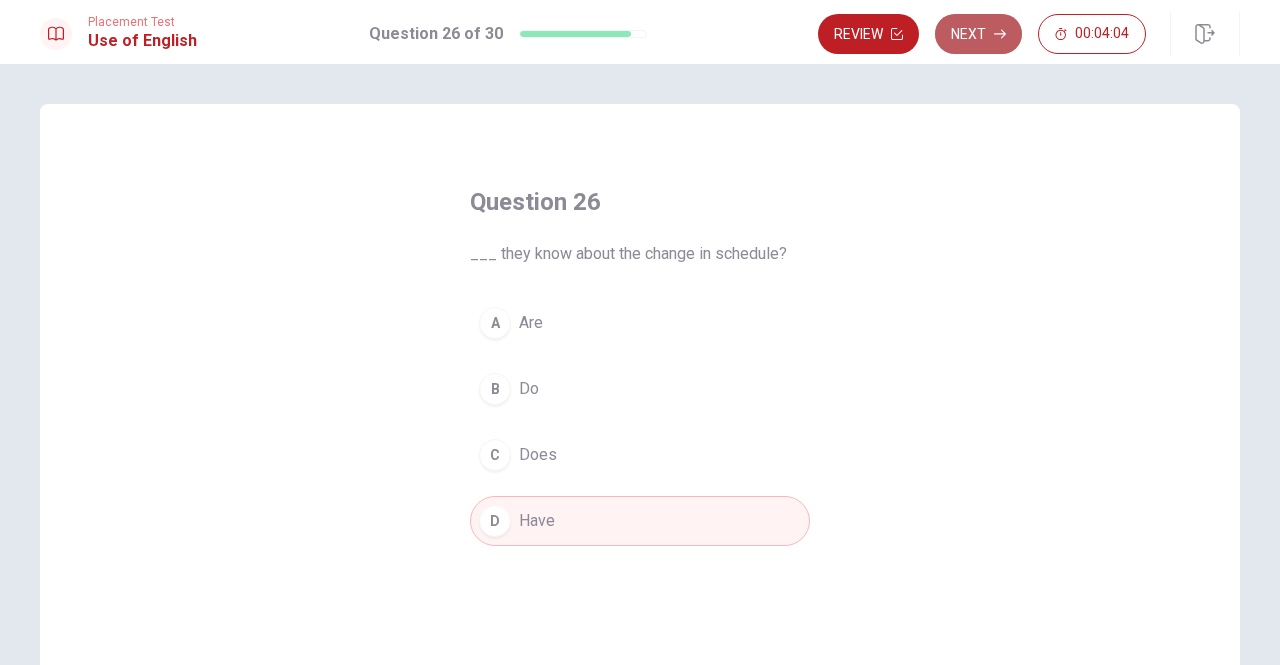 click on "Next" at bounding box center (978, 34) 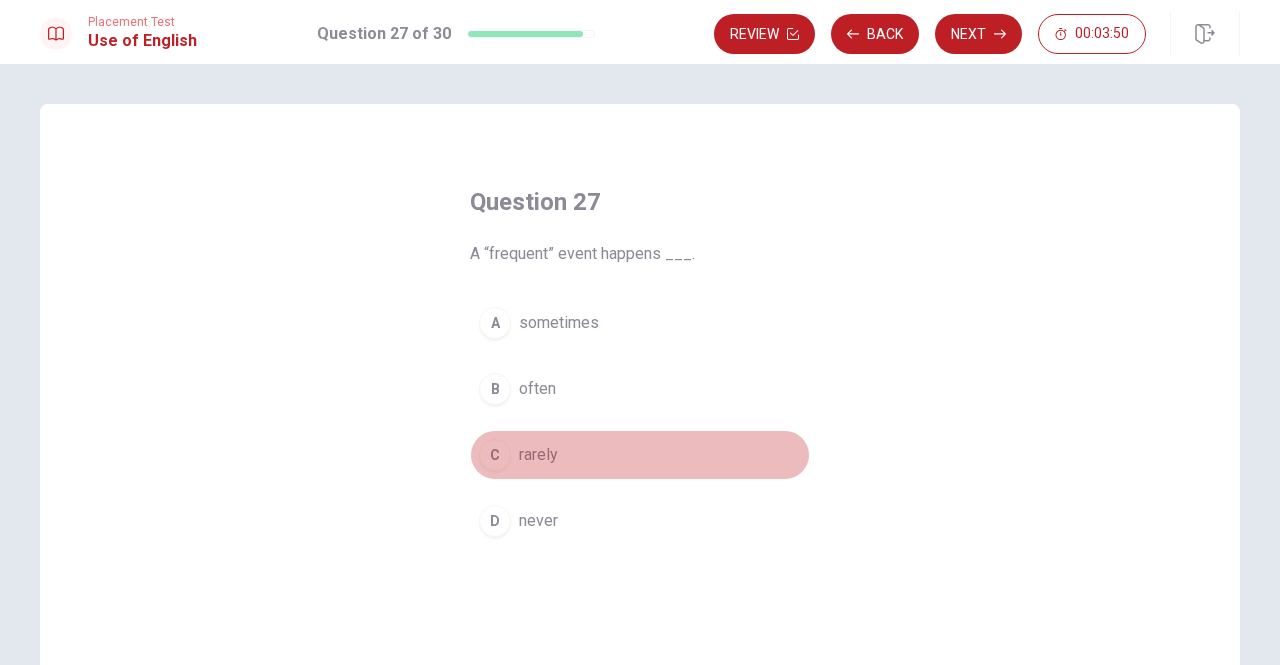 click on "rarely" at bounding box center (538, 455) 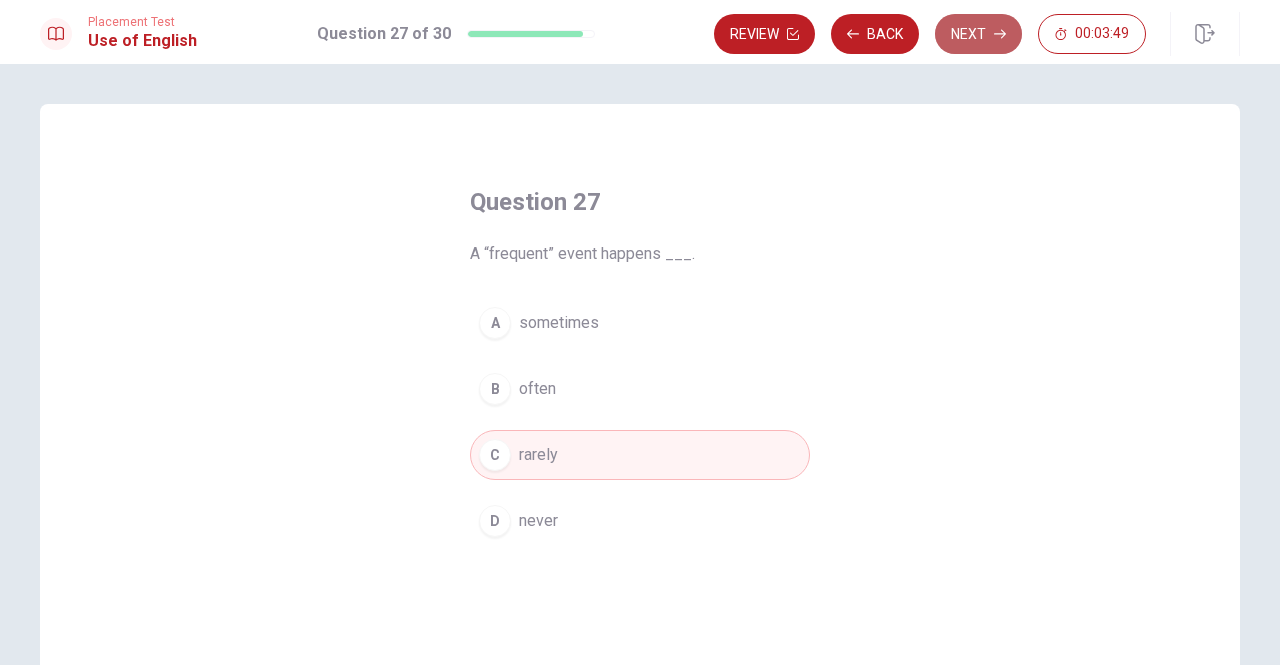 click on "Next" at bounding box center (978, 34) 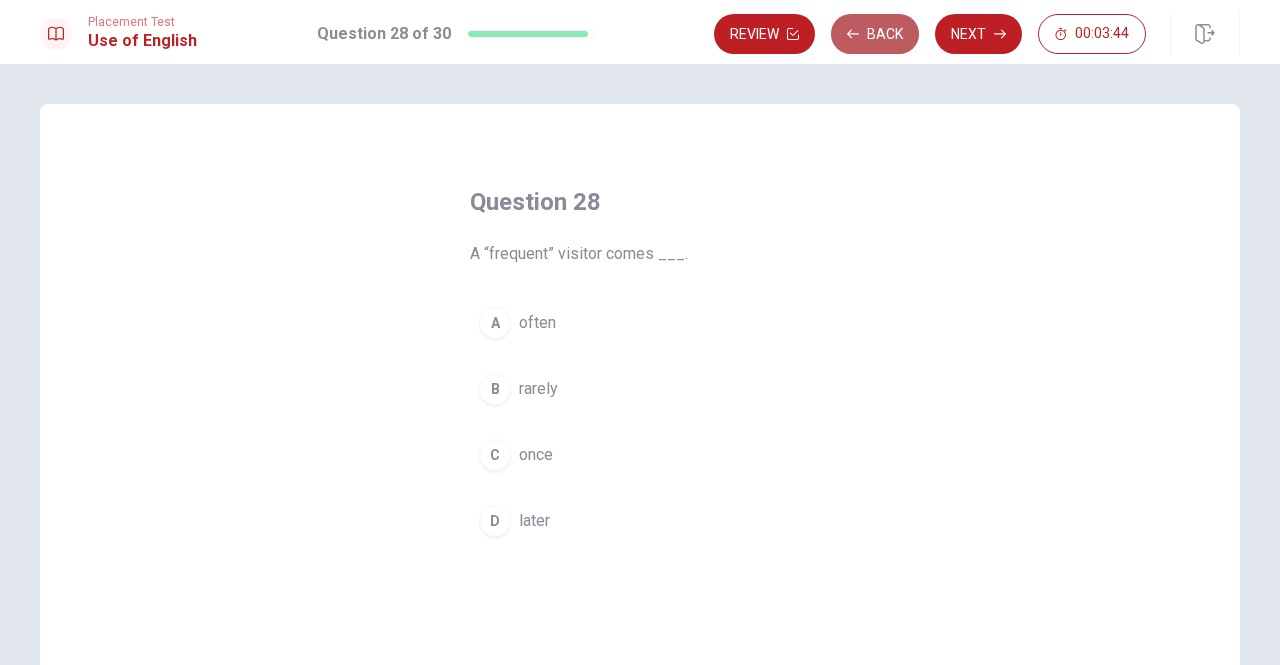 click on "Back" at bounding box center (875, 34) 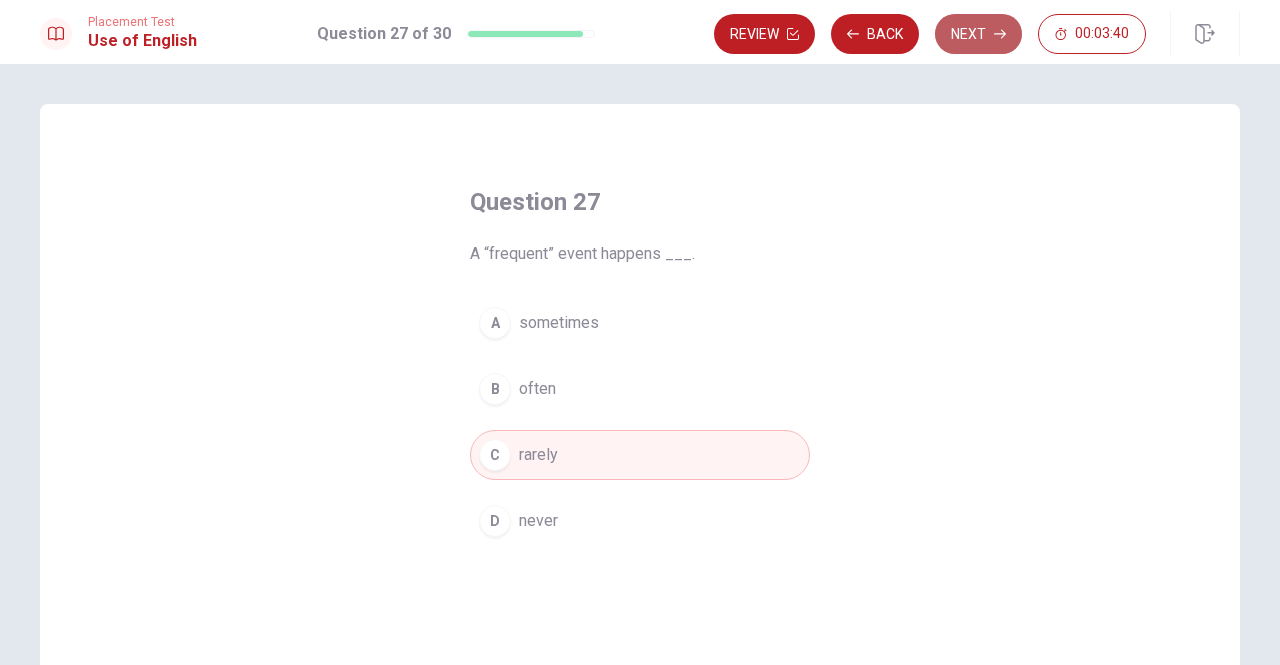 click on "Next" at bounding box center (978, 34) 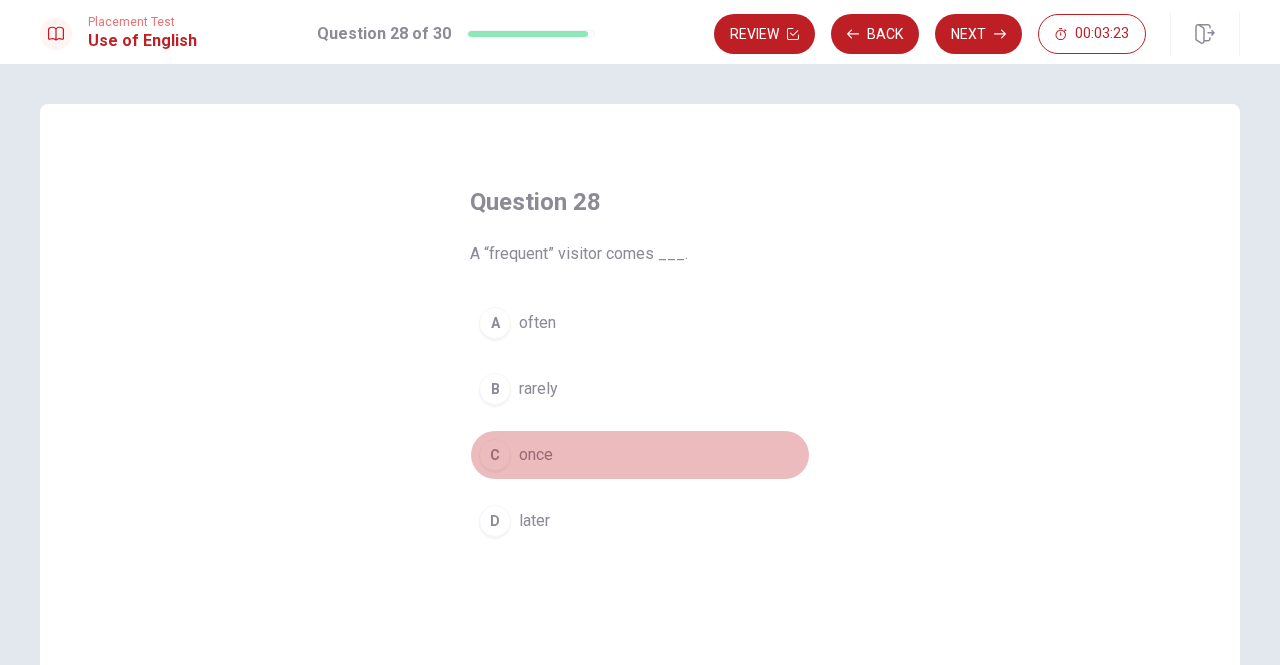 click on "once" at bounding box center [536, 455] 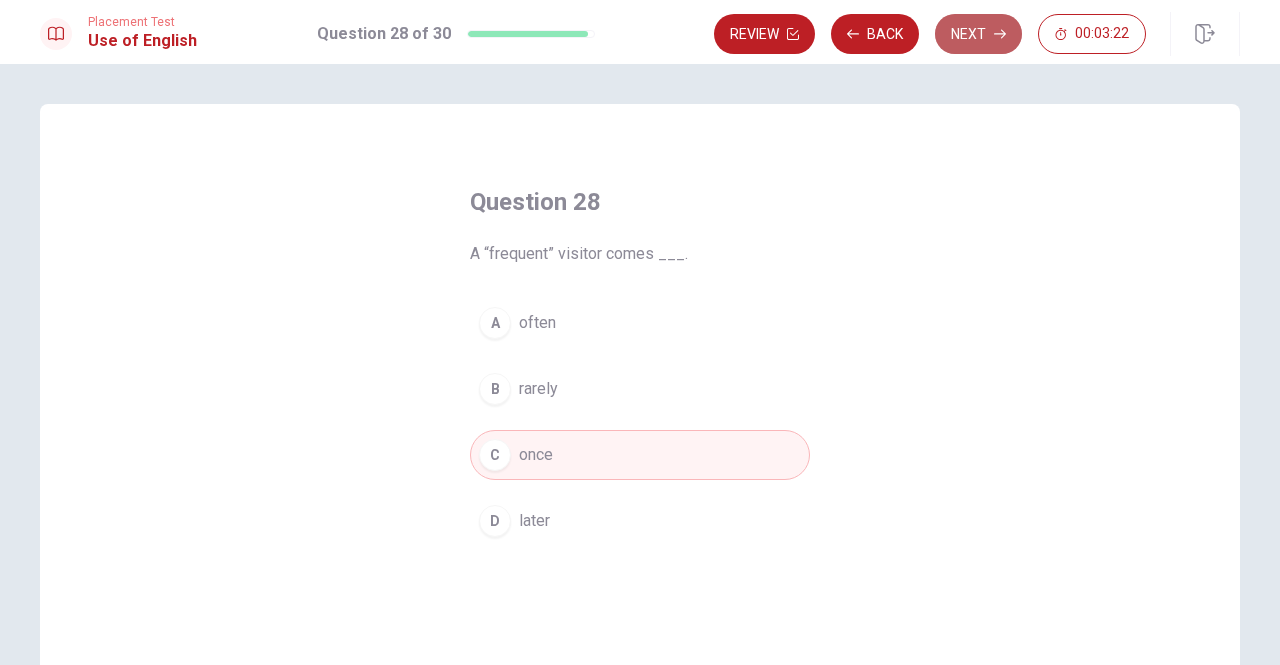 click on "Next" at bounding box center [978, 34] 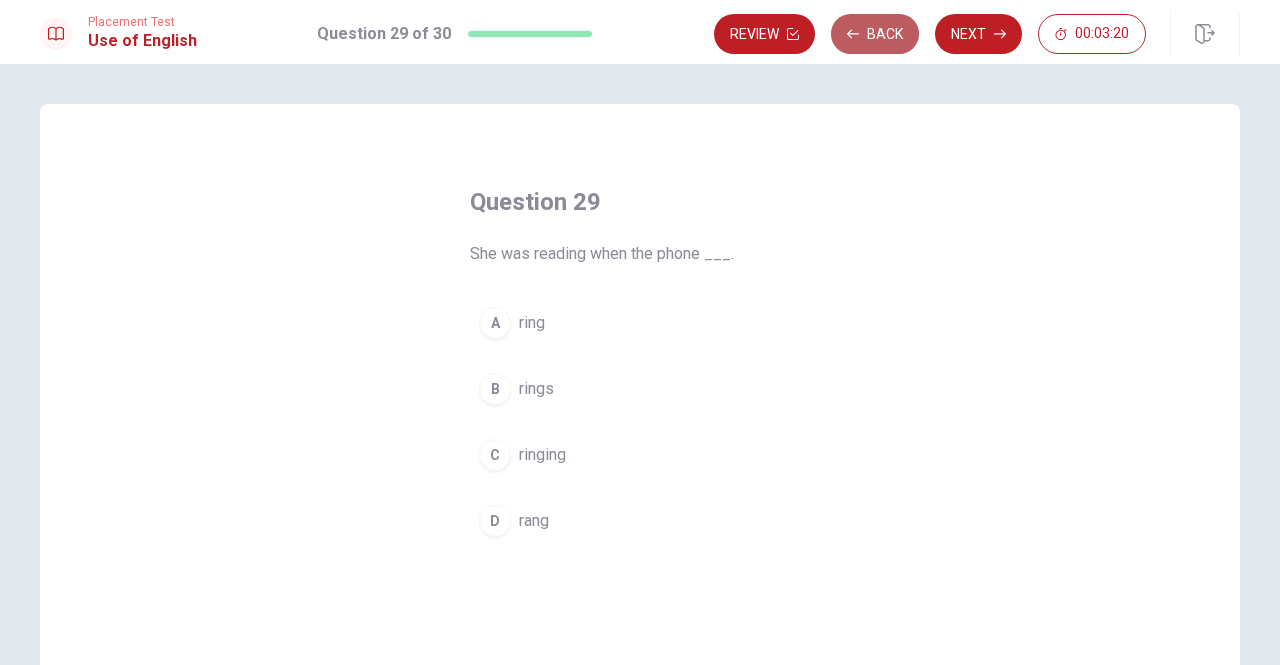 click on "Back" at bounding box center (875, 34) 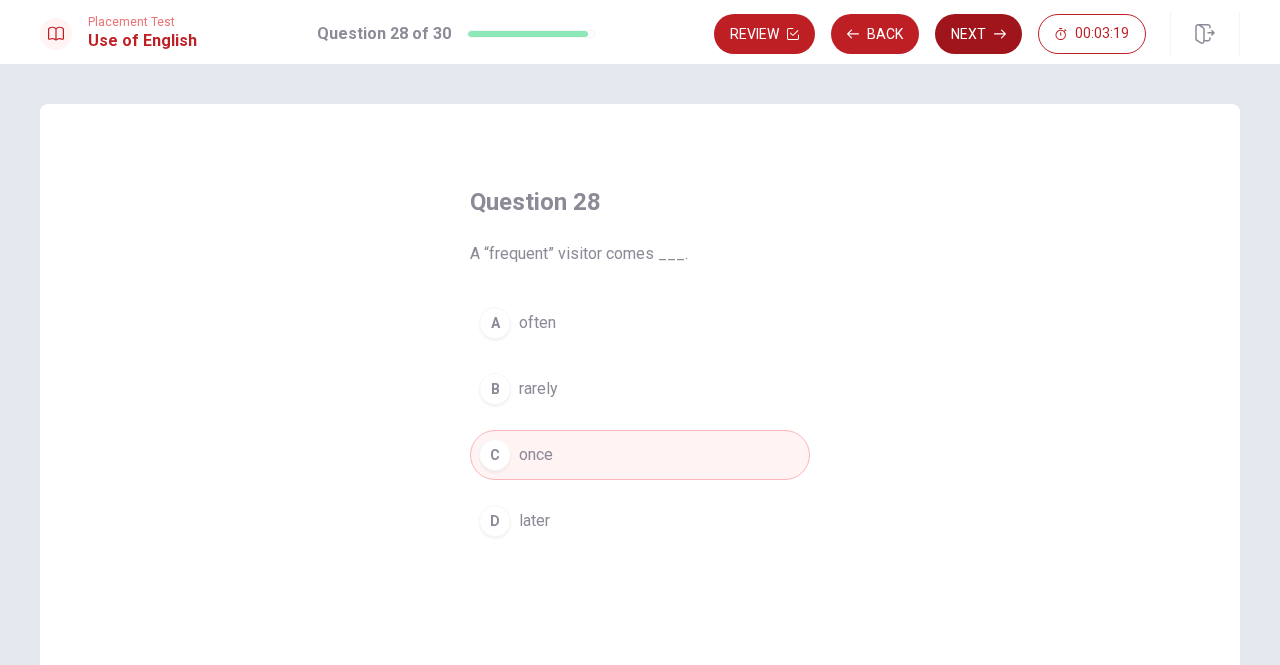 click on "Next" at bounding box center [978, 34] 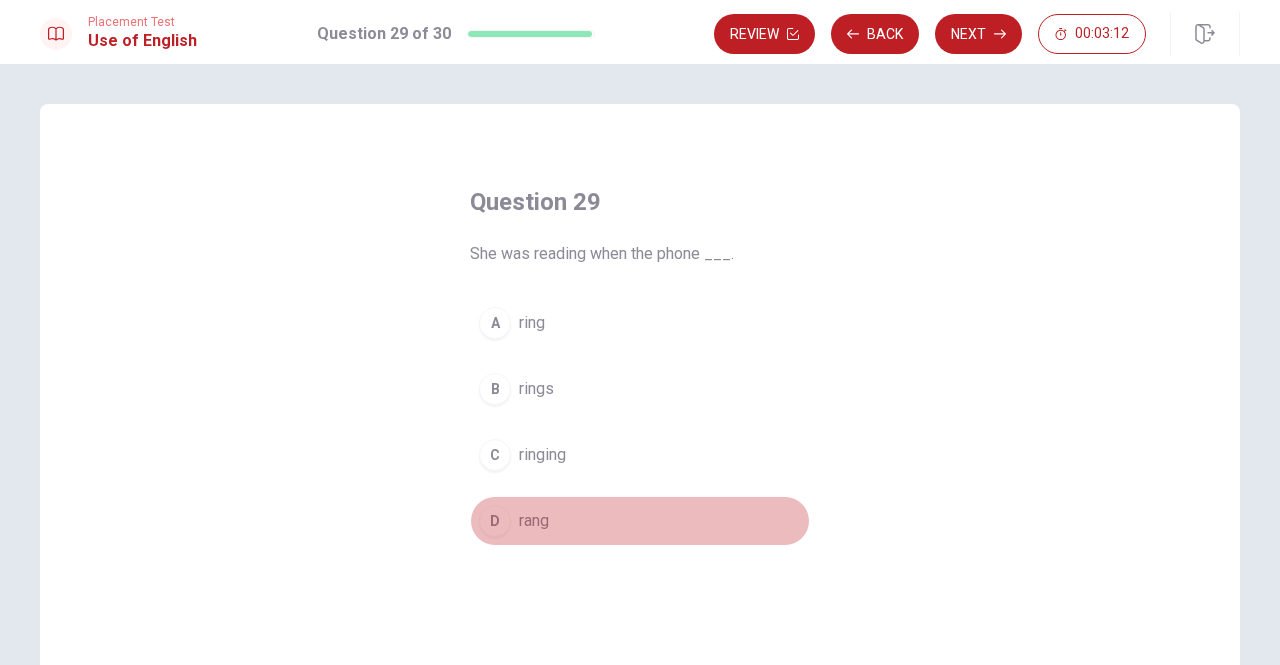 click on "rang" at bounding box center [534, 521] 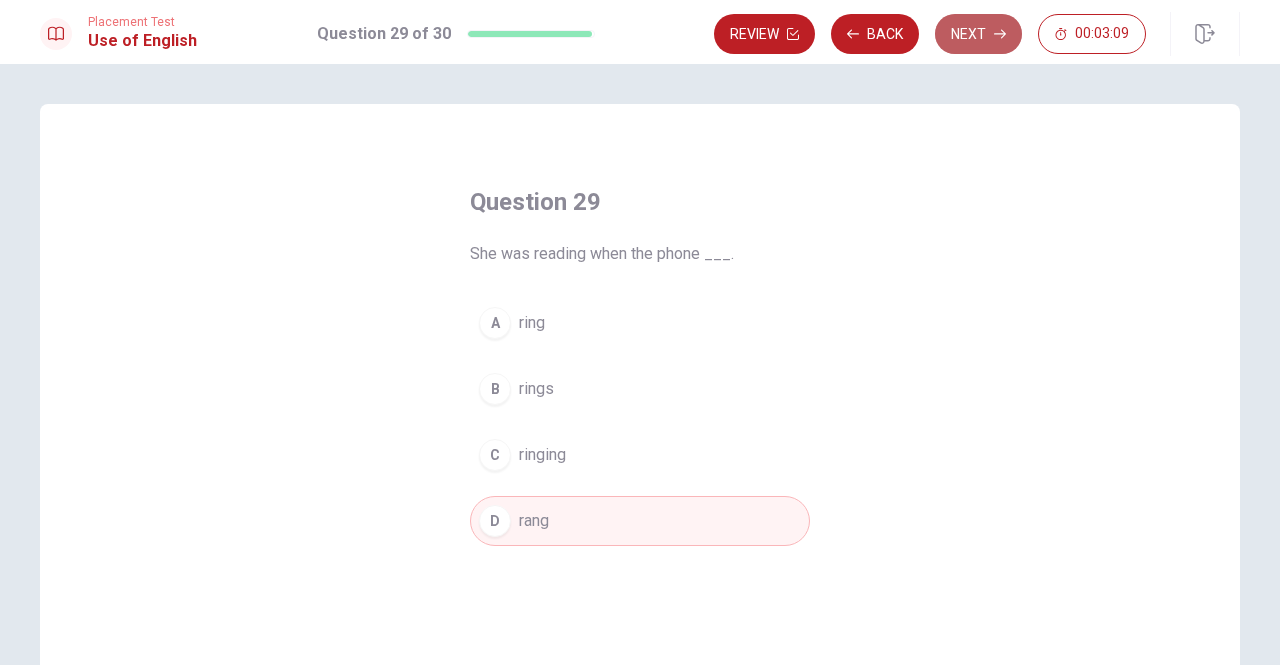 click 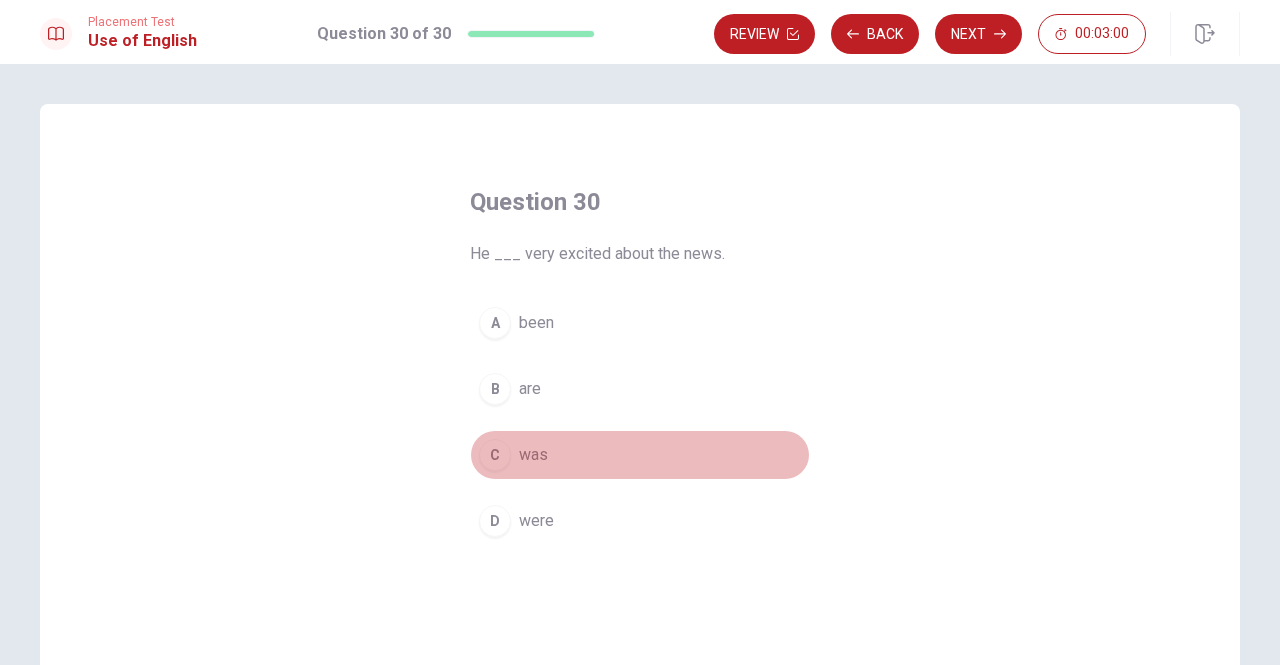 click on "was" at bounding box center [533, 455] 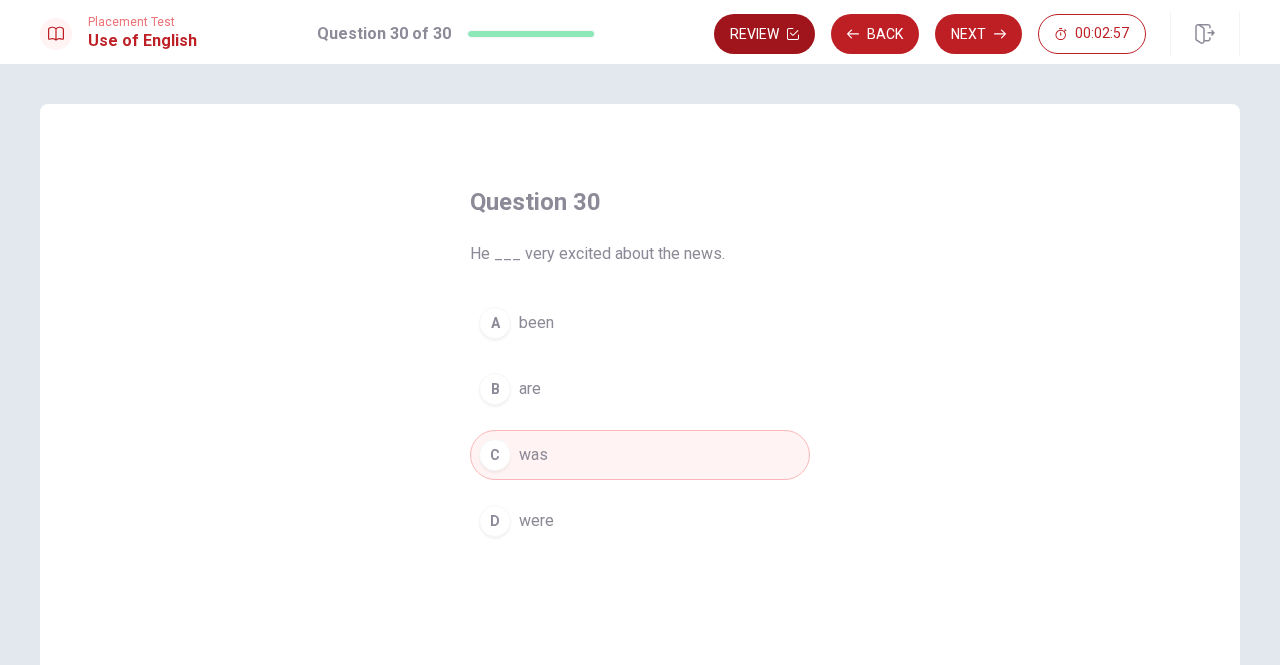 click on "Review" at bounding box center [764, 34] 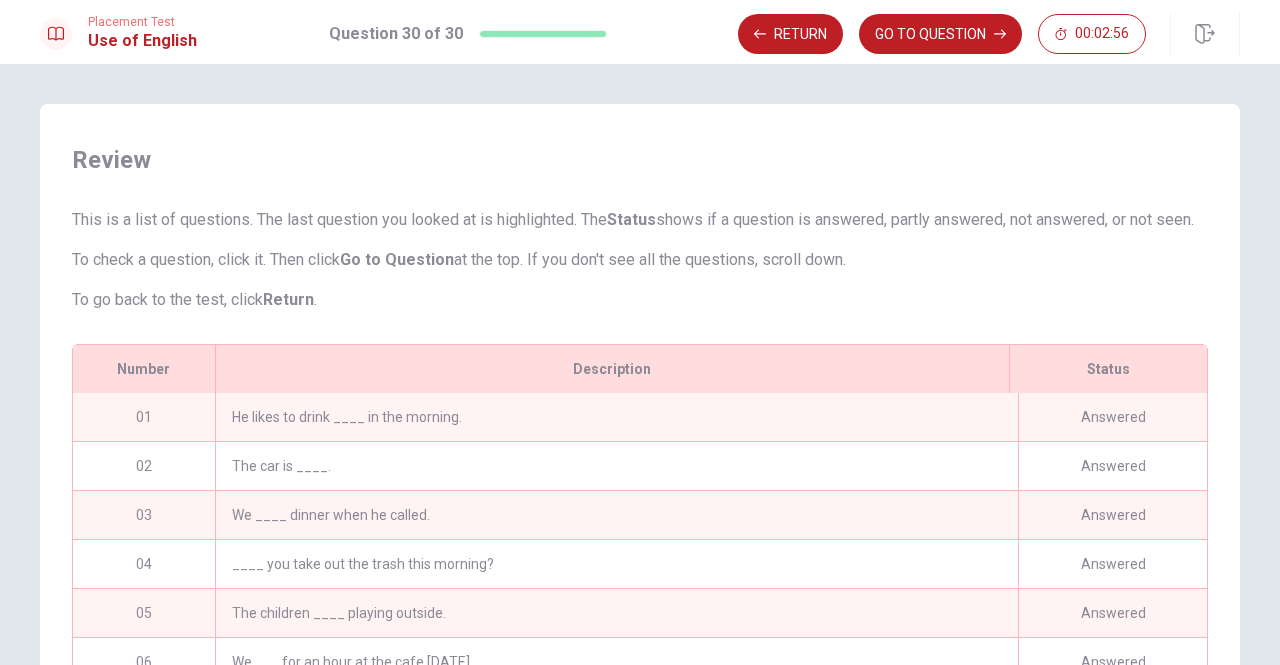 scroll, scrollTop: 314, scrollLeft: 0, axis: vertical 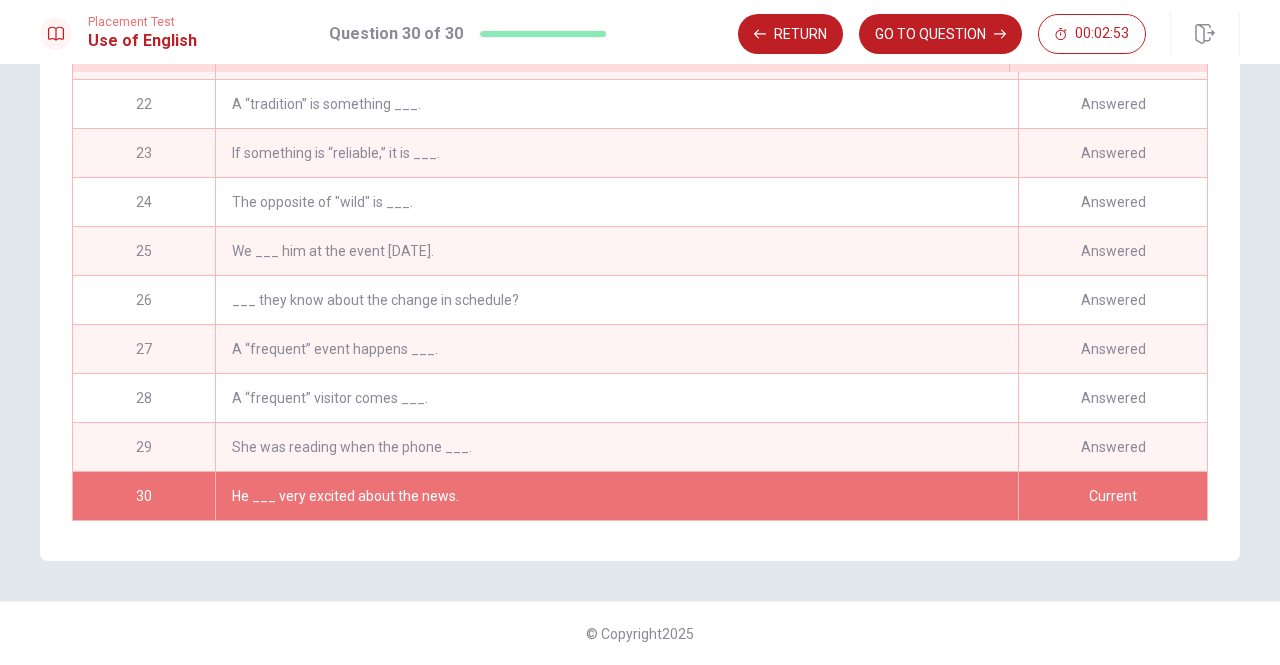 click on "He ___ very excited about the news." at bounding box center (616, 496) 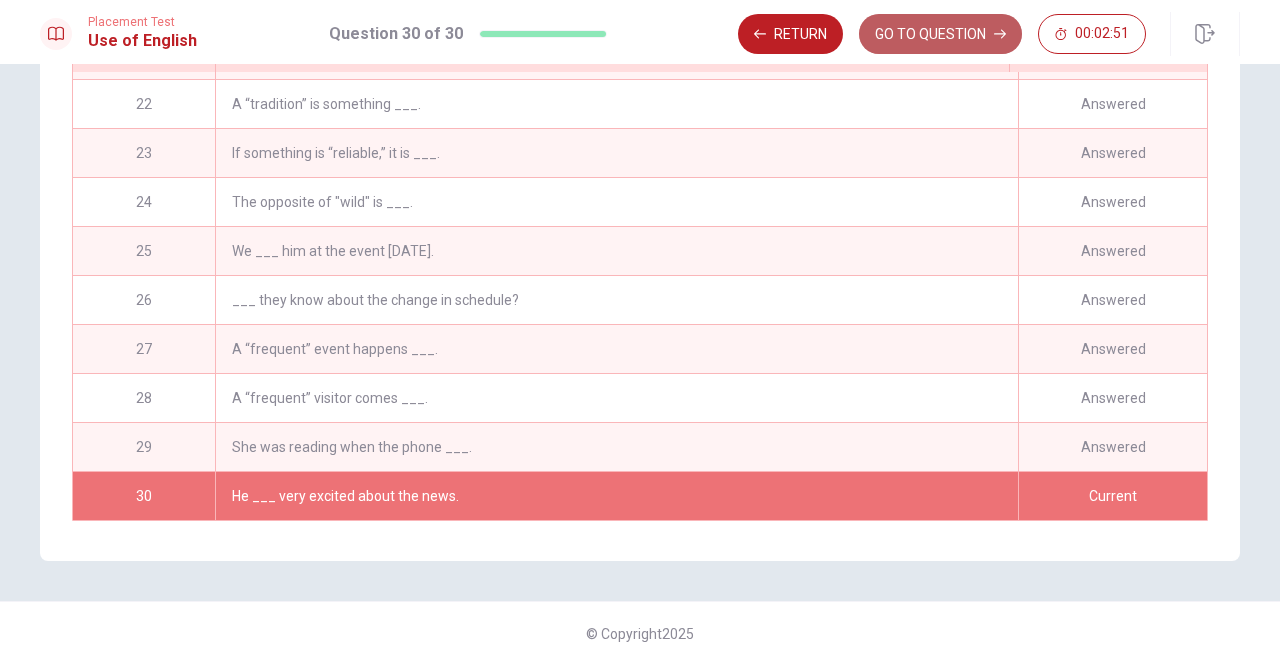 click on "GO TO QUESTION" at bounding box center [940, 34] 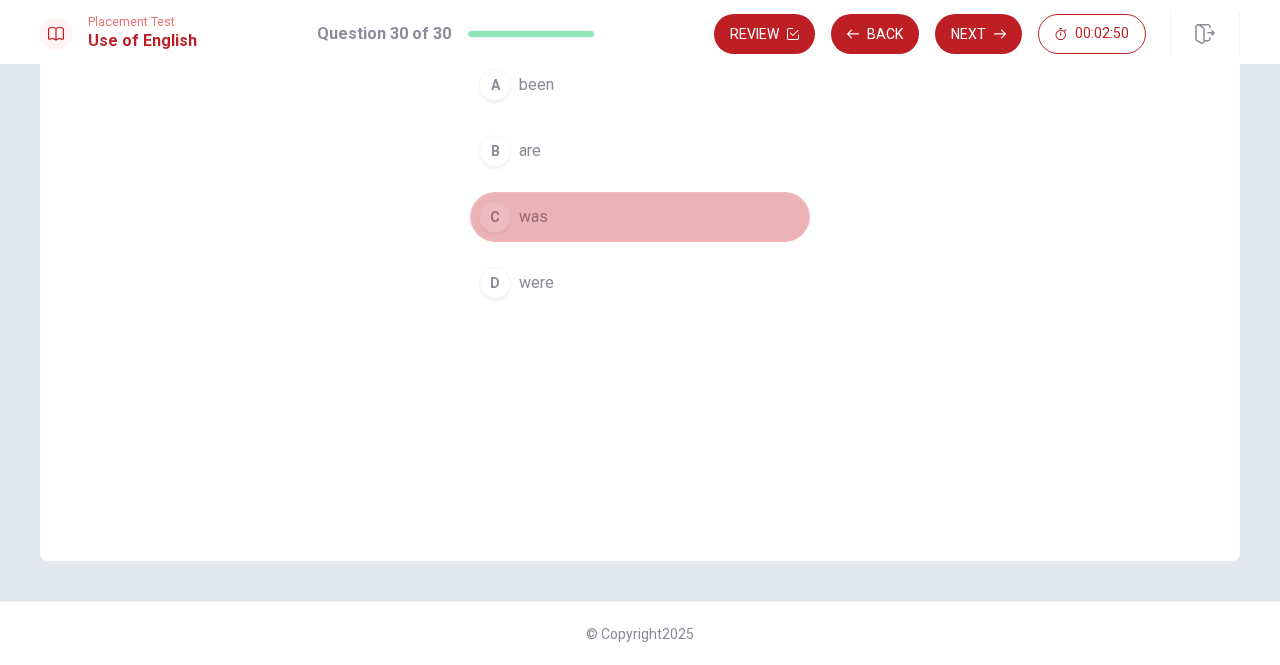 click on "C was" at bounding box center (640, 217) 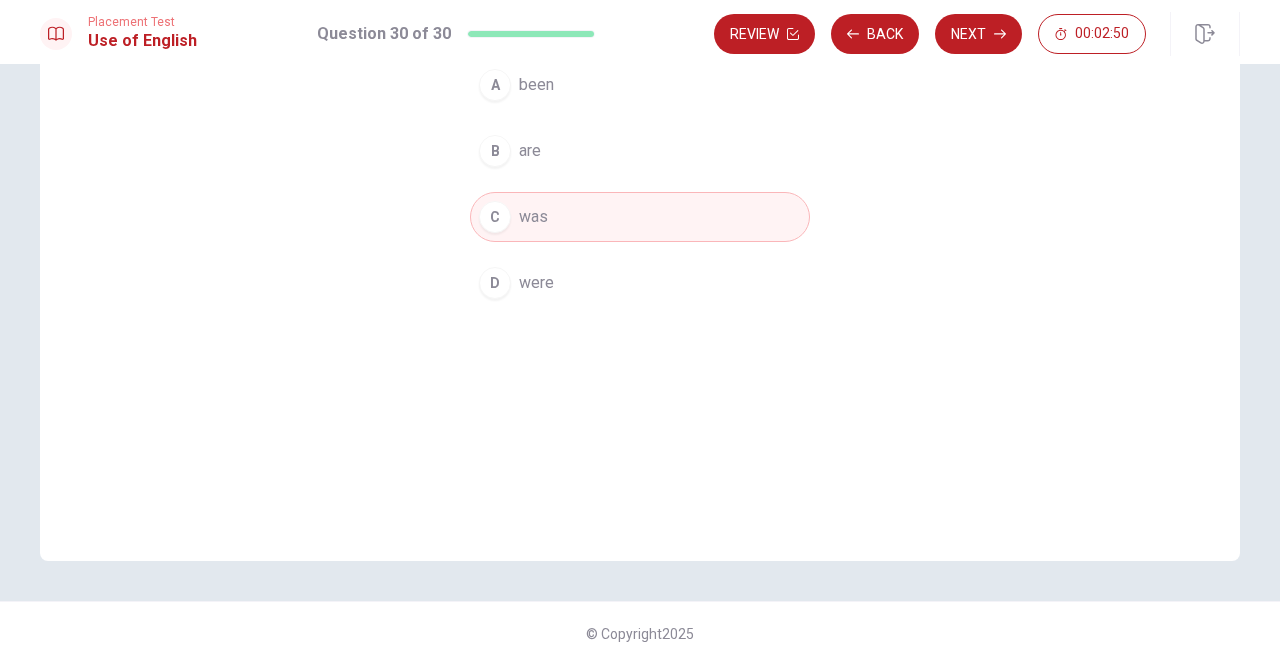 type 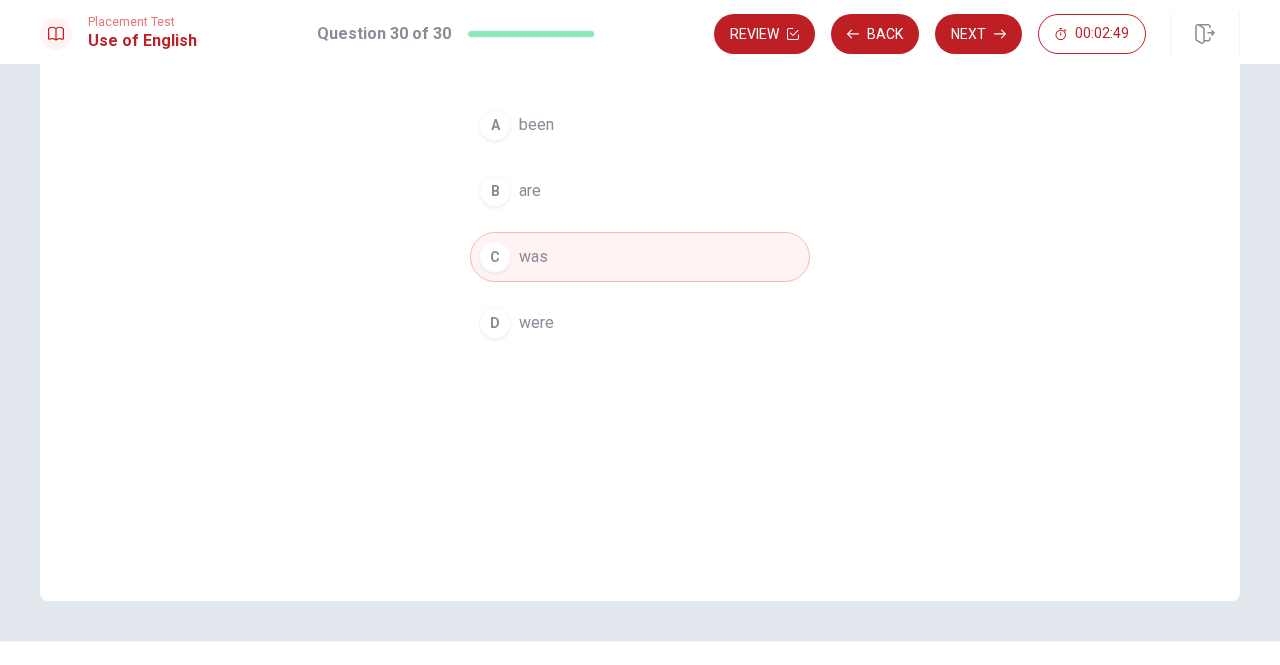 scroll, scrollTop: 158, scrollLeft: 0, axis: vertical 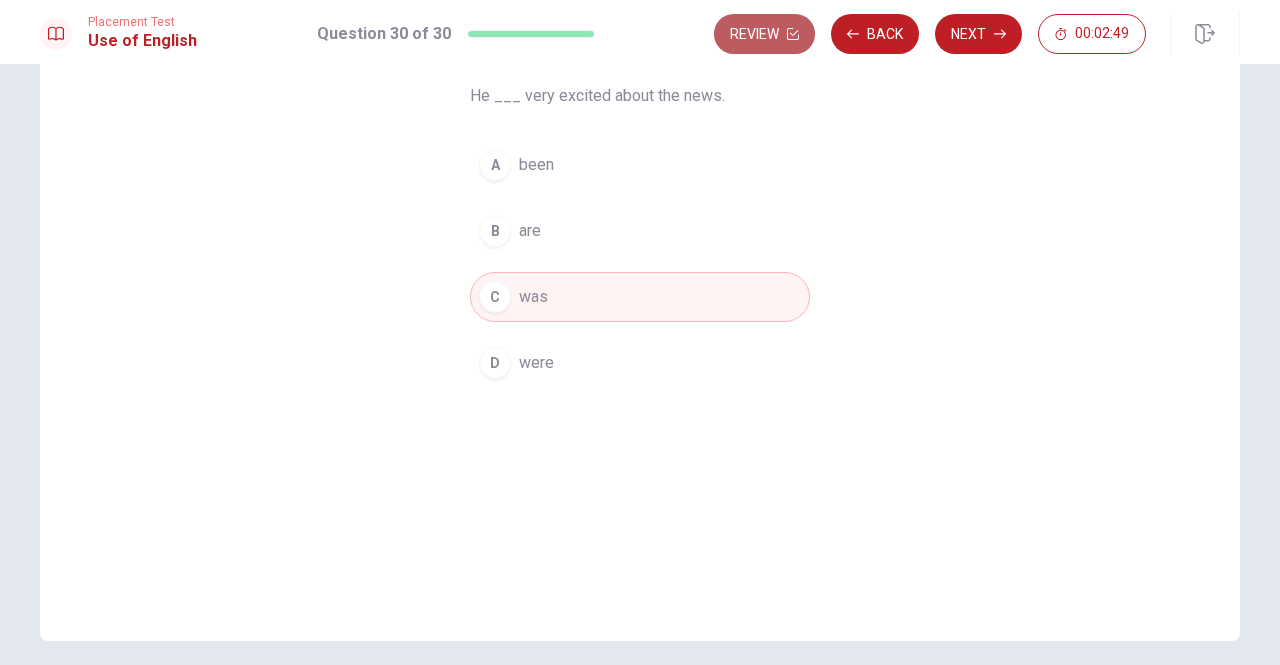 click on "Review" at bounding box center [764, 34] 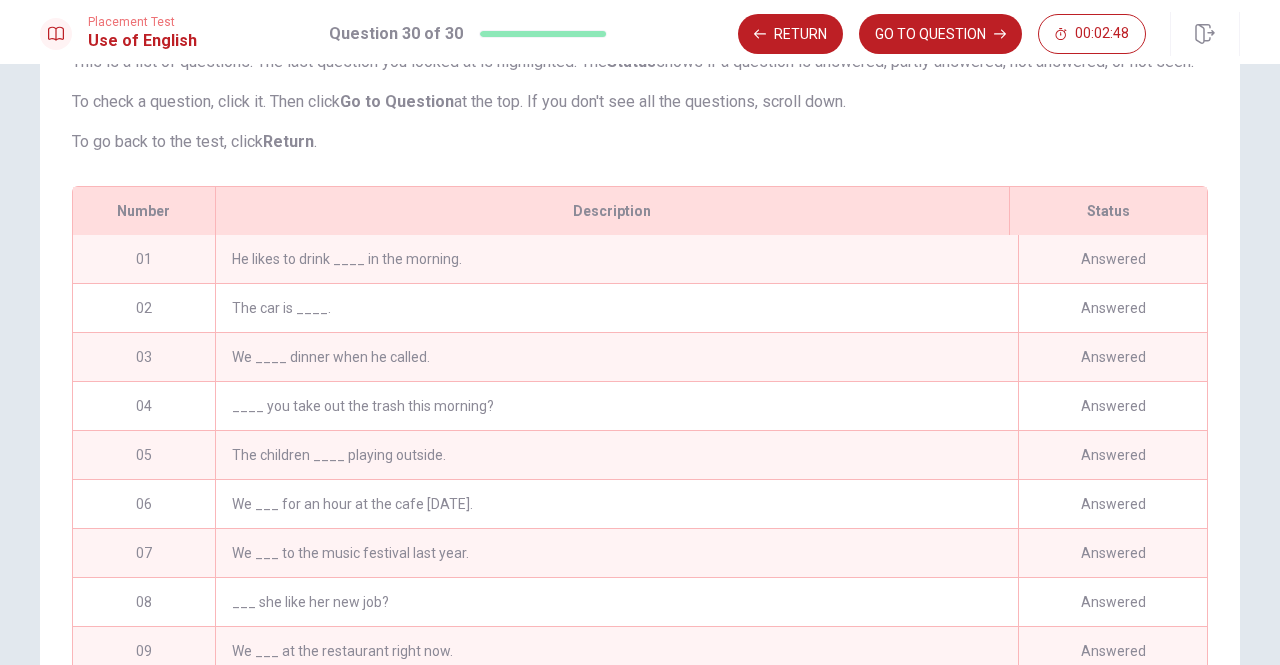 scroll, scrollTop: 343, scrollLeft: 0, axis: vertical 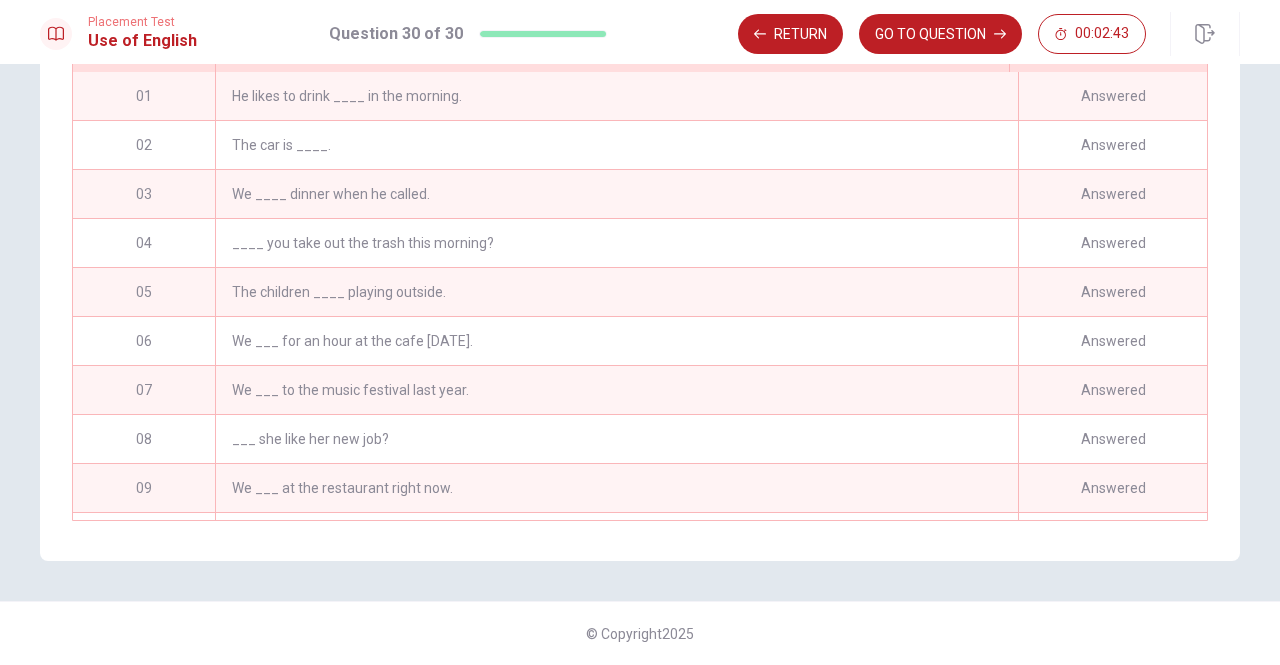 click on "He likes to drink ____ in the morning." at bounding box center (616, 96) 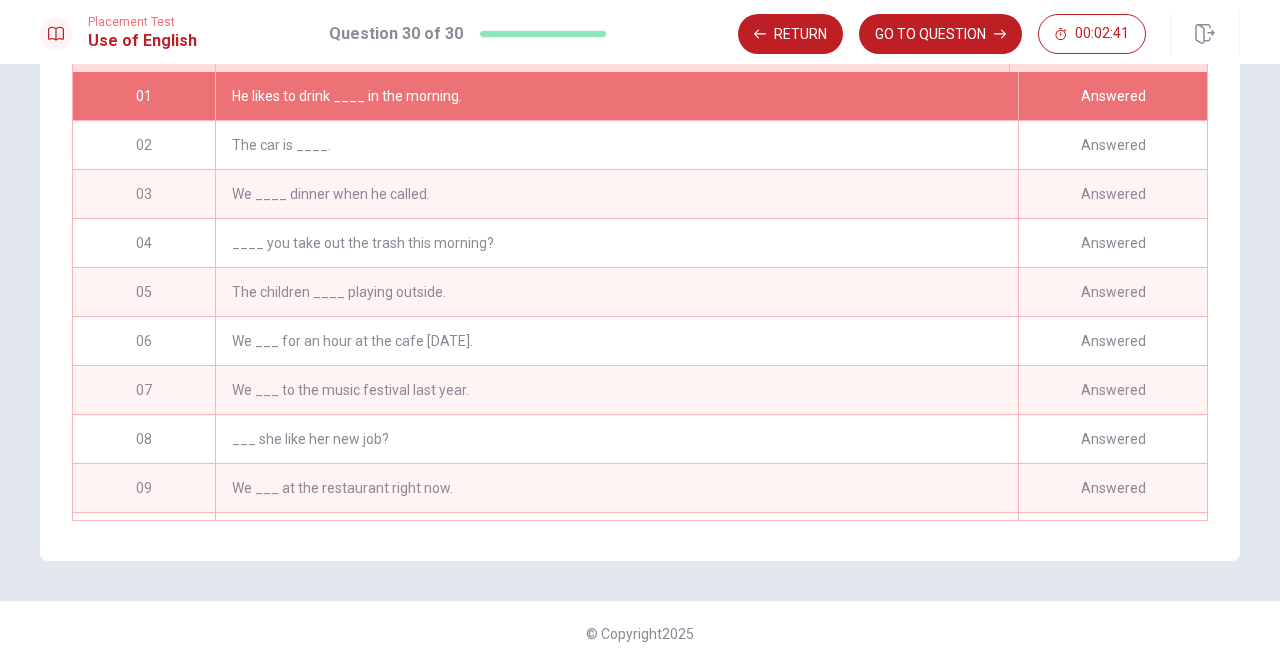 click on "He likes to drink ____ in the morning." at bounding box center (616, 96) 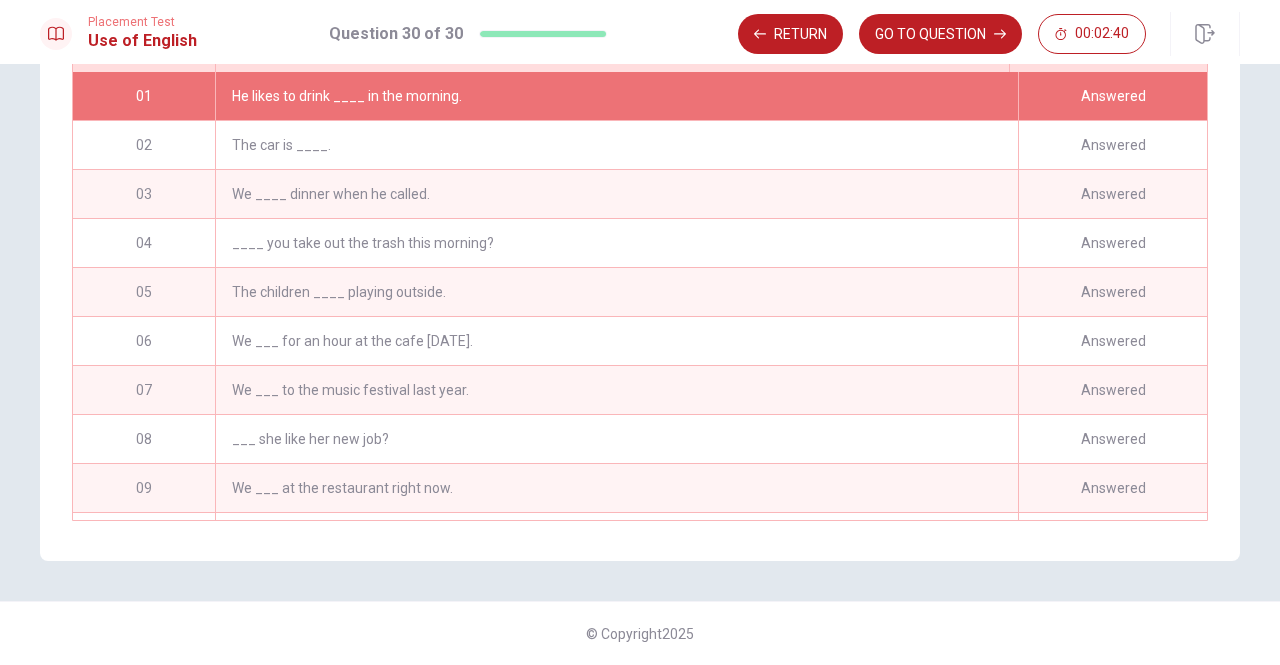 click on "He likes to drink ____ in the morning." at bounding box center [616, 96] 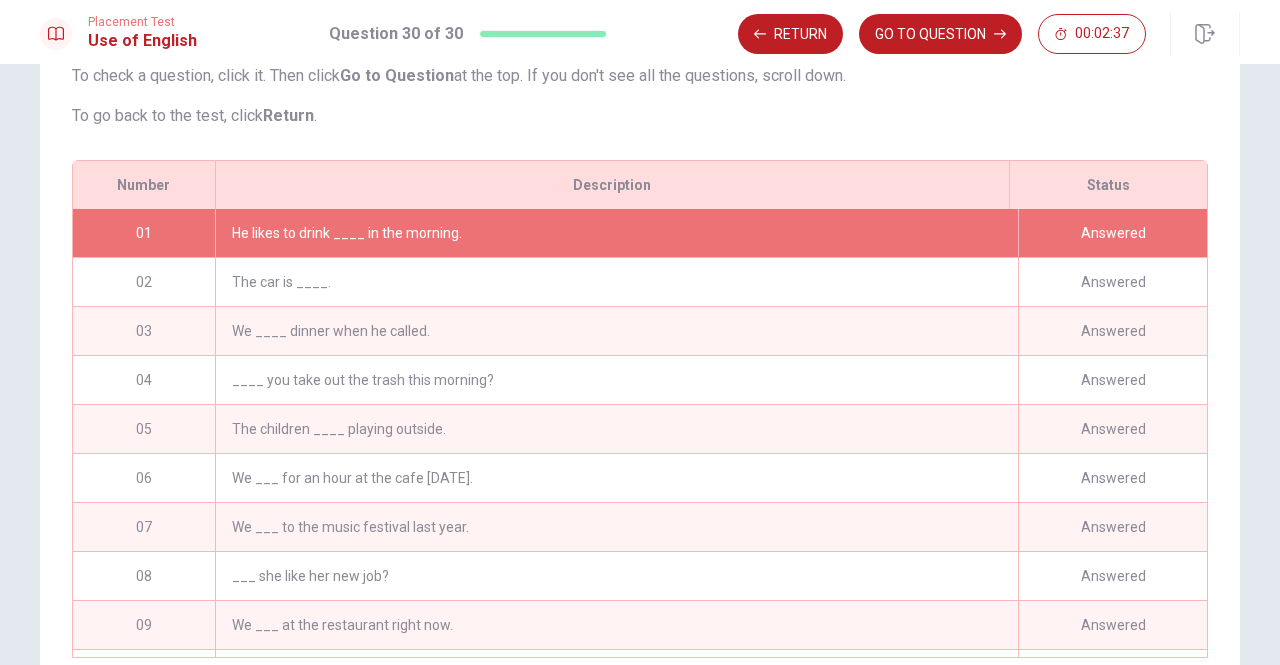 scroll, scrollTop: 64, scrollLeft: 0, axis: vertical 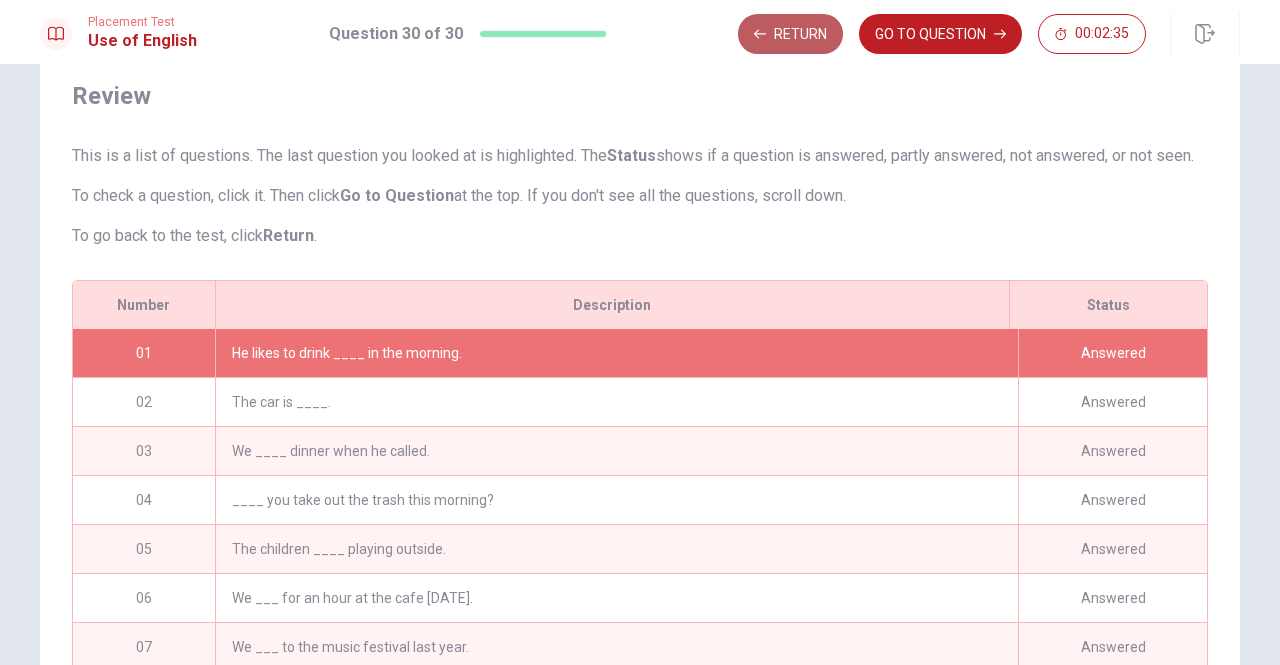click on "Return" at bounding box center (790, 34) 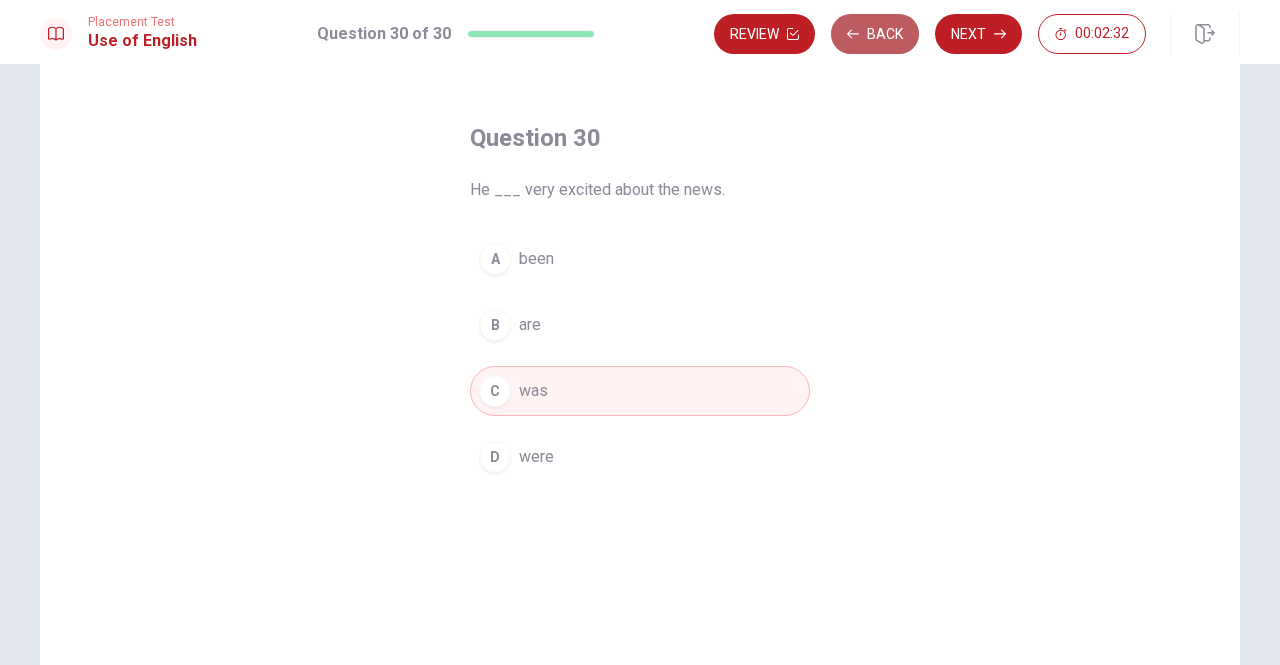 click on "Back" at bounding box center [875, 34] 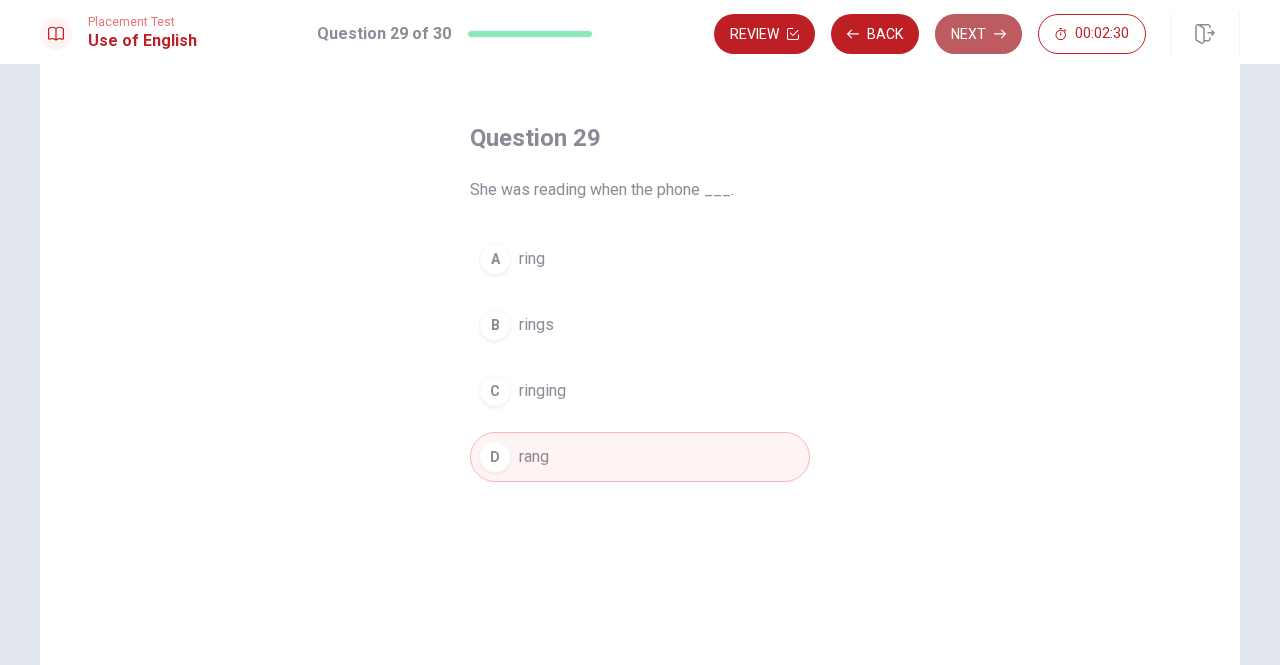 click on "Next" at bounding box center [978, 34] 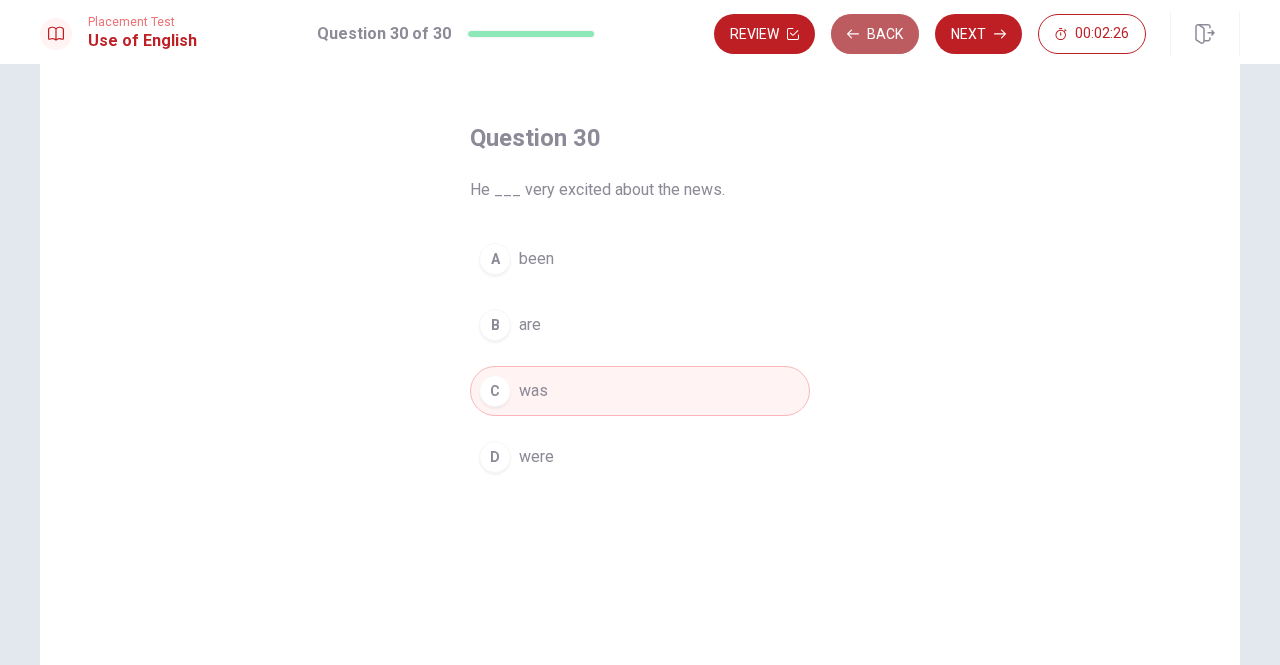 click on "Back" at bounding box center (875, 34) 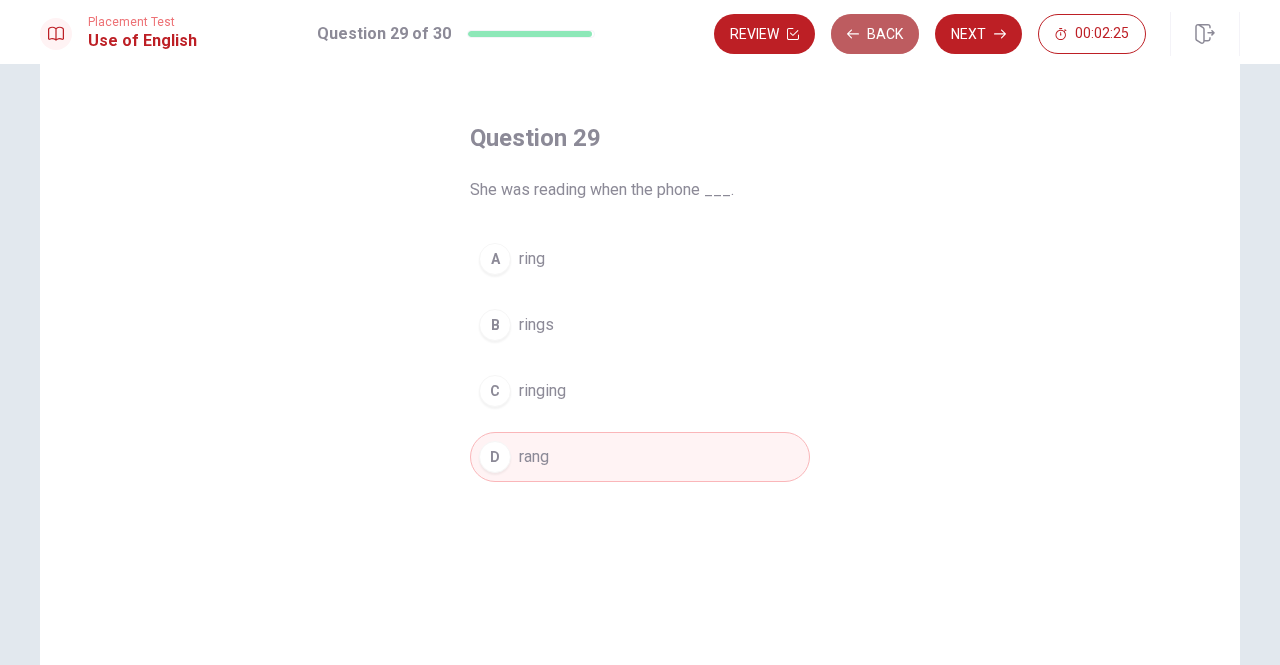 click on "Back" at bounding box center [875, 34] 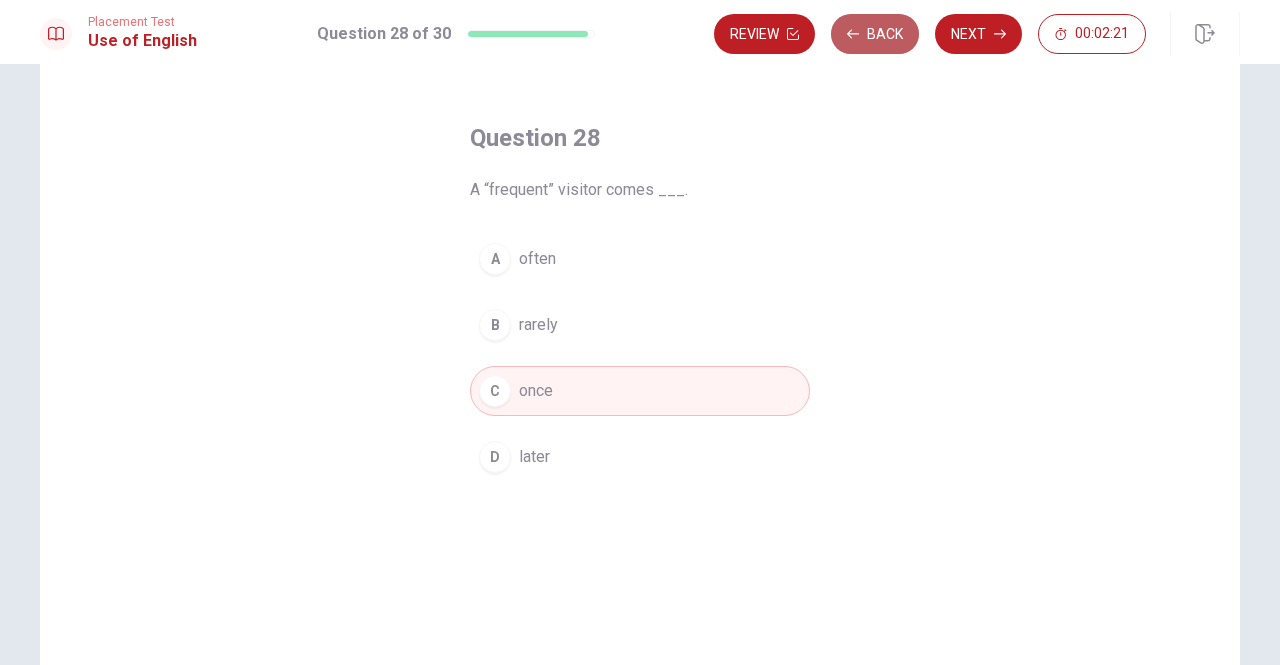 click on "Back" at bounding box center (875, 34) 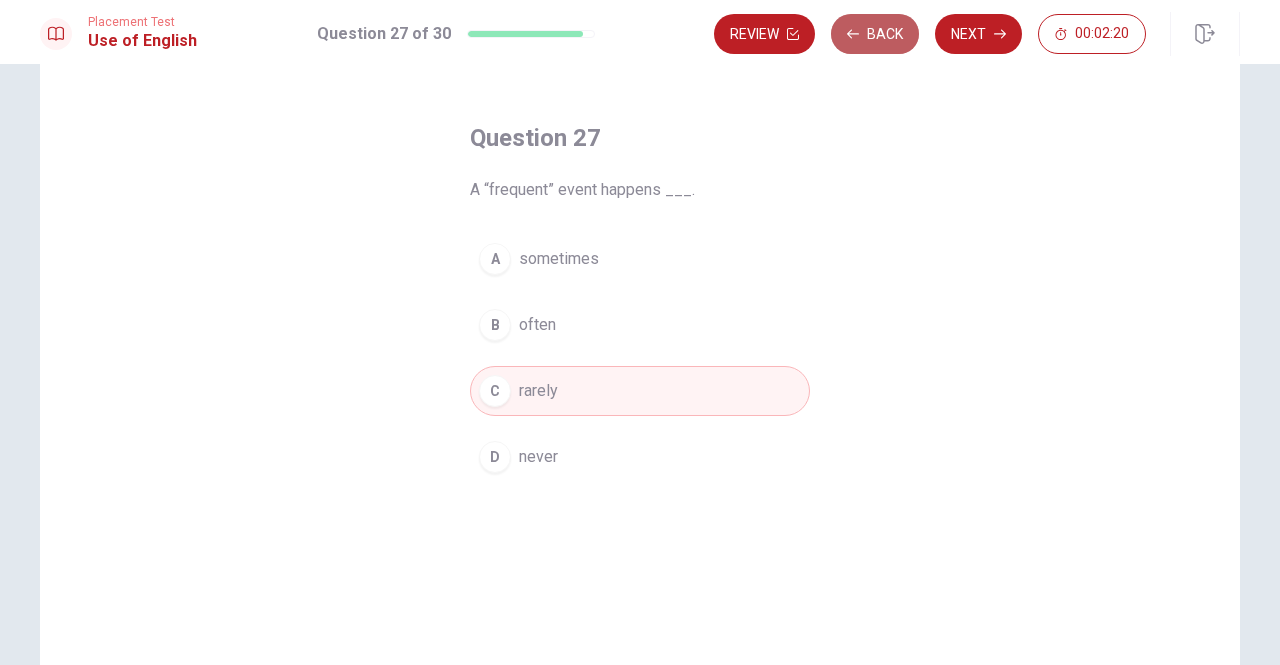 click on "Back" at bounding box center (875, 34) 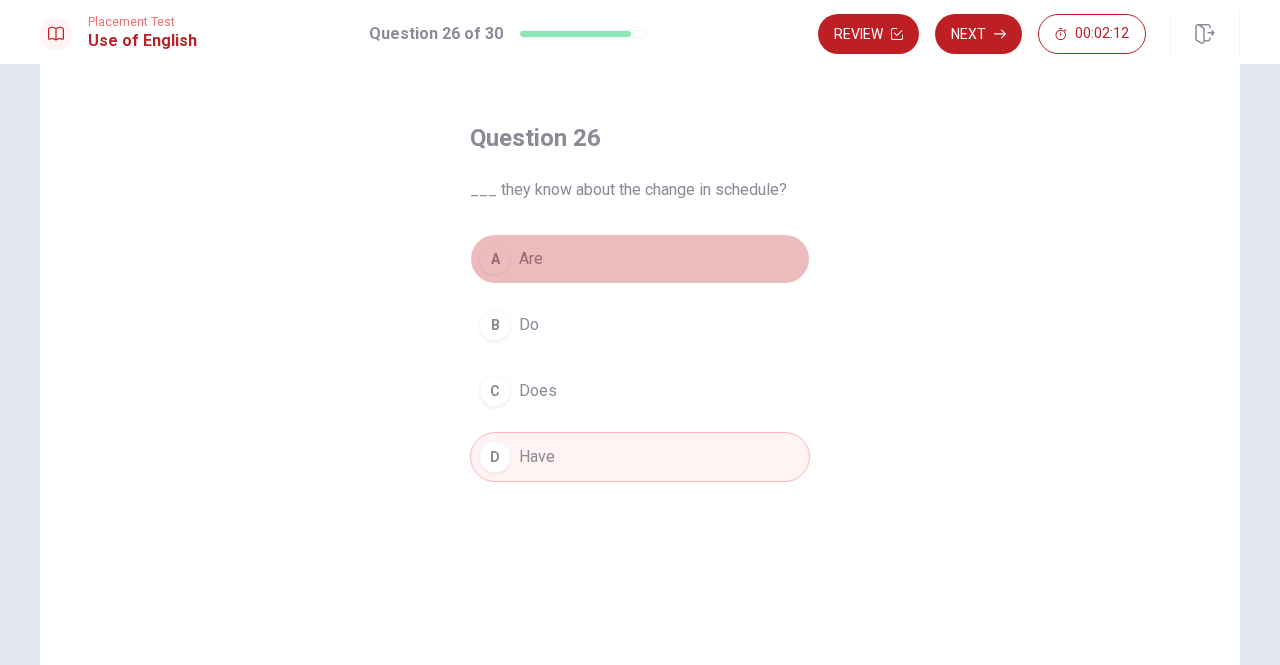 click on "A Are" at bounding box center [640, 259] 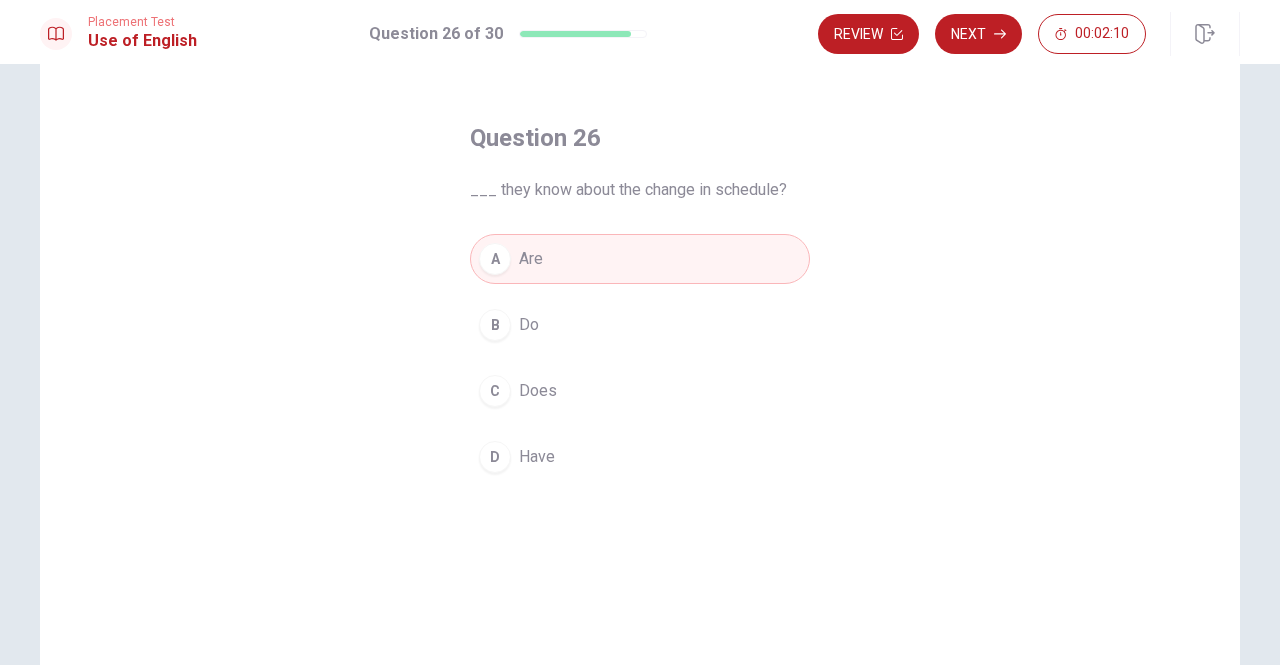 click on "Question 26 ___ they know about the change in schedule? A Are B Do C Does D Have" at bounding box center [640, 302] 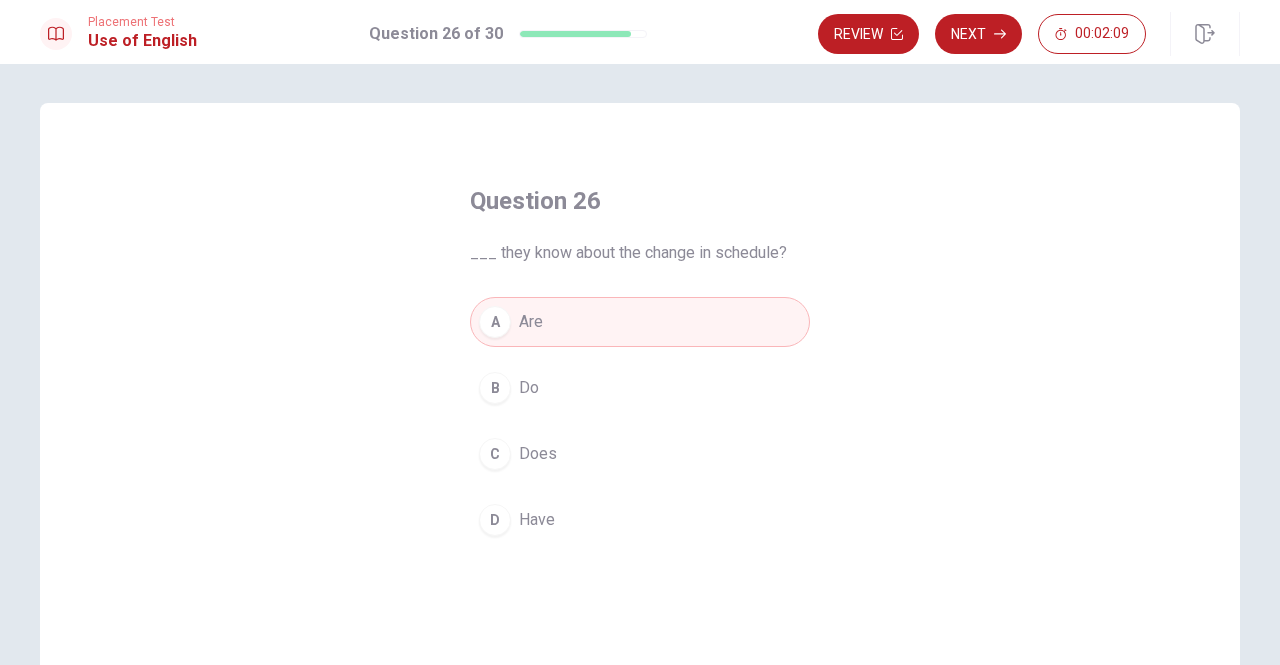 scroll, scrollTop: 0, scrollLeft: 0, axis: both 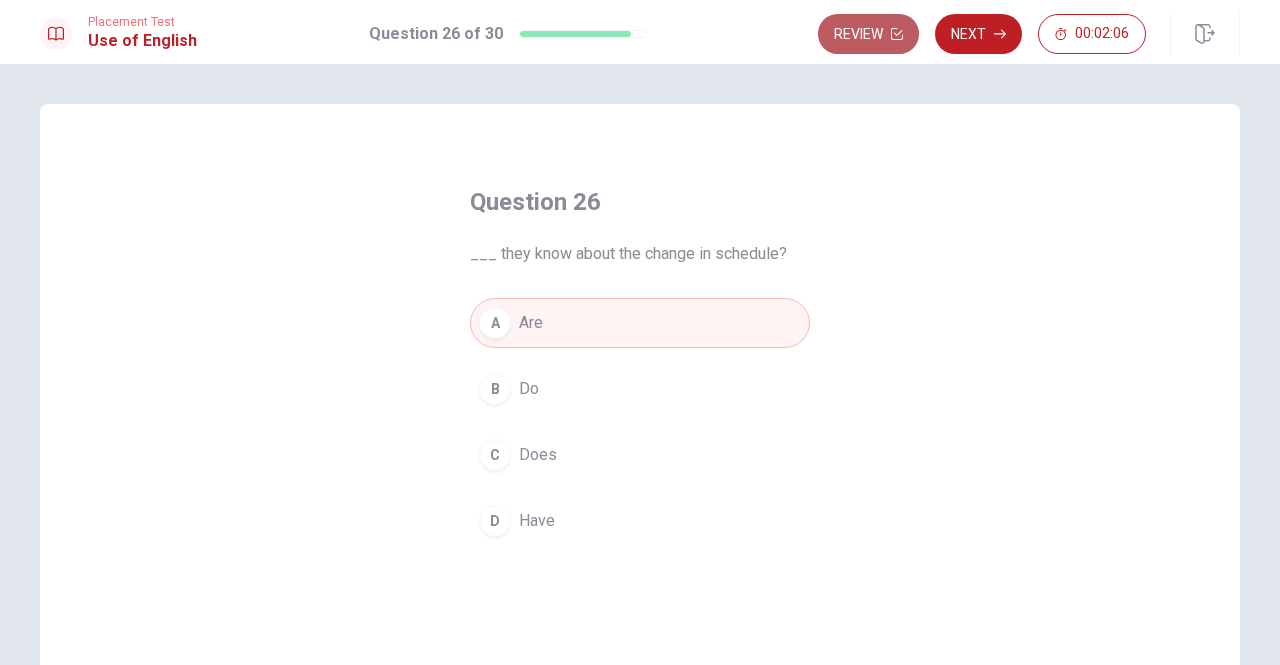 click on "Review" at bounding box center [868, 34] 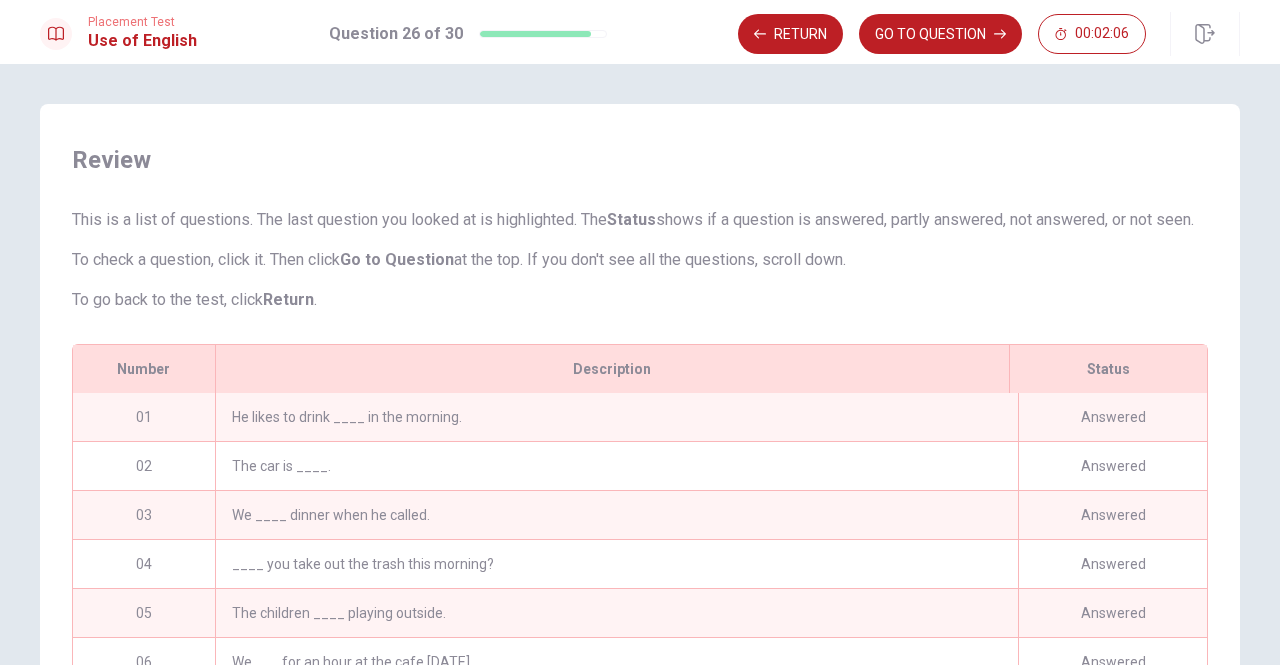 scroll, scrollTop: 261, scrollLeft: 0, axis: vertical 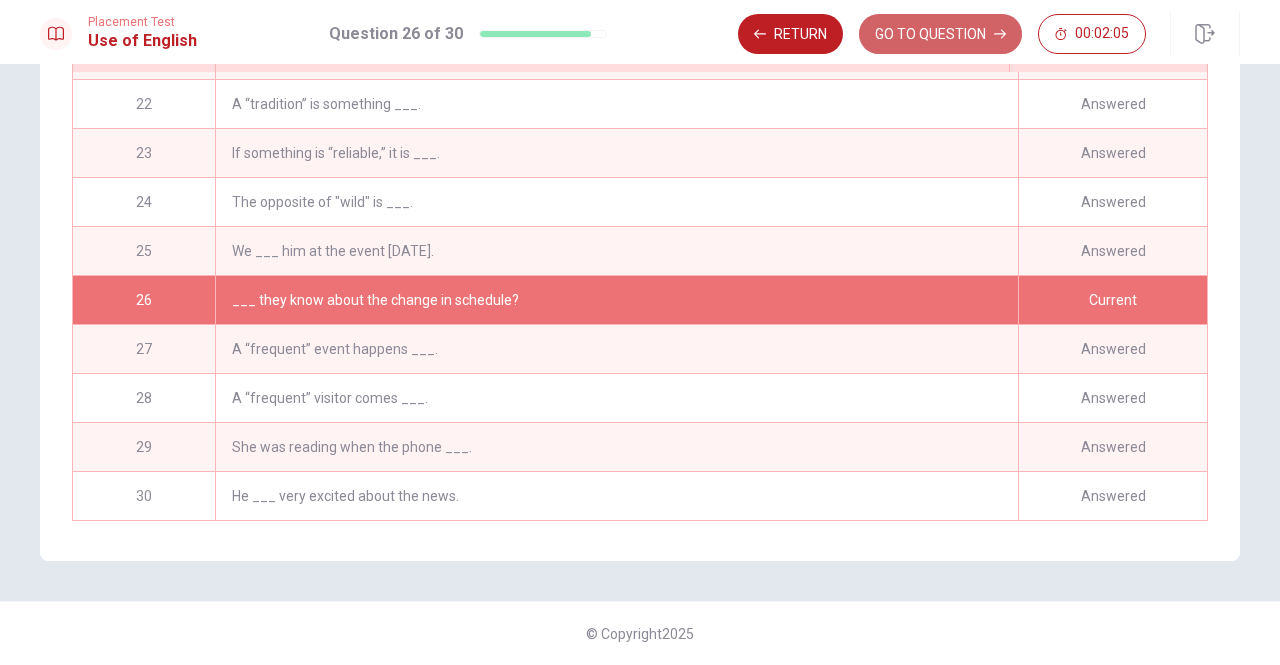 click on "GO TO QUESTION" at bounding box center [940, 34] 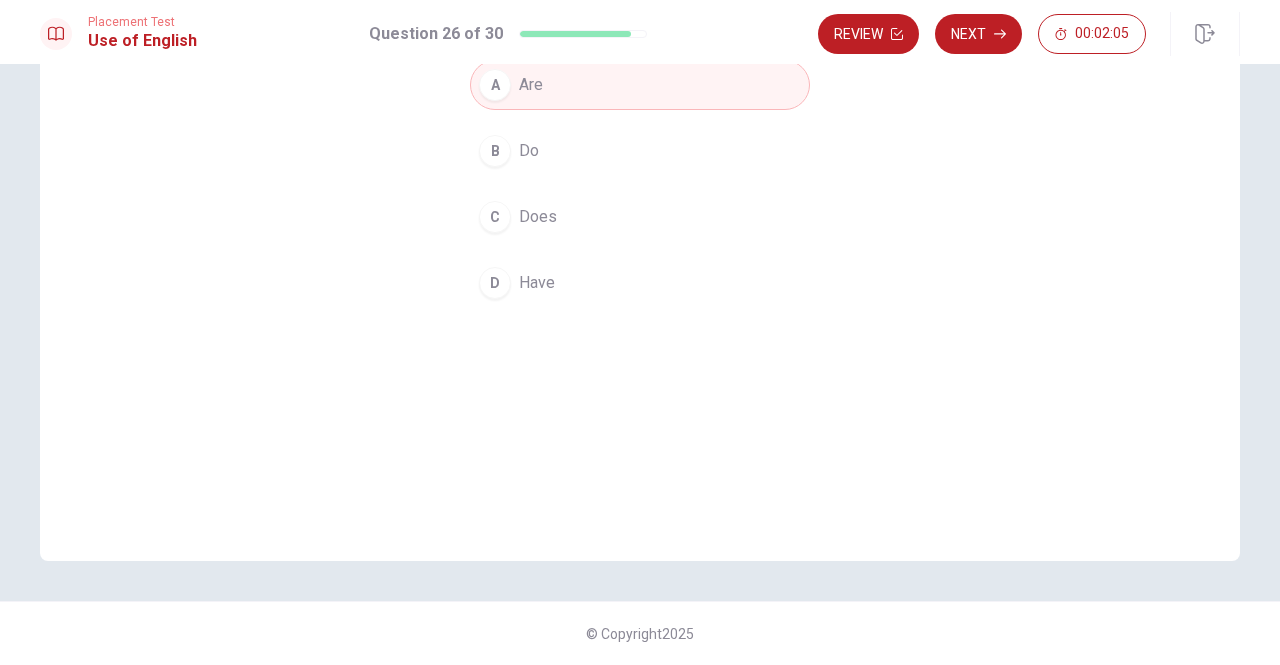 scroll, scrollTop: 238, scrollLeft: 0, axis: vertical 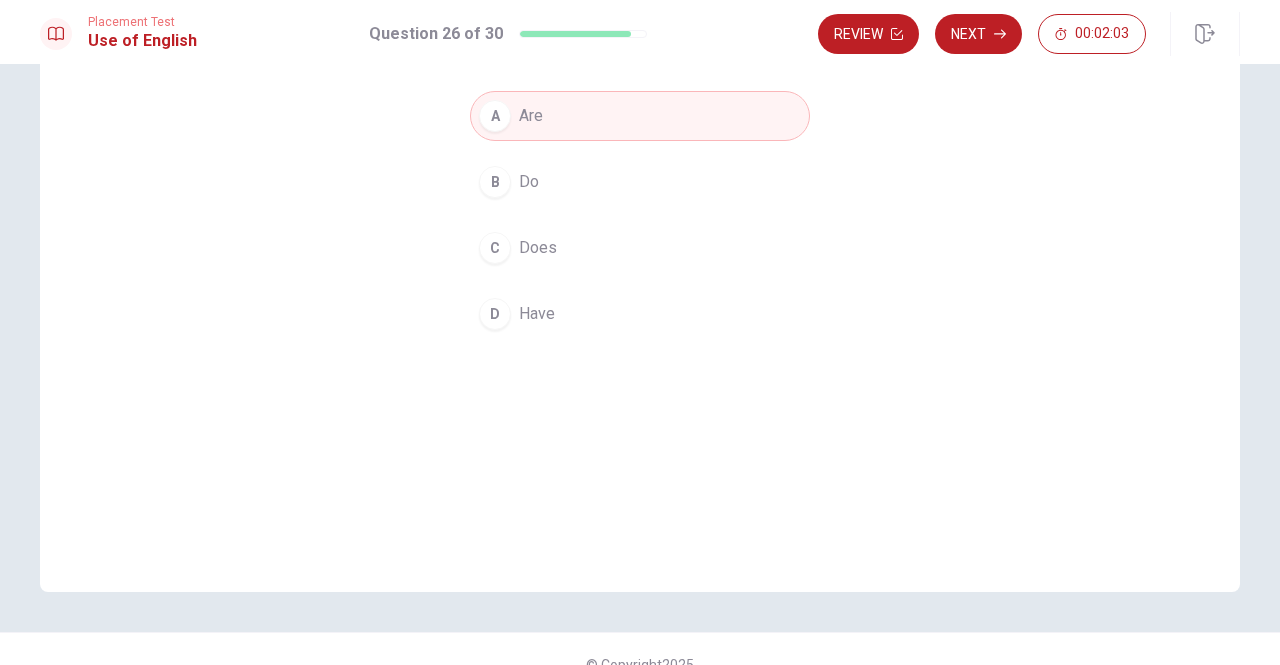 click on "Question 26 ___ they know about the change in schedule? A Are B Do C Does D Have" at bounding box center [640, 244] 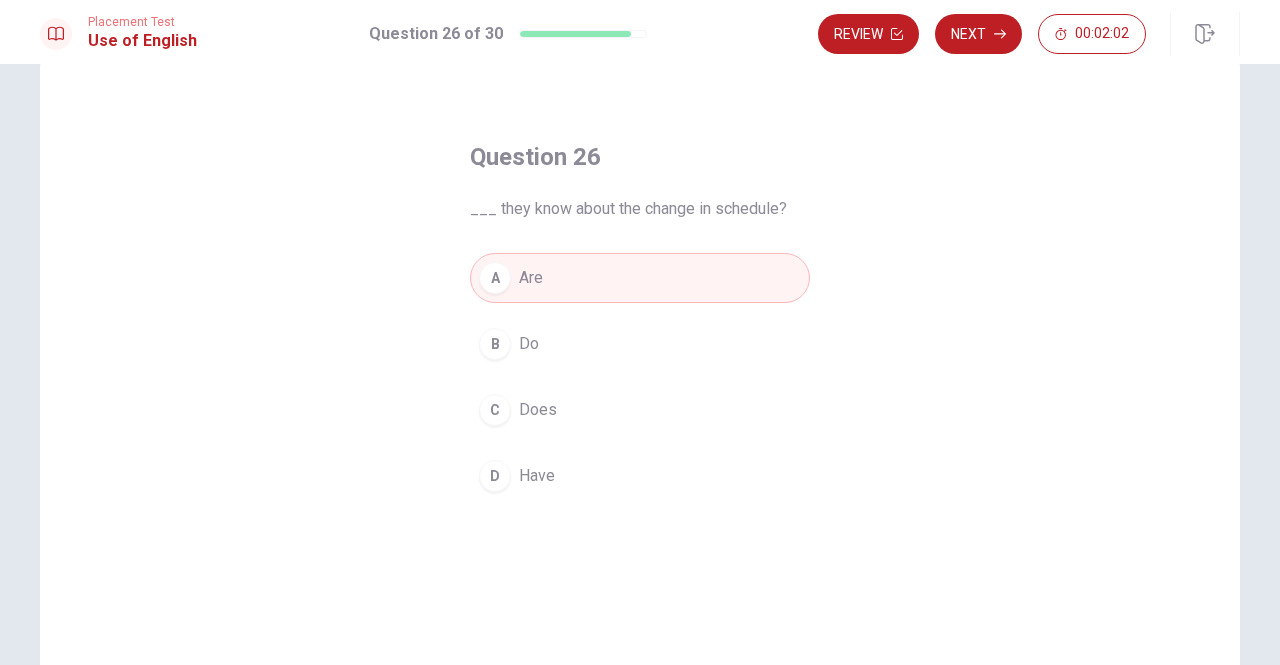 scroll, scrollTop: 0, scrollLeft: 0, axis: both 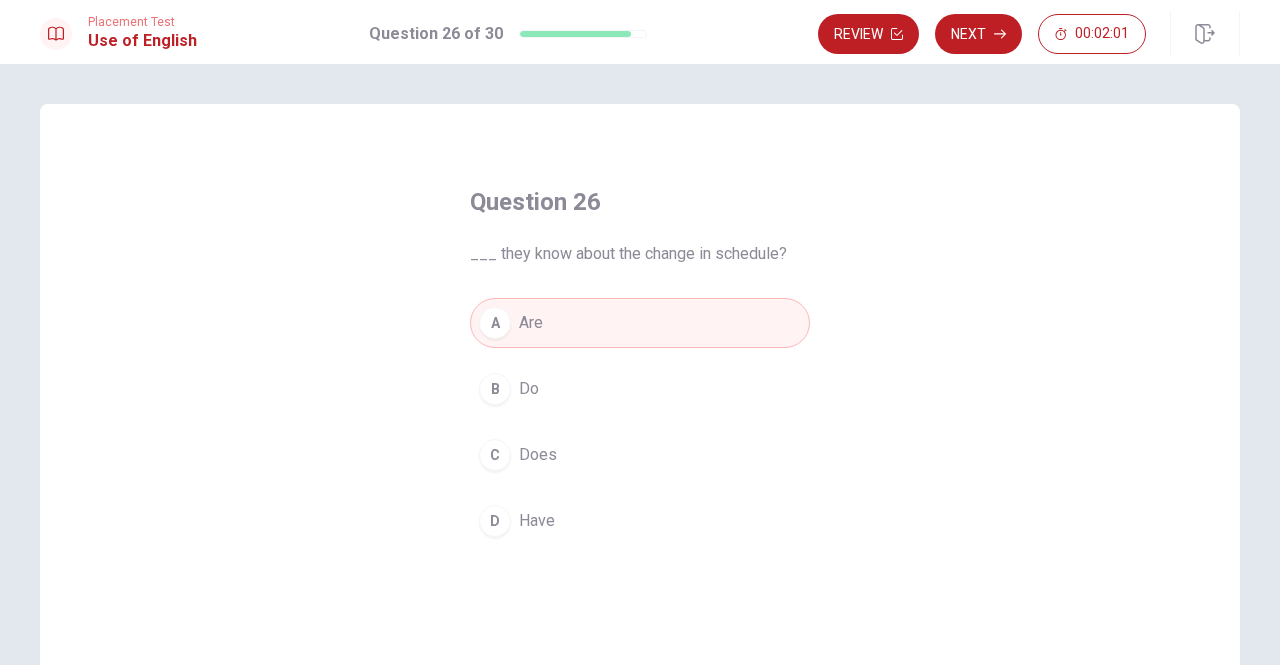 click on "Question 26 ___ they know about the change in schedule? A Are B Do C Does D Have" at bounding box center (640, 451) 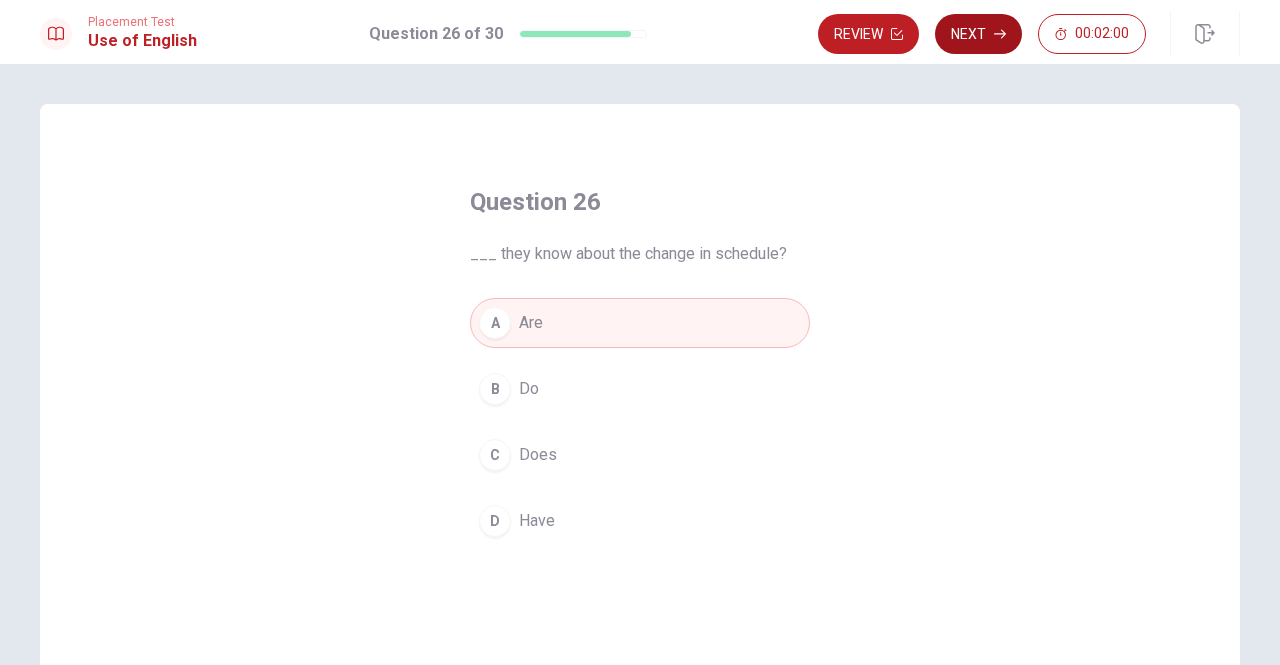 click on "Next" at bounding box center (978, 34) 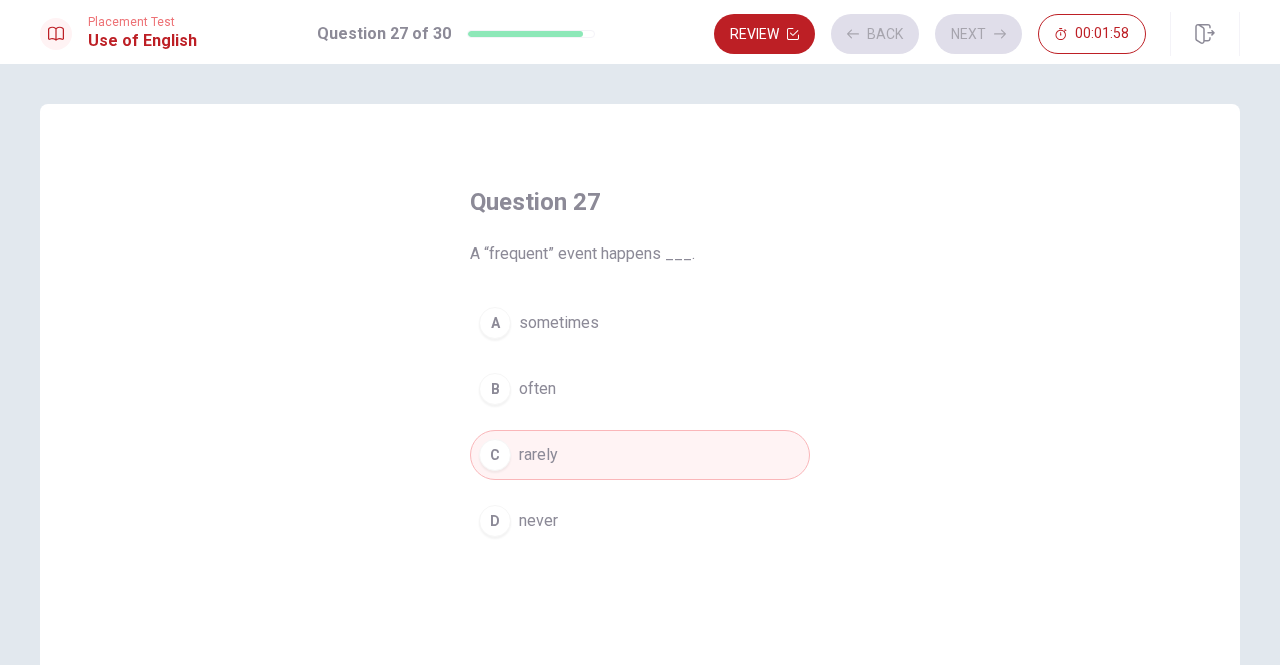 click on "Review Back Next 00:01:58" at bounding box center (930, 34) 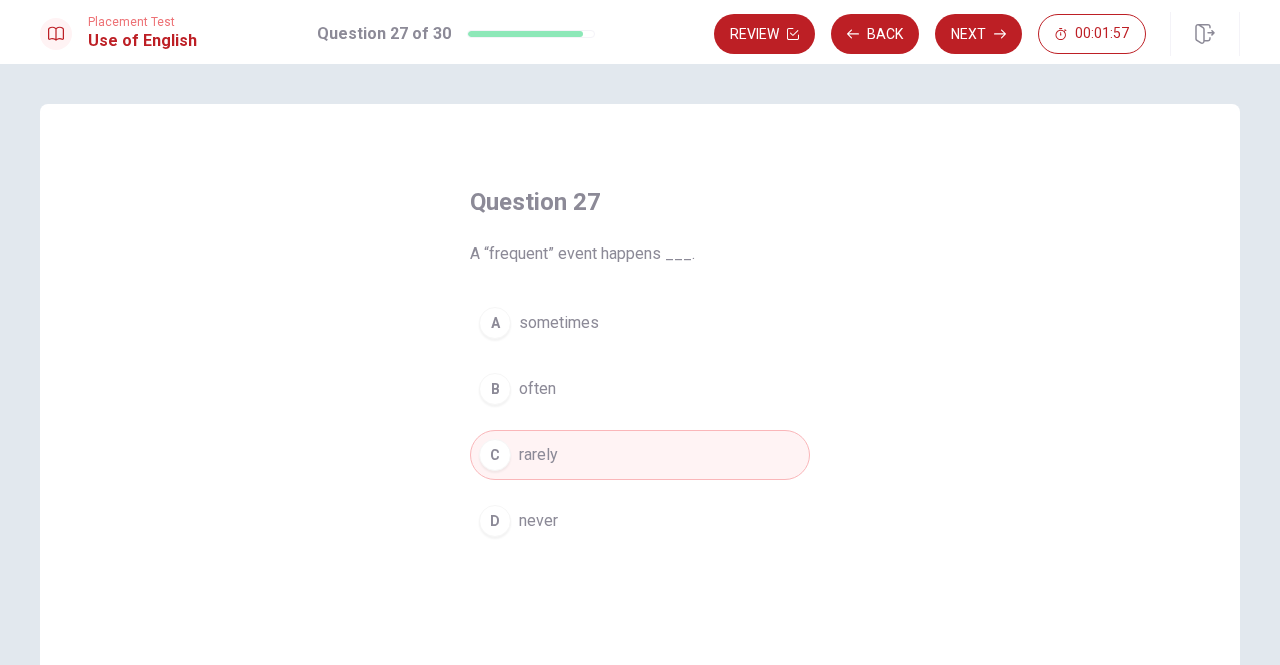 click on "Back" at bounding box center [875, 34] 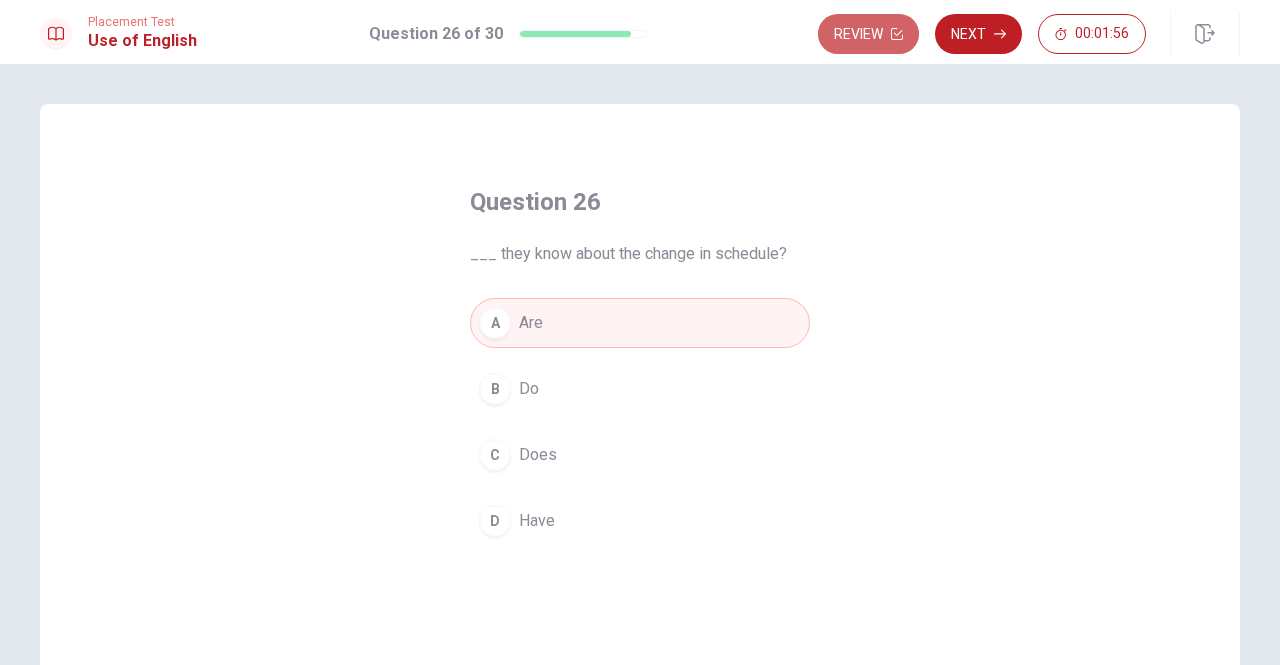 click on "Review" at bounding box center (868, 34) 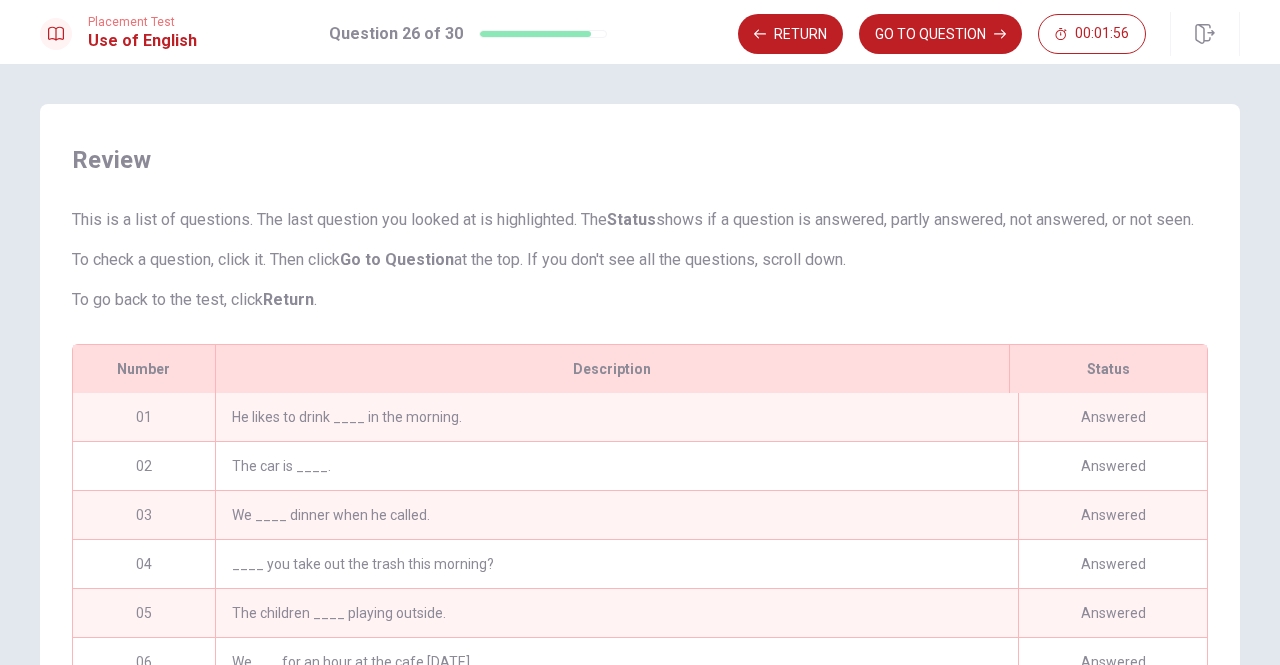 scroll, scrollTop: 137, scrollLeft: 0, axis: vertical 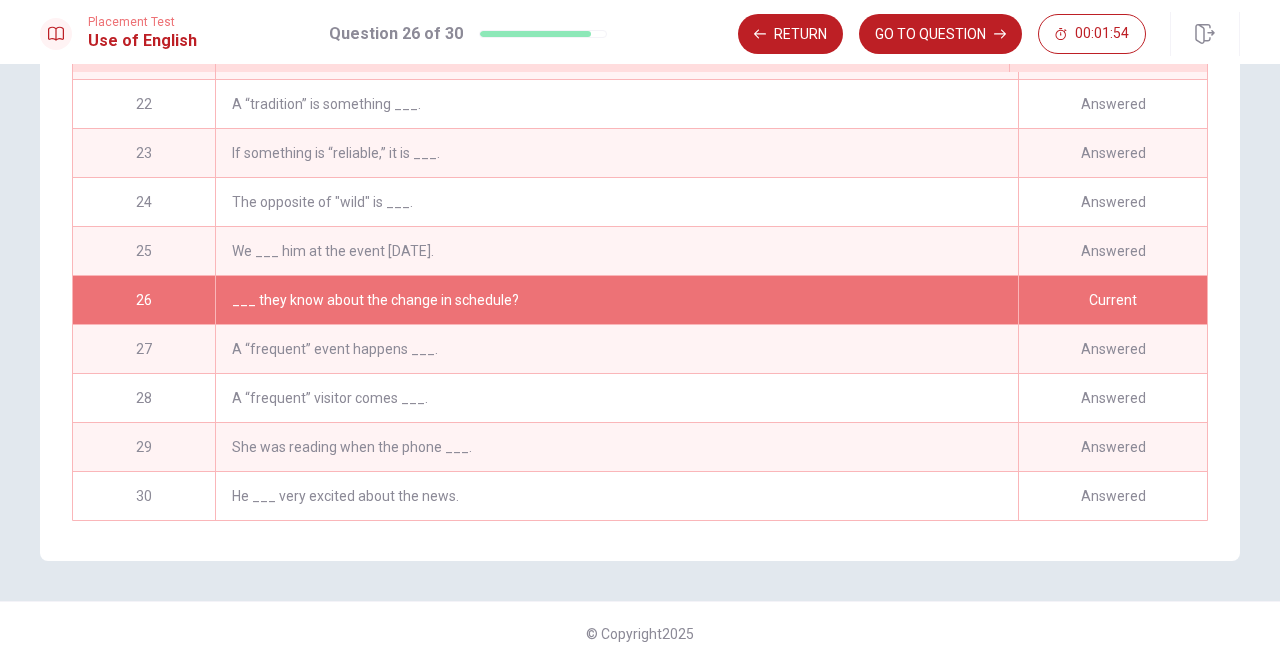 click on "Current" at bounding box center (1112, 300) 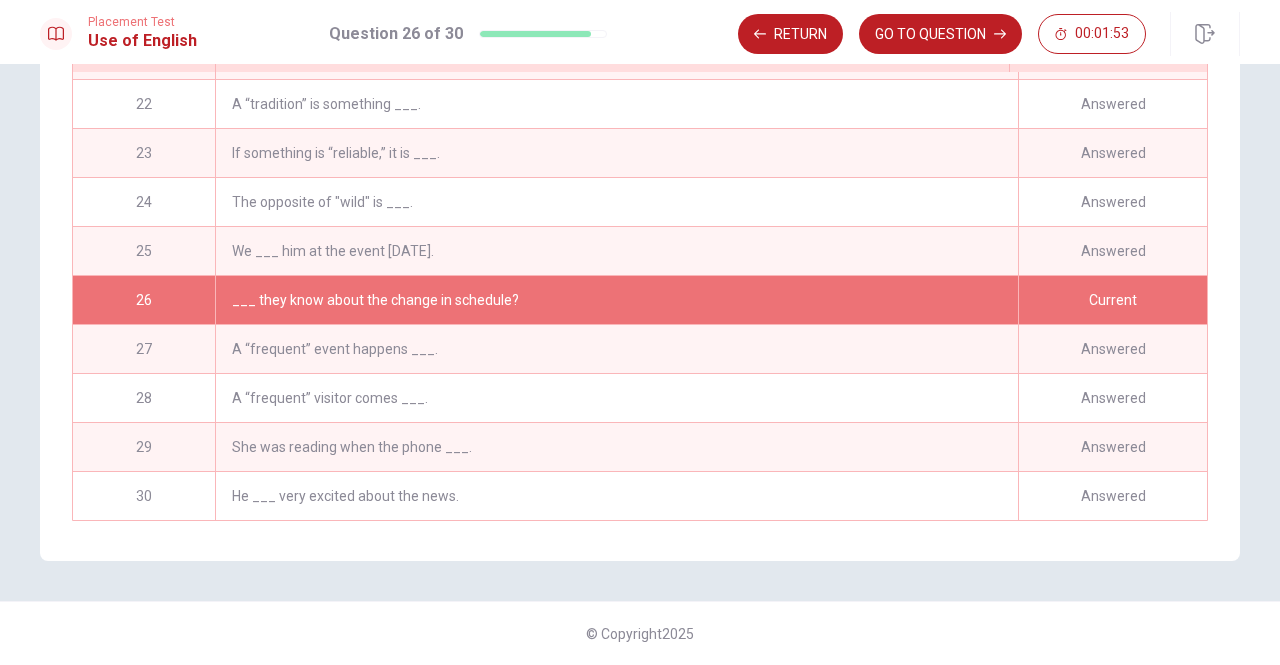click on "A “frequent” event happens ___." at bounding box center (616, 349) 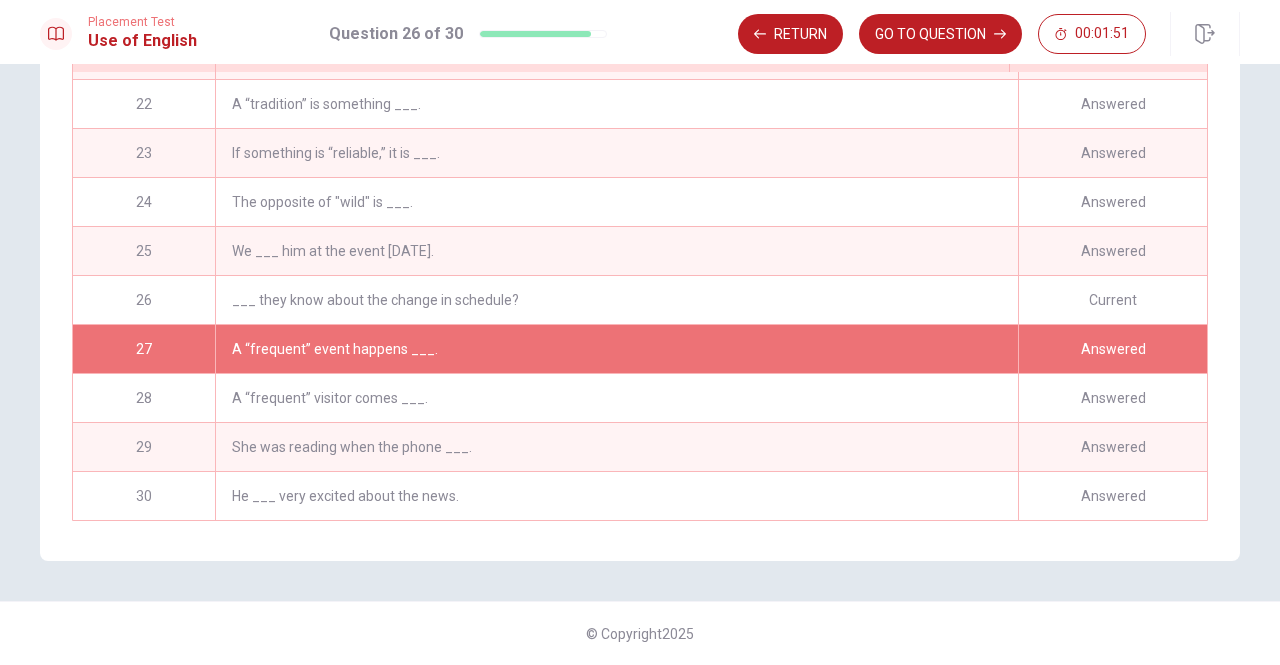 click on "We ___ him at the event [DATE]." at bounding box center (616, 251) 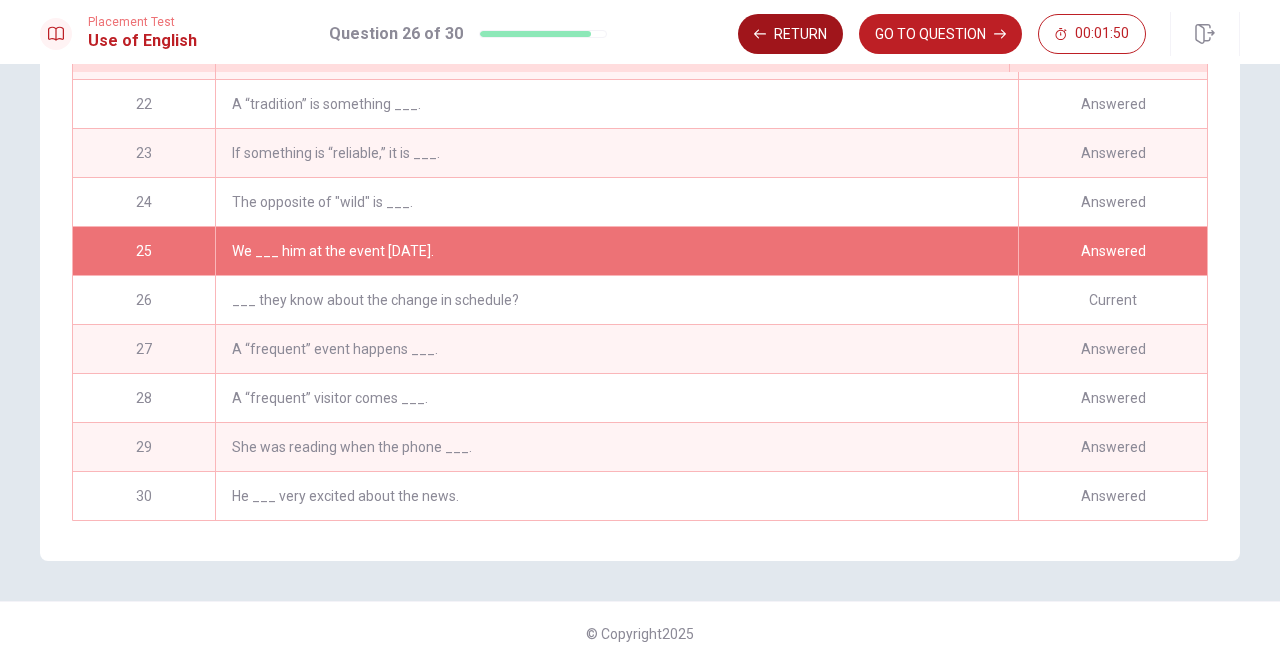 click on "Return" at bounding box center [790, 34] 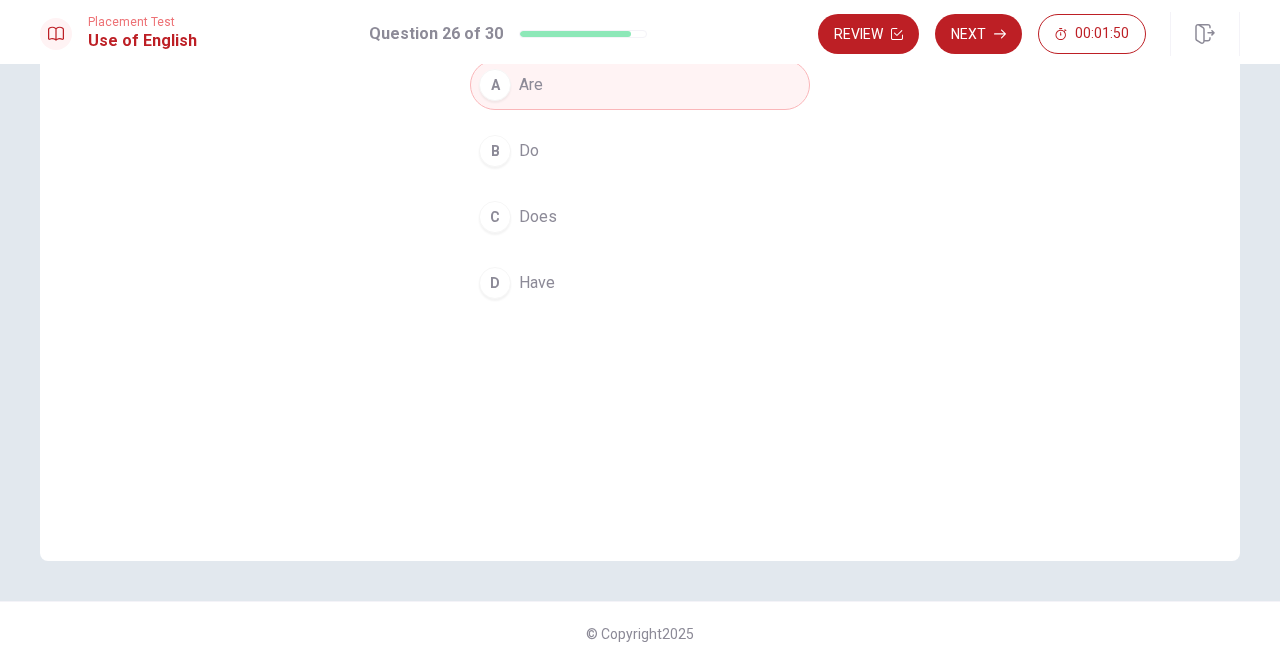 scroll, scrollTop: 238, scrollLeft: 0, axis: vertical 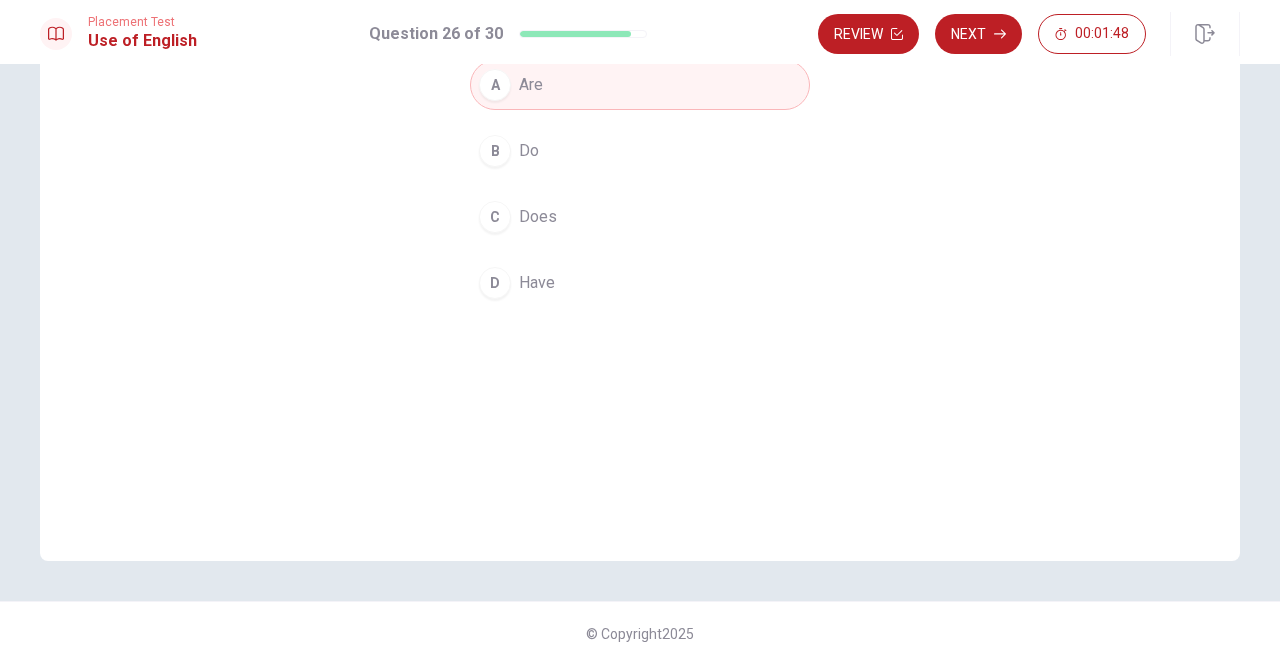 click on "Question 26 ___ they know about the change in schedule? A Are B Do C Does D Have" at bounding box center [640, 213] 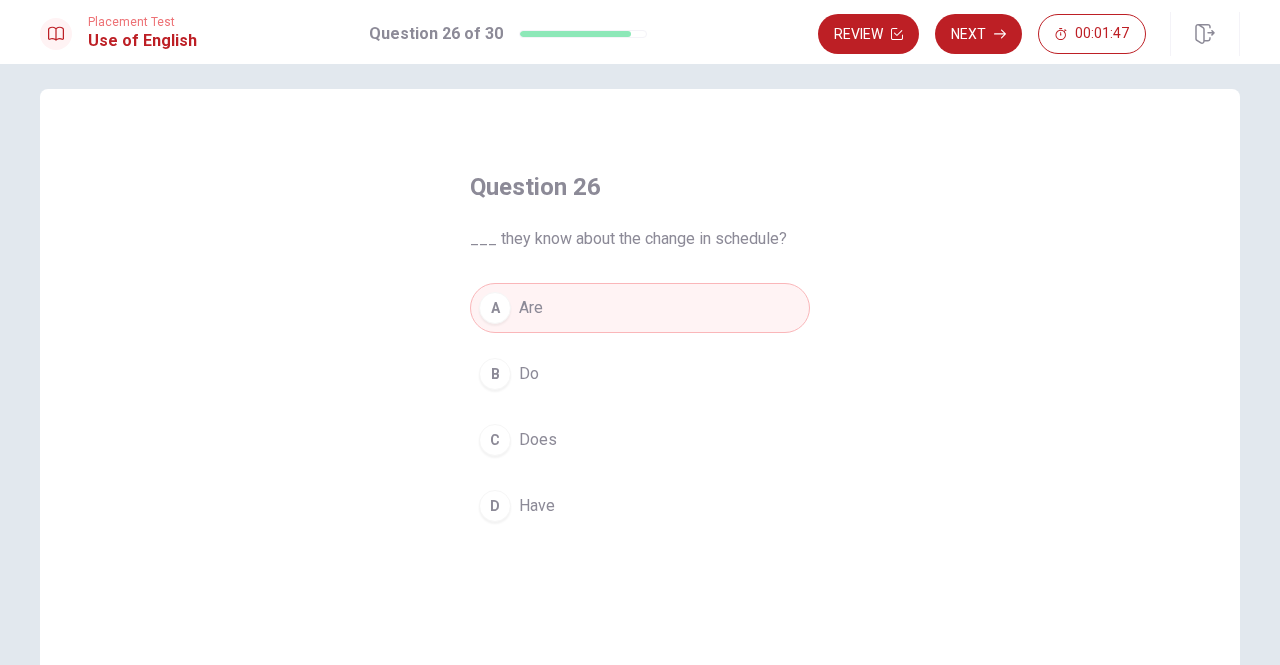 scroll, scrollTop: 0, scrollLeft: 0, axis: both 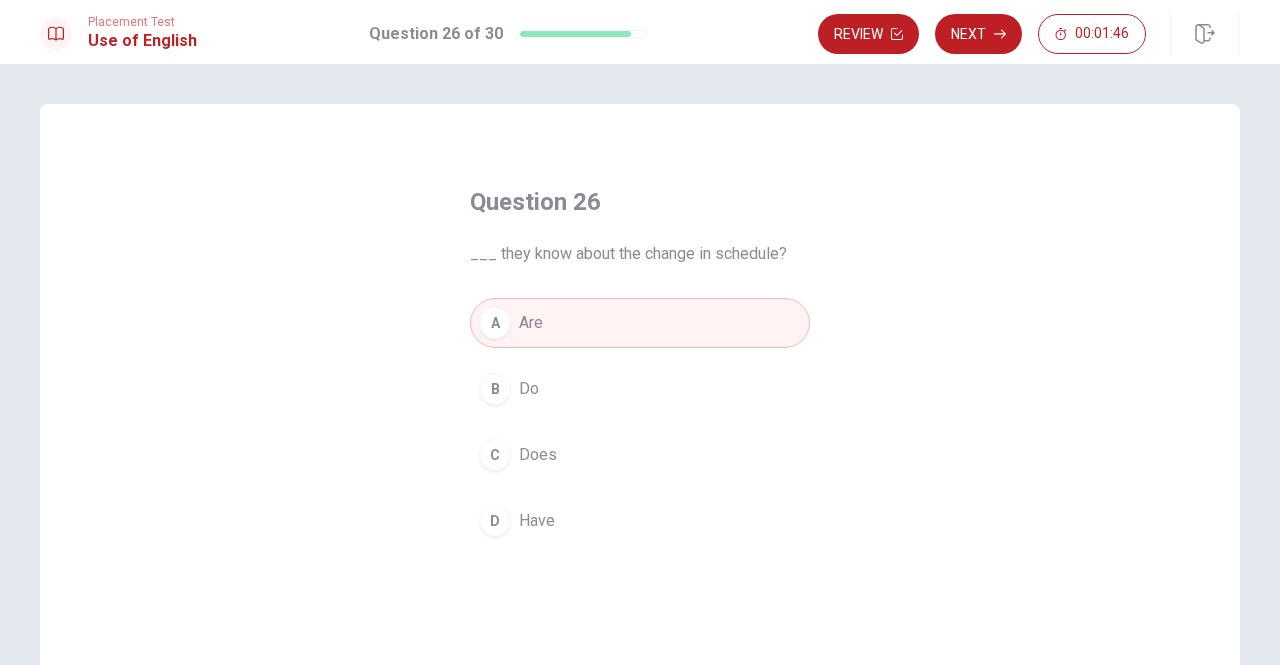 click on "Question 26 of 30" at bounding box center [436, 34] 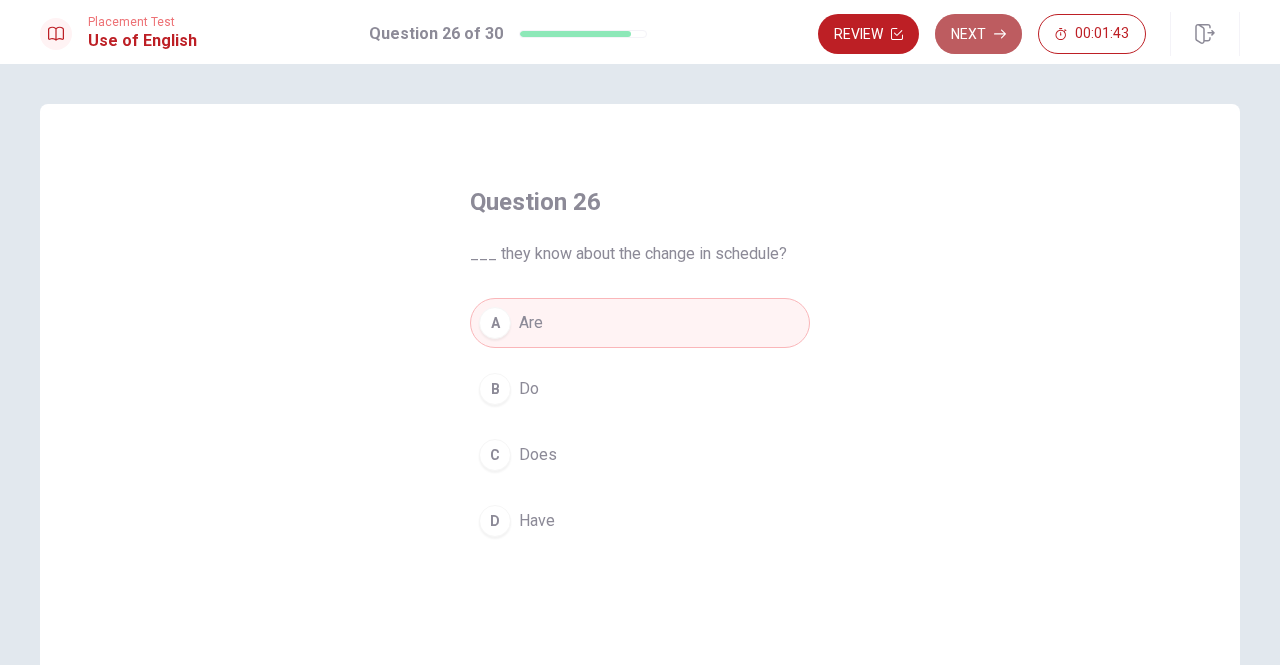 click 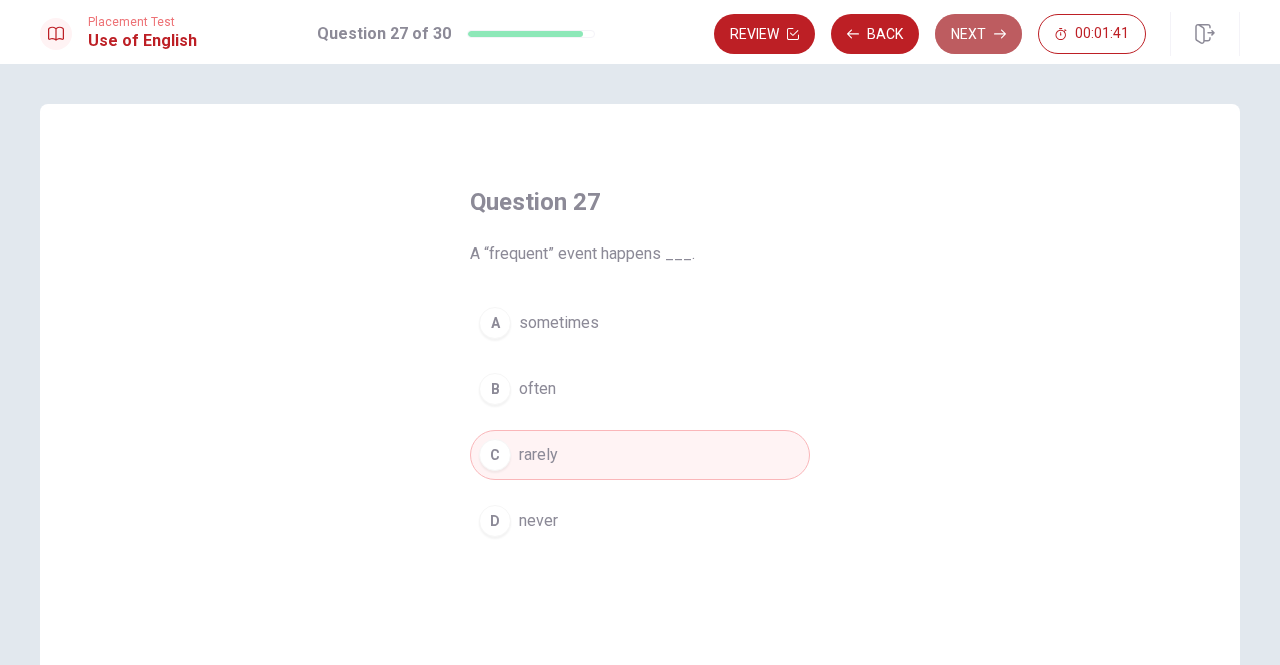 click on "Next" at bounding box center (978, 34) 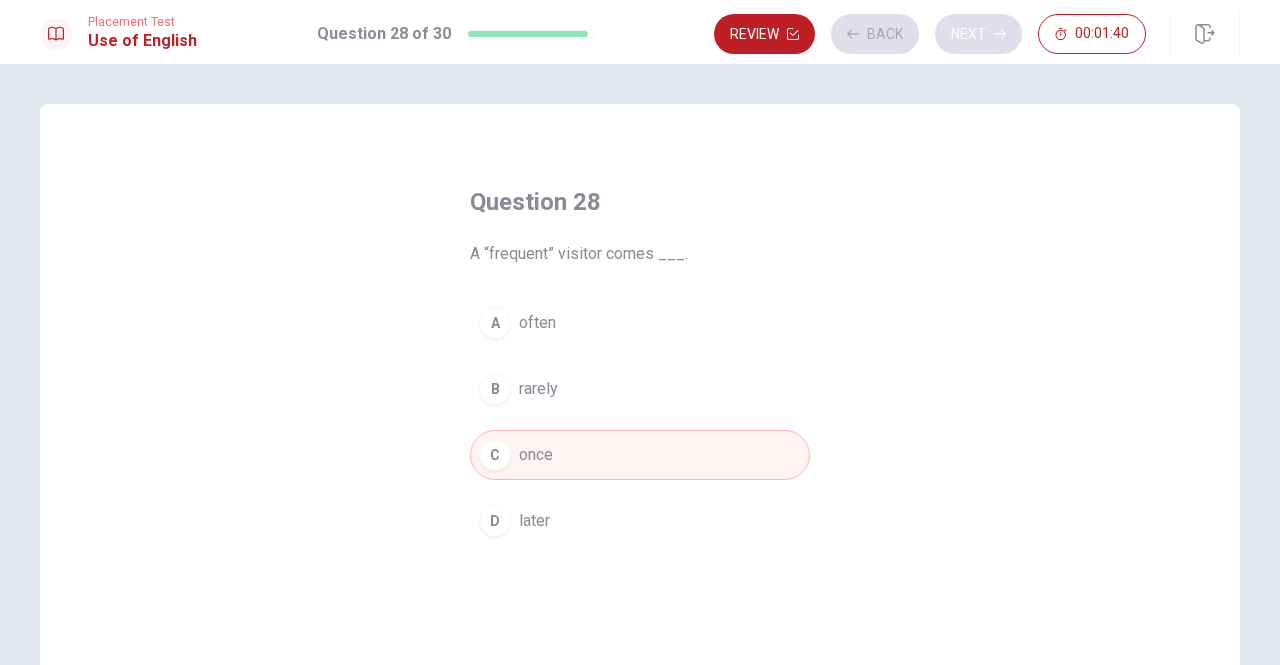 click on "Review Back Next 00:01:40" at bounding box center (930, 34) 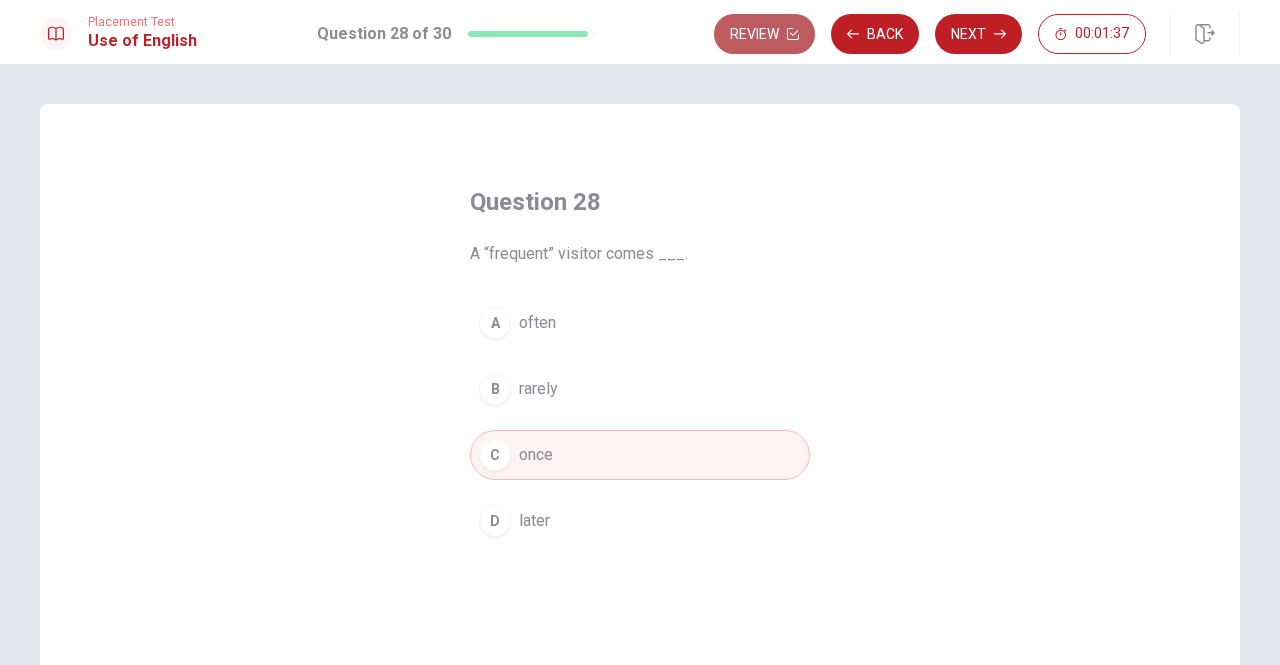 click 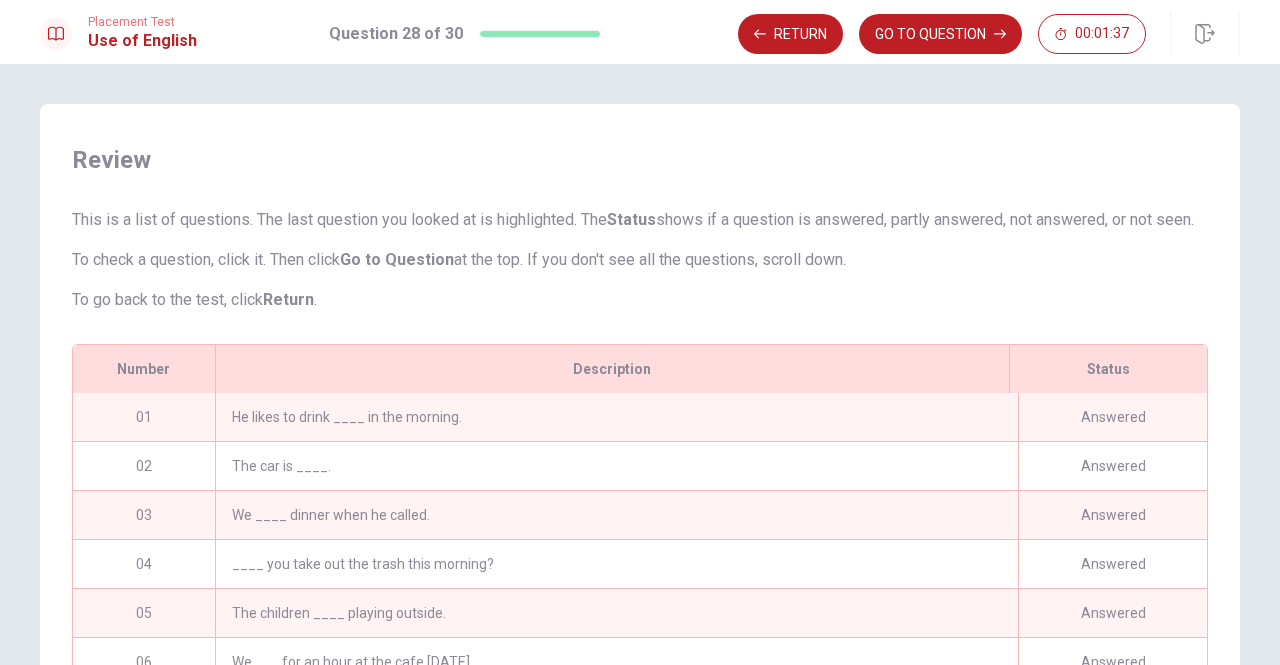 scroll, scrollTop: 261, scrollLeft: 0, axis: vertical 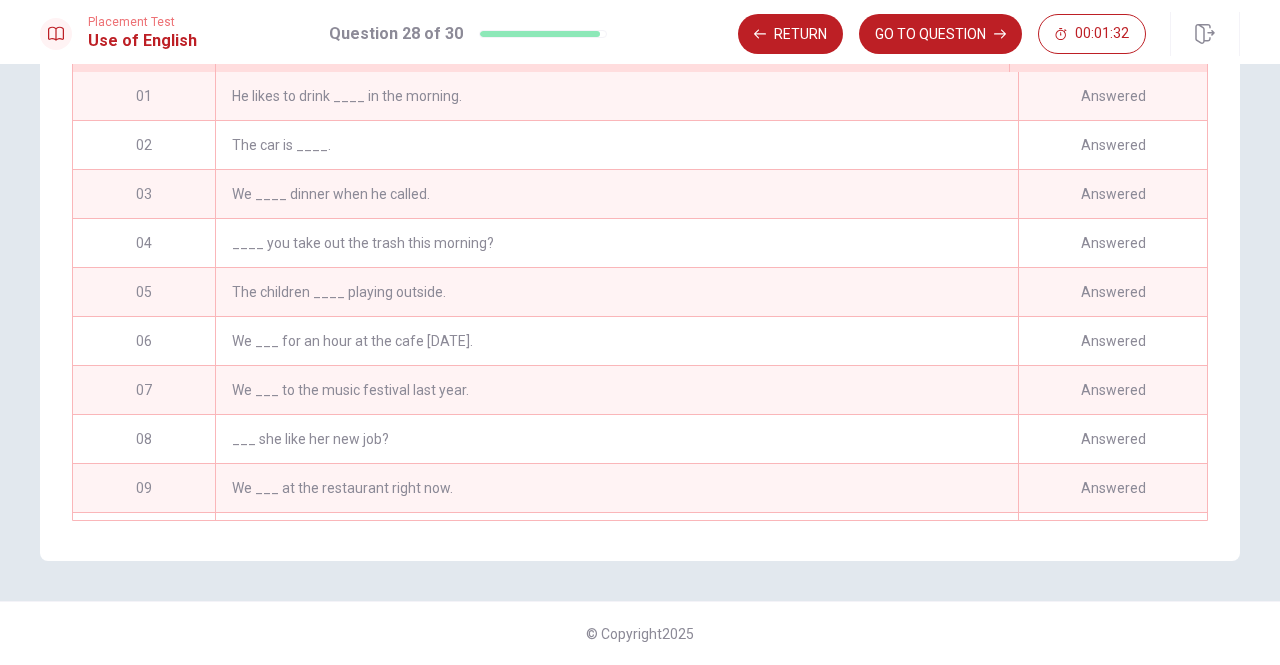 click on "He likes to drink ____ in the morning." at bounding box center [616, 96] 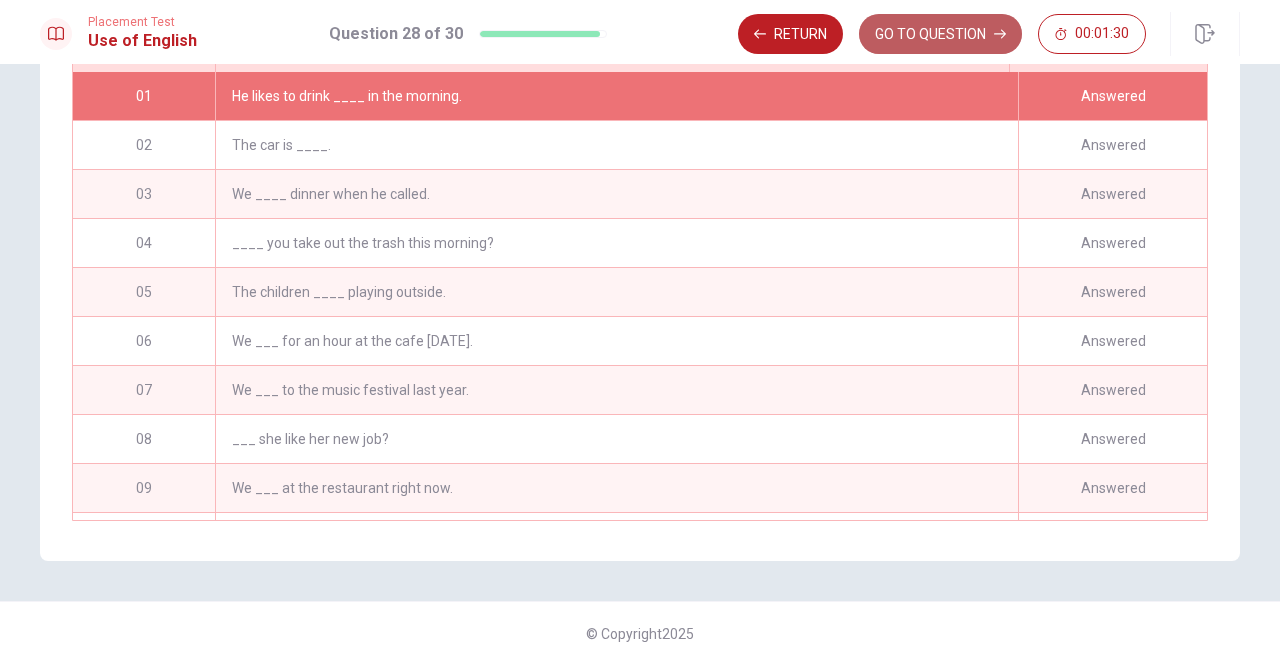 click on "GO TO QUESTION" at bounding box center [940, 34] 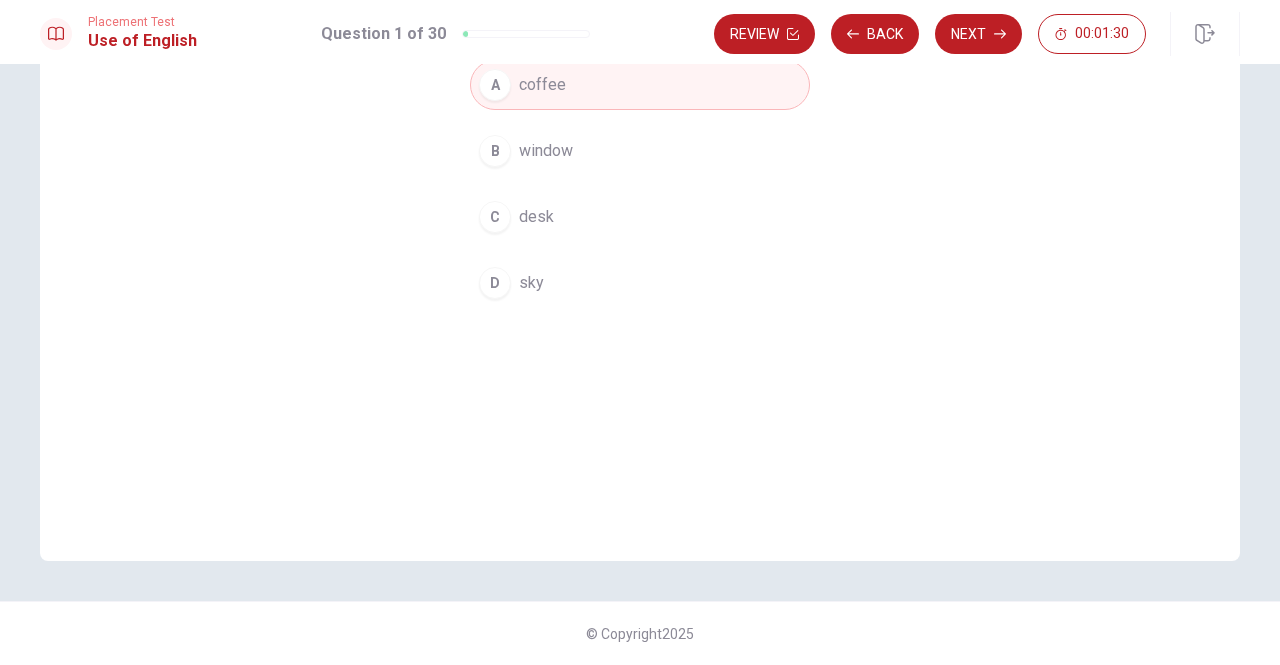 scroll, scrollTop: 238, scrollLeft: 0, axis: vertical 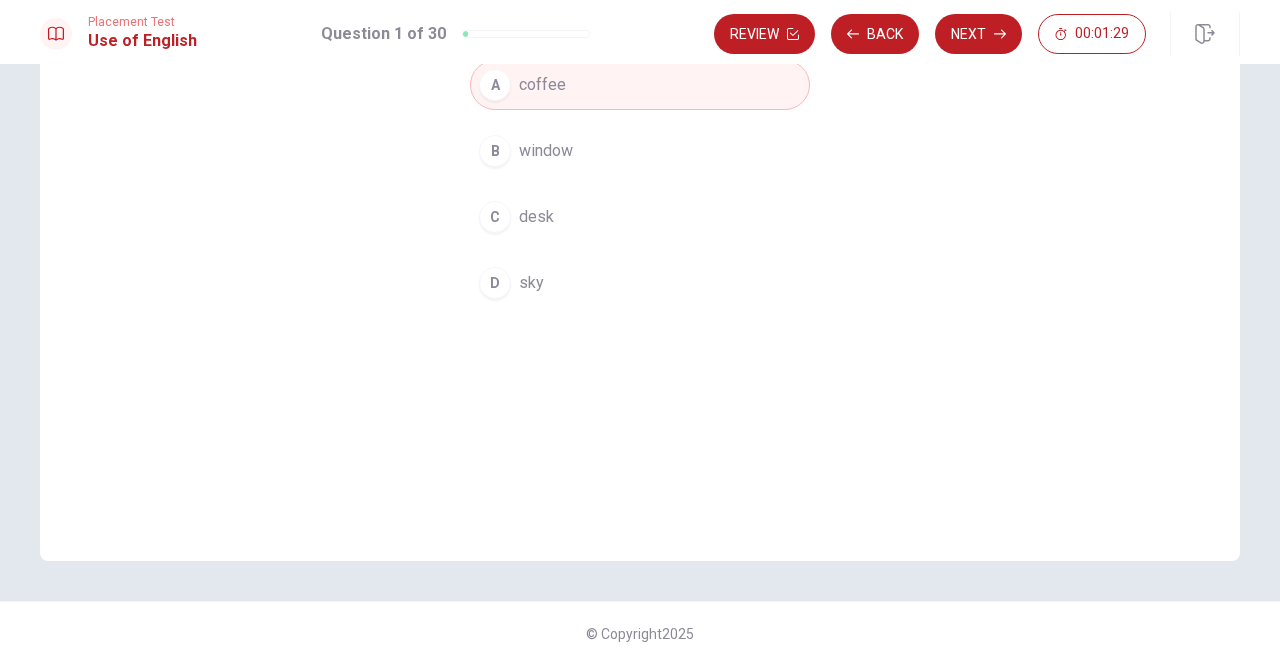click on "Question 1 He likes to drink ____ in the morning. A coffee B window C desk D sky" at bounding box center (640, 213) 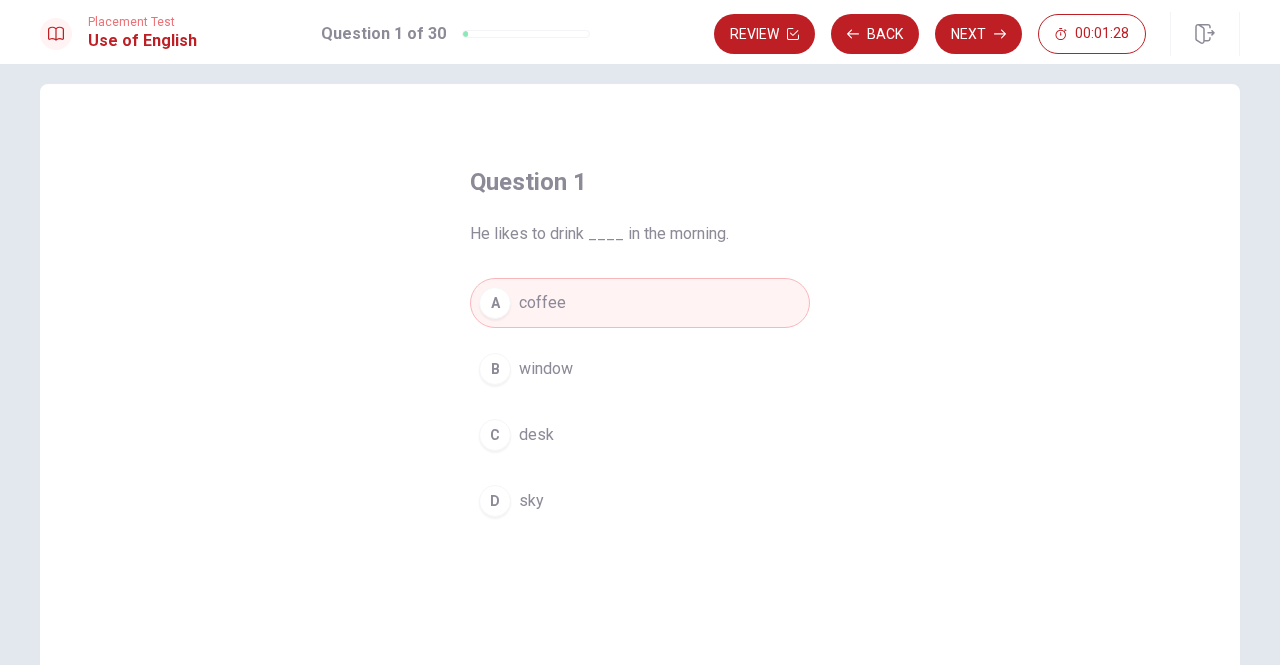 scroll, scrollTop: 0, scrollLeft: 0, axis: both 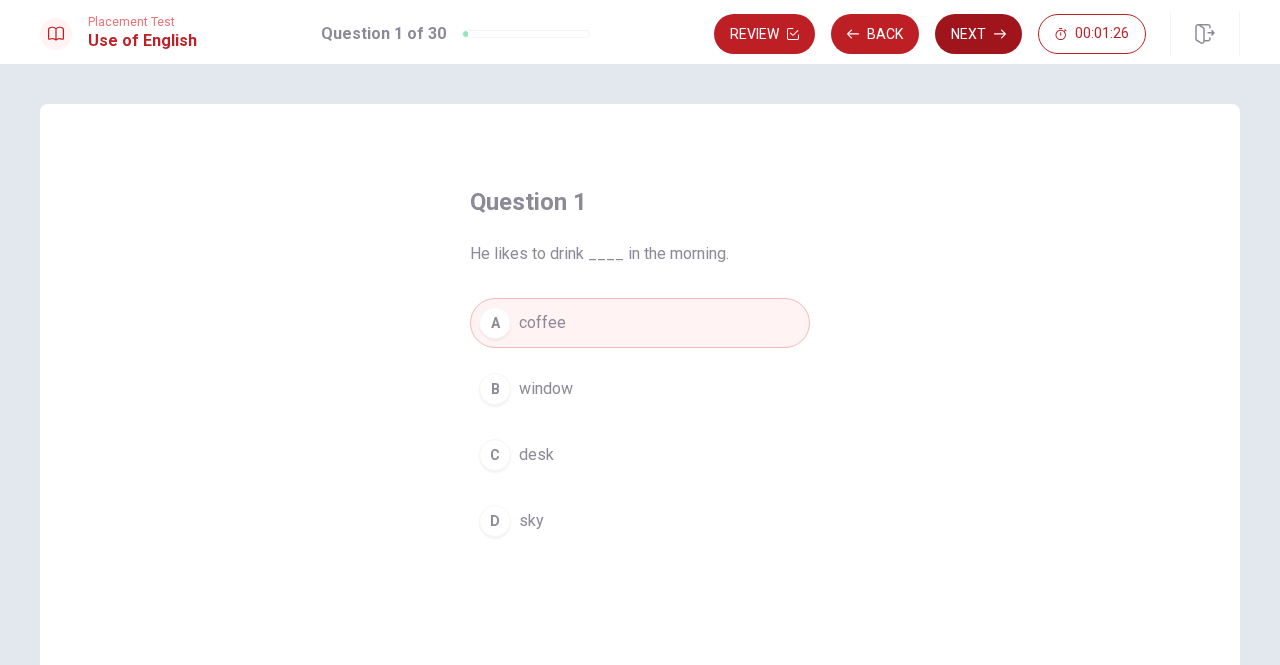 click on "Next" at bounding box center [978, 34] 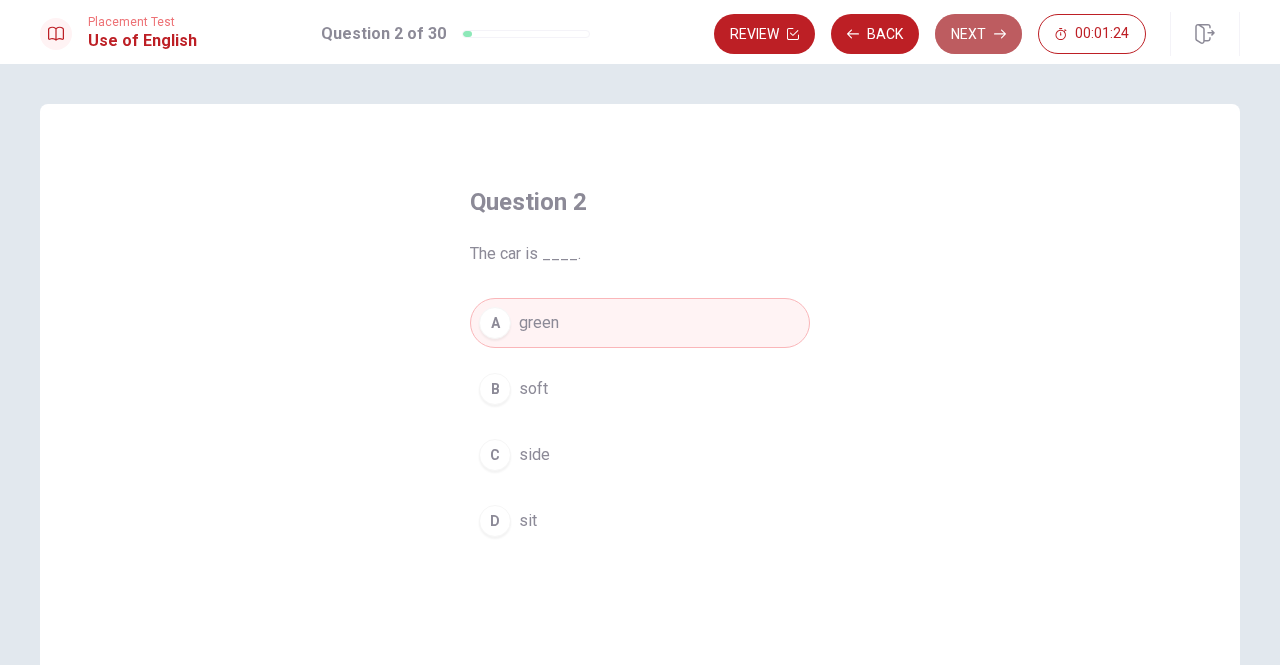 click on "Next" at bounding box center [978, 34] 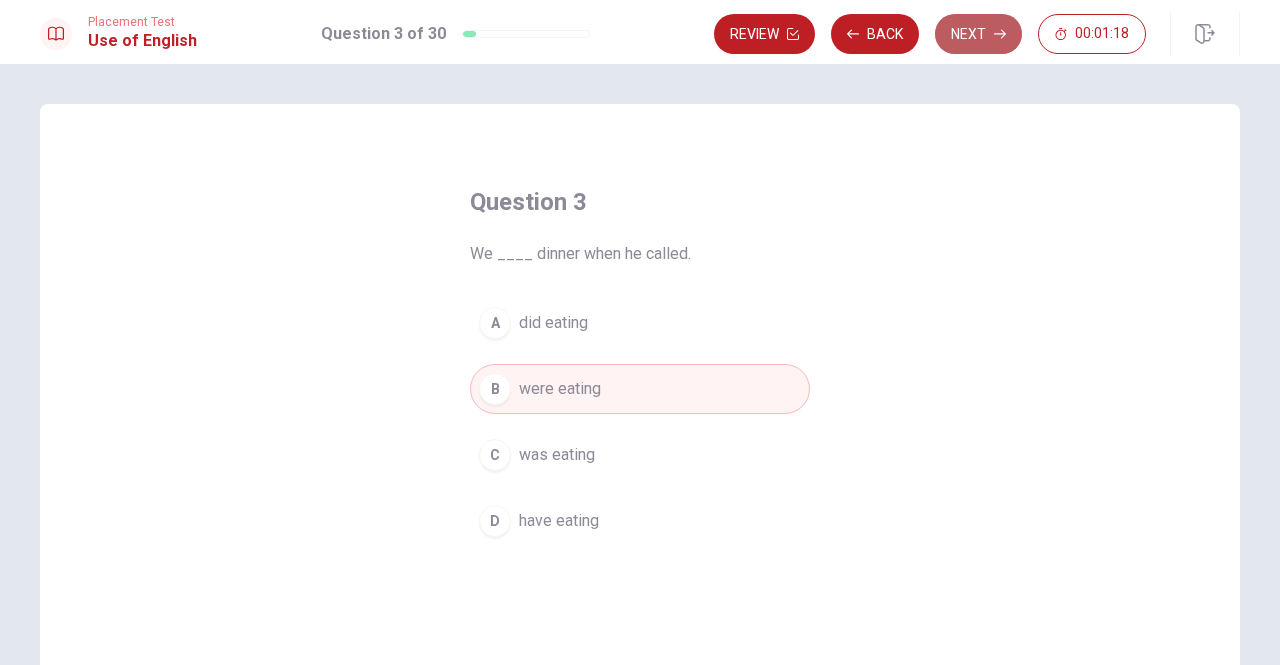click on "Next" at bounding box center [978, 34] 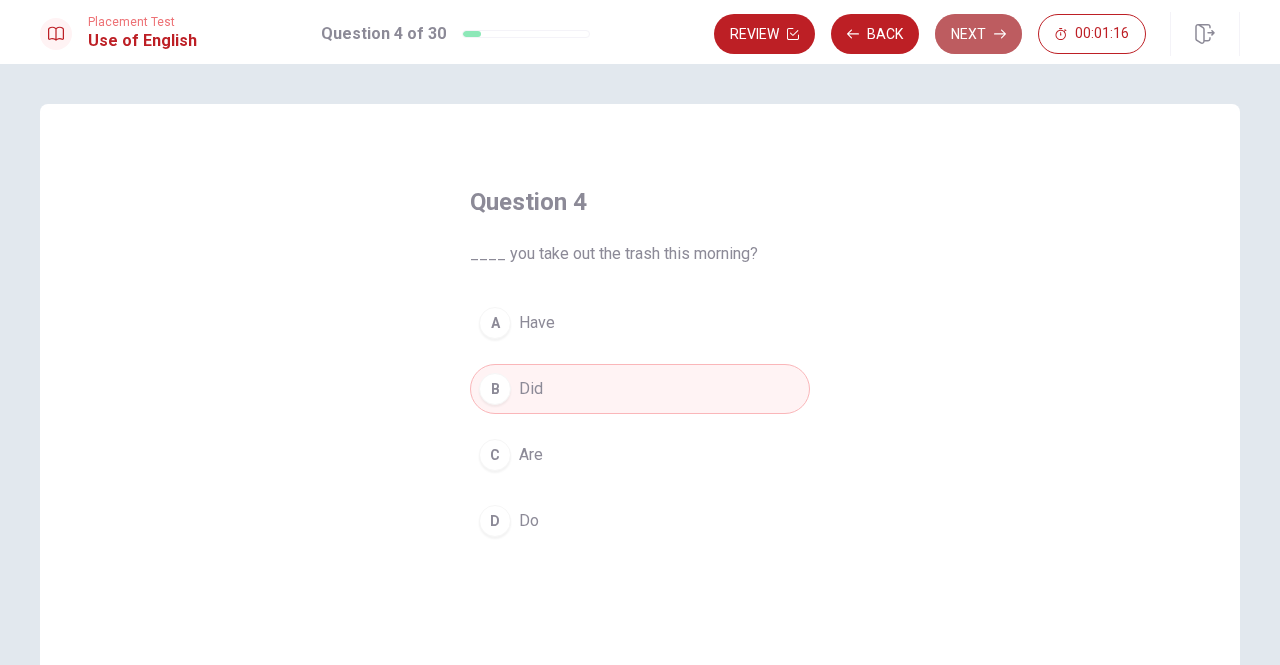 click on "Next" at bounding box center [978, 34] 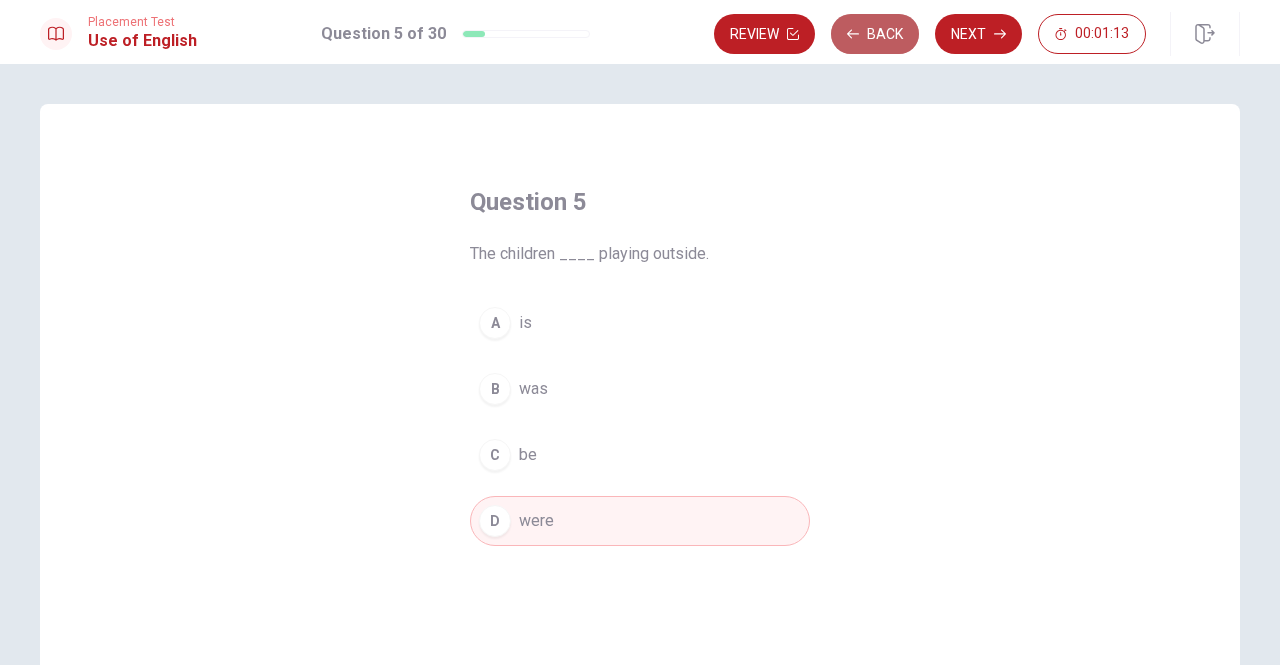 click on "Back" at bounding box center [875, 34] 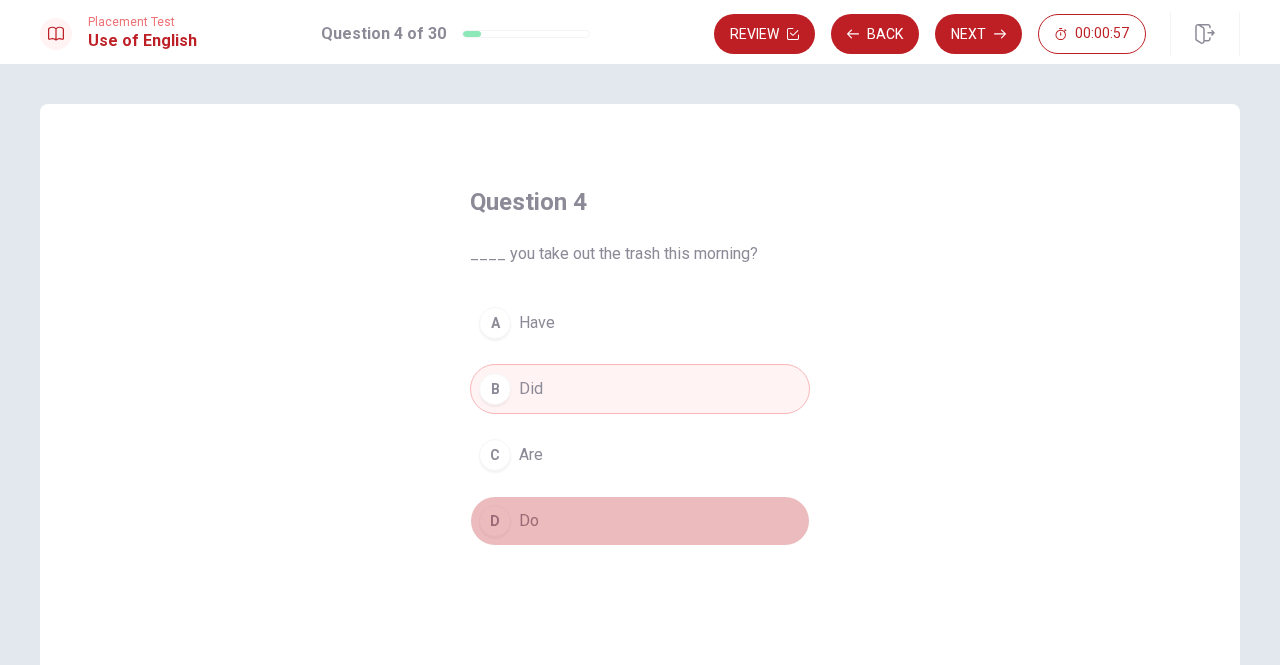 click on "D Do" at bounding box center [640, 521] 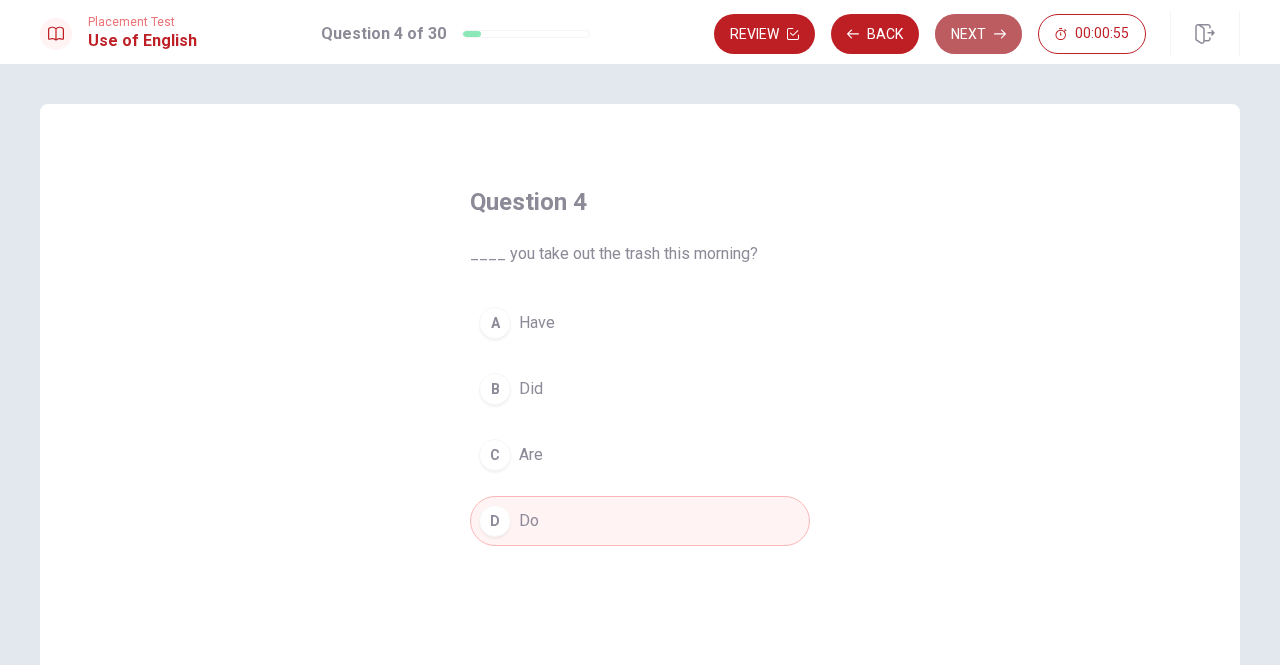click on "Next" at bounding box center (978, 34) 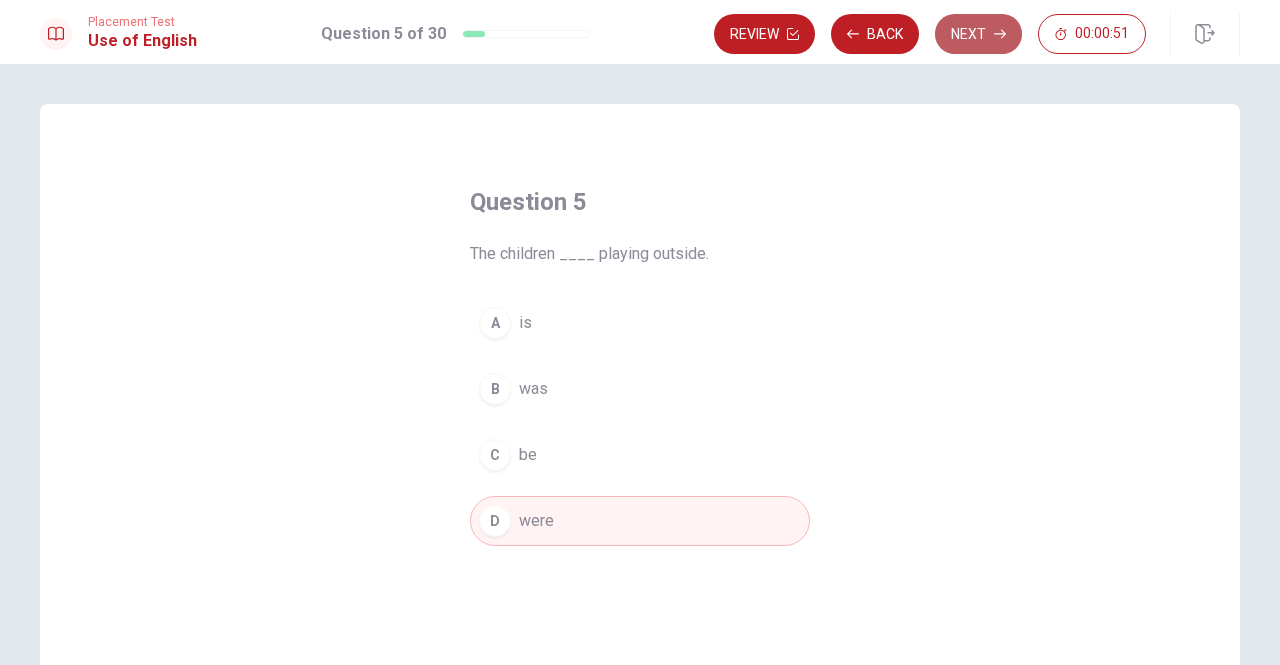 click on "Next" at bounding box center [978, 34] 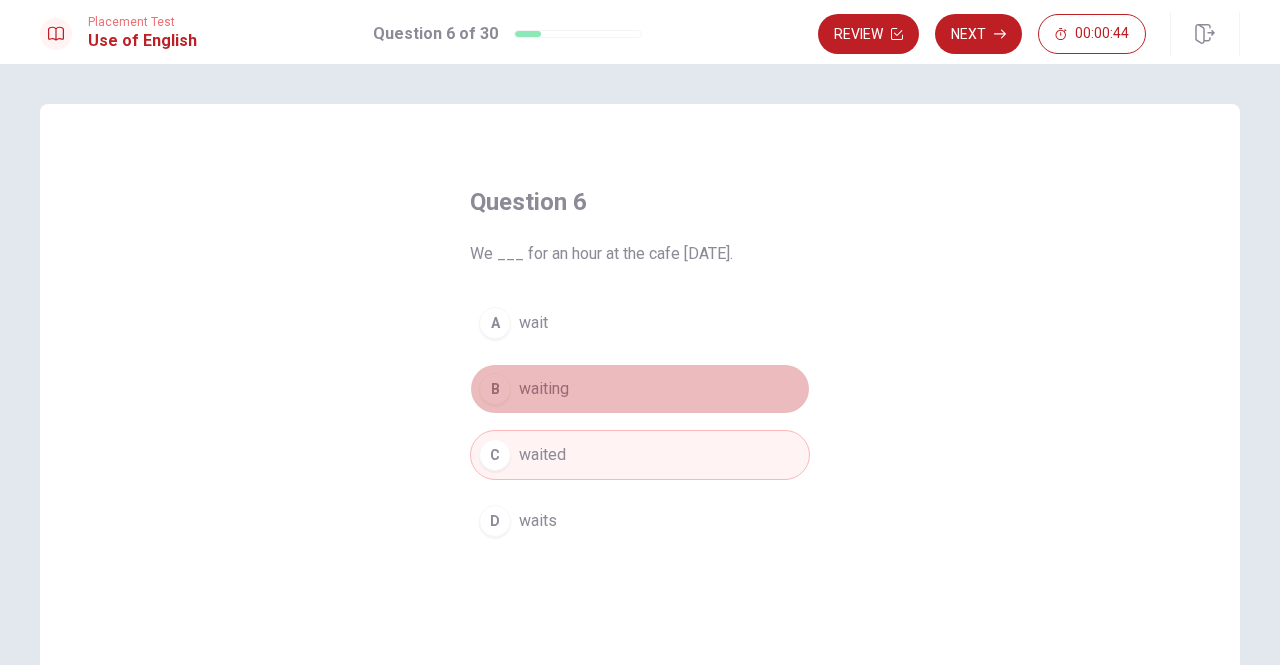 click on "B waiting" at bounding box center (640, 389) 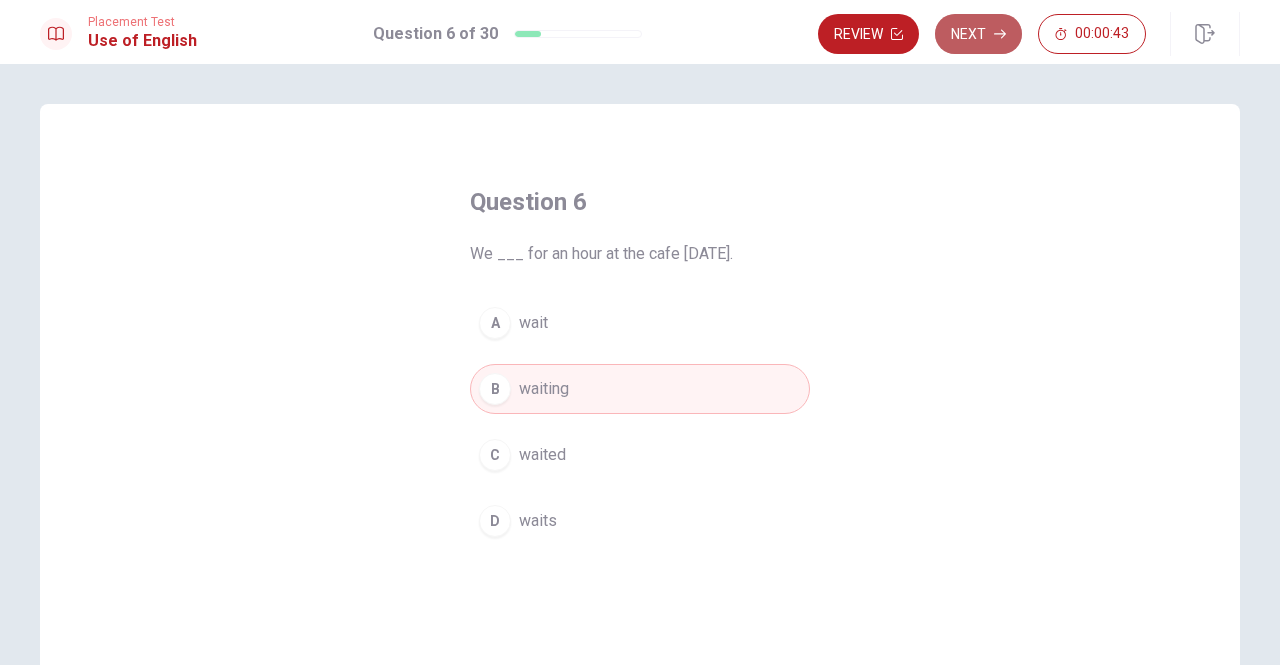 click on "Next" at bounding box center [978, 34] 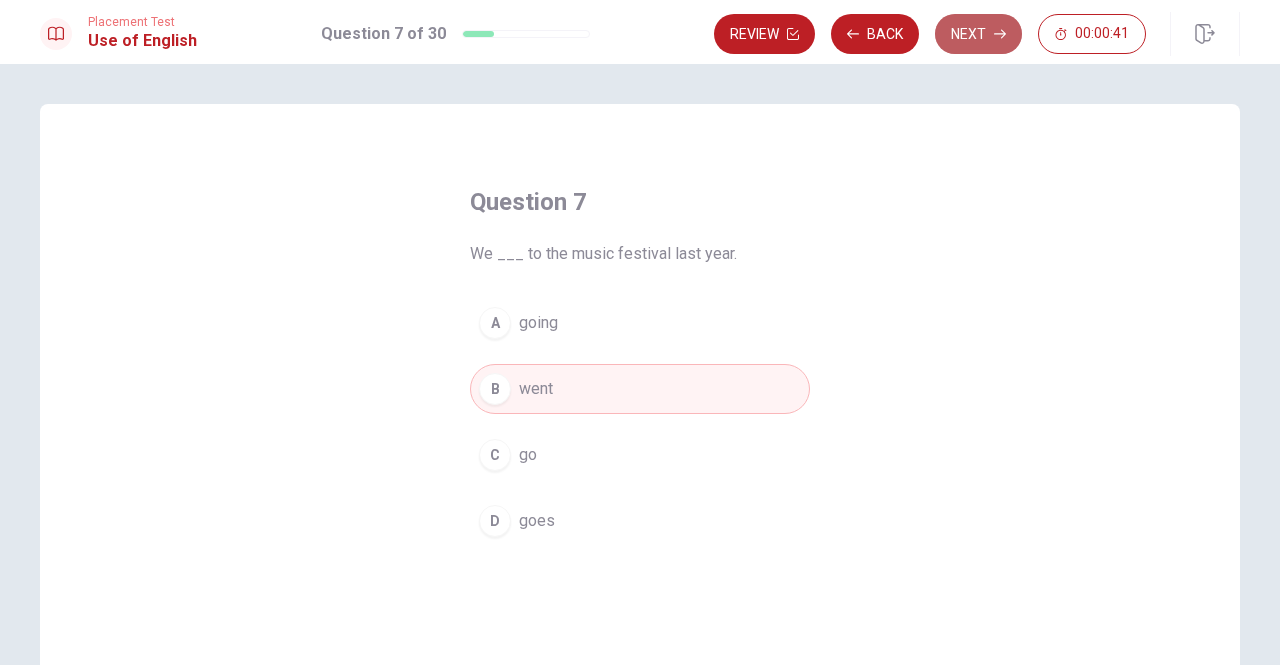 click on "Next" at bounding box center [978, 34] 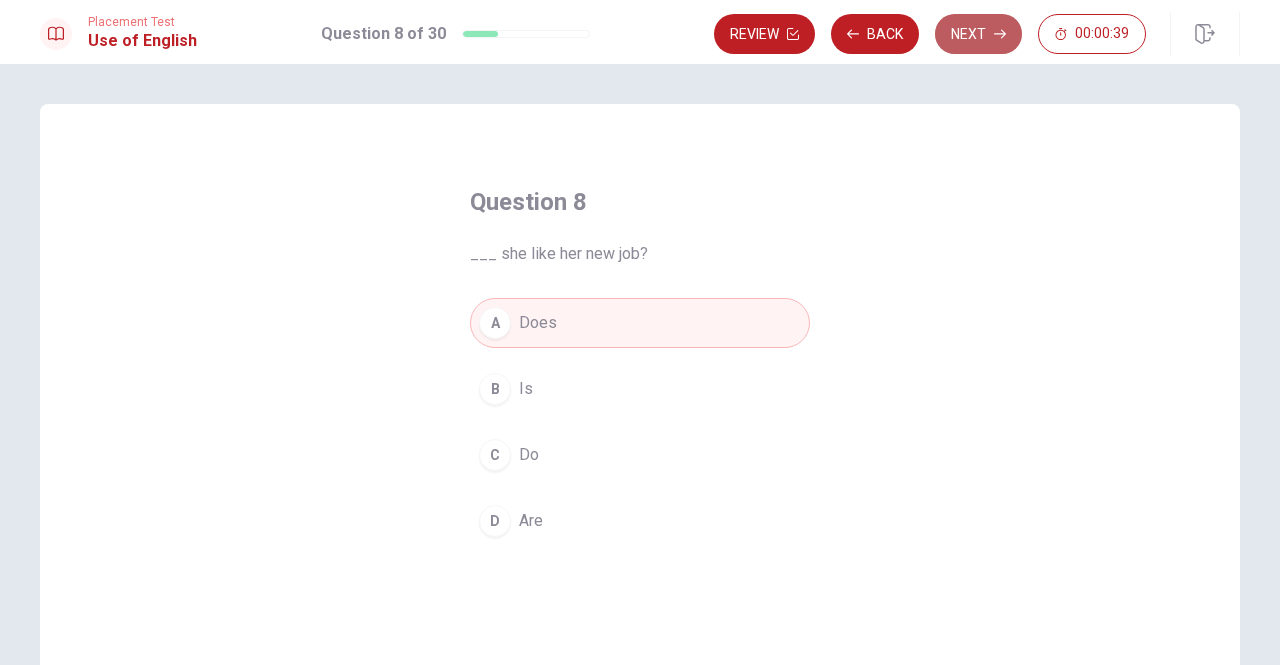 click on "Next" at bounding box center (978, 34) 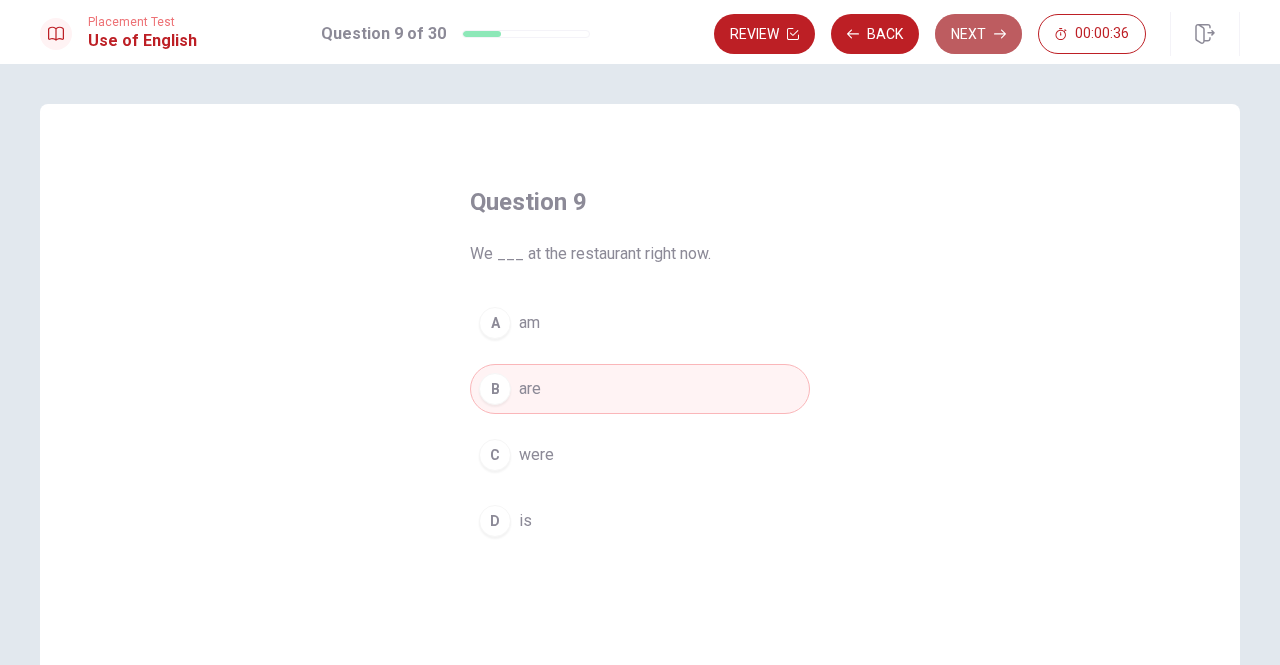click on "Next" at bounding box center [978, 34] 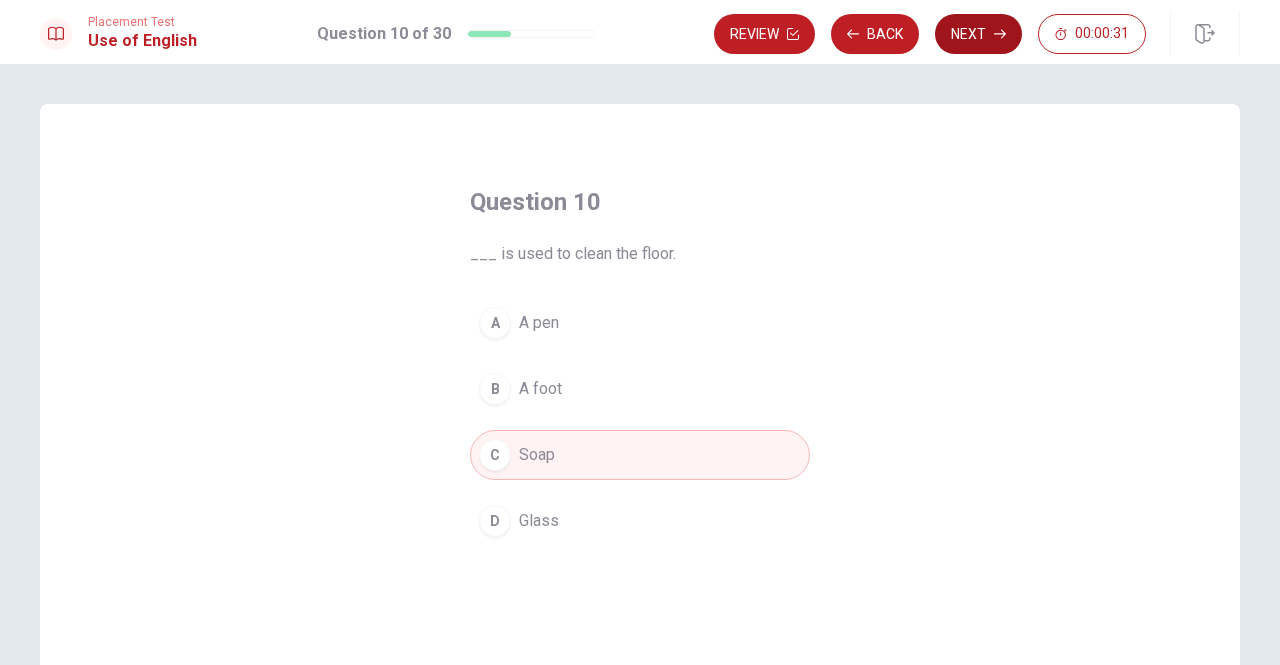 click on "Next" at bounding box center [978, 34] 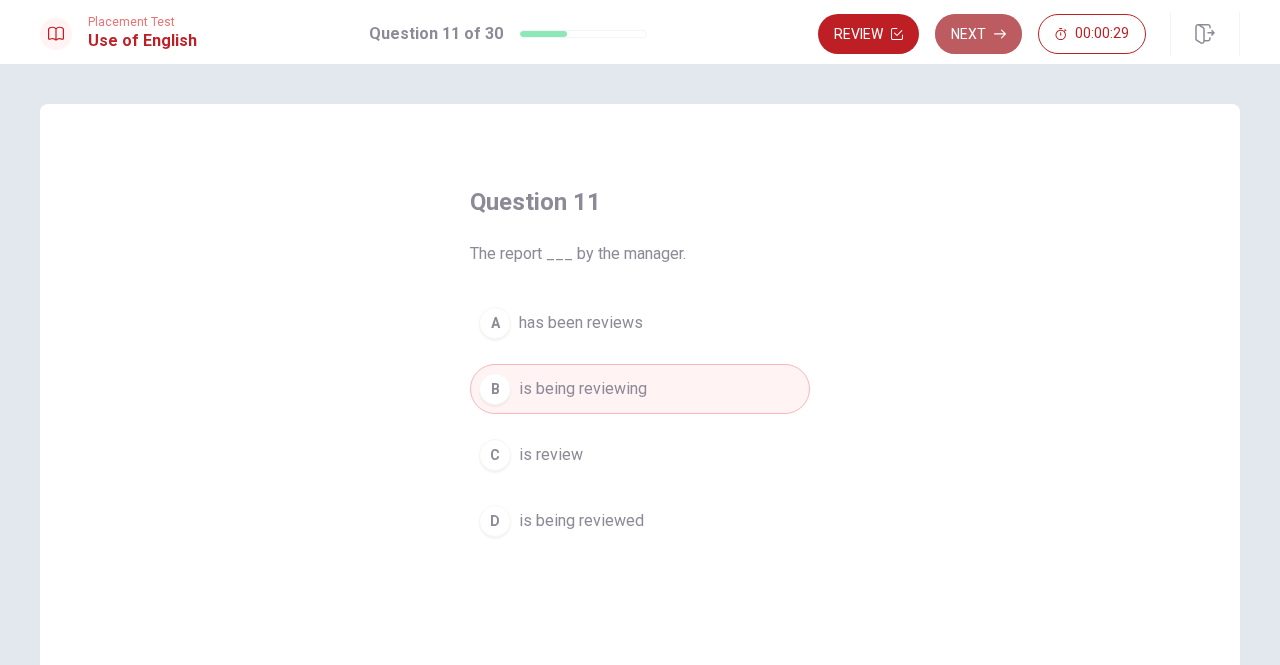 click on "Next" at bounding box center [978, 34] 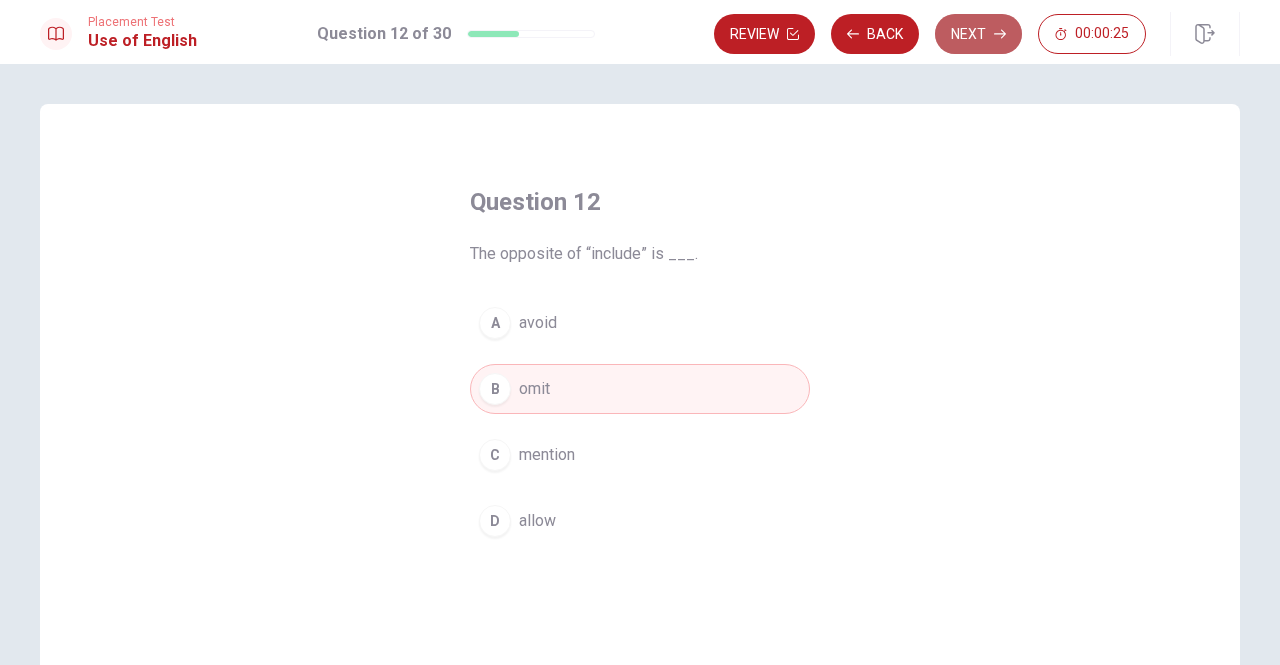 click on "Next" at bounding box center [978, 34] 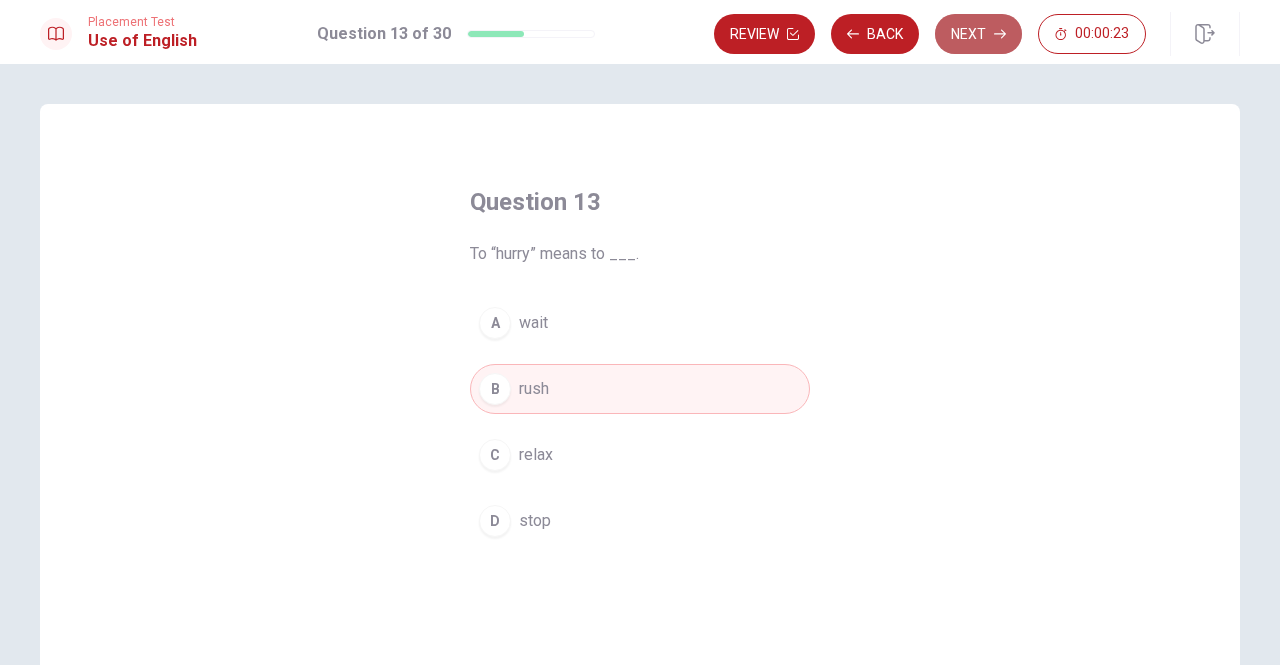click on "Next" at bounding box center (978, 34) 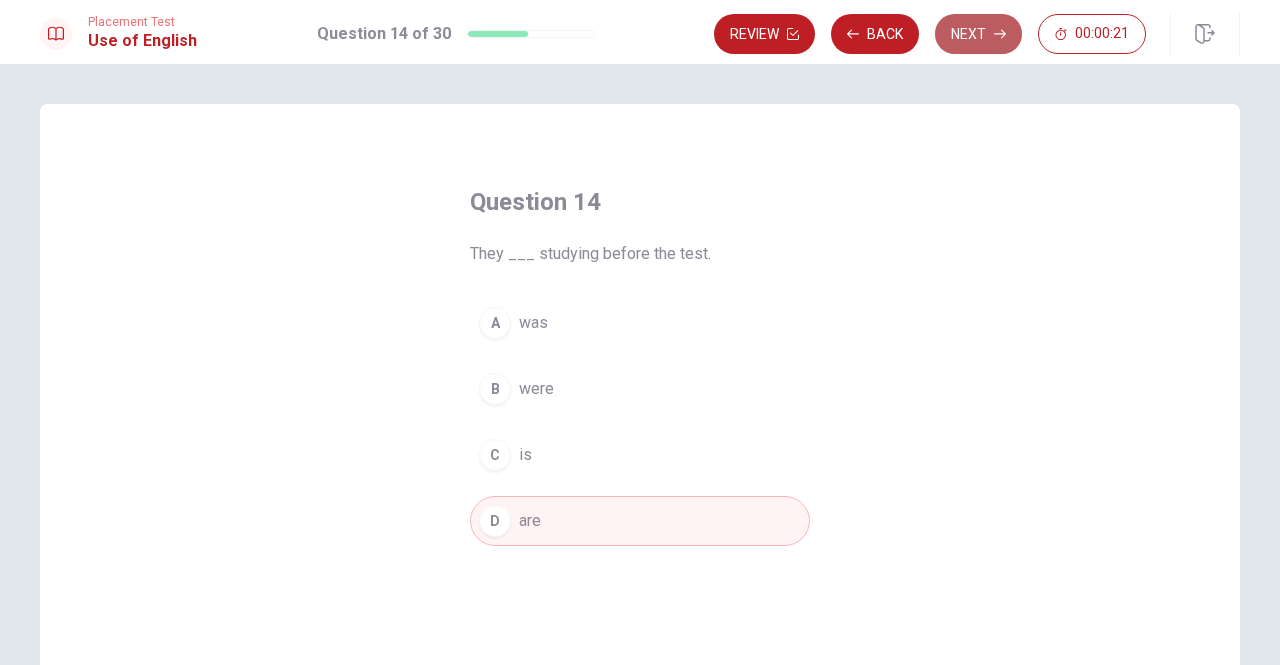 click on "Next" at bounding box center [978, 34] 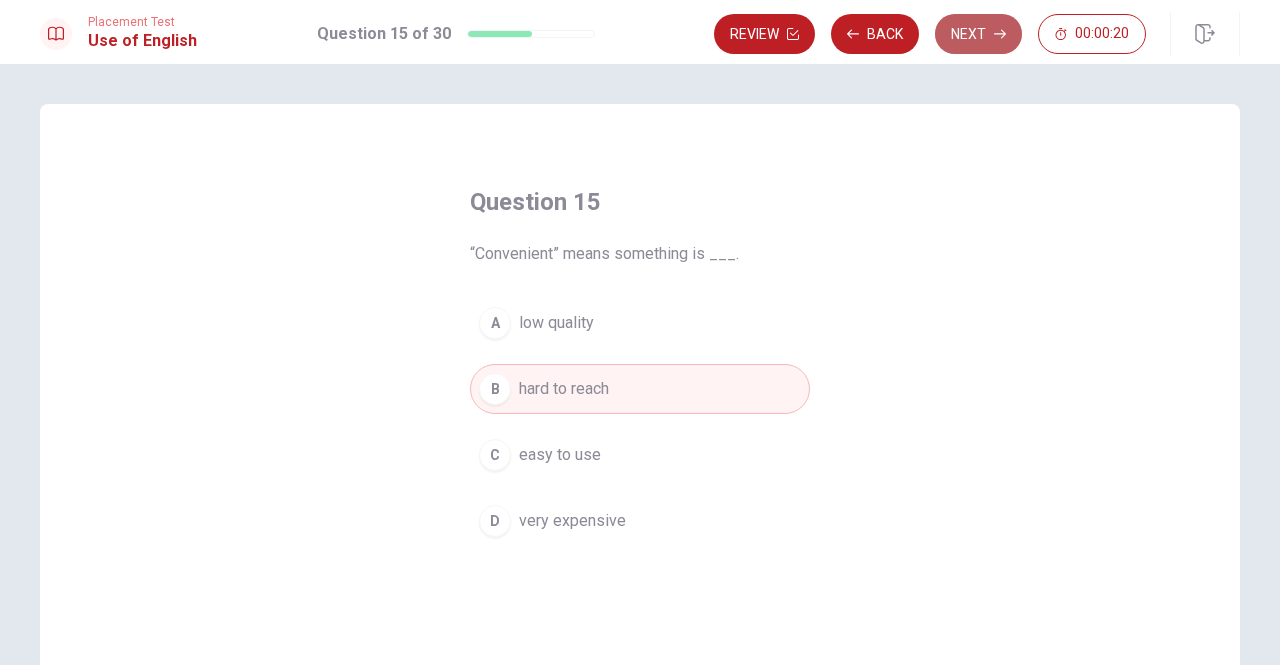click on "Next" at bounding box center (978, 34) 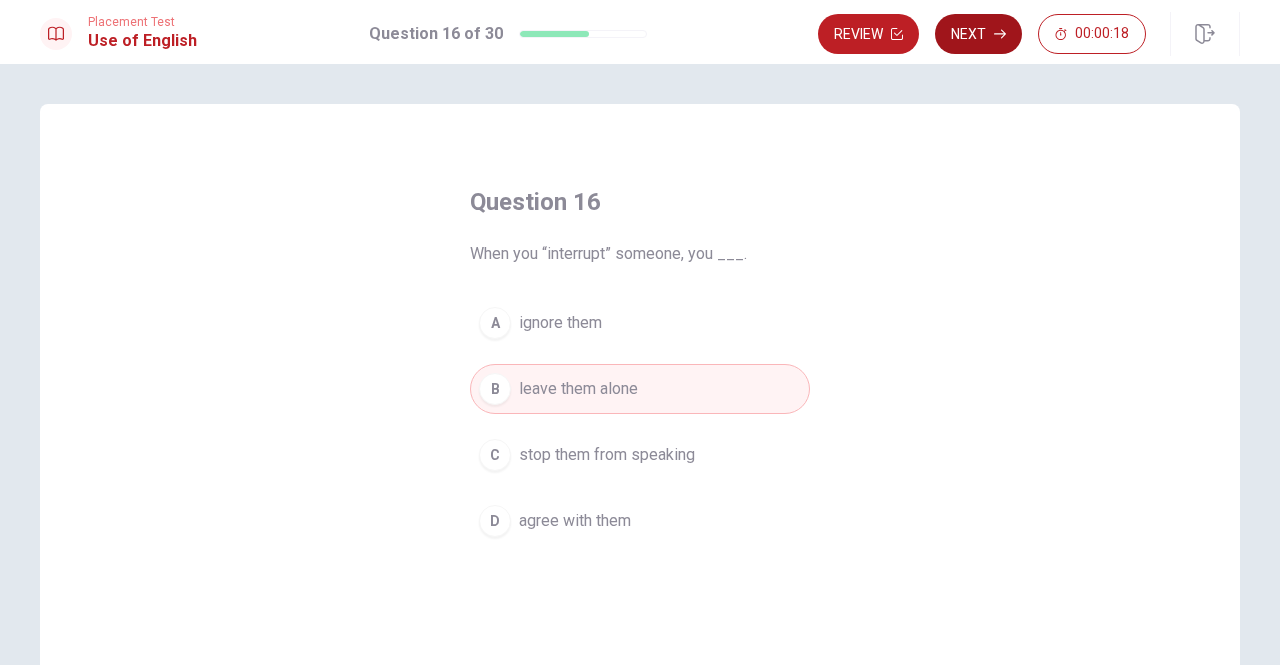 click on "Review Next 00:00:18" at bounding box center [982, 34] 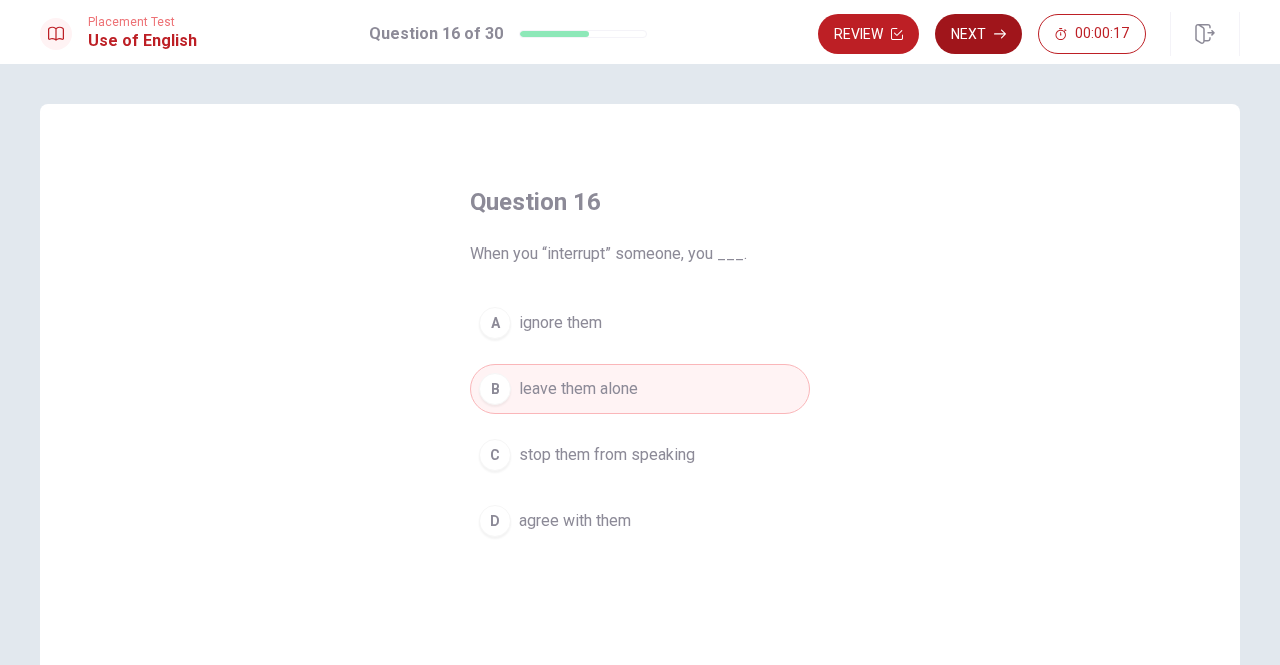 click on "Next" at bounding box center (978, 34) 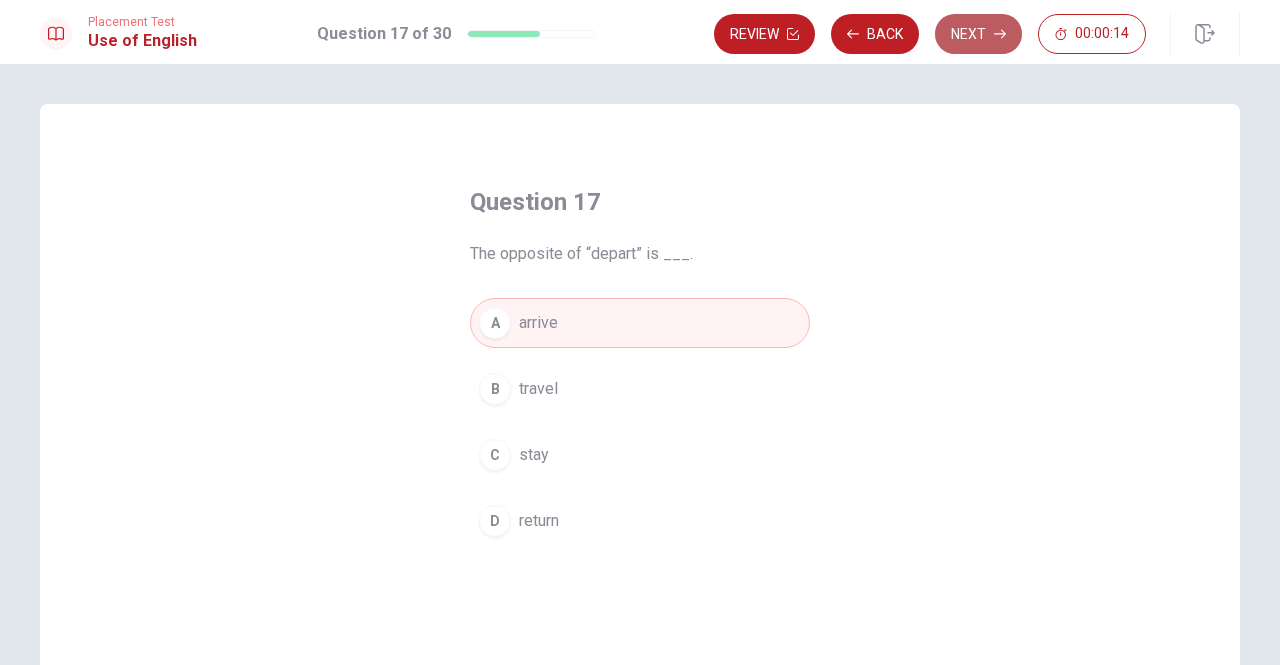 click on "Next" at bounding box center [978, 34] 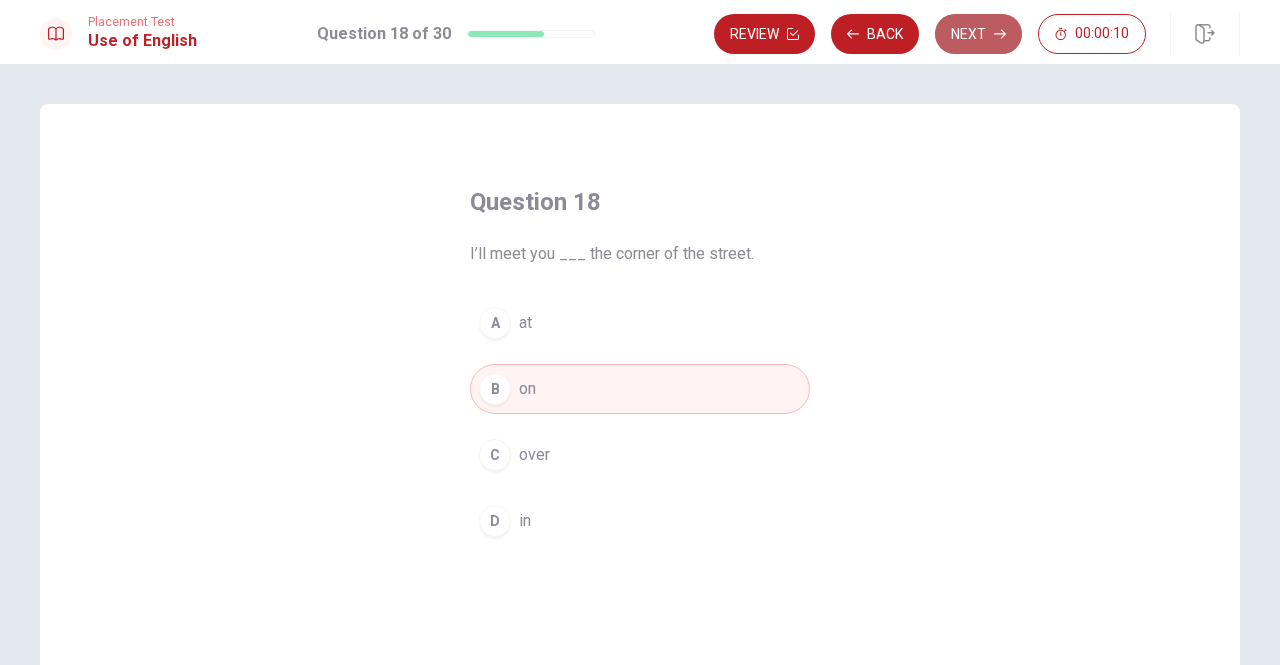 click on "Next" at bounding box center [978, 34] 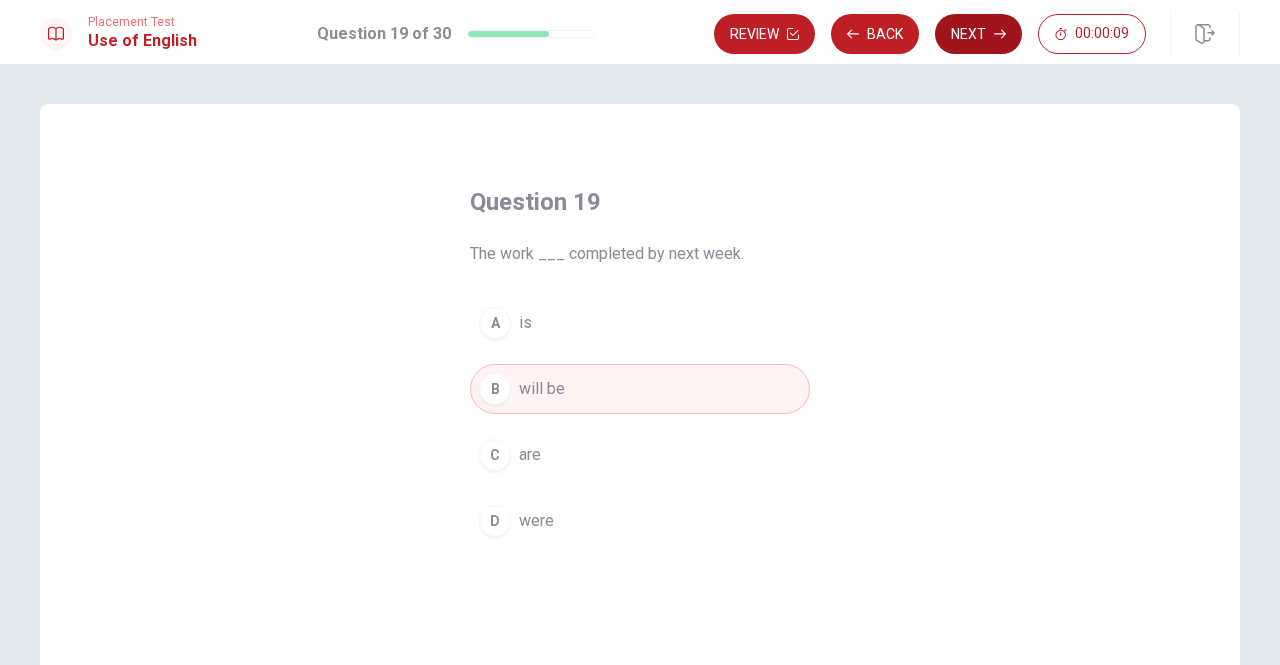 click on "Next" at bounding box center [978, 34] 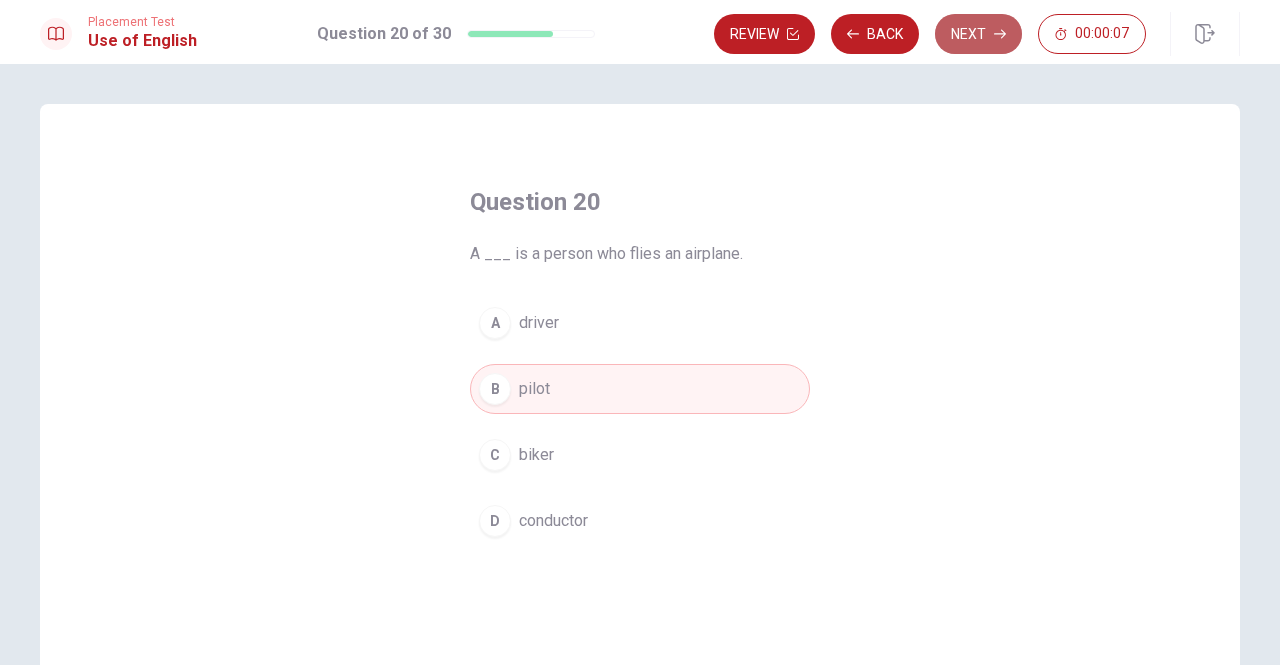 click on "Next" at bounding box center (978, 34) 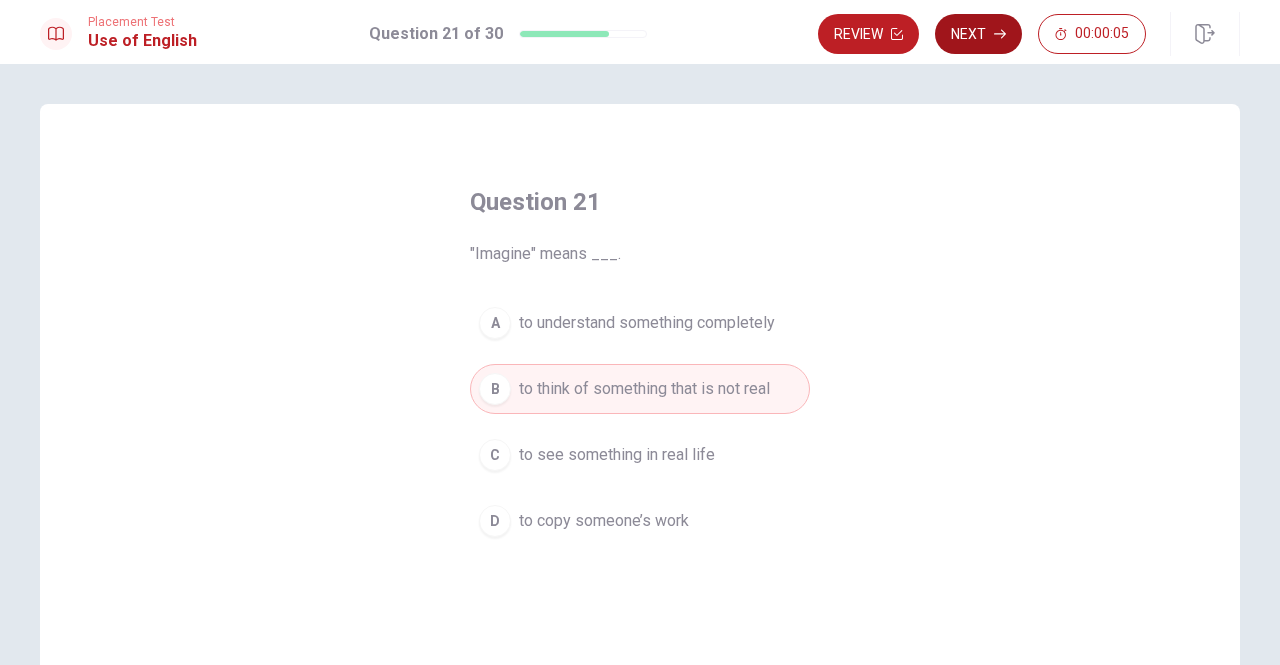 click on "Next" at bounding box center [978, 34] 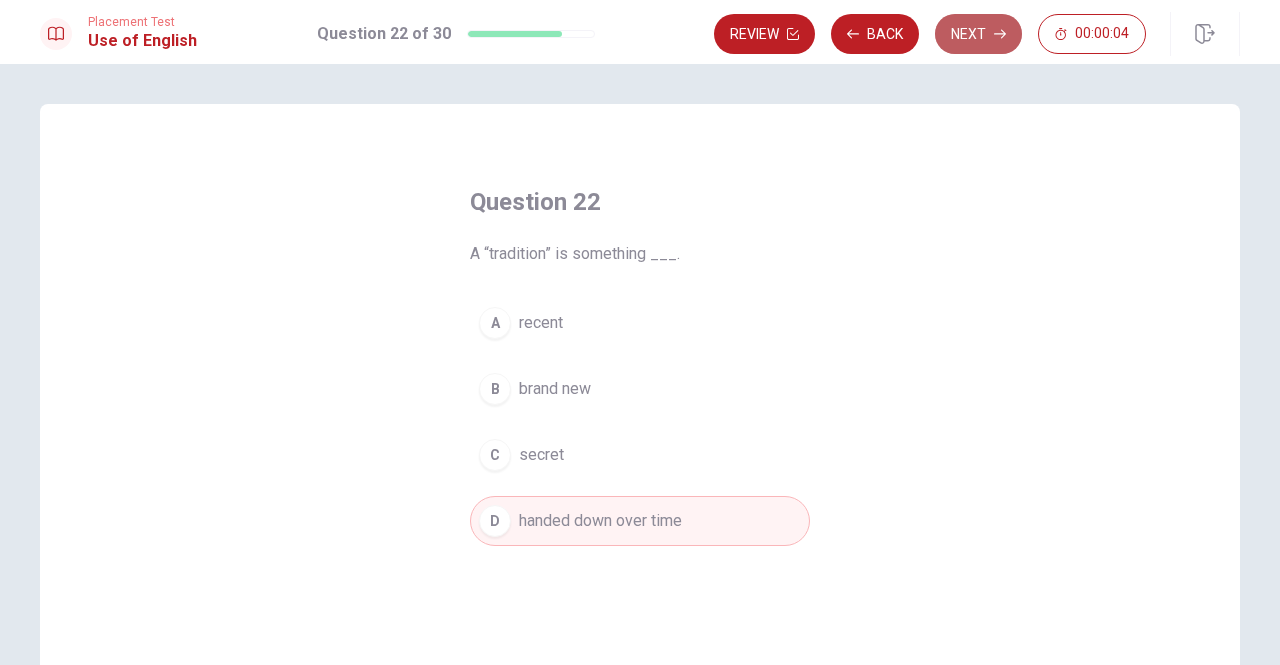 click on "Next" at bounding box center (978, 34) 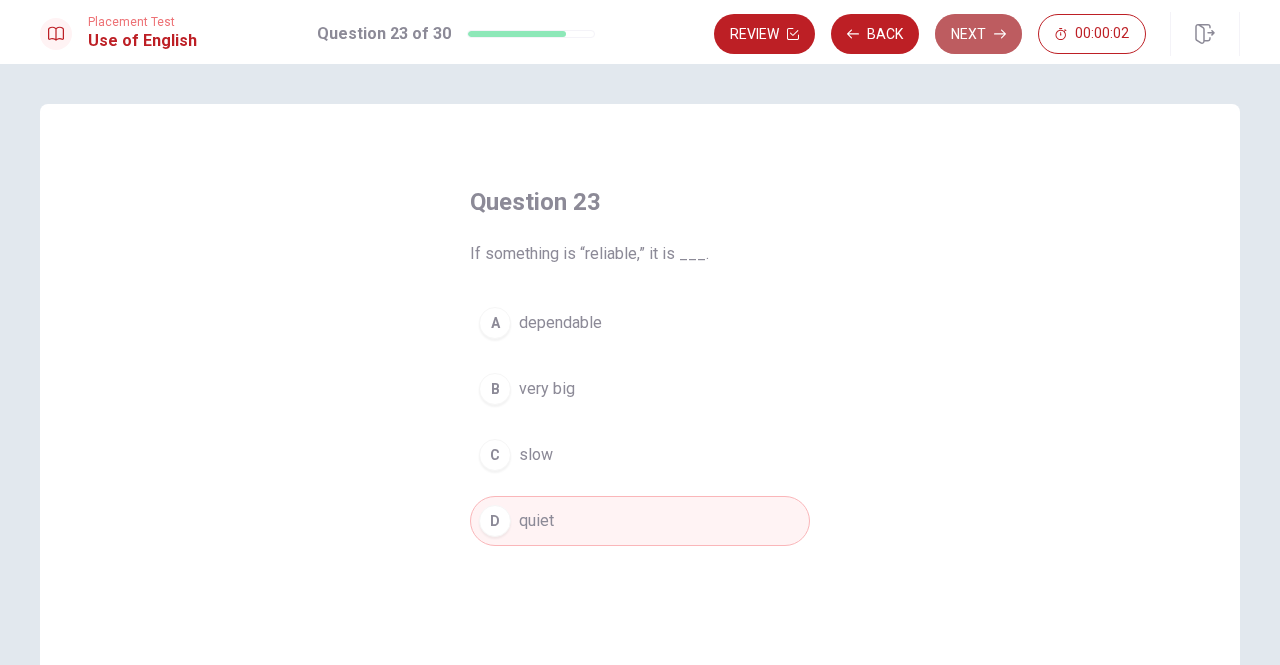 click on "Next" at bounding box center [978, 34] 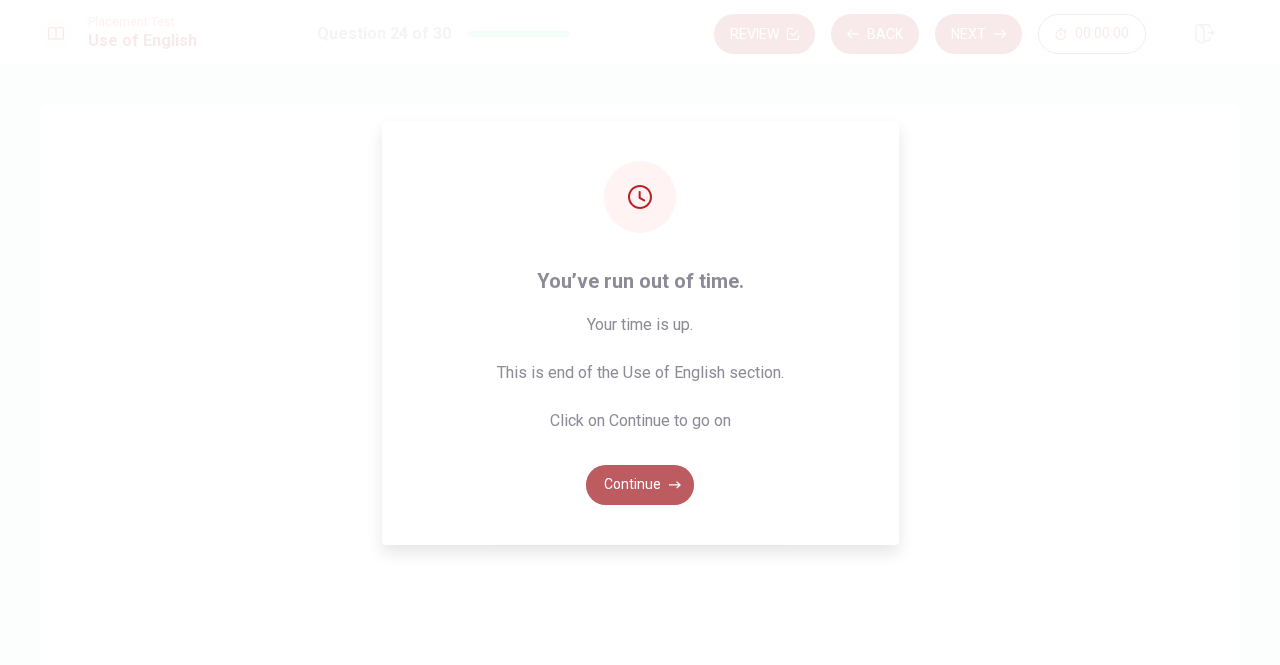 click on "Continue" at bounding box center (640, 485) 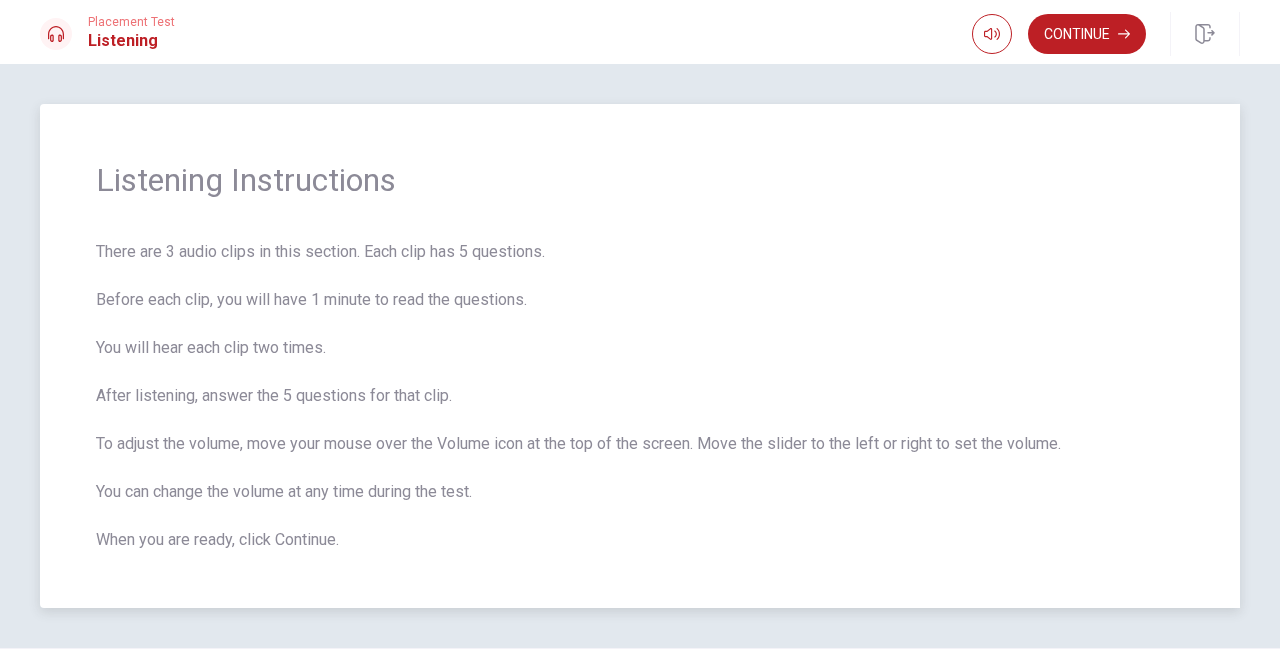 click on "Listening Instructions
There are 3 audio clips in this section. Each clip has 5 questions.
Before each clip, you will have 1 minute to read the questions.
You will hear each clip two times.
After listening, answer the 5 questions for that clip.
To adjust the volume, move your mouse over the Volume icon at the top of the screen. Move the slider to the left or right to set the volume.
You can change the volume at any time during the test.
When you are ready, click Continue." at bounding box center (640, 356) 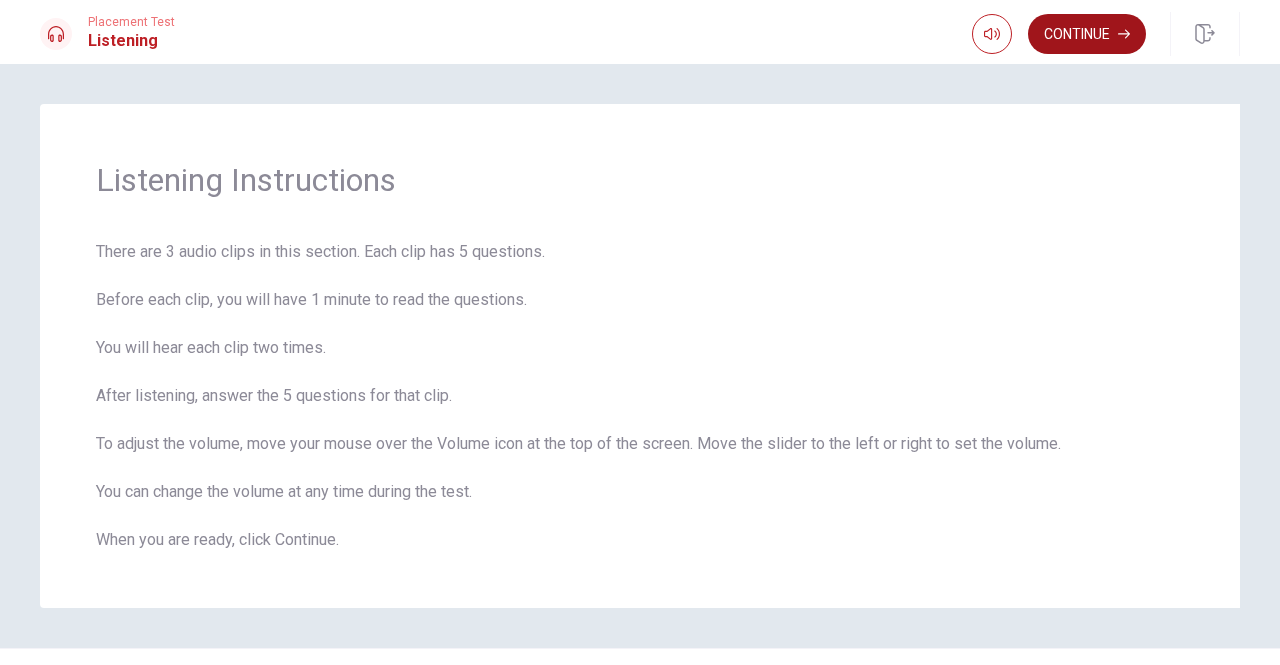 click on "Continue" at bounding box center (1087, 34) 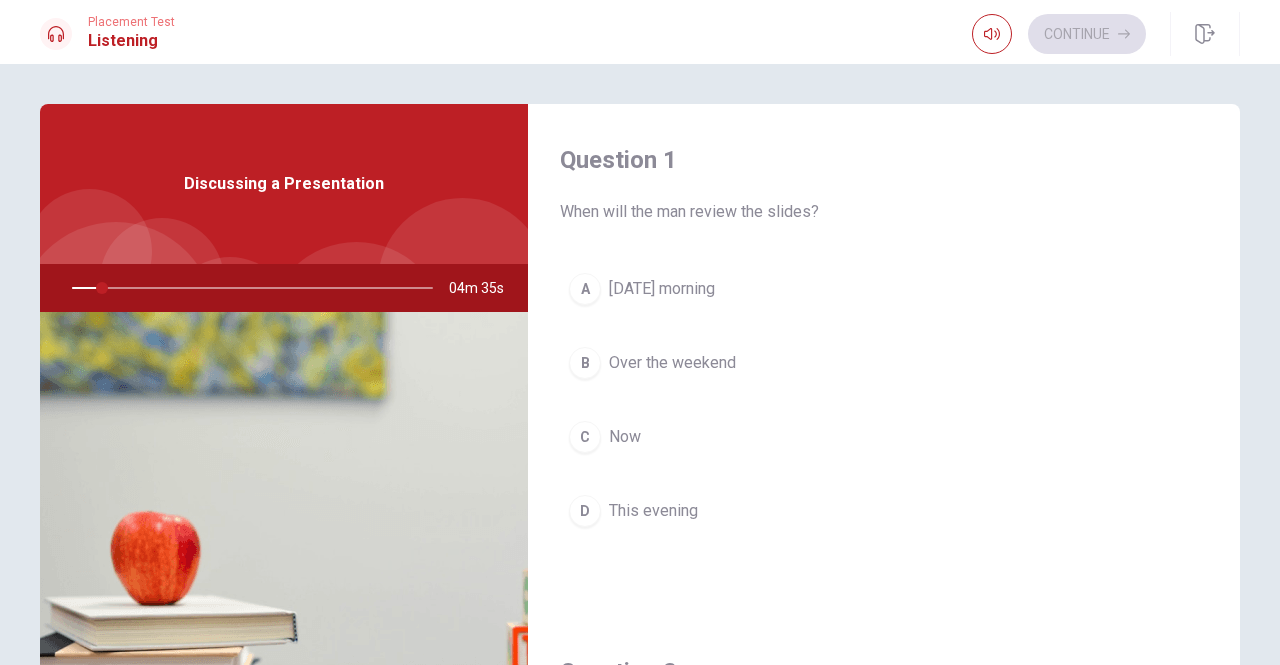 click on "Question 1" at bounding box center [884, 160] 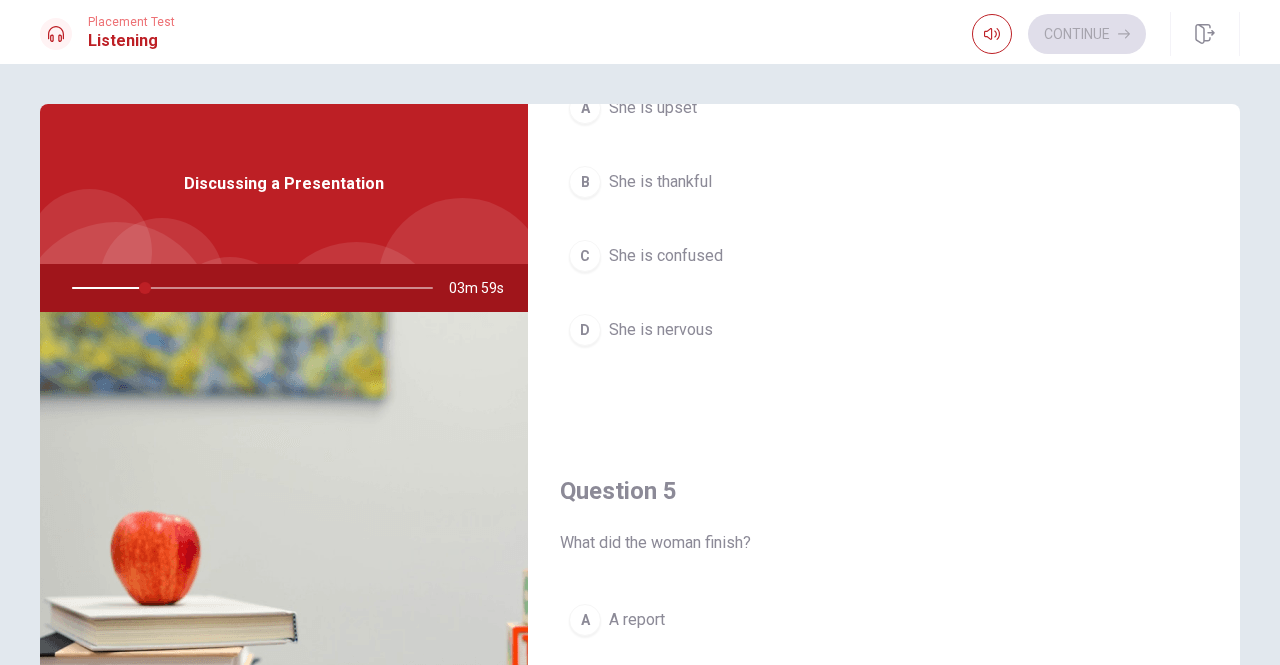 scroll, scrollTop: 1851, scrollLeft: 0, axis: vertical 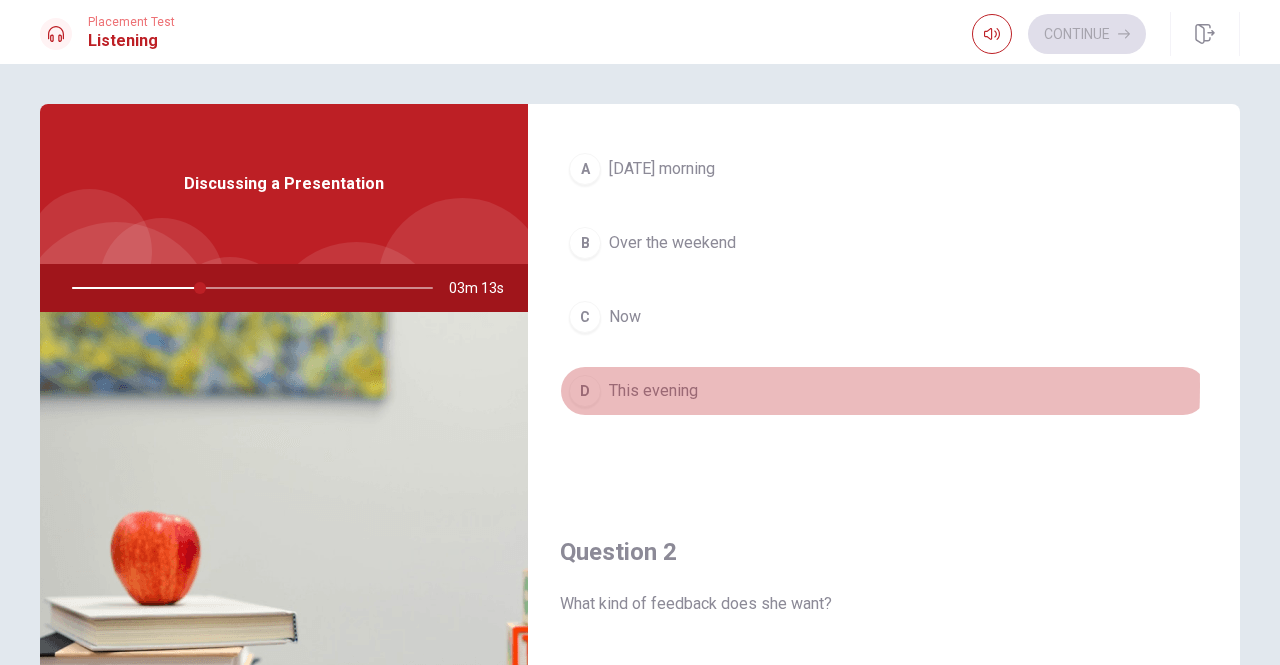 click on "D This evening" at bounding box center (884, 391) 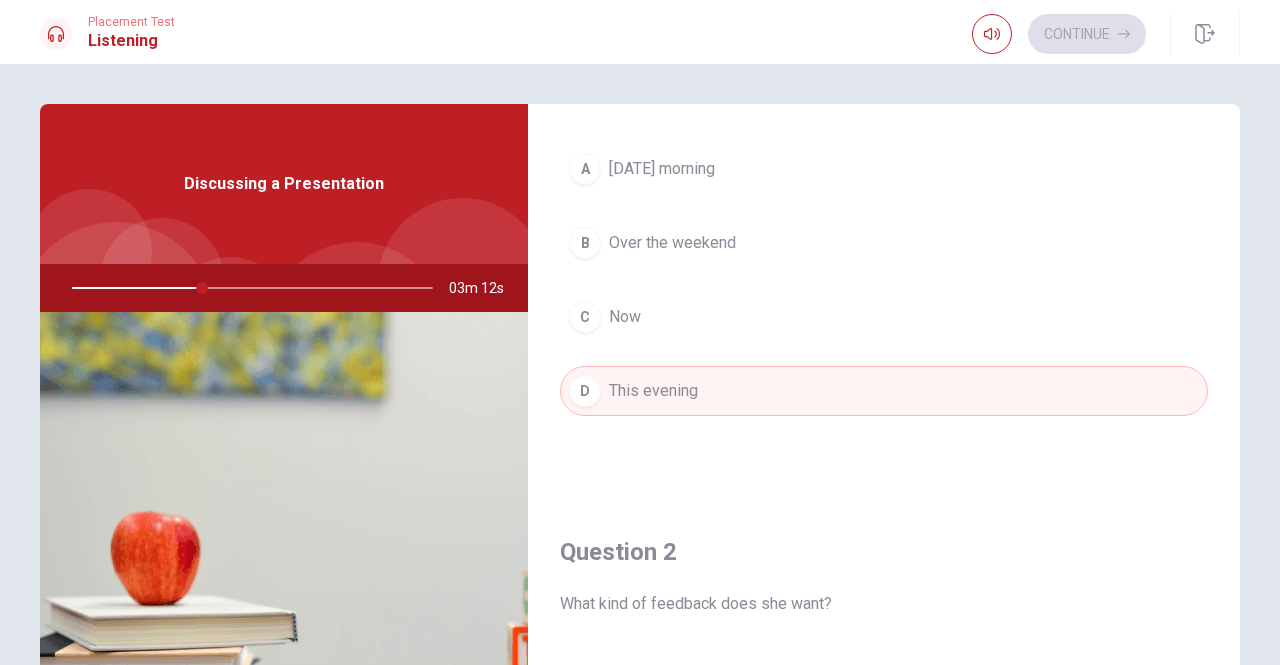 click on "Question 1 When will the man review the slides? A [DATE] morning B Over the weekend C Now D This evening Question 2 What kind of feedback does she want? A Content only B Language and grammar C Design only D Both content and design Question 3 What does the woman want the presentation to look like? A Short and brief B Simple and casual C Colorful and playful D Clear and professional Question 4 How does the woman feel about the man’s help? A She is upset B She is thankful C She is confused D She is nervous Question 5 What did the woman finish? A A report B The budget proposal C A meeting agenda D The presentation slides" at bounding box center [884, 1264] 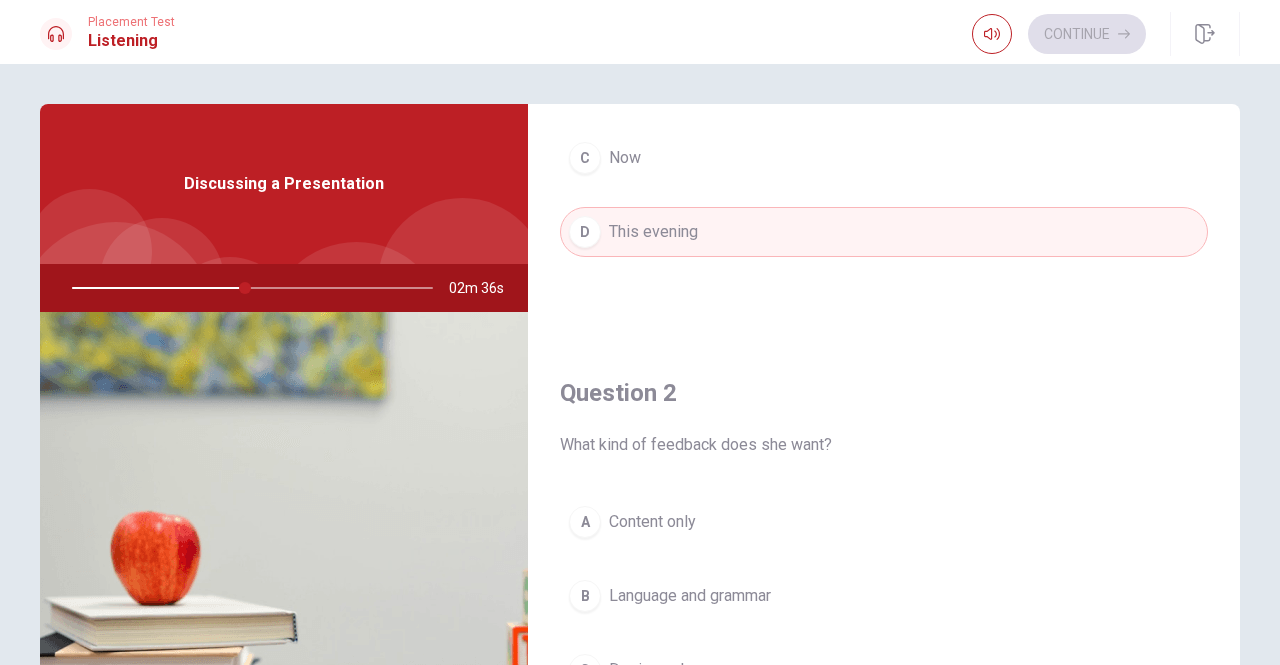 scroll, scrollTop: 280, scrollLeft: 0, axis: vertical 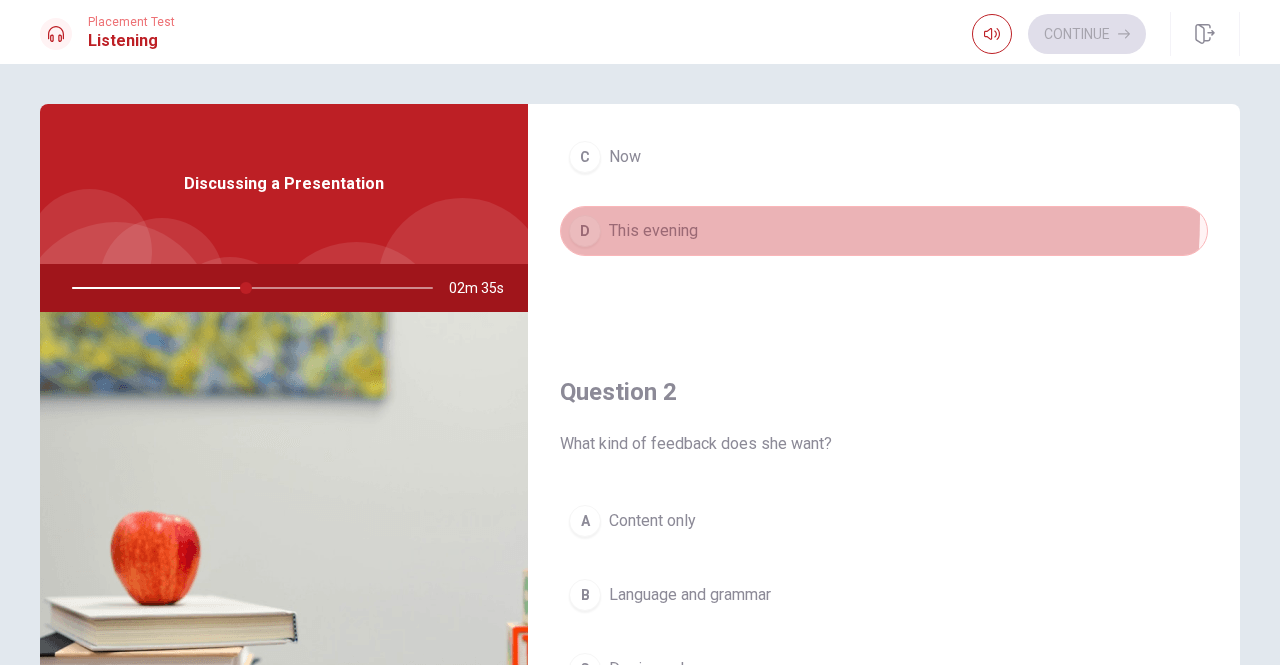 click on "D This evening" at bounding box center (884, 231) 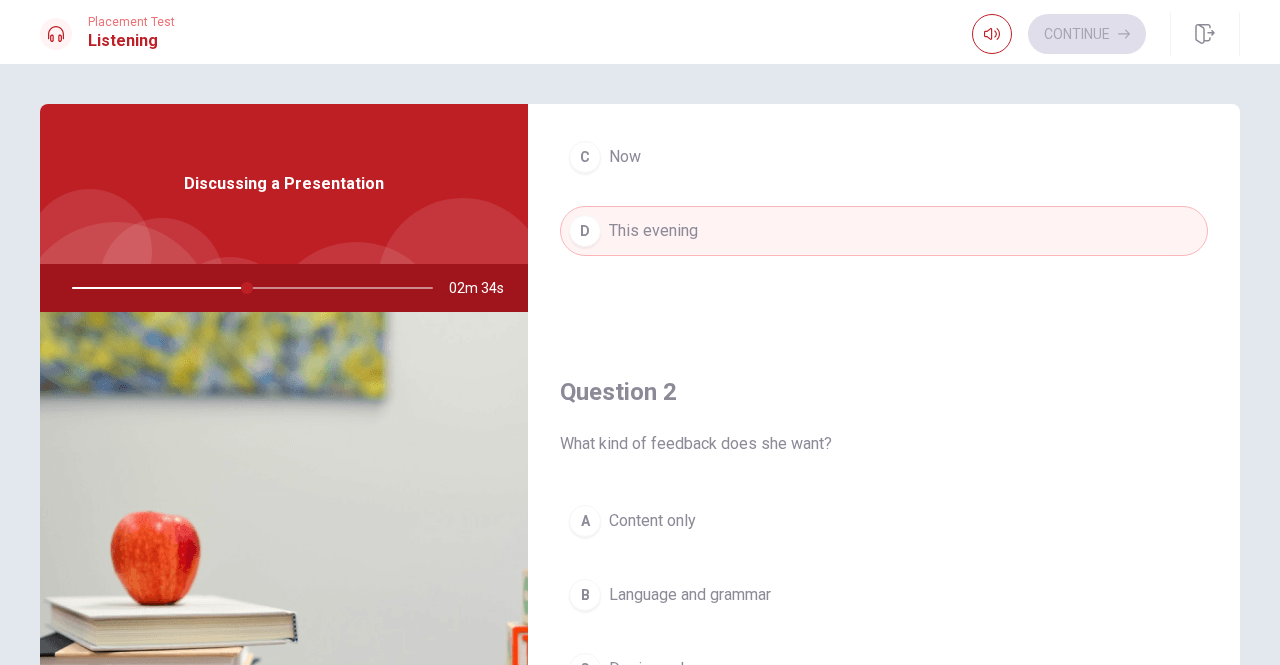 click on "D This evening" at bounding box center [884, 231] 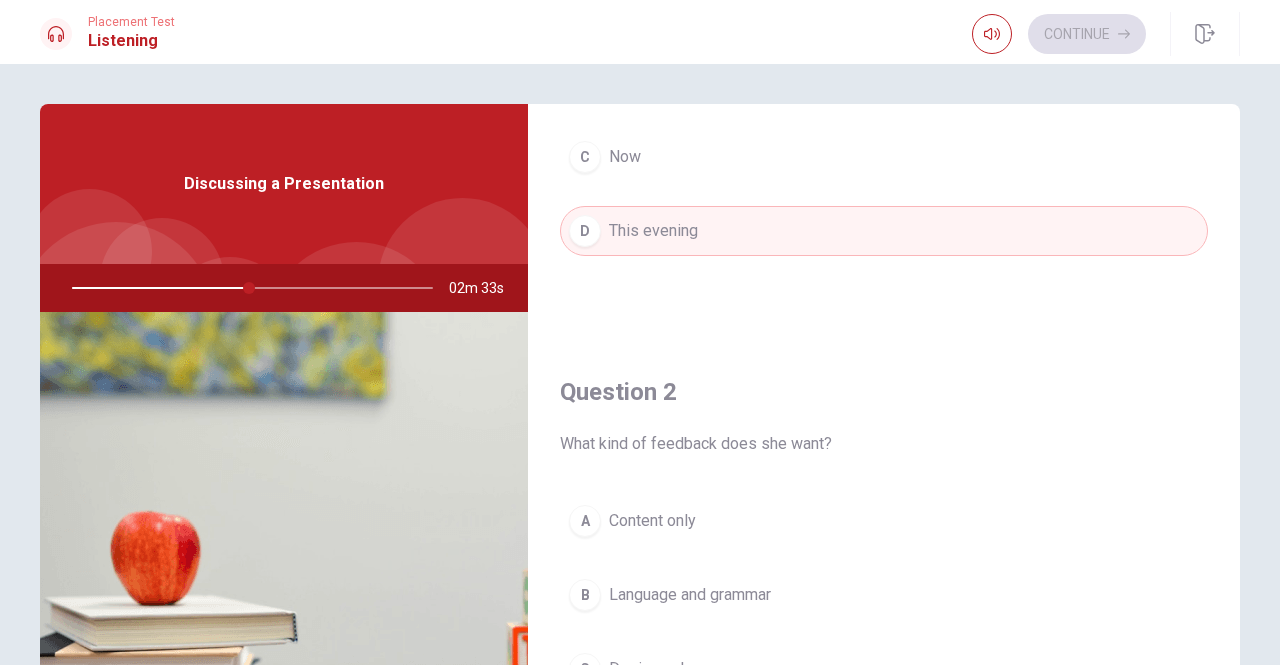 type on "49" 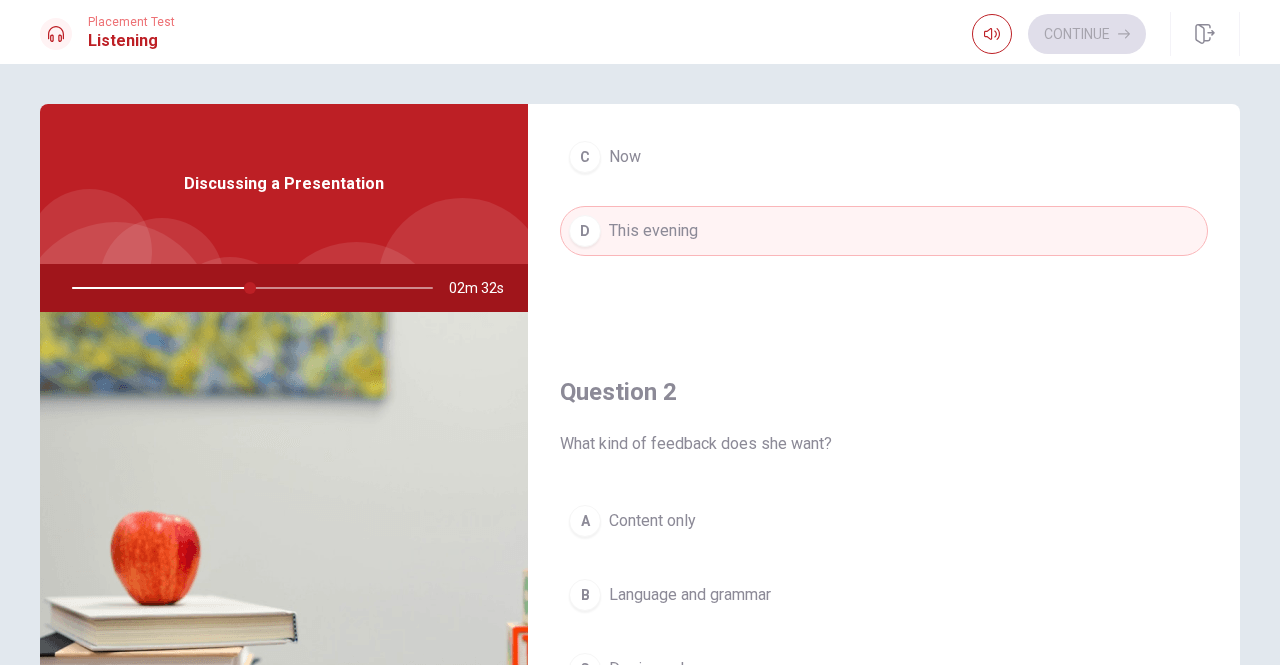 type 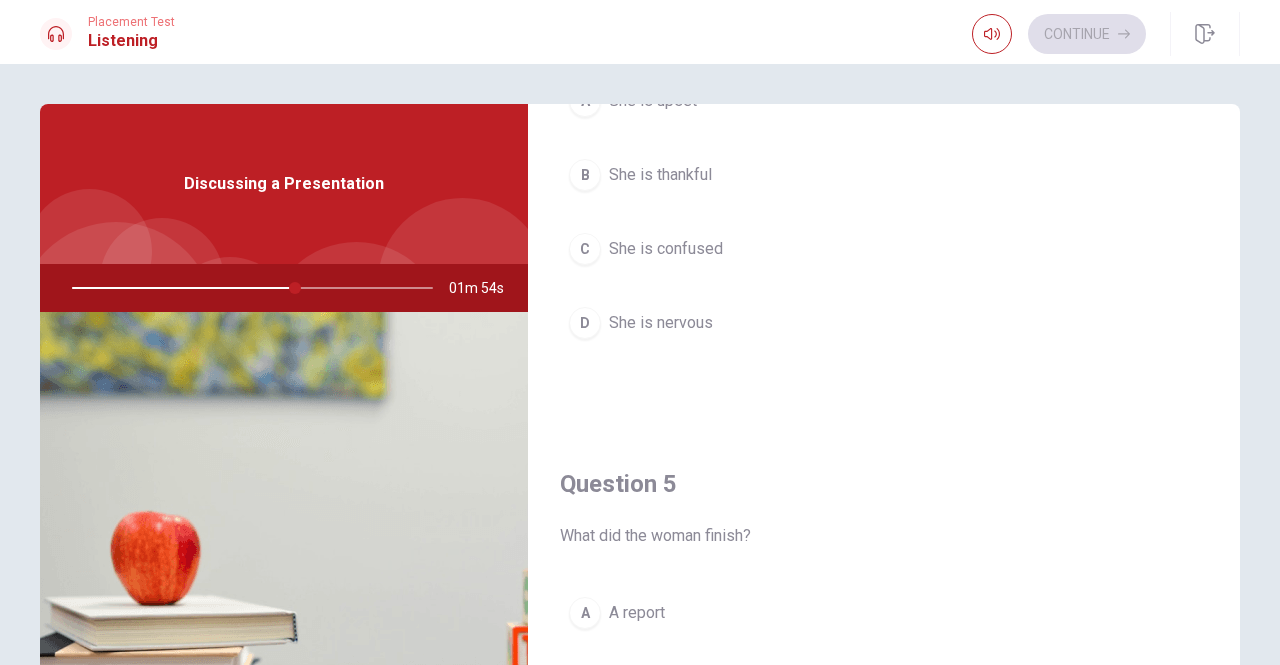 scroll, scrollTop: 1840, scrollLeft: 0, axis: vertical 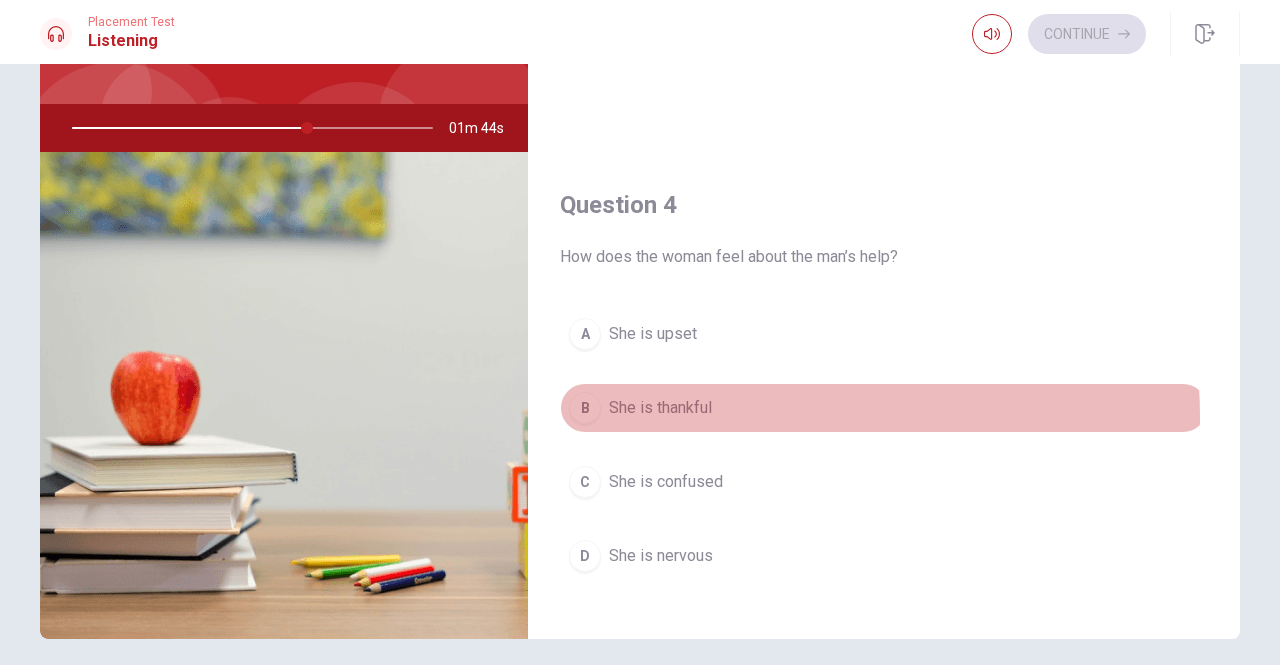 click on "She is thankful" at bounding box center [660, 408] 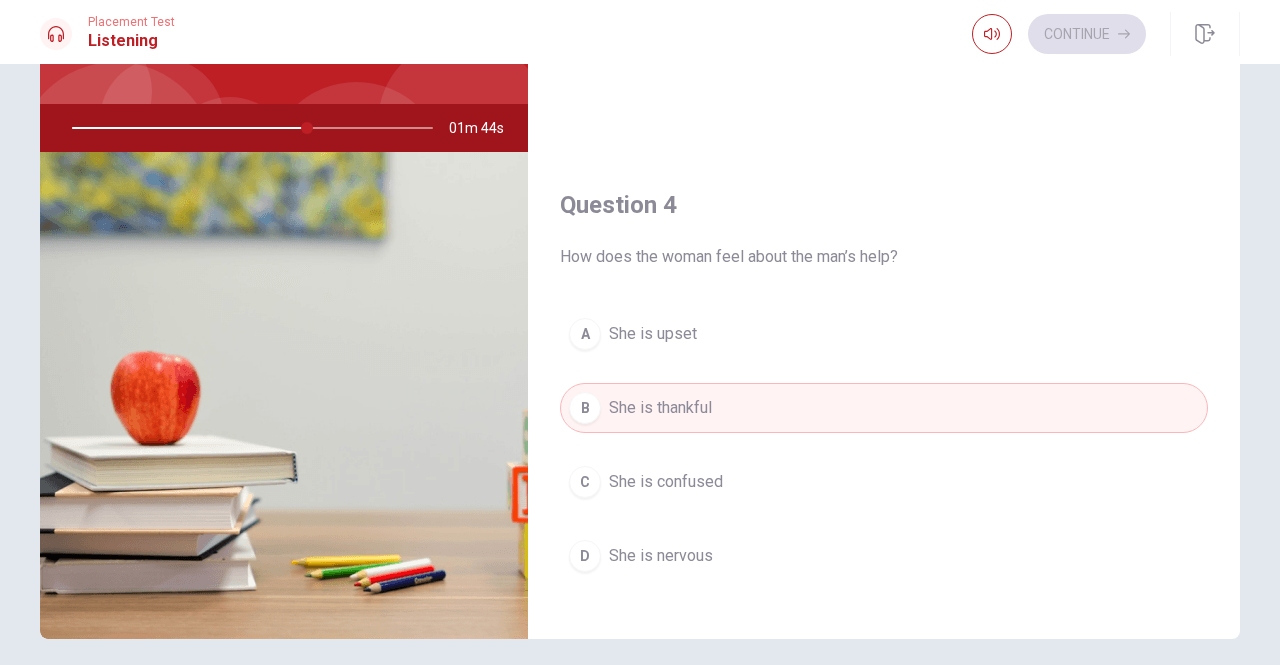 type 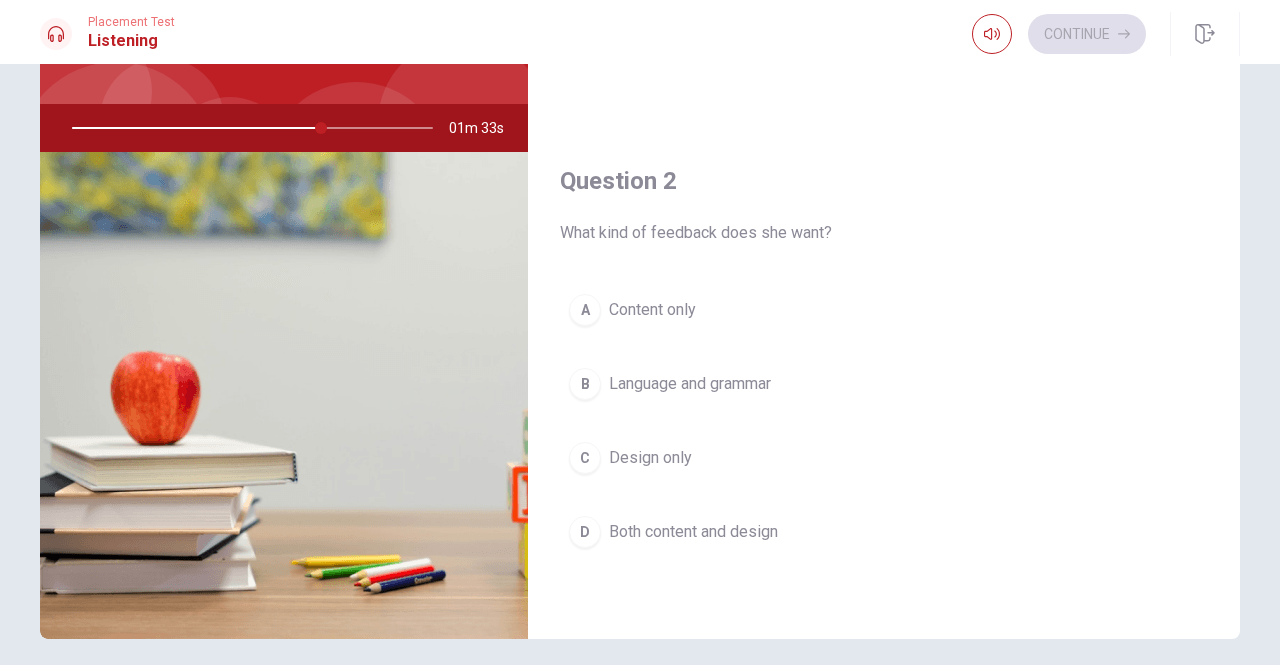 scroll, scrollTop: 371, scrollLeft: 0, axis: vertical 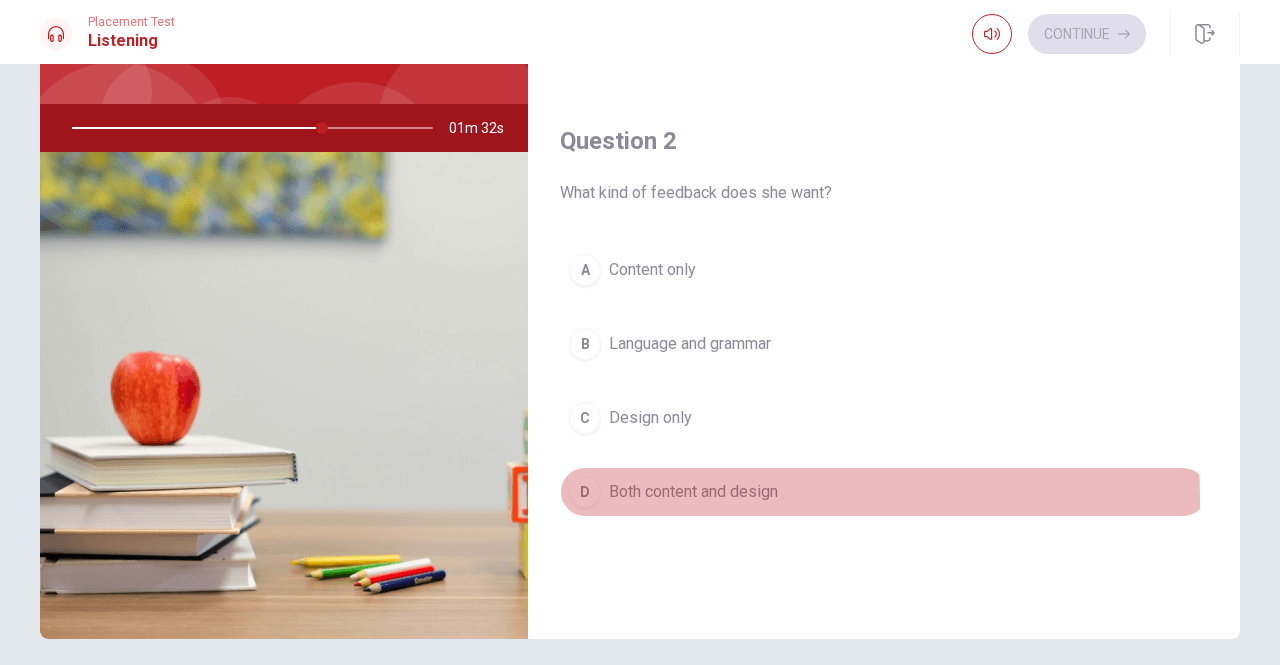 click on "Both content and design" at bounding box center [693, 492] 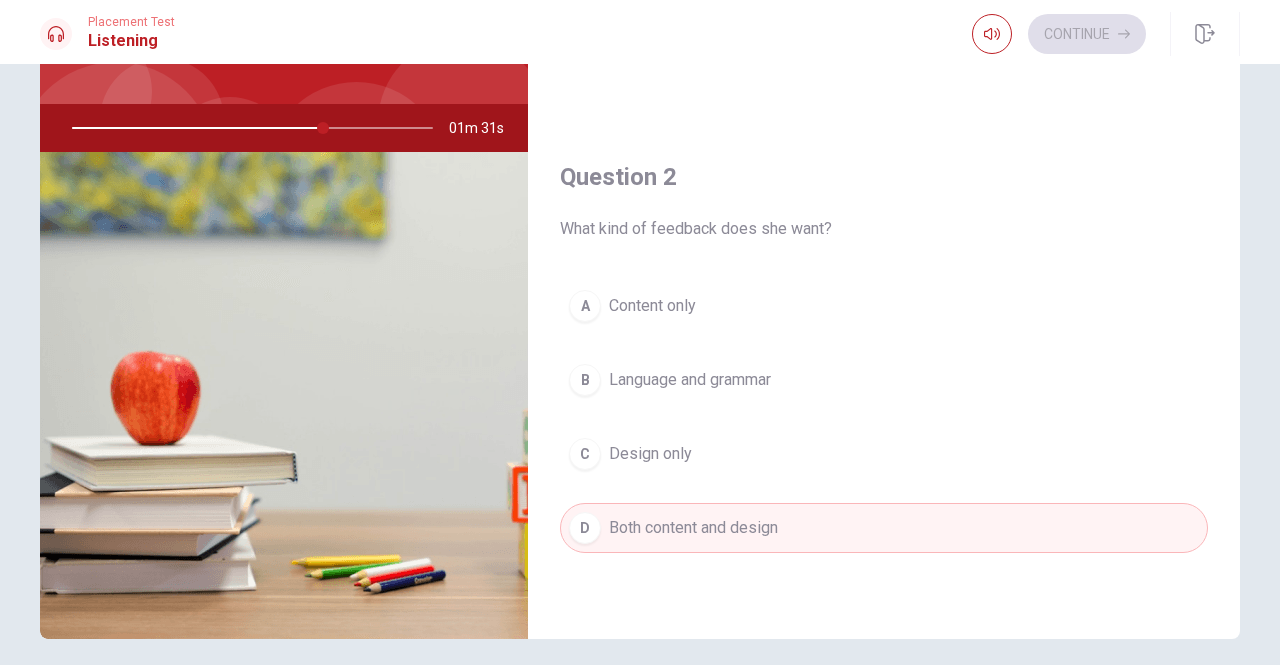 click on "A Content only B Language and grammar C Design only D Both content and design" at bounding box center (884, 437) 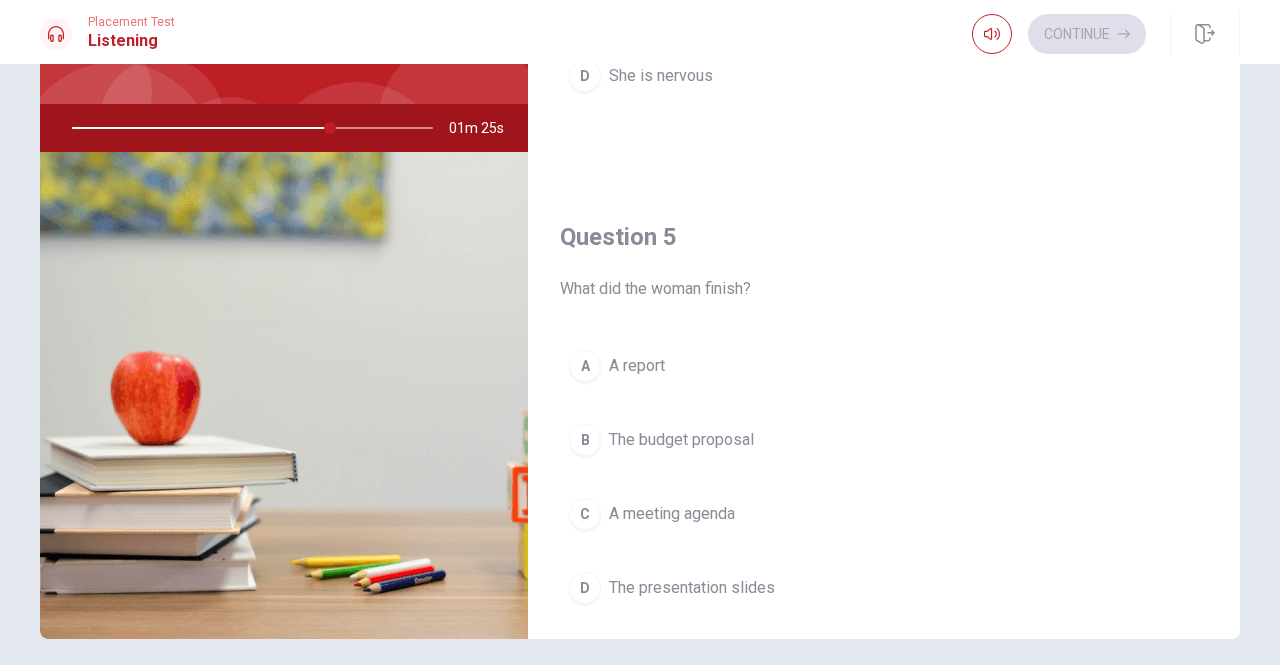 scroll, scrollTop: 1851, scrollLeft: 0, axis: vertical 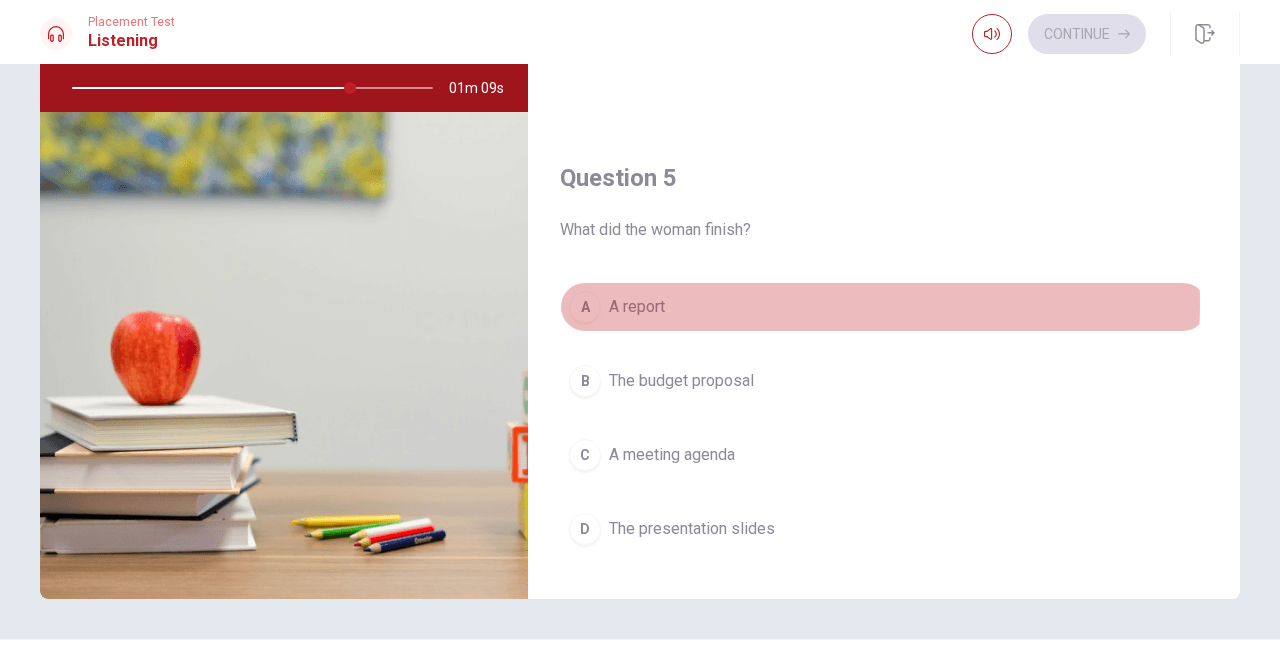 click on "A A report" at bounding box center (884, 307) 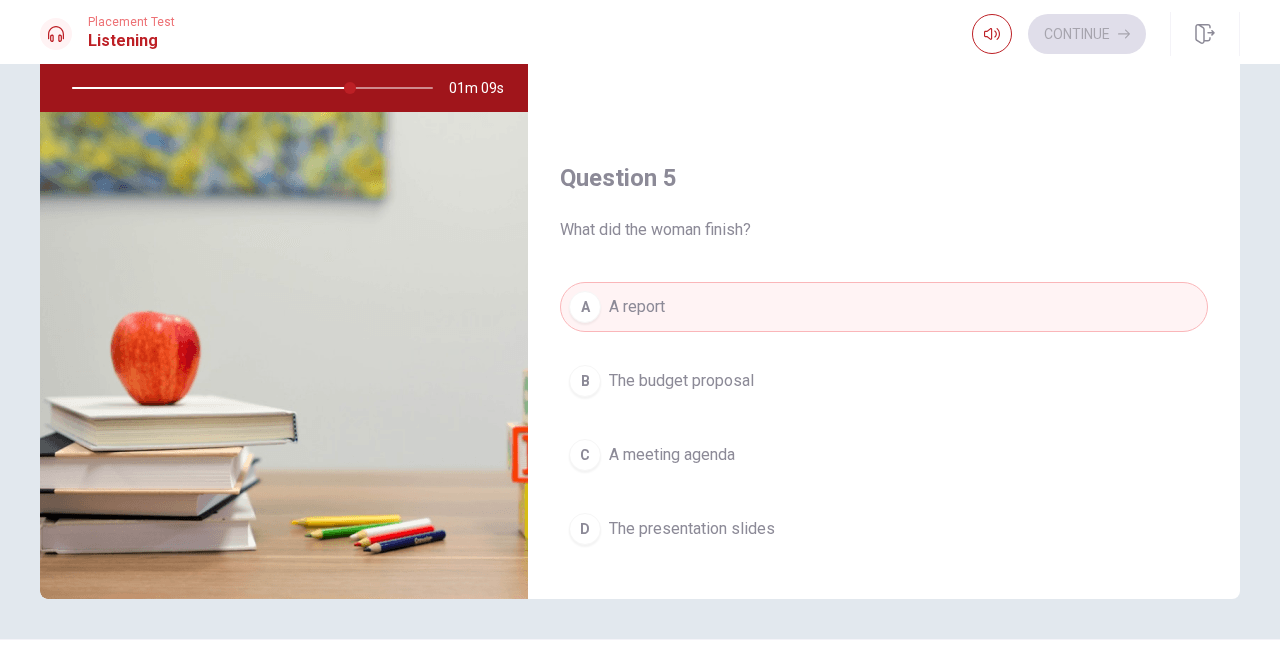 click on "Question 5 What did the woman finish?" at bounding box center (884, 202) 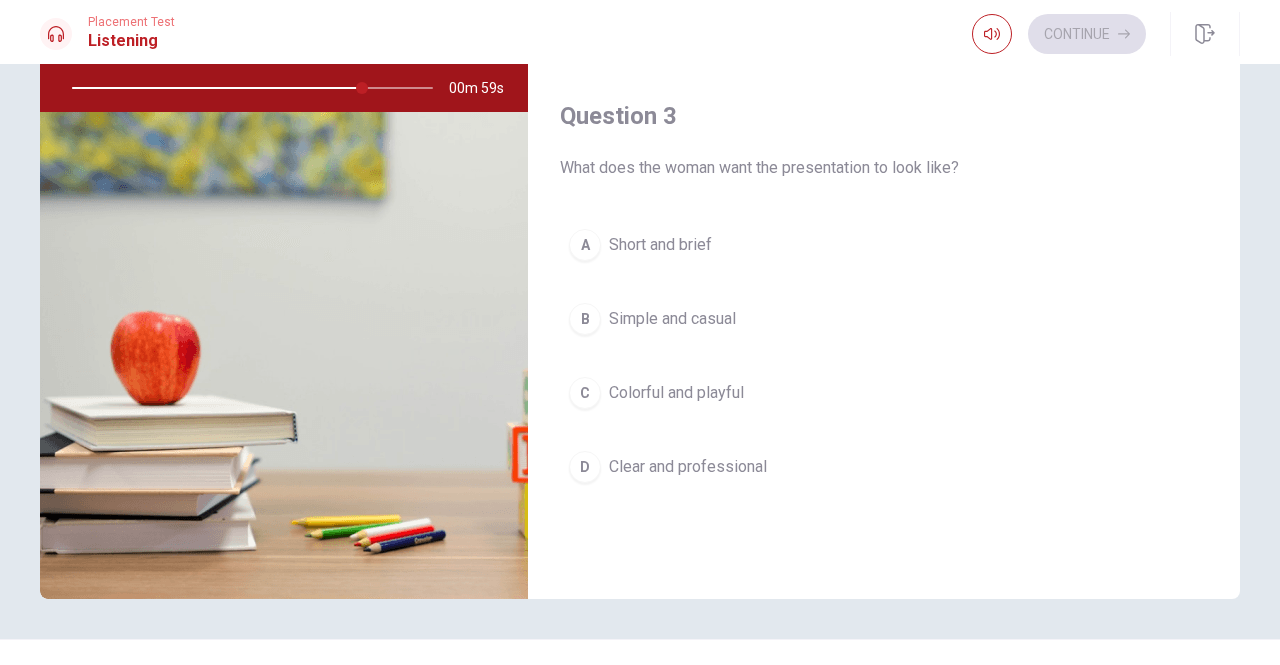 scroll, scrollTop: 830, scrollLeft: 0, axis: vertical 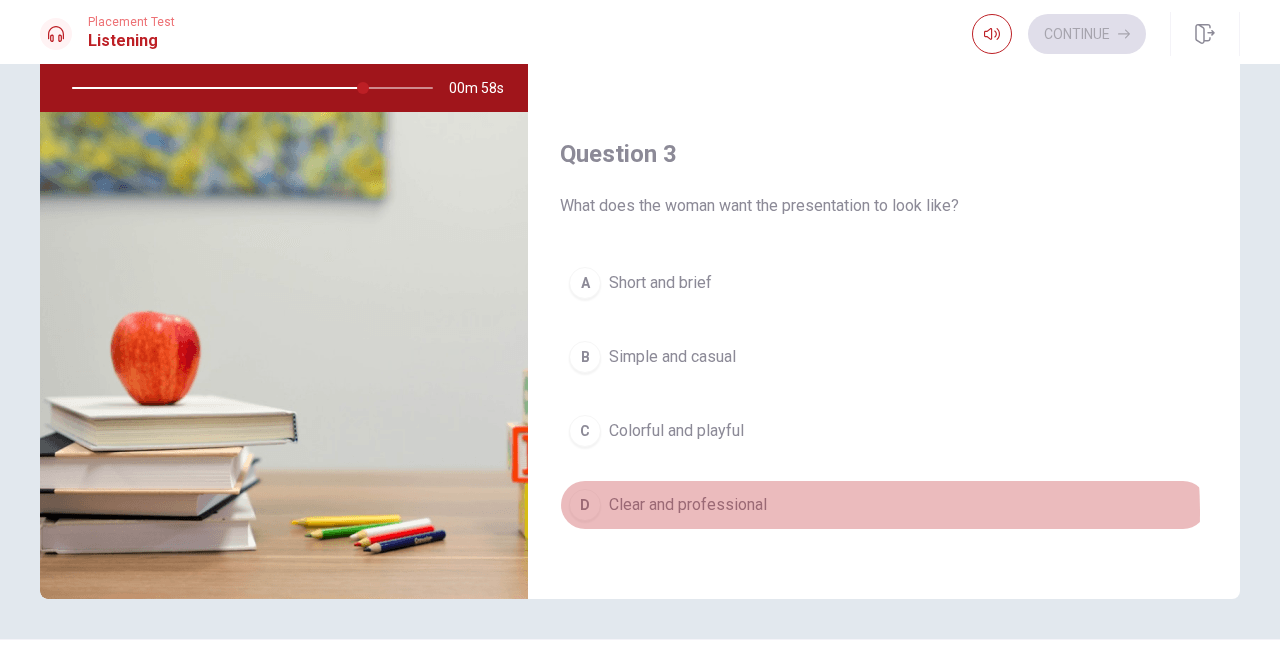 click on "Clear and professional" at bounding box center [688, 505] 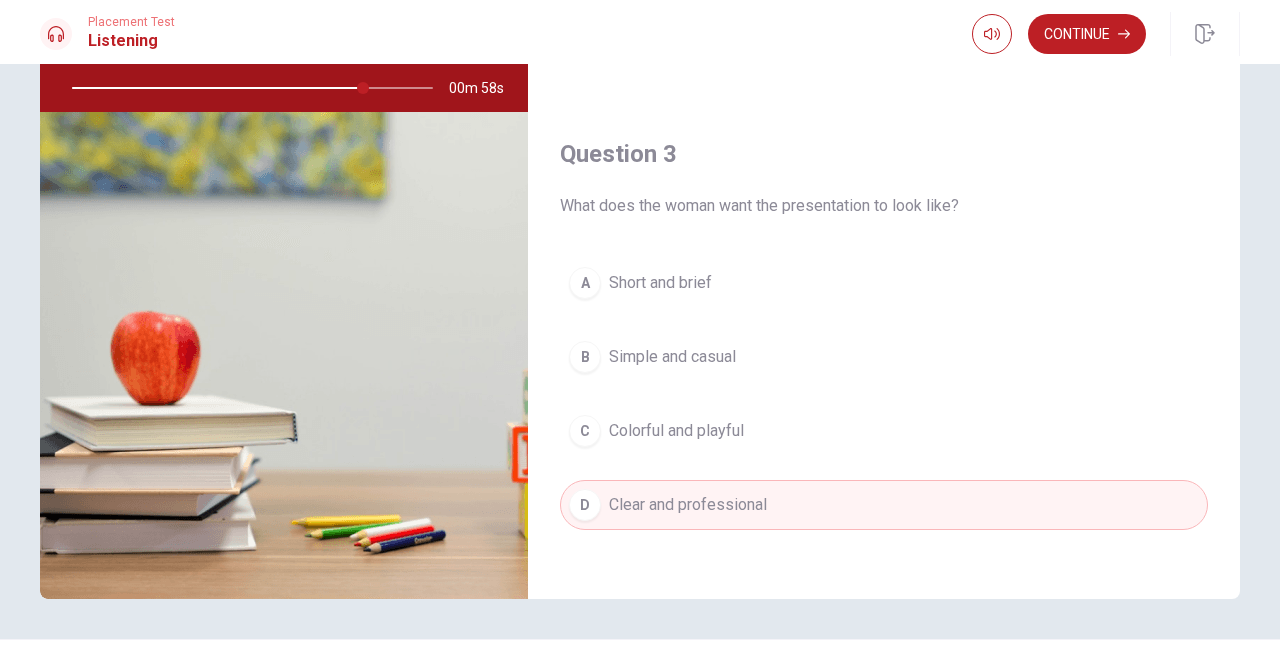type on "81" 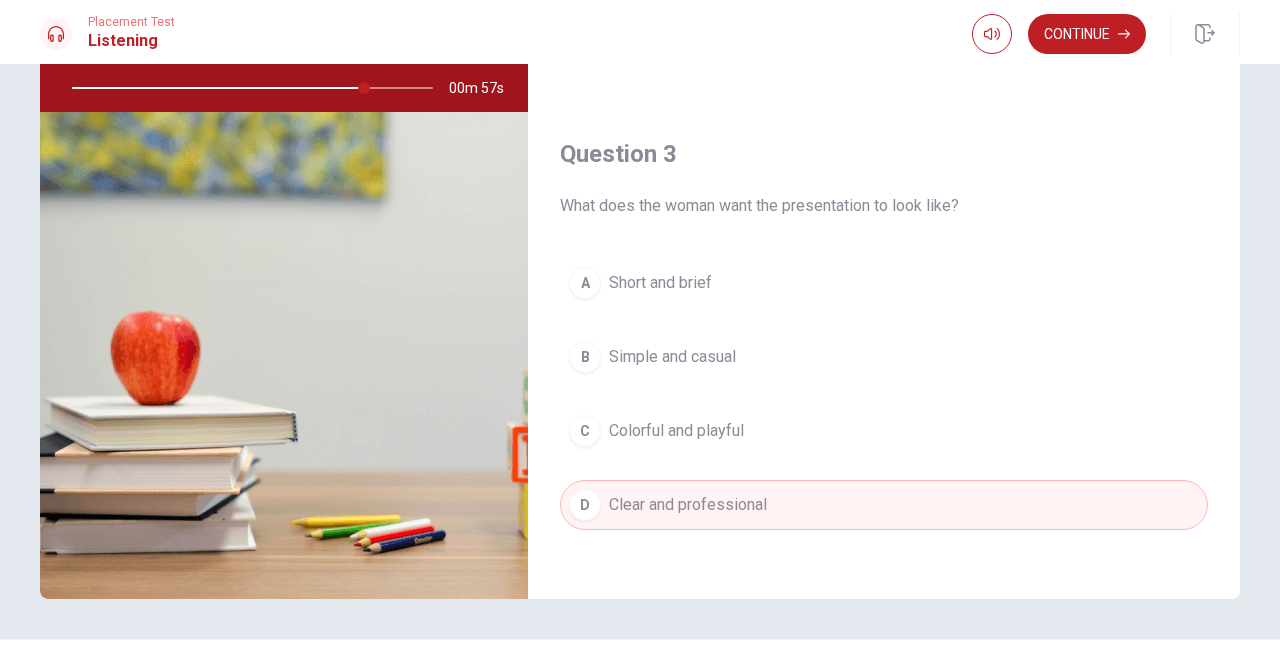 type 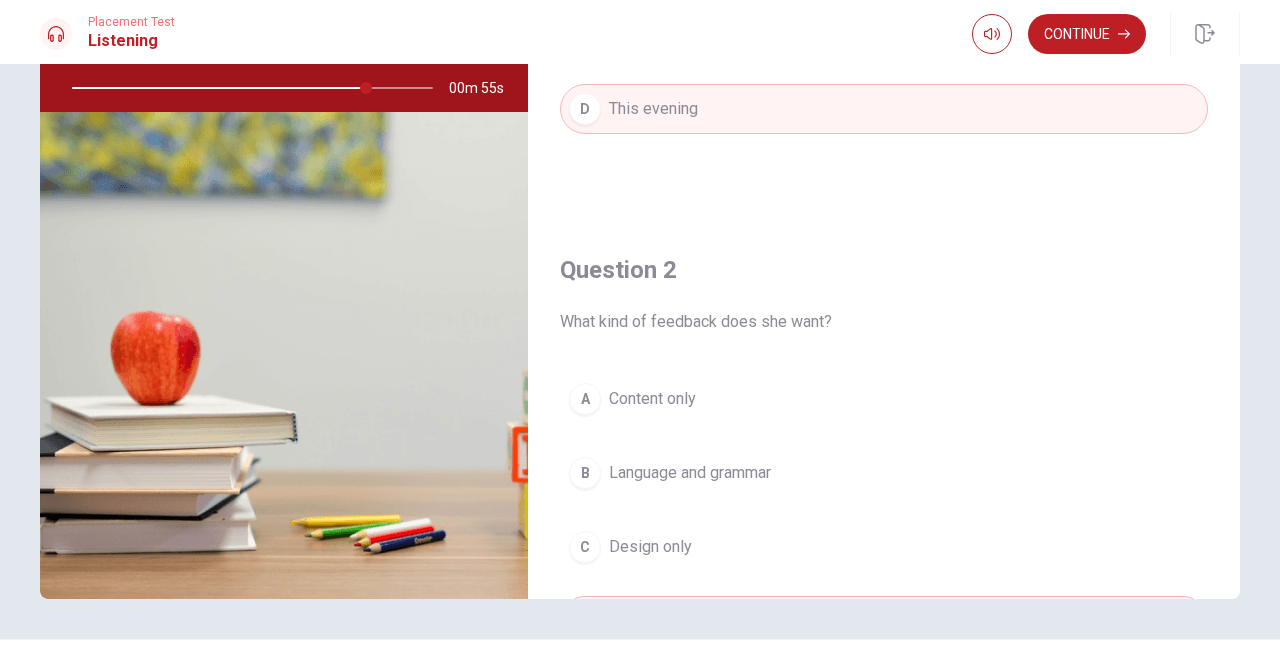 scroll, scrollTop: 0, scrollLeft: 0, axis: both 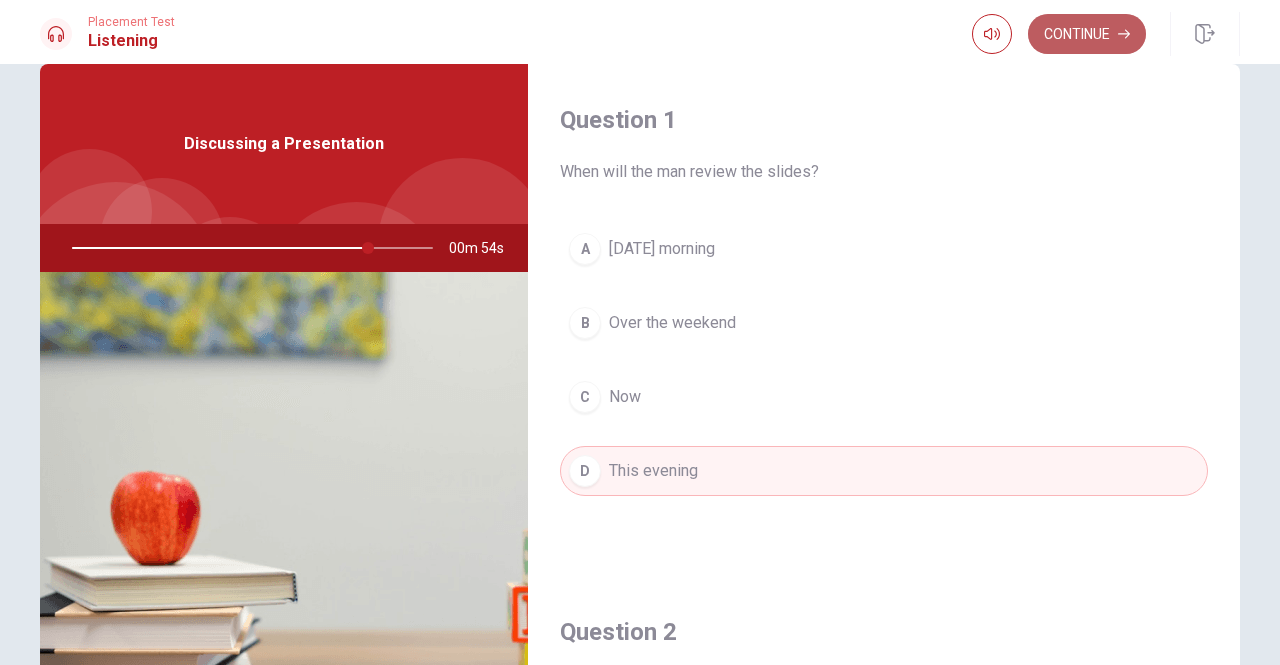 click on "Continue" at bounding box center [1087, 34] 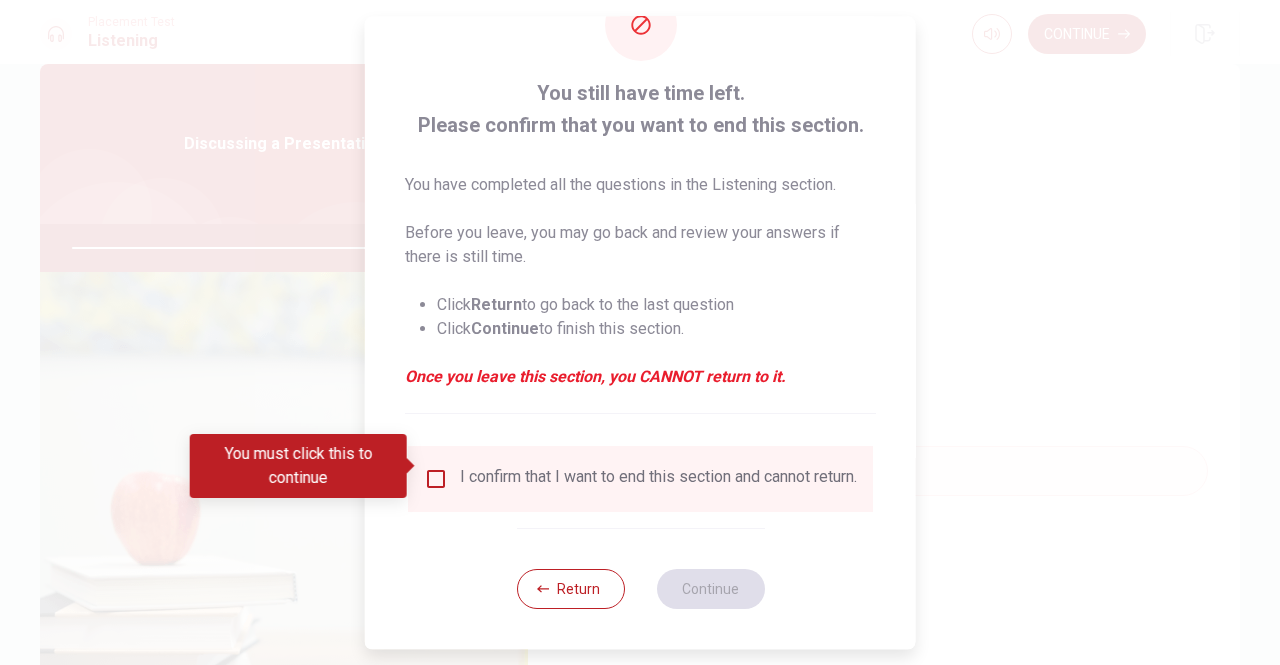 scroll, scrollTop: 80, scrollLeft: 0, axis: vertical 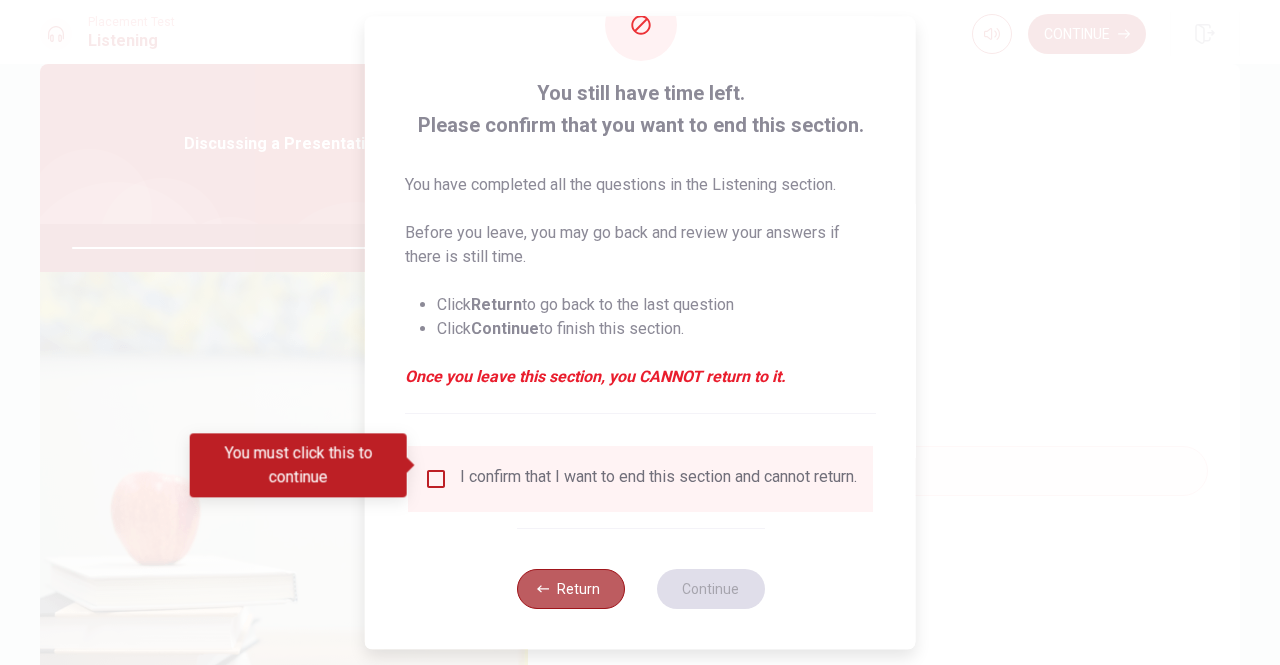 click on "Return" at bounding box center [570, 589] 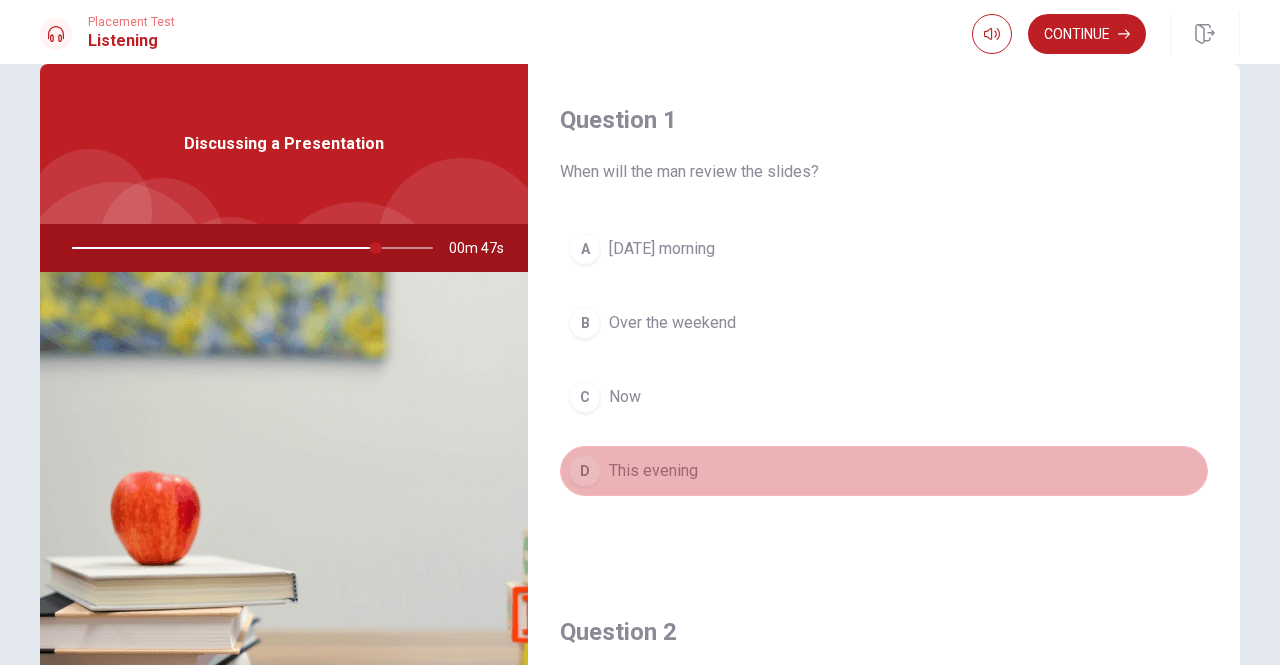 click on "D This evening" at bounding box center (884, 471) 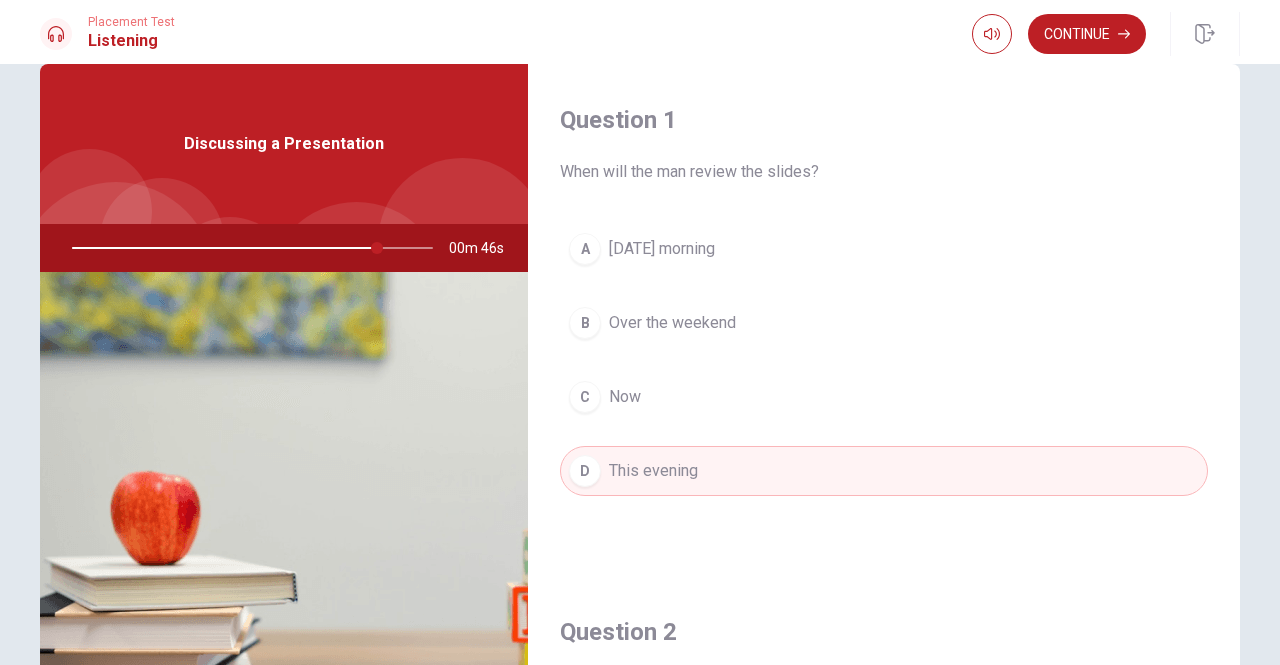 click on "A [DATE] morning B Over the weekend C Now D This evening" at bounding box center [884, 380] 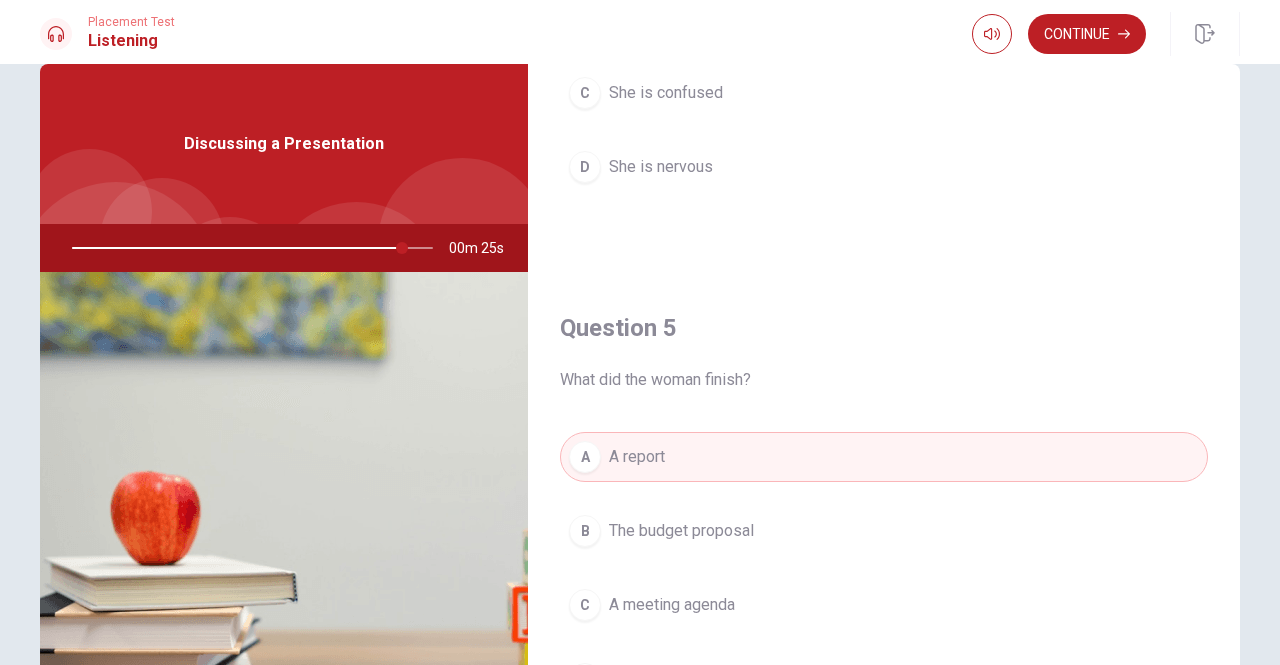 scroll, scrollTop: 1851, scrollLeft: 0, axis: vertical 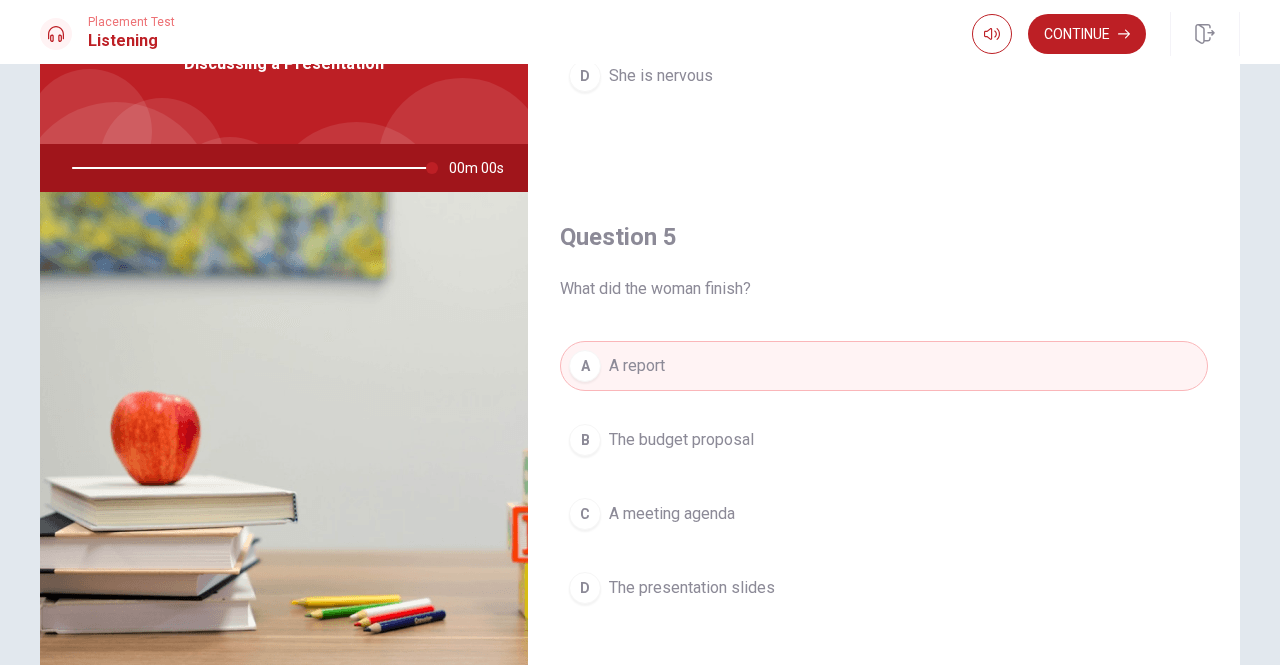 type on "0" 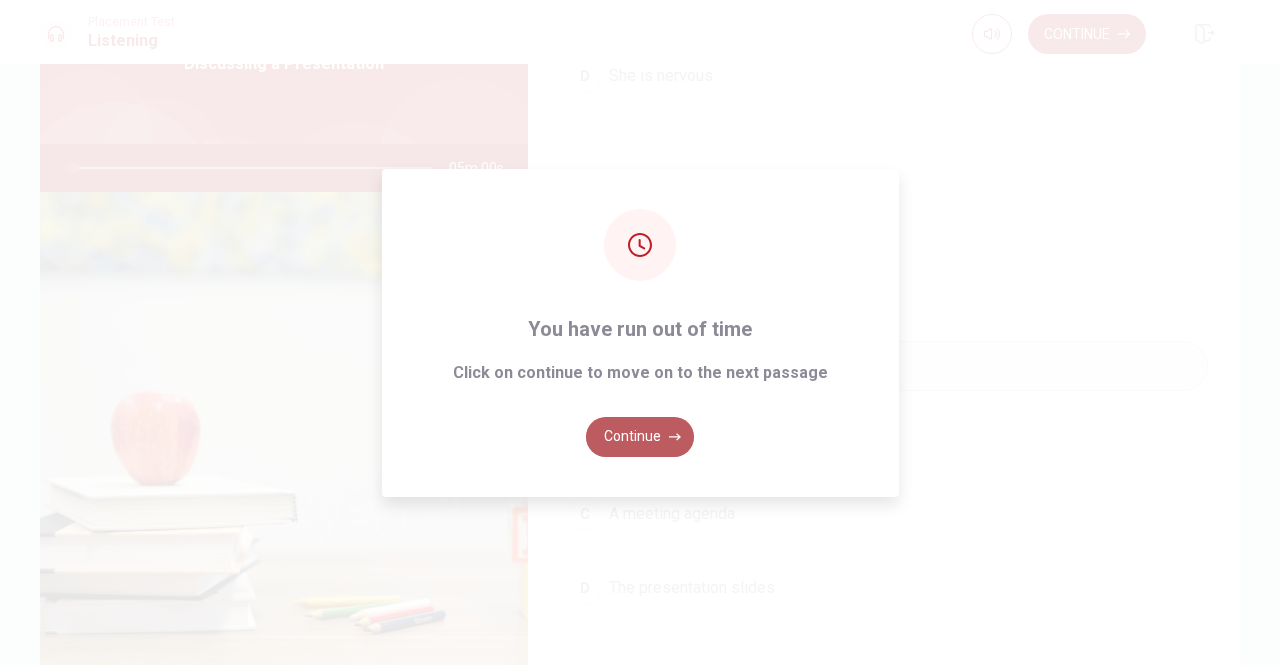 click on "Continue" at bounding box center (640, 437) 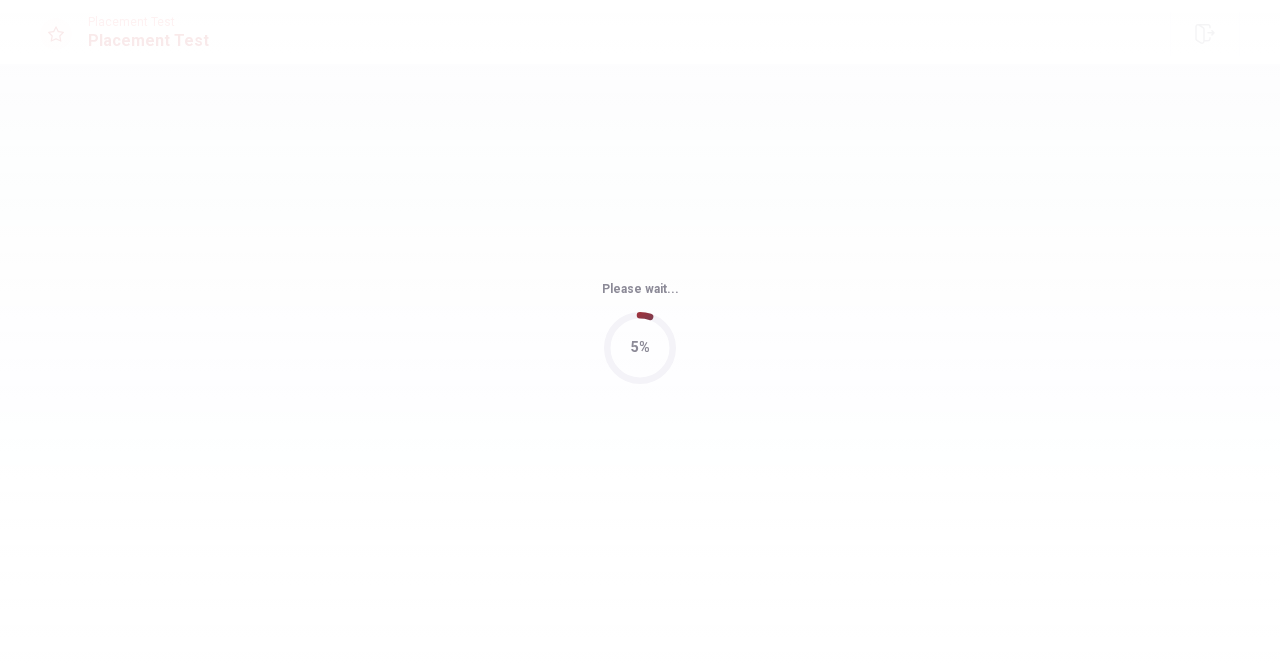 scroll, scrollTop: 0, scrollLeft: 0, axis: both 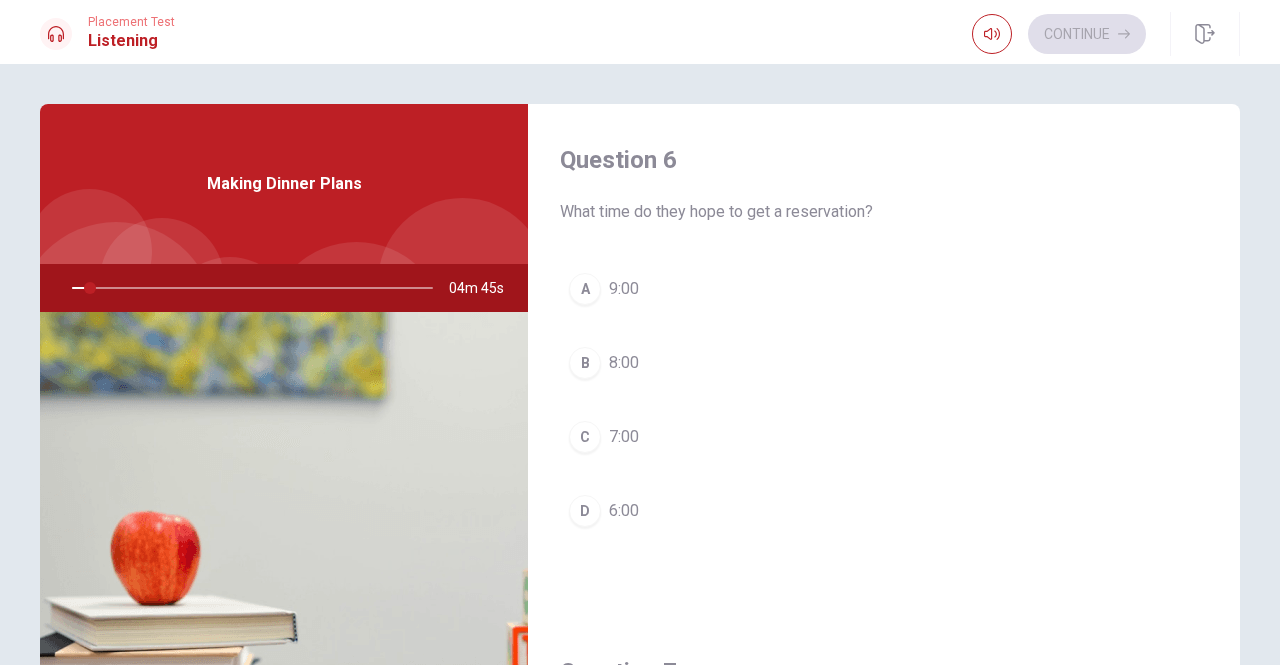 click on "Question 6" at bounding box center [884, 160] 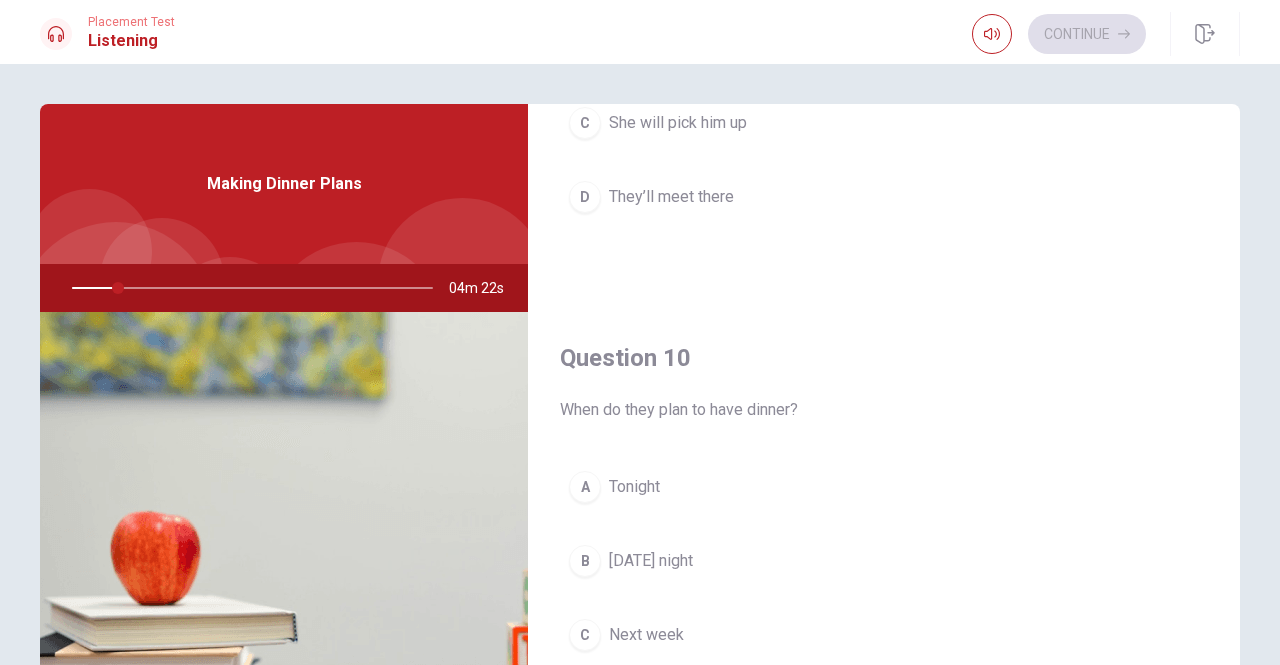 scroll, scrollTop: 1851, scrollLeft: 0, axis: vertical 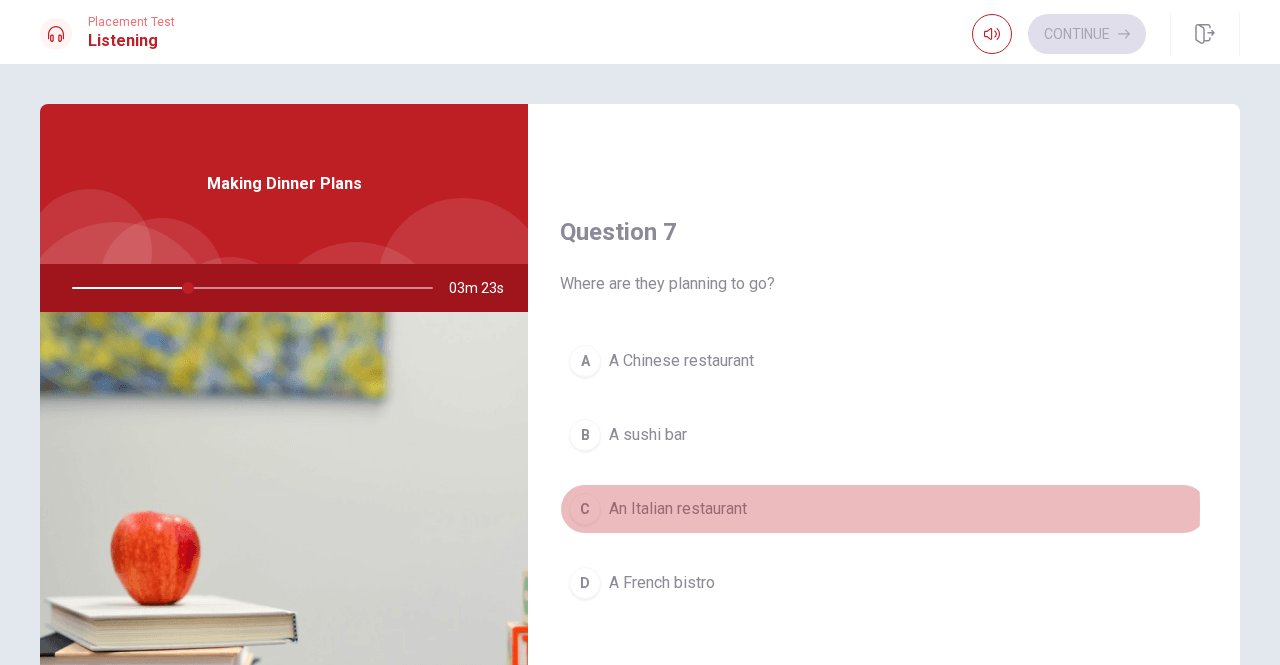click on "An Italian restaurant" at bounding box center (678, 509) 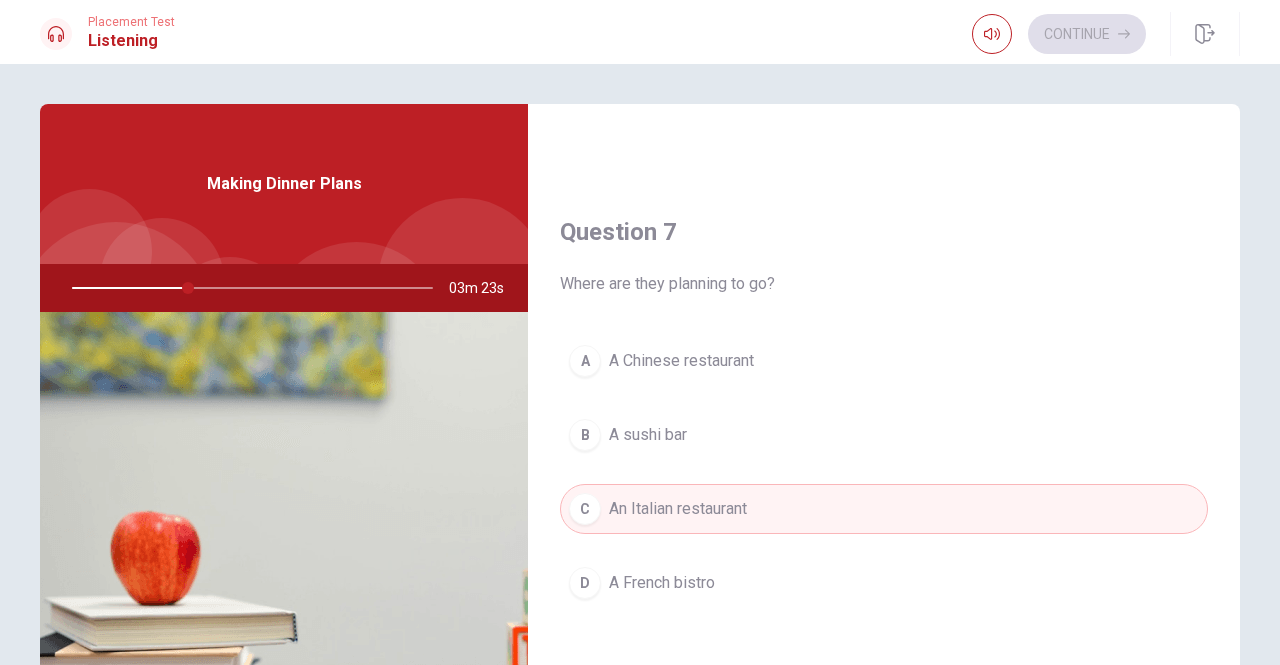 type 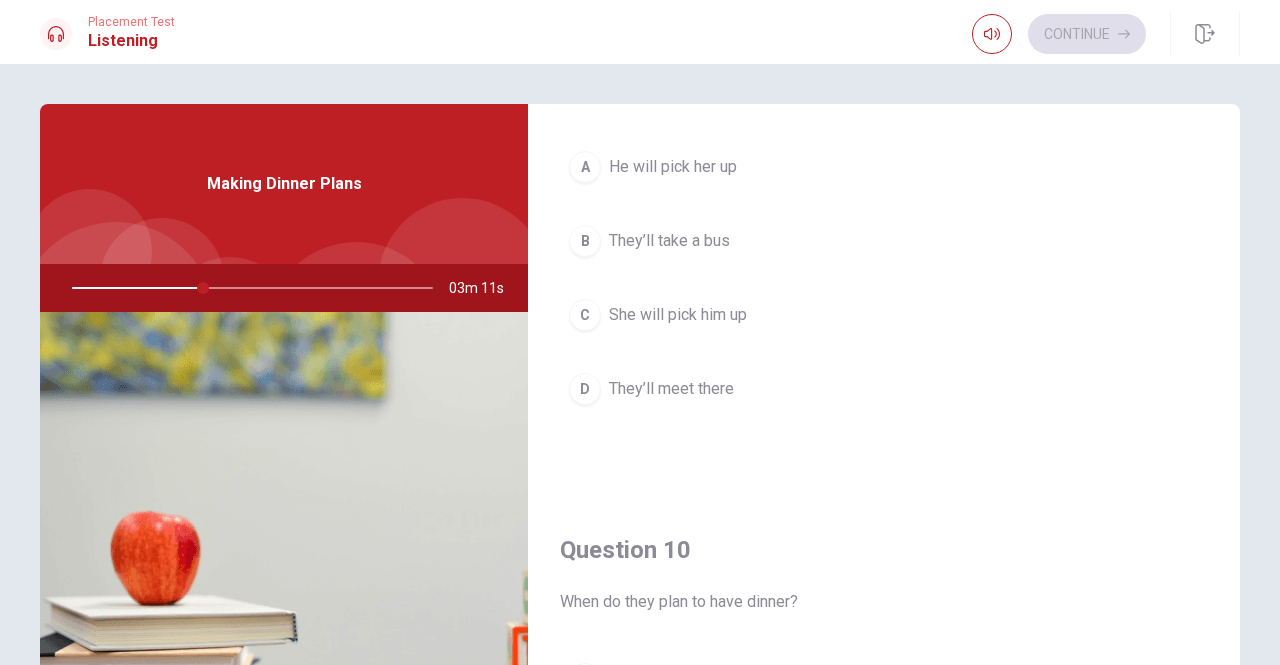 scroll, scrollTop: 1851, scrollLeft: 0, axis: vertical 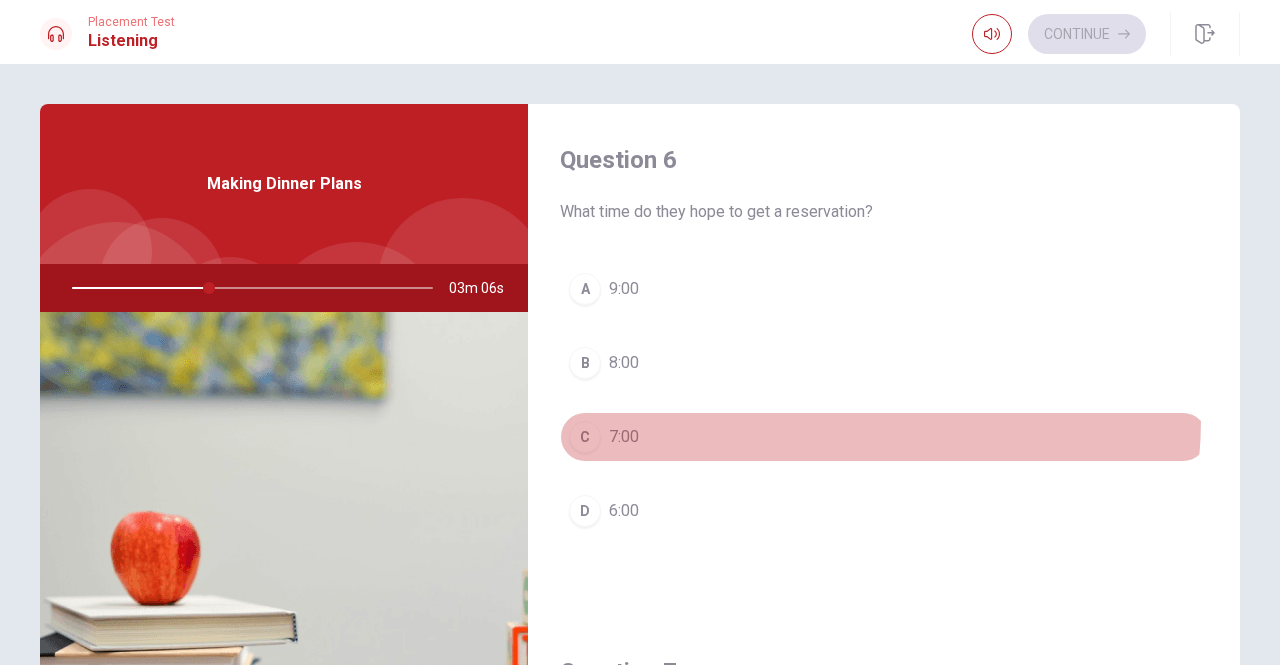 click on "C 7:00" at bounding box center [884, 437] 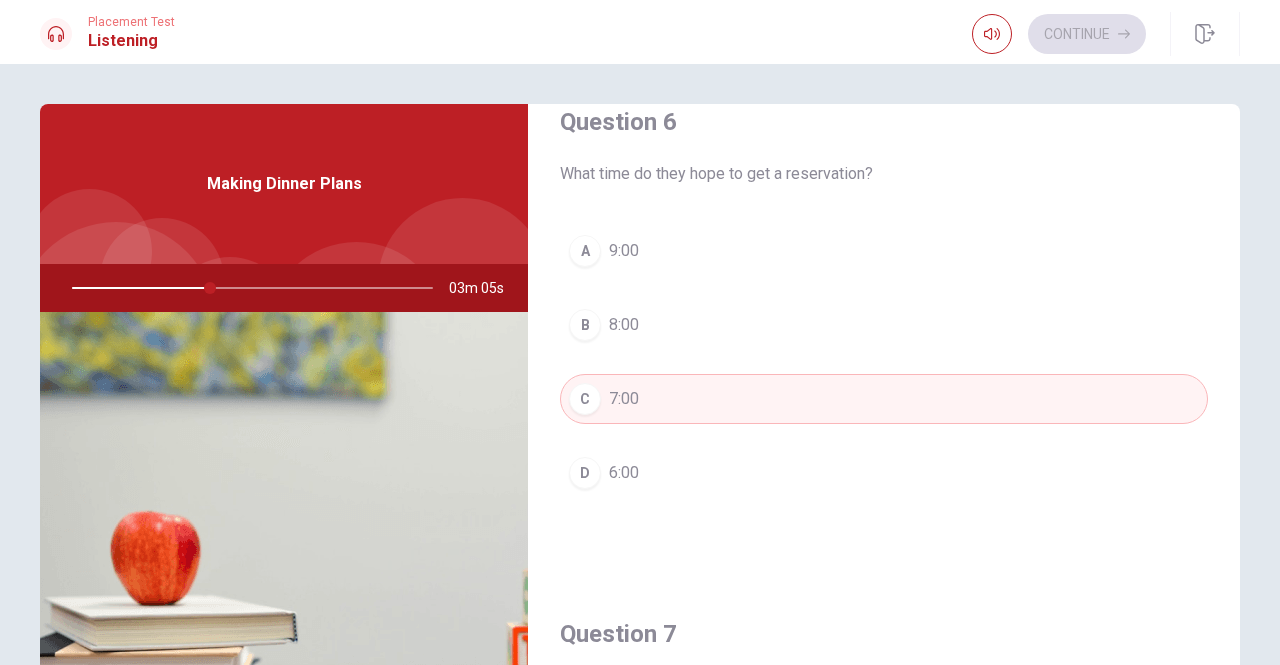 click on "Question 6 What time do they hope to get a reservation? A 9:00 B 8:00 C 7:00 D 6:00 Question 7 Where are they planning to go? A A Chinese restaurant B A sushi bar C An Italian restaurant D A French bistro Question 8 Who will make the reservation? A They will both do it B The woman C No one D The man Question 9 How will they get to the restaurant? A He will pick her up B They’ll take a bus C She will pick him up D They’ll meet there Question 10 When do they plan to have dinner? A Tonight B [DATE] night C Next week D This weekend" at bounding box center [884, 1346] 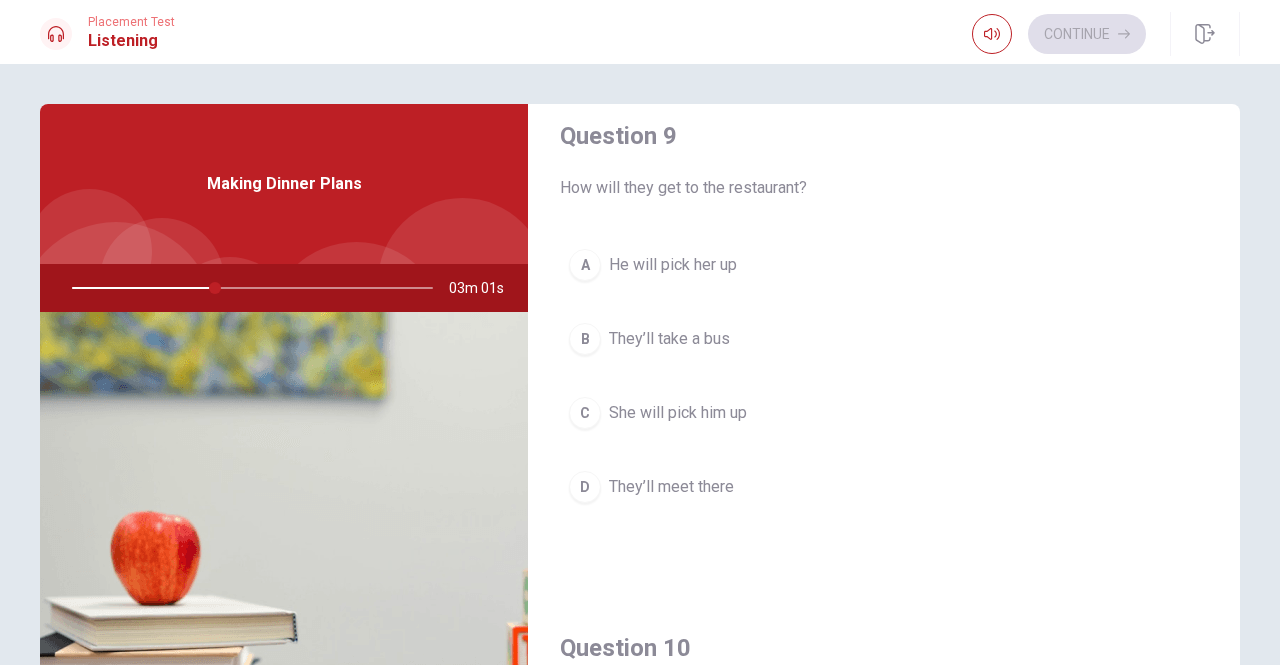 scroll, scrollTop: 1520, scrollLeft: 0, axis: vertical 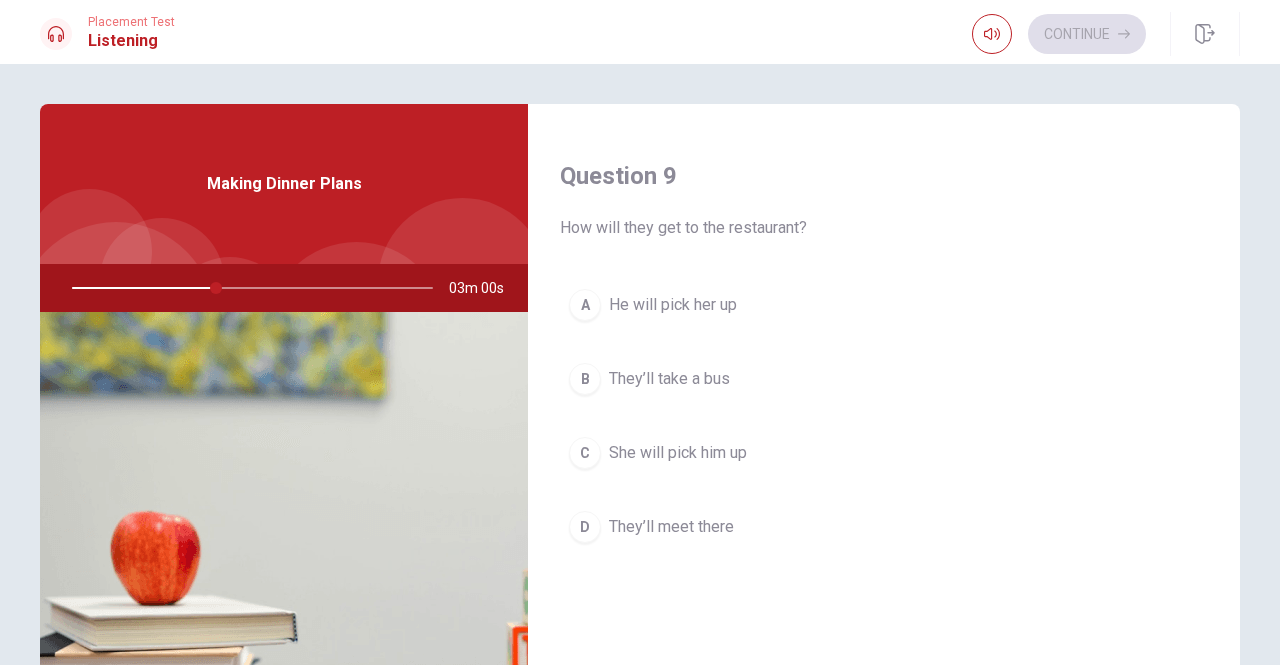 click on "They’ll meet there" at bounding box center (671, 527) 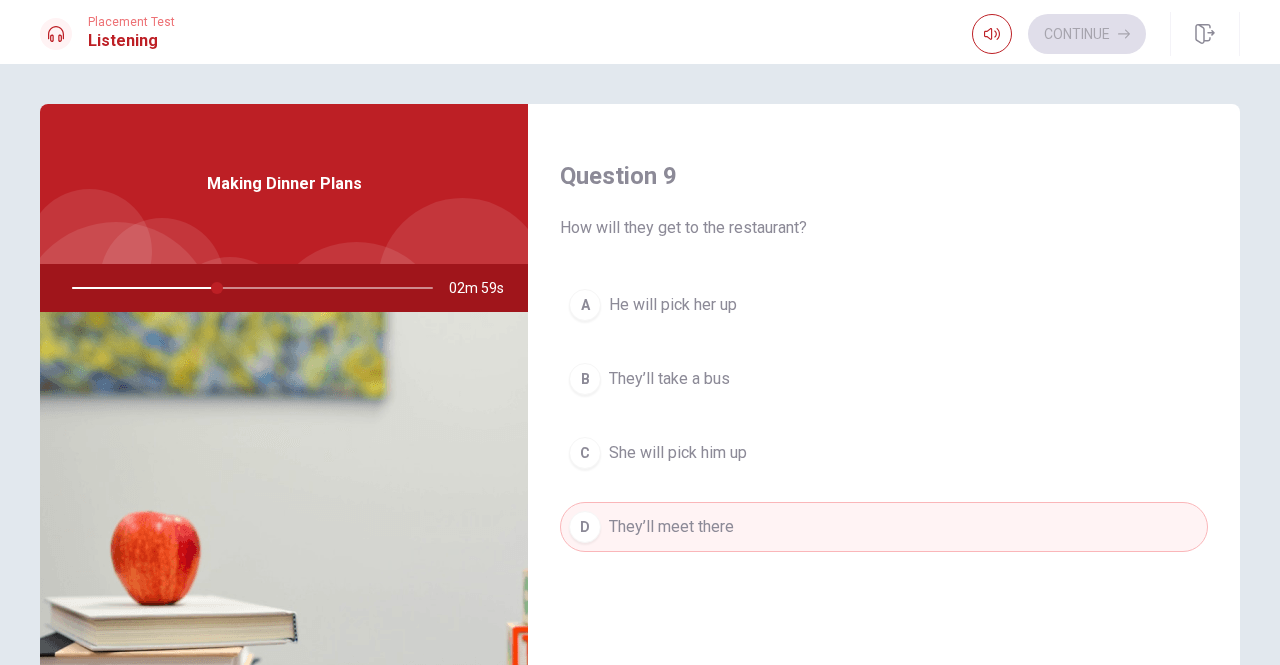 click on "Question 9 How will they get to the restaurant? A He will pick her up B They’ll take a bus C She will pick him up D They’ll meet there" at bounding box center [884, 376] 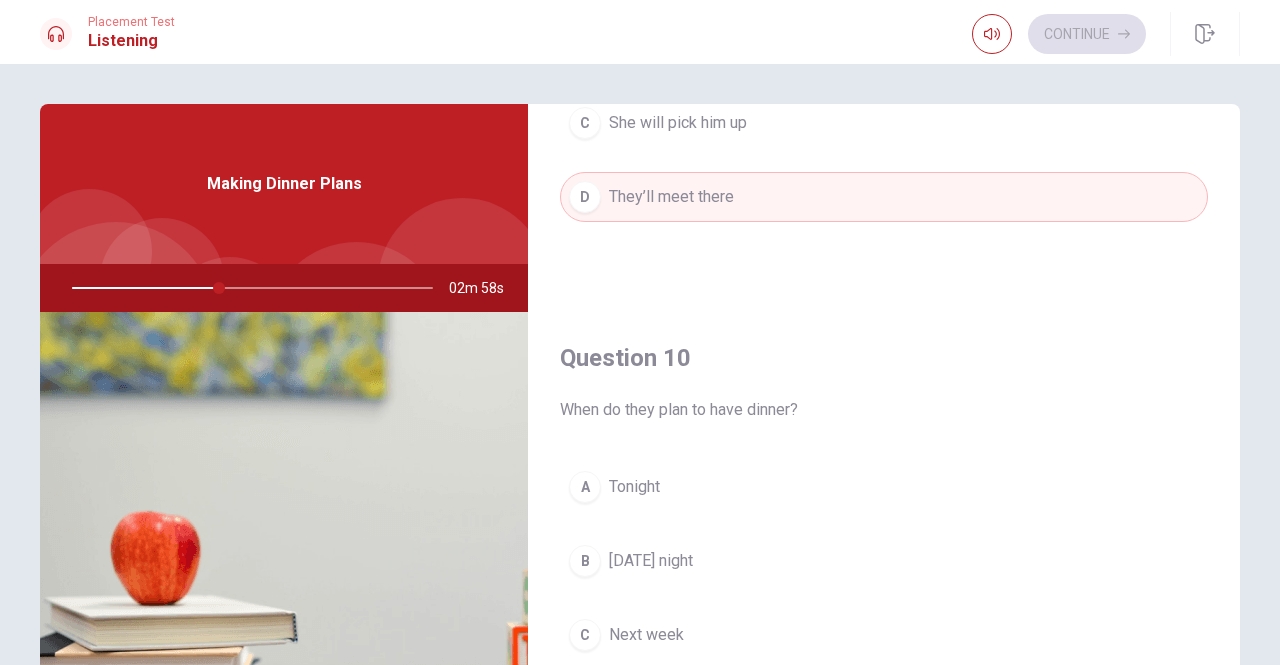 scroll, scrollTop: 1851, scrollLeft: 0, axis: vertical 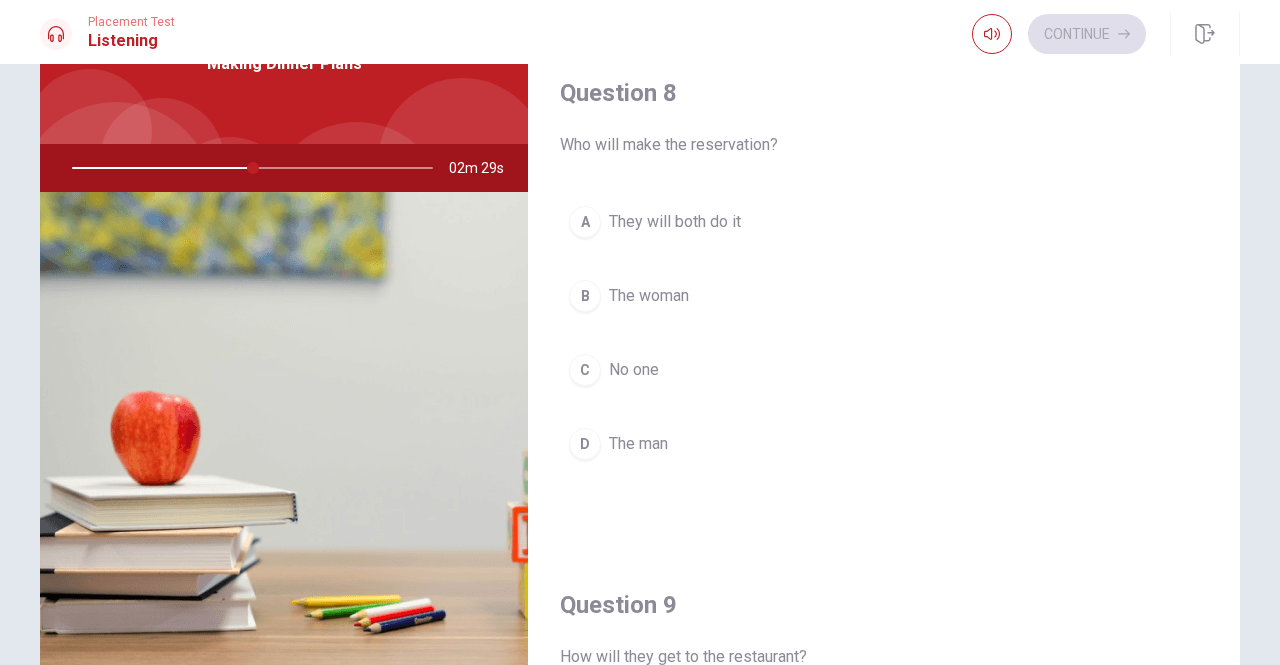 click on "A They will both do it B The woman C No one D The man" at bounding box center [884, 353] 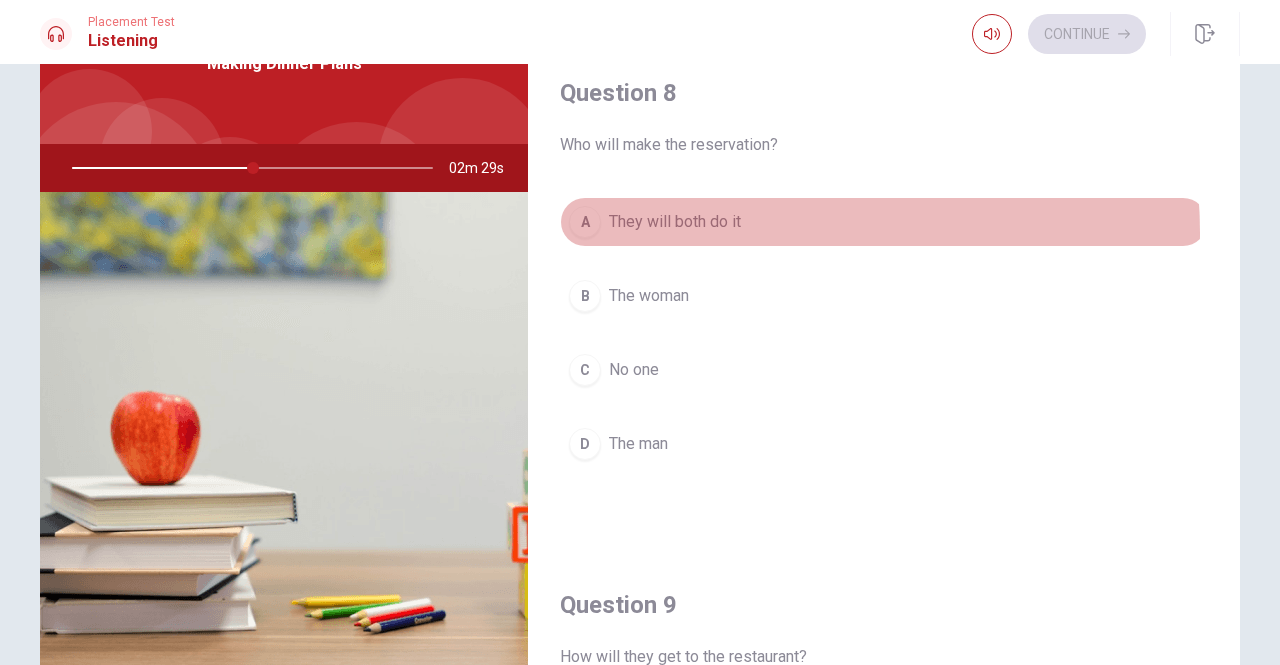 click on "They will both do it" at bounding box center [675, 222] 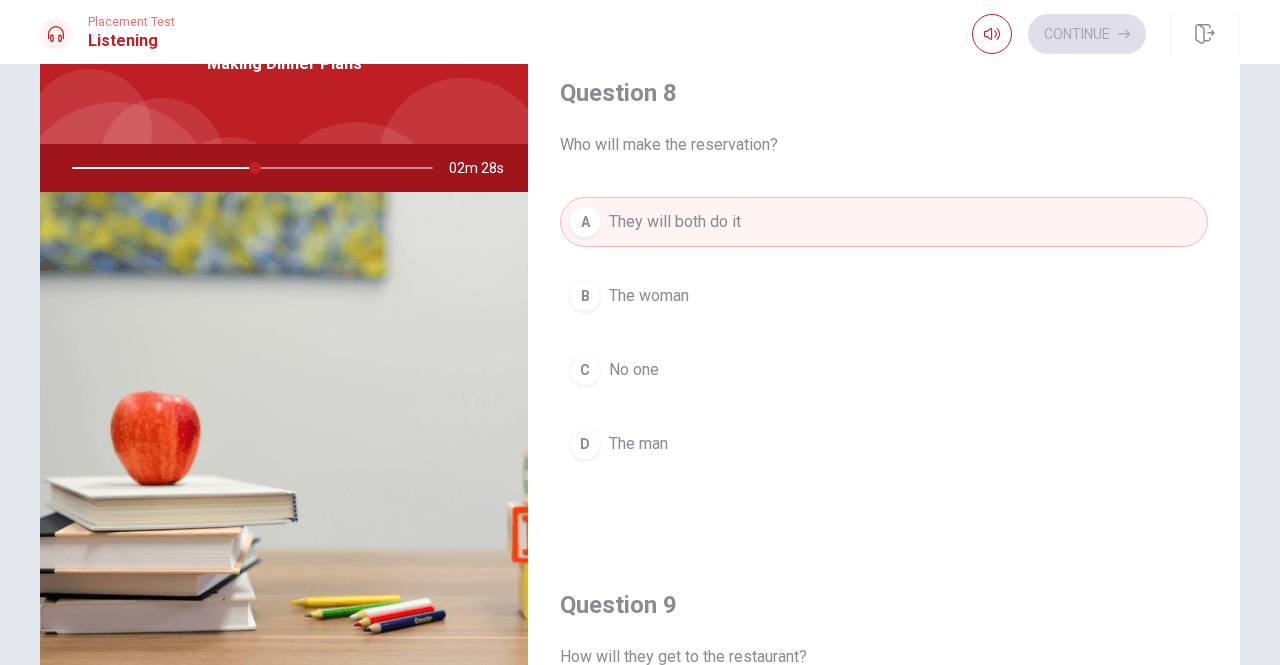 click on "Who will make the reservation?" at bounding box center (884, 145) 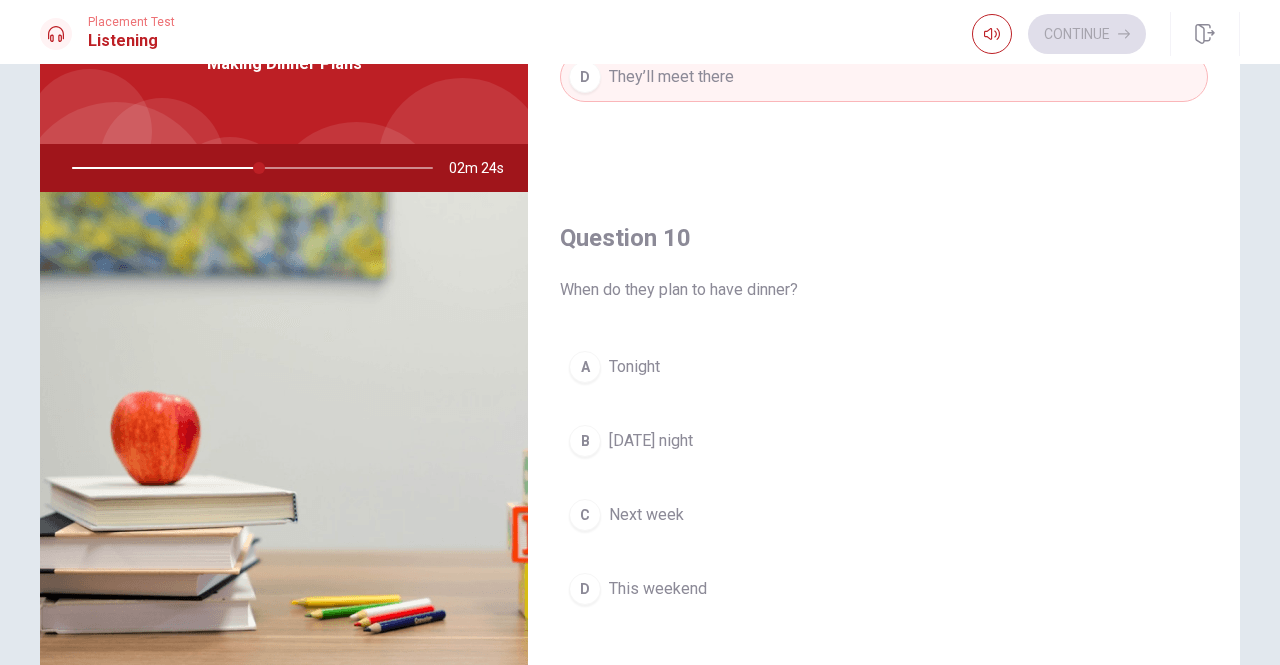 scroll, scrollTop: 1851, scrollLeft: 0, axis: vertical 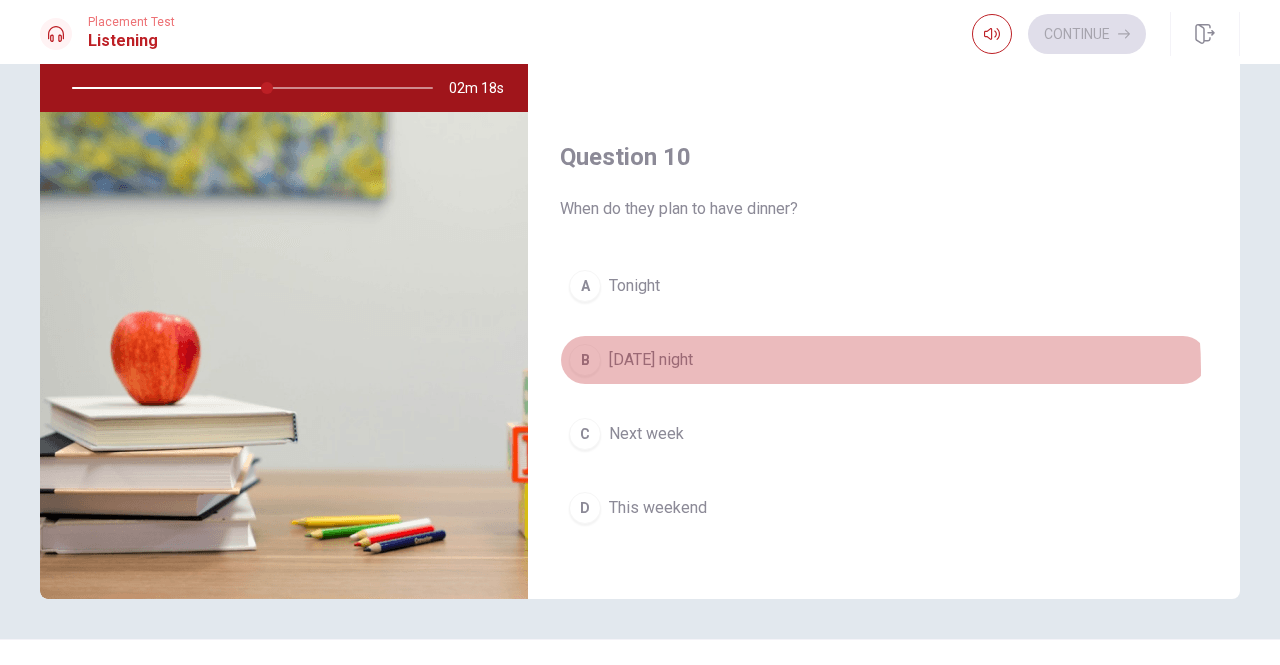 click on "B [DATE] night" at bounding box center (884, 360) 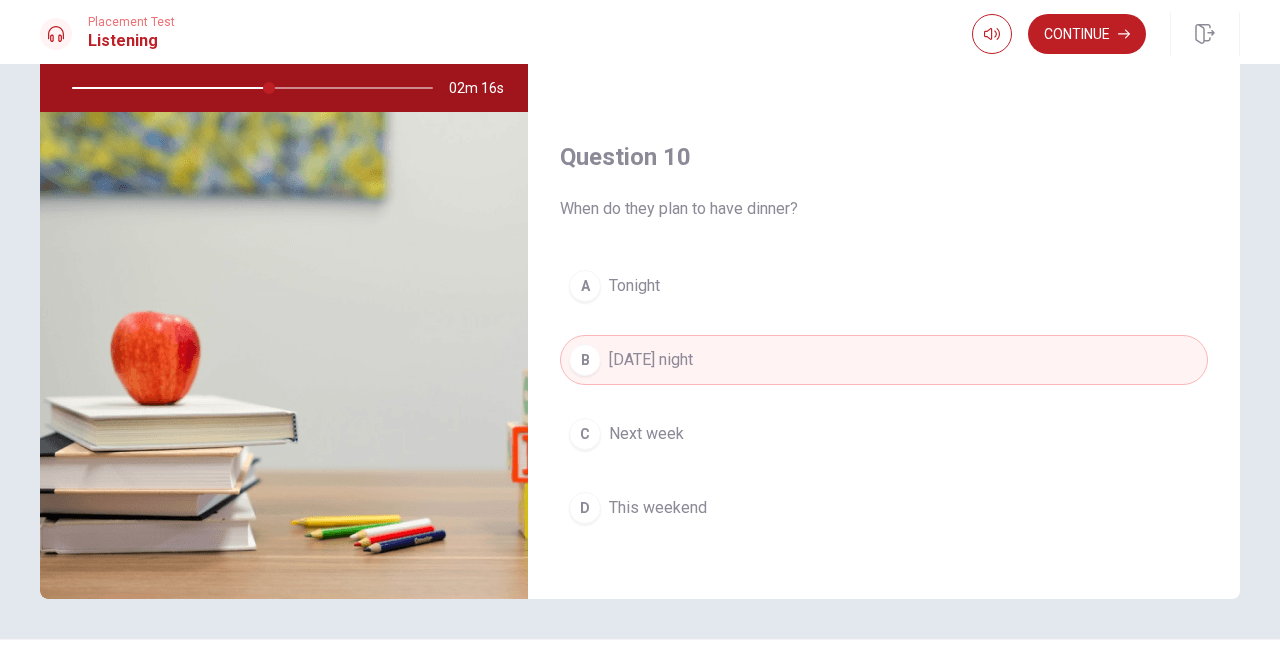 click on "When do they plan to have dinner?" at bounding box center (884, 209) 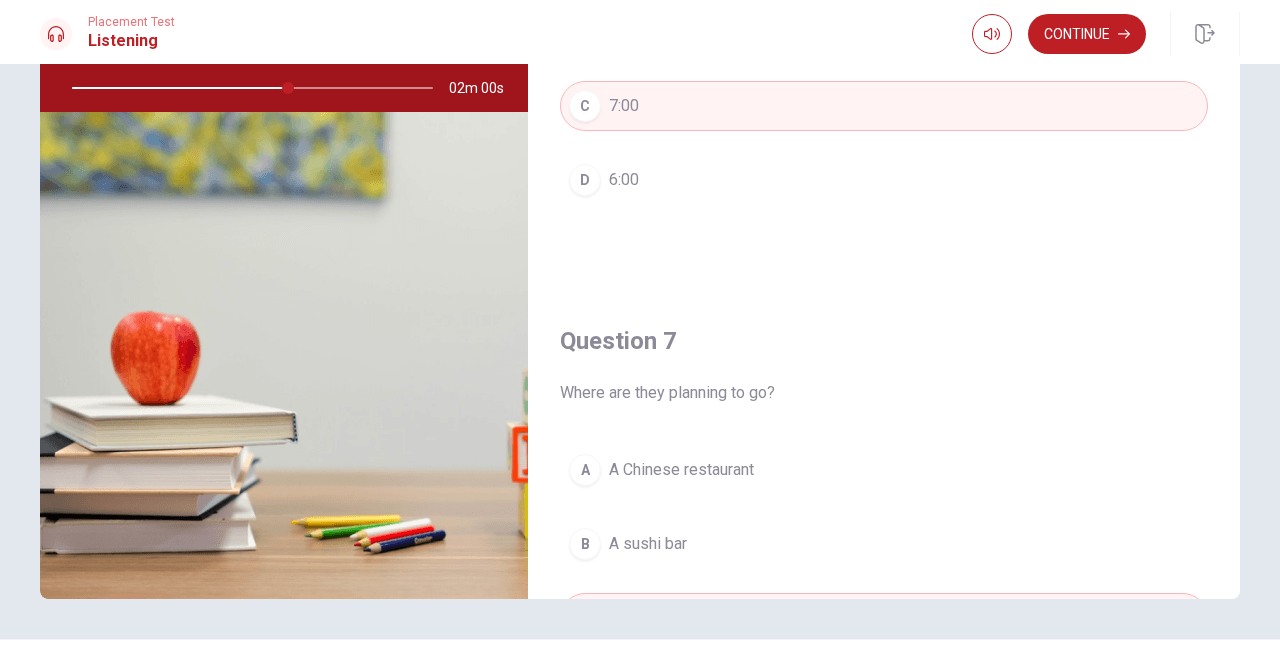 scroll, scrollTop: 0, scrollLeft: 0, axis: both 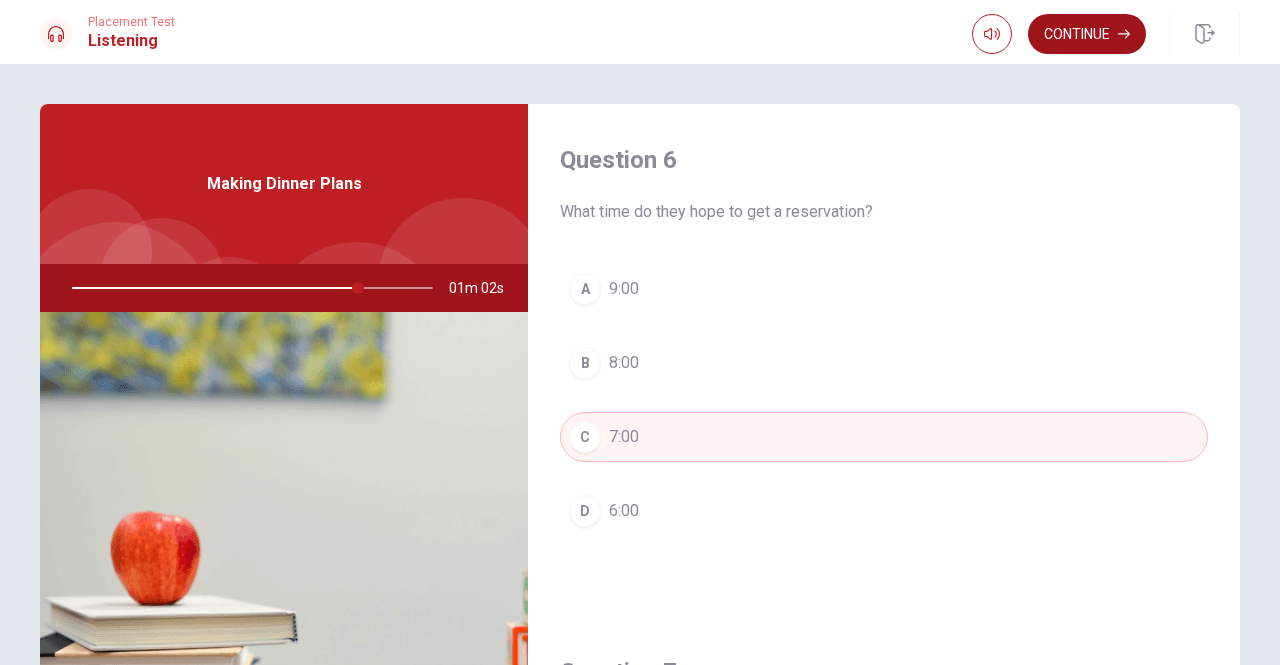 click on "Continue" at bounding box center [1087, 34] 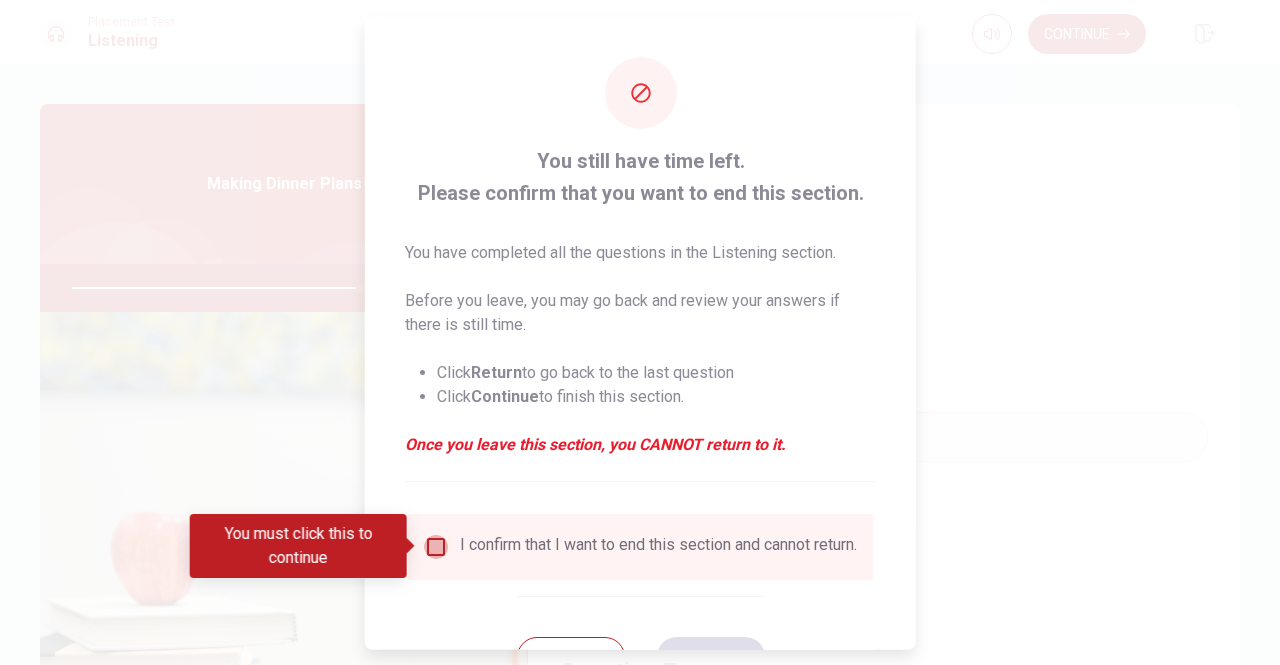click at bounding box center [436, 546] 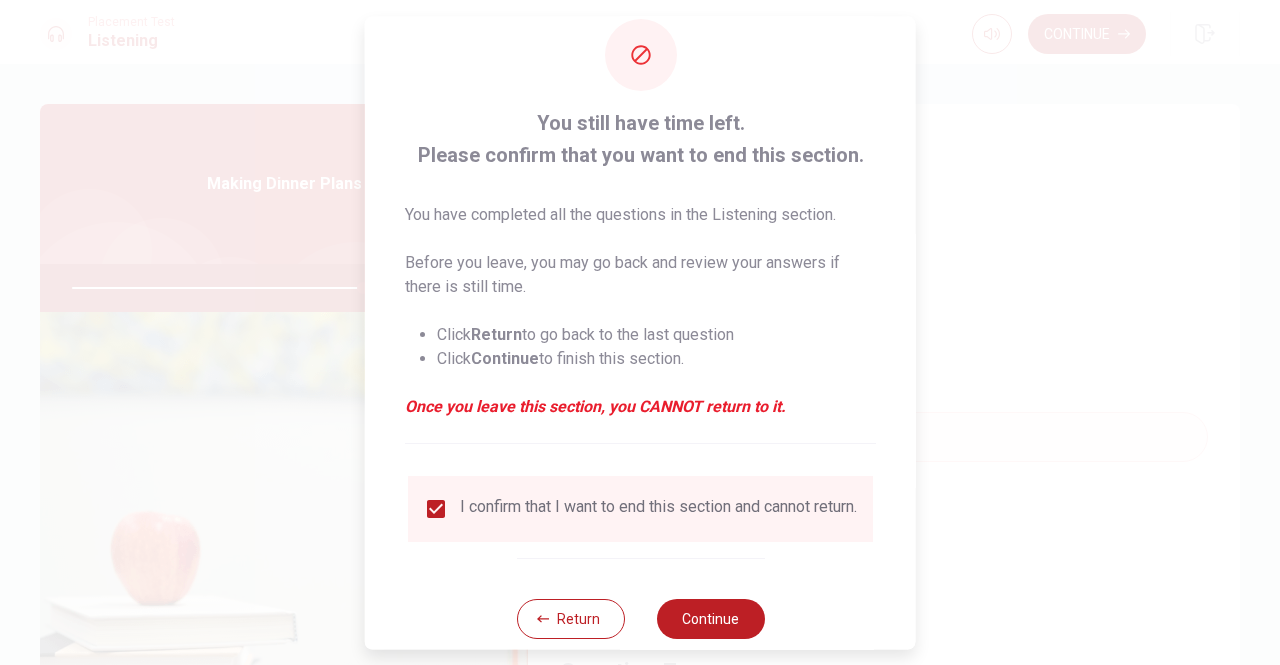 click on "You still have time left.   Please confirm that you want to end this section. You have completed all the questions in the Listening section. Before you leave, you may go back and review your answers if there is still time. Click  Return  to go back to the last question Click  Continue  to finish this section. Once you leave this section, you CANNOT return to it." at bounding box center (640, 275) 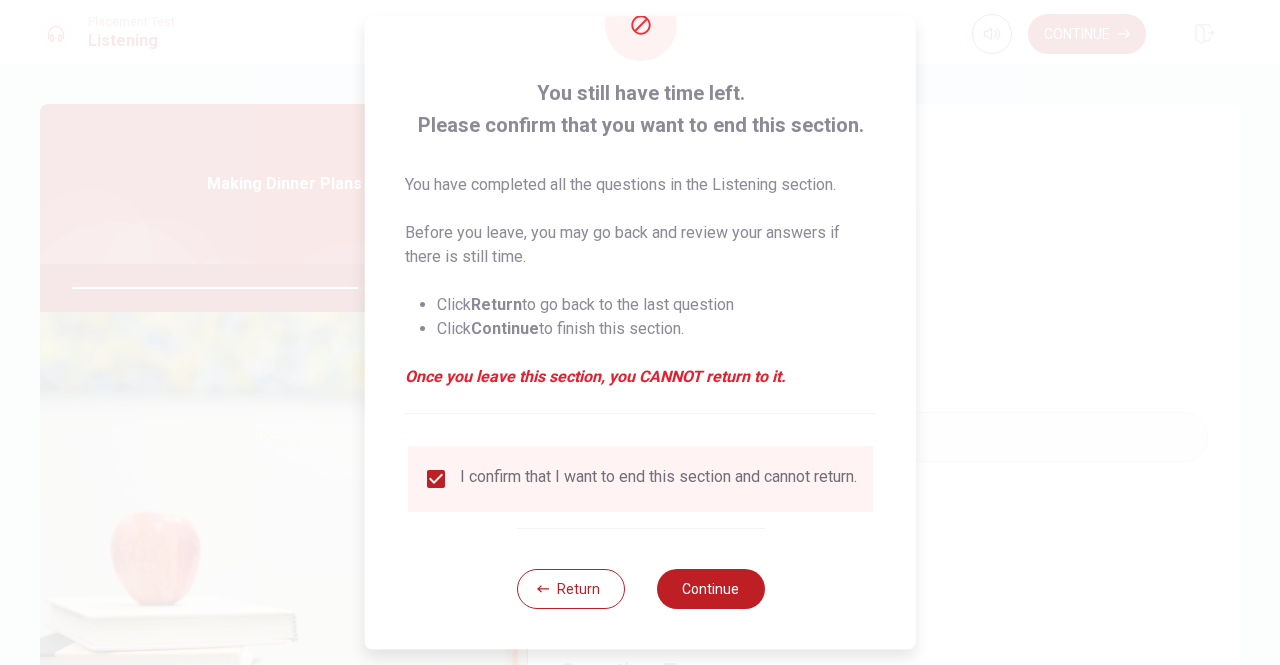 scroll, scrollTop: 80, scrollLeft: 0, axis: vertical 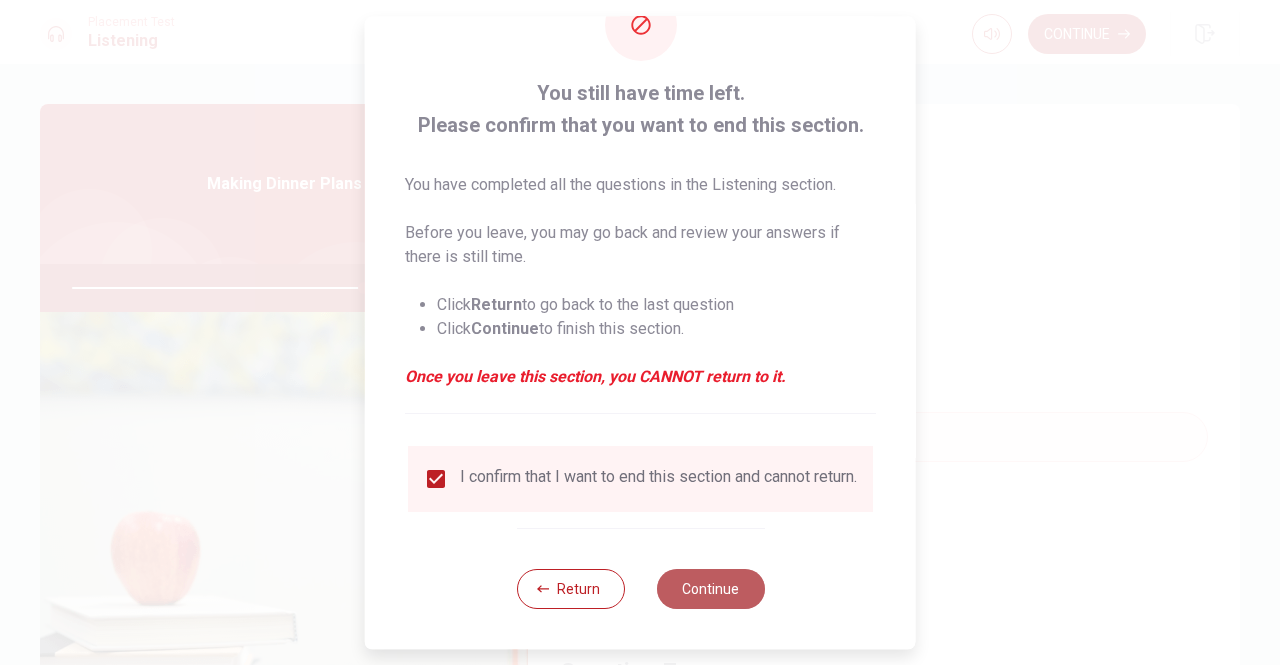 click on "Continue" at bounding box center (710, 589) 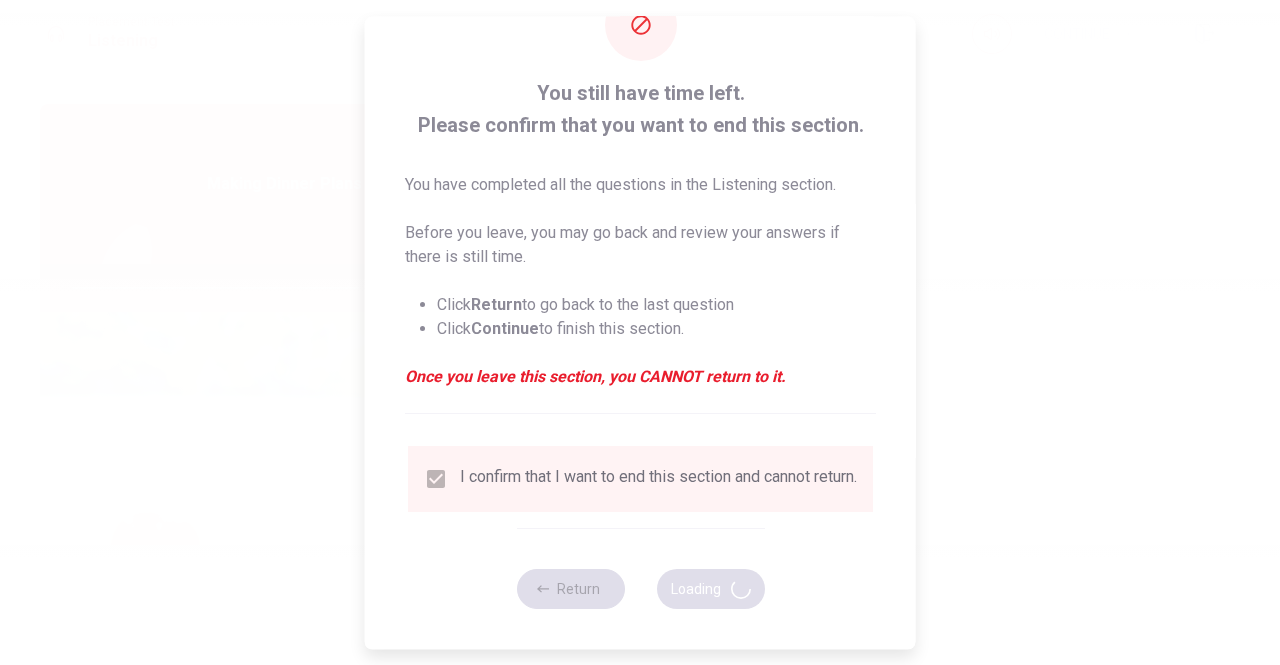 type on "82" 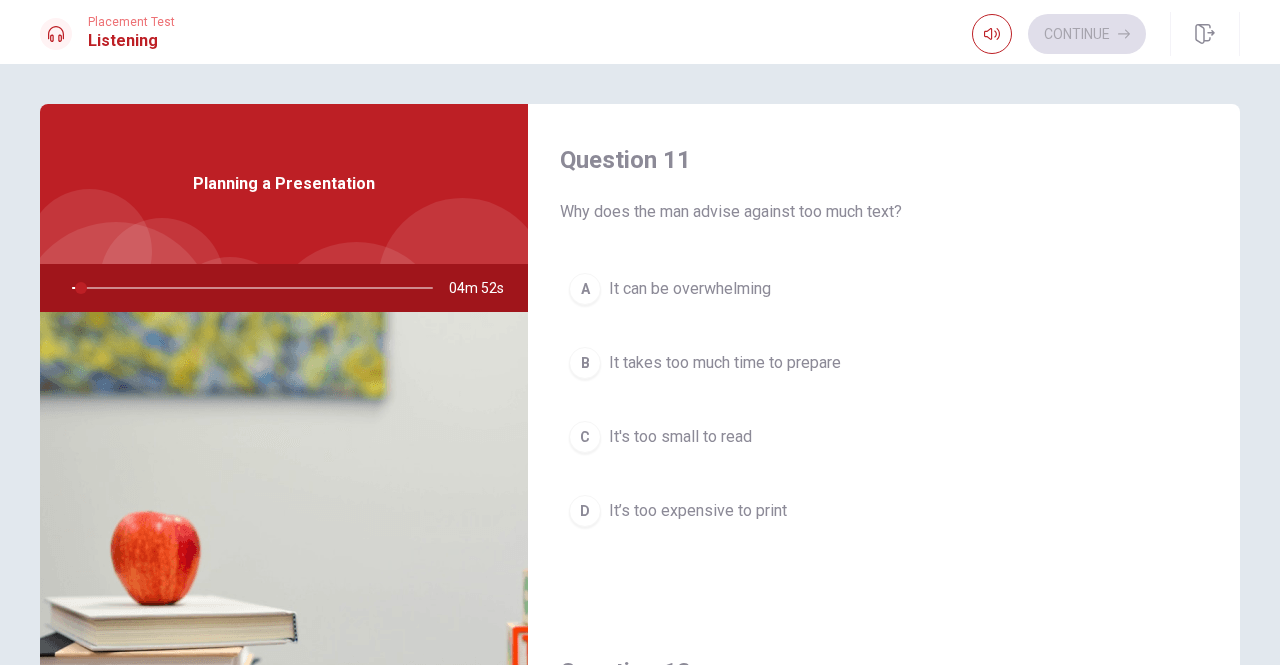 click on "A It can be overwhelming B It takes too much time to prepare C It's too small to read D It’s too expensive to print" at bounding box center [884, 420] 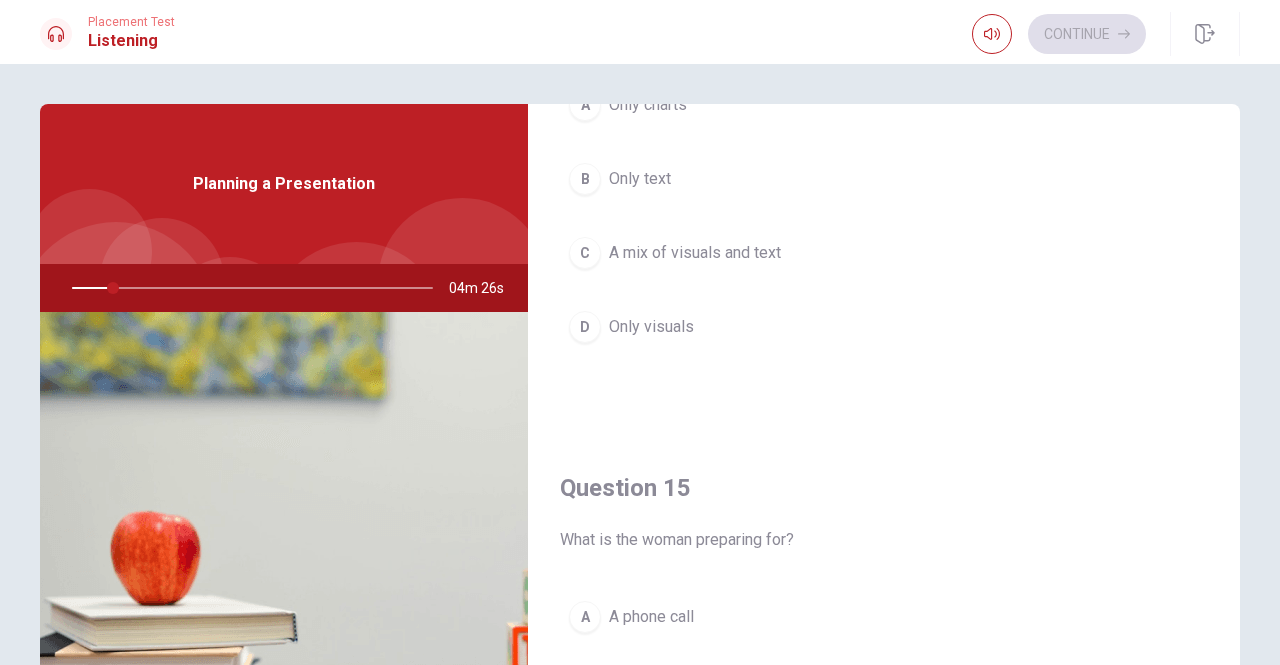 scroll, scrollTop: 1850, scrollLeft: 0, axis: vertical 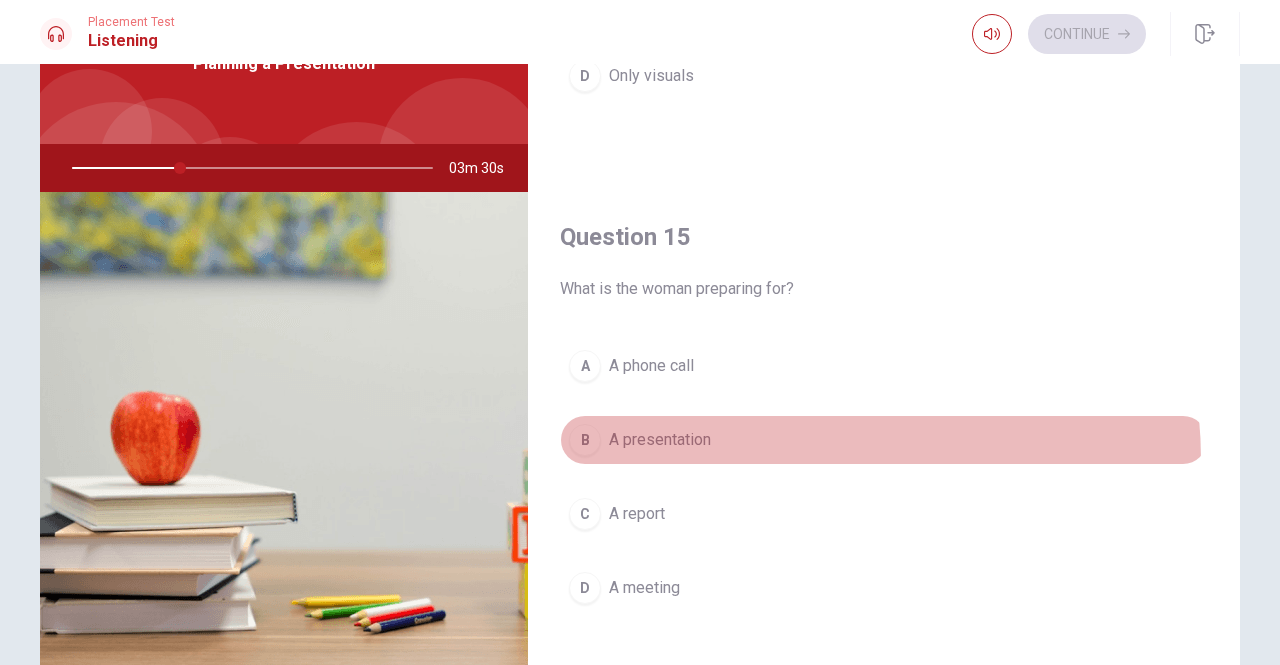 click on "B A presentation" at bounding box center (884, 440) 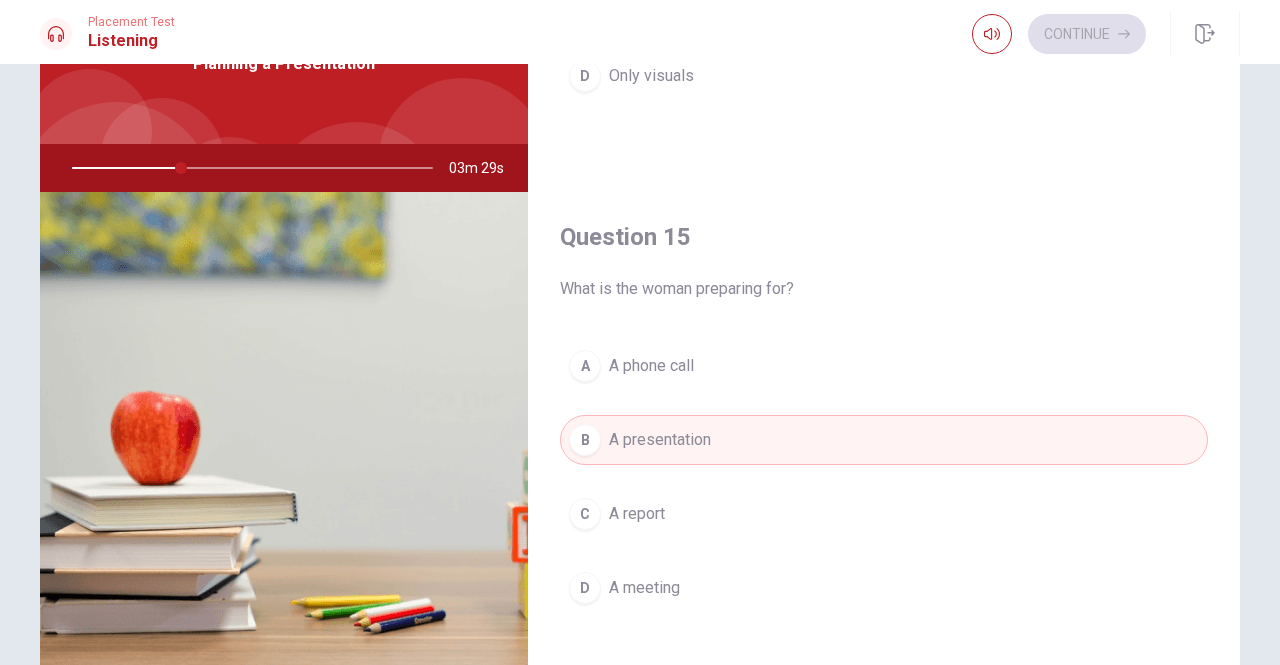 type 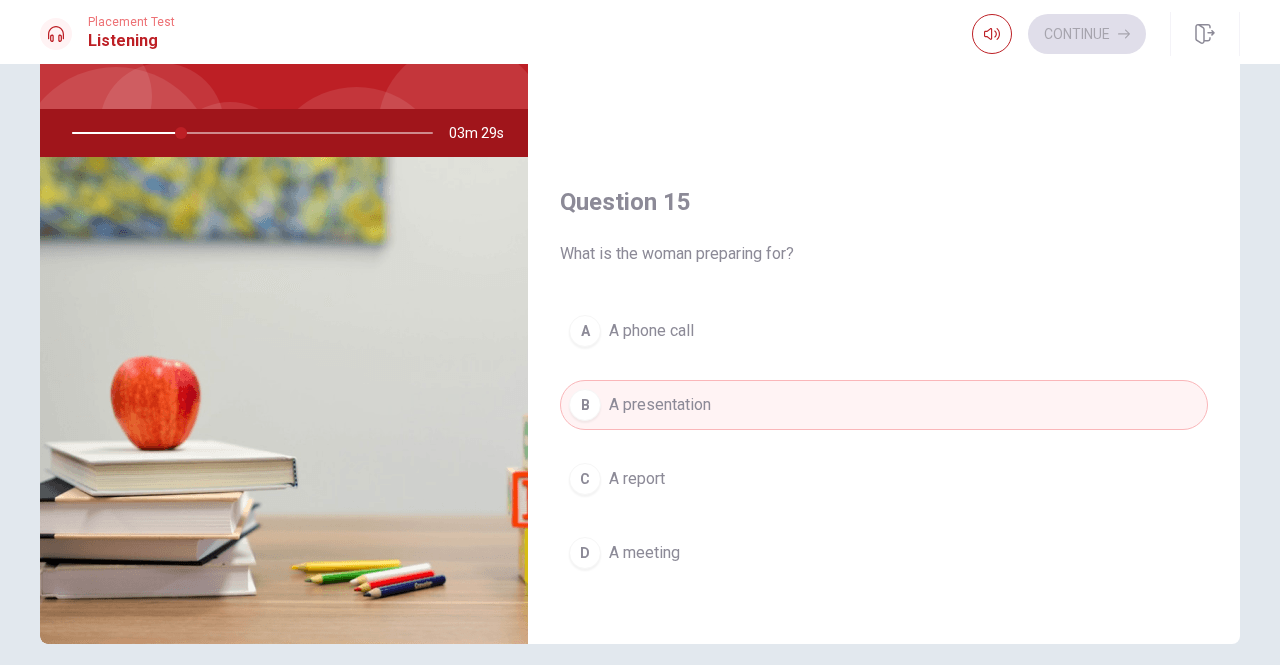 scroll, scrollTop: 160, scrollLeft: 0, axis: vertical 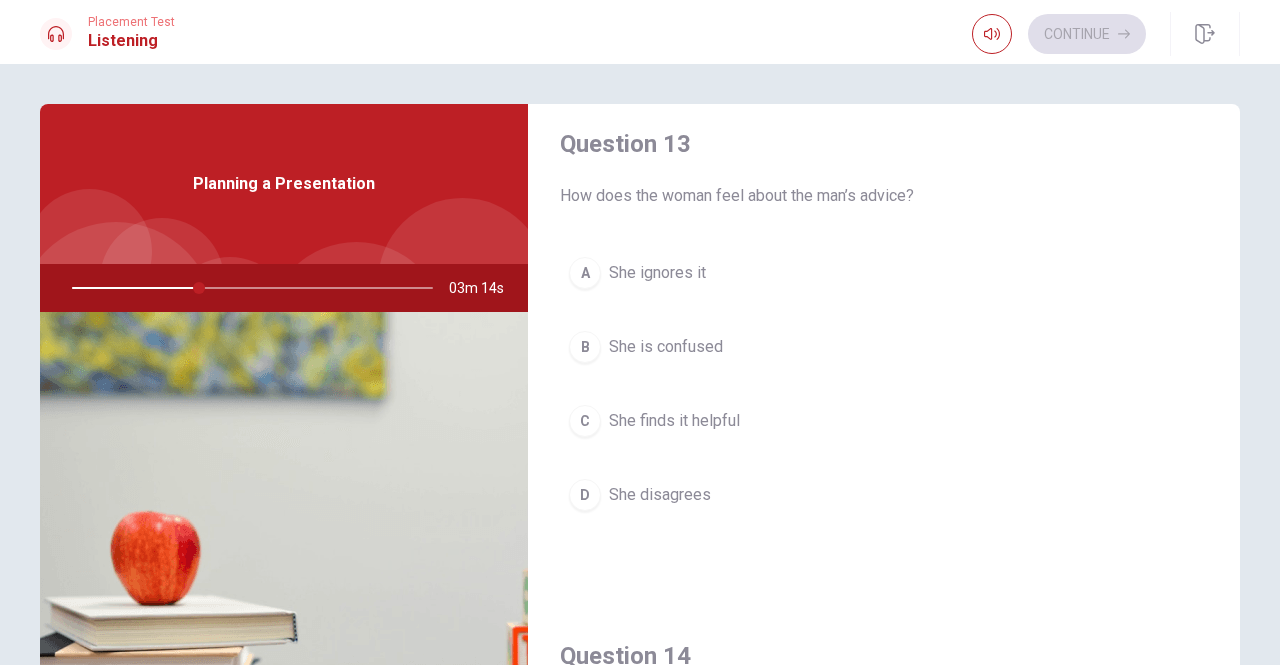 click on "C She finds it helpful" at bounding box center (884, 421) 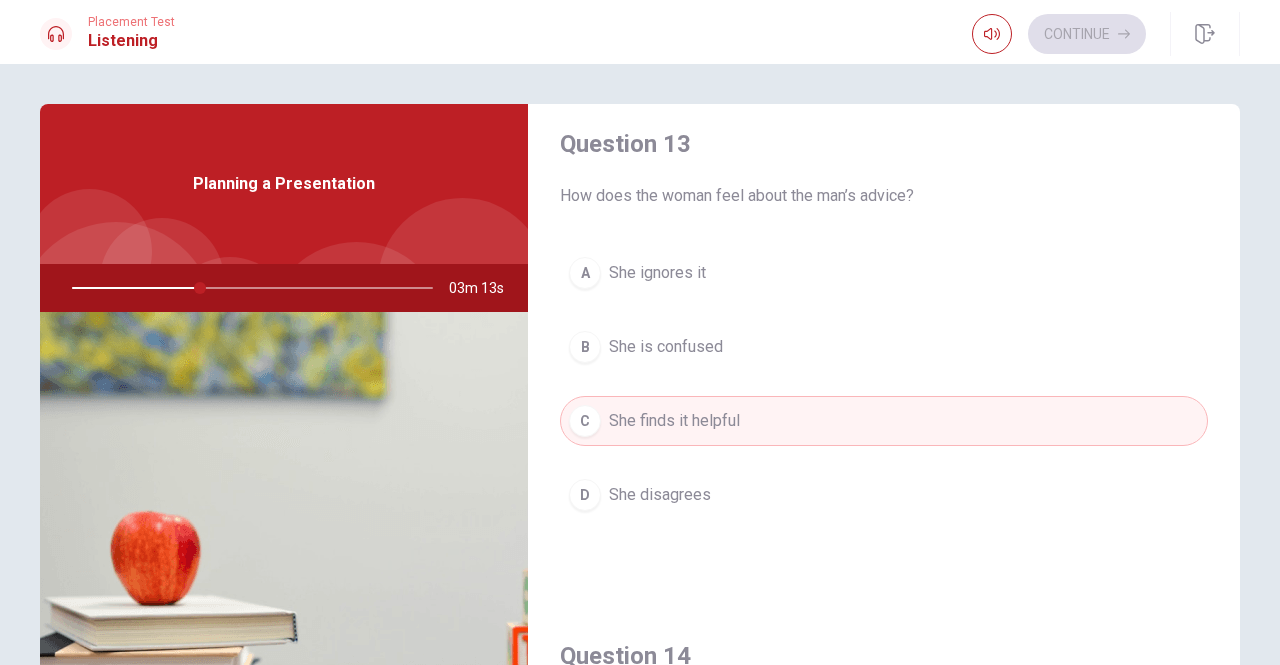 type 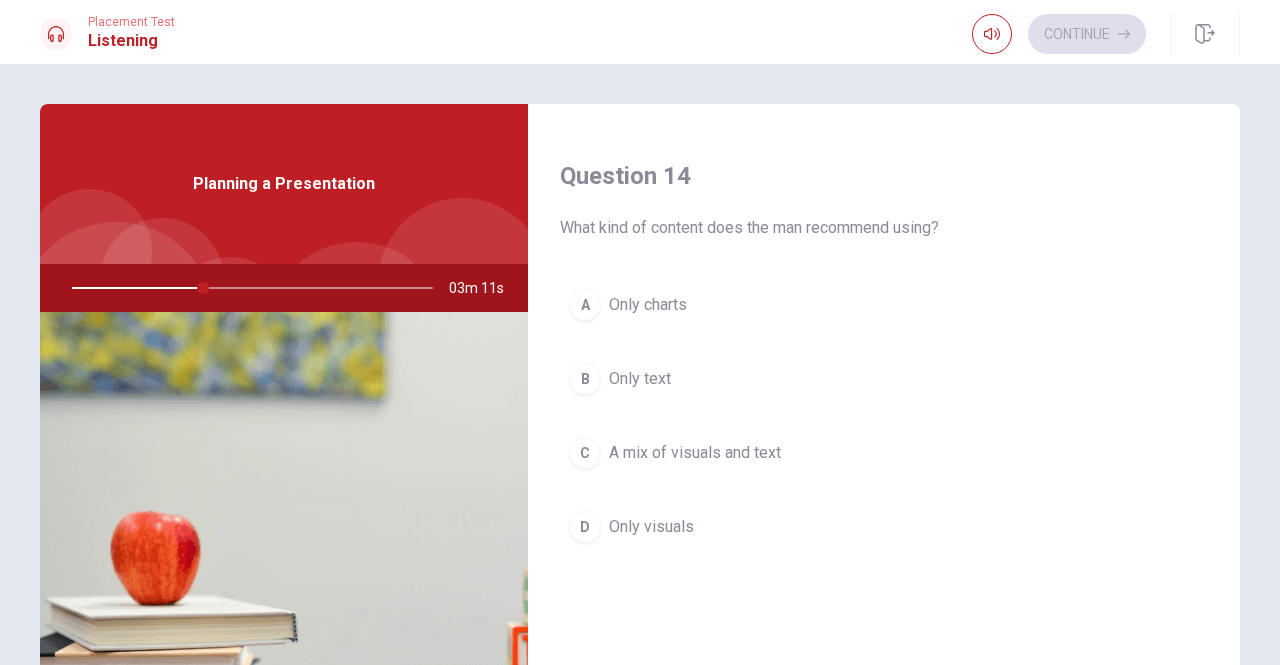 click on "A mix of visuals and text" at bounding box center [695, 453] 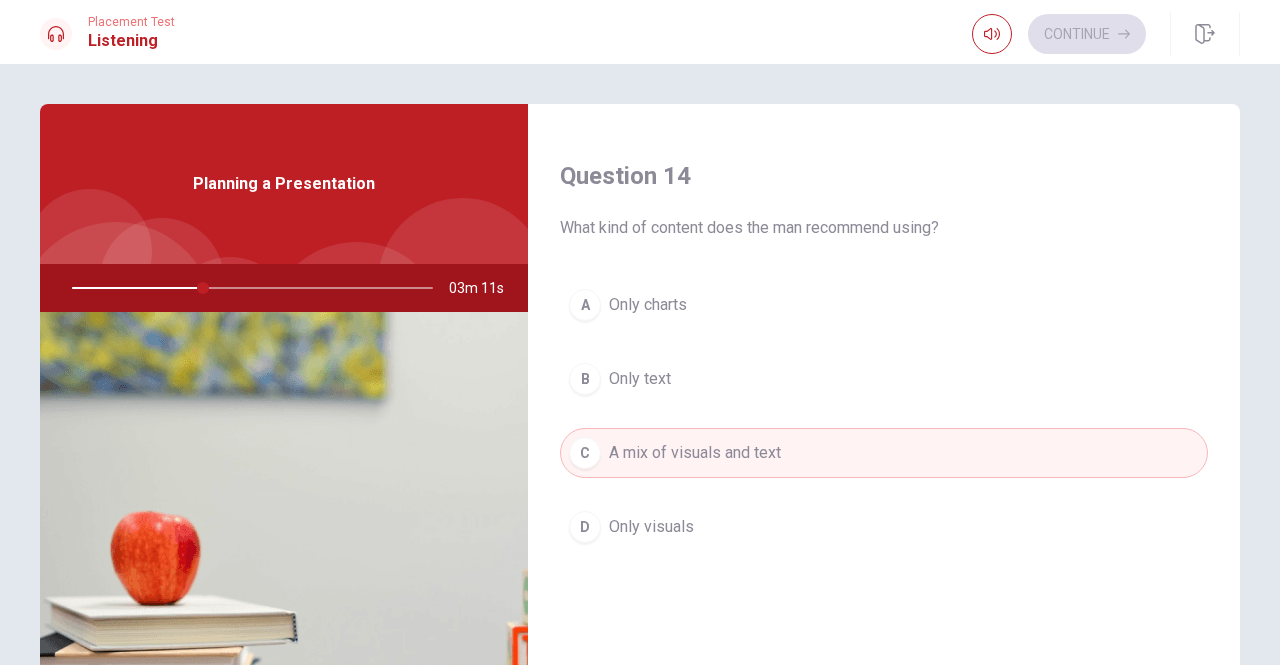 type 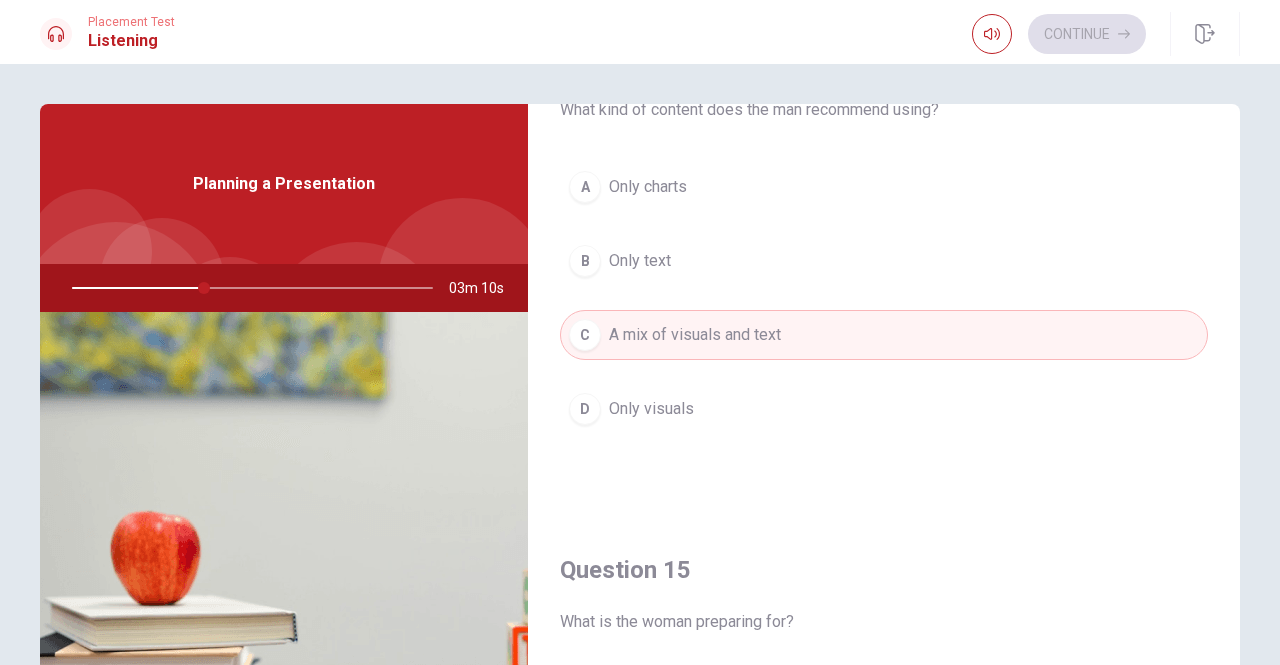 scroll, scrollTop: 1783, scrollLeft: 0, axis: vertical 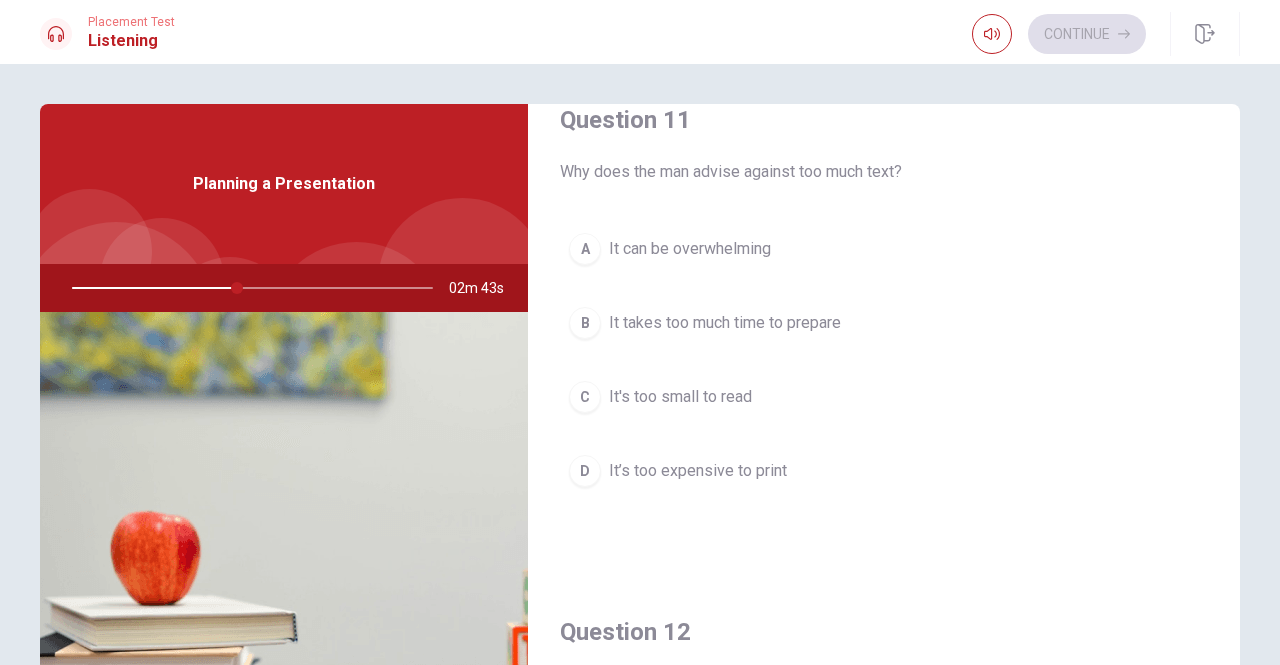 click on "A It can be overwhelming" at bounding box center (884, 249) 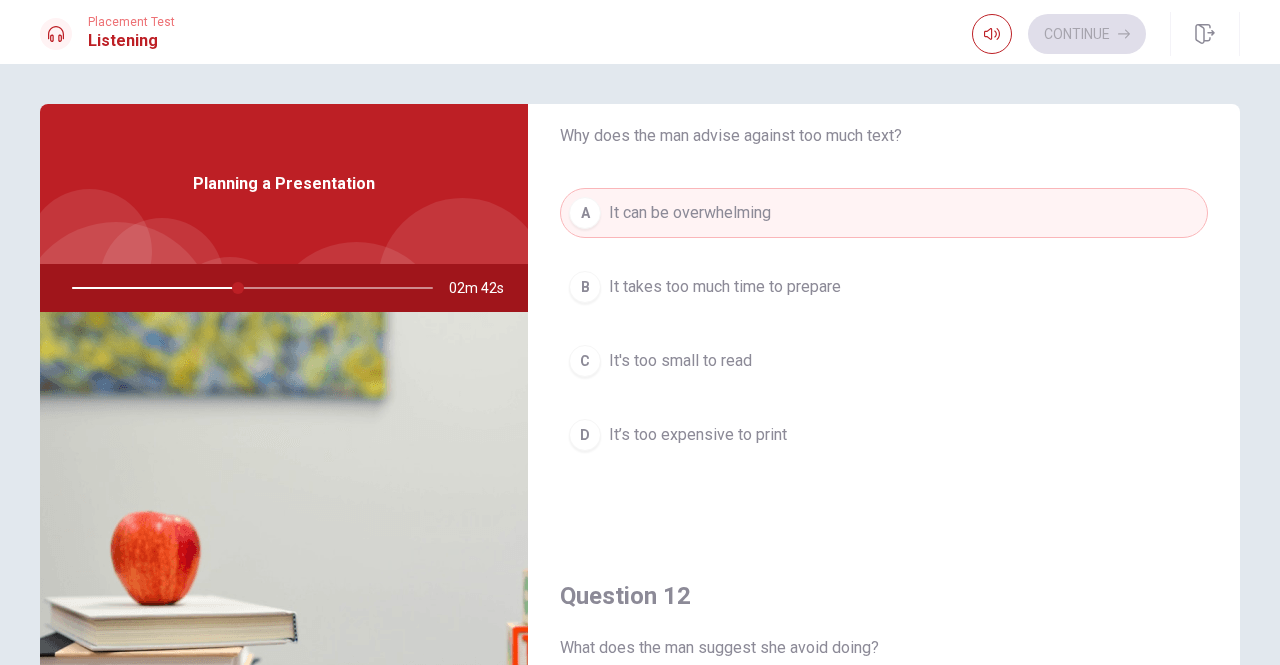 click on "Question 11 Why does the man advise against too much text? A It can be overwhelming B It takes too much time to prepare C It's too small to read D It’s too expensive to print Question 12 What does the man suggest she avoid doing? A Asking questions B Using visuals C Speaking loudly D Reading directly from slides Question 13 How does the woman feel about the man’s advice? A She ignores it B She is confused C She finds it helpful D She disagrees Question 14 What kind of content does the man recommend using? A Only charts B Only text C A mix of visuals and text D Only visuals Question 15 What is the woman preparing for? A A phone call B A presentation
C A report
D A meeting" at bounding box center [884, 1308] 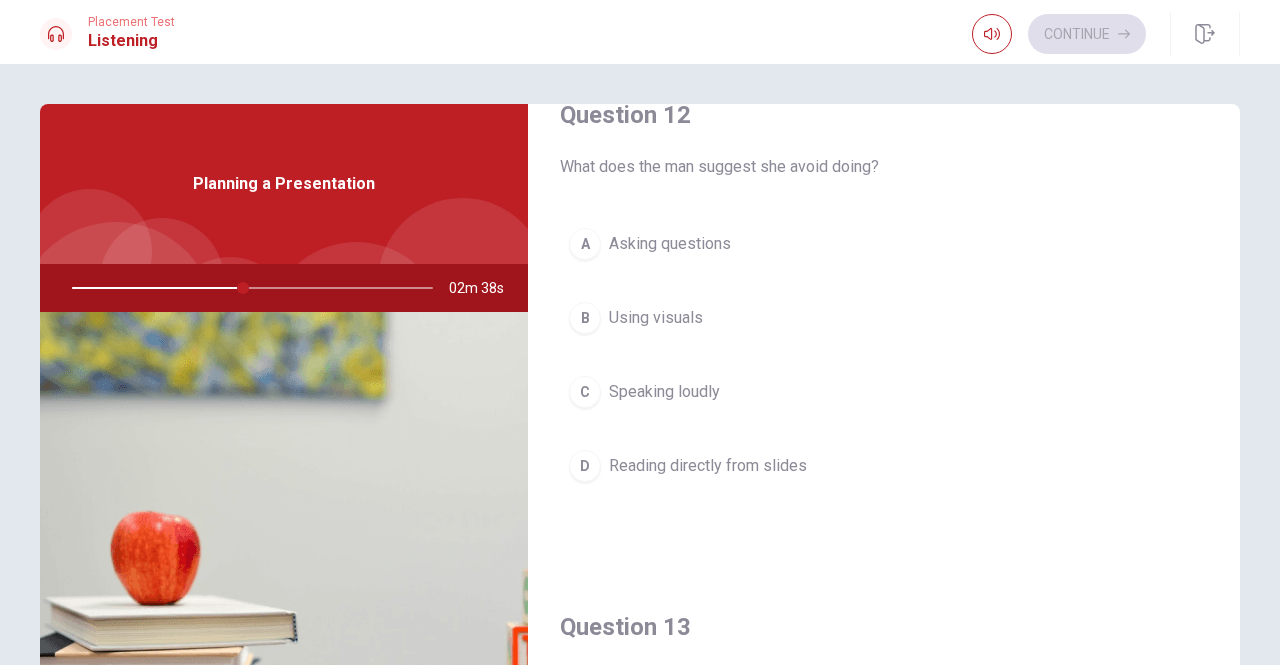 scroll, scrollTop: 560, scrollLeft: 0, axis: vertical 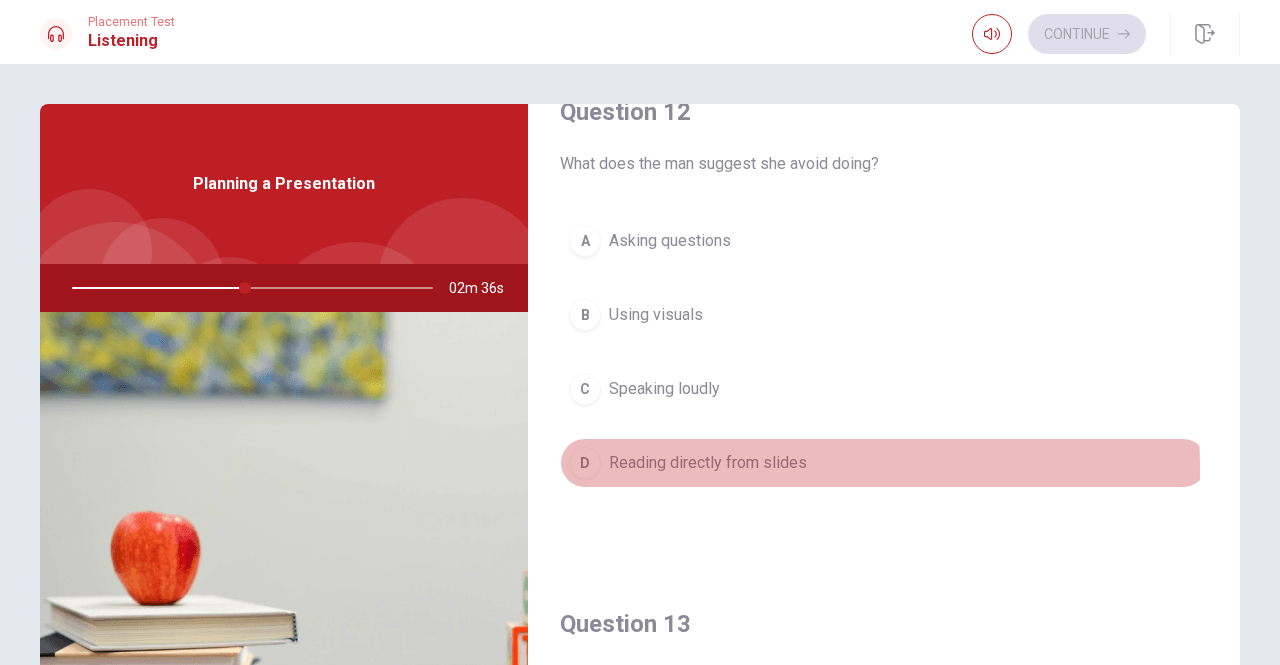 click on "Reading directly from slides" at bounding box center (708, 463) 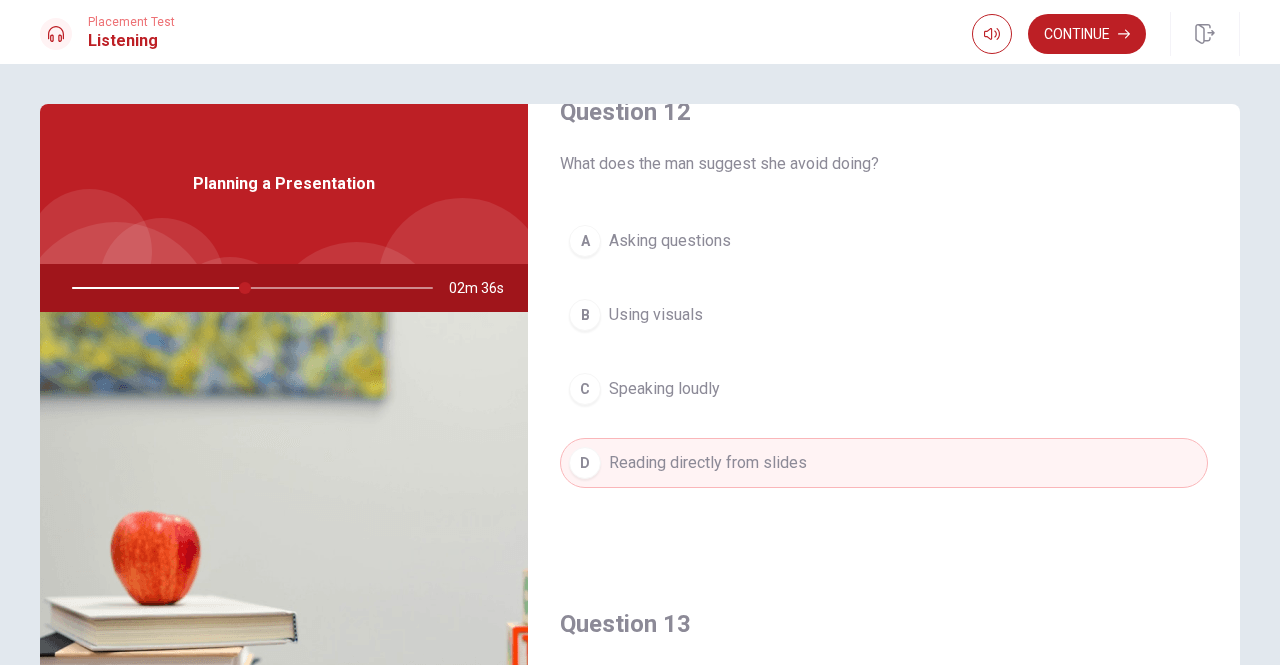 type on "48" 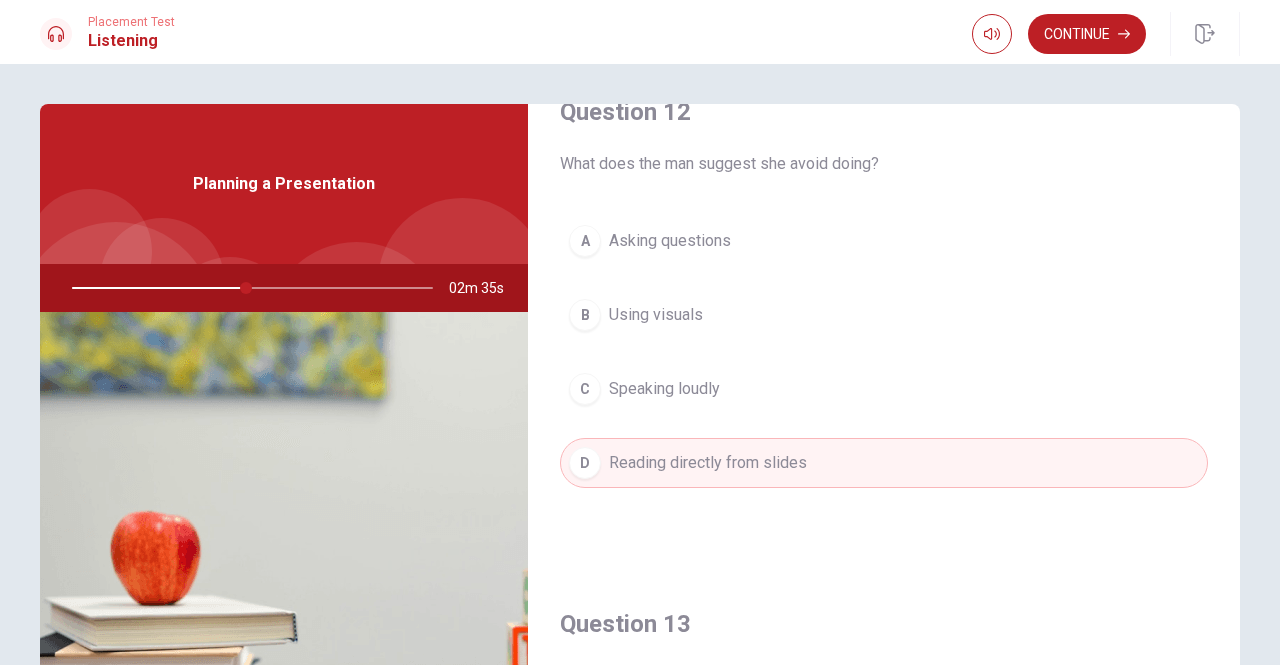 type 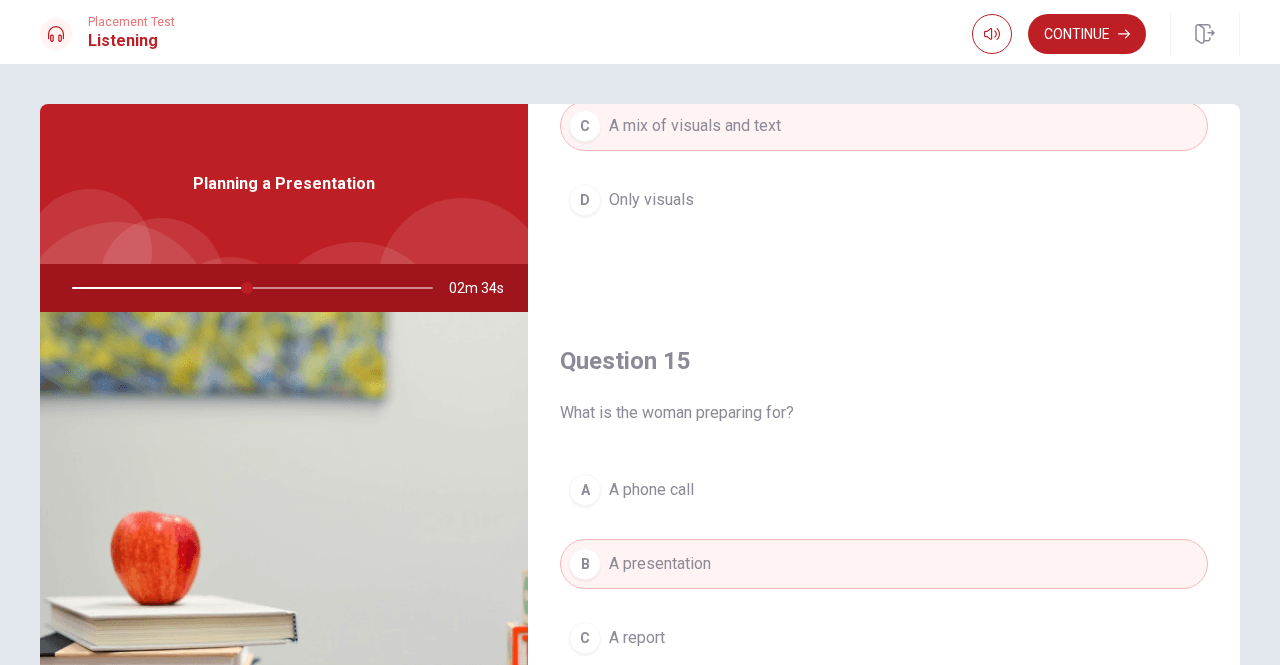 scroll, scrollTop: 1851, scrollLeft: 0, axis: vertical 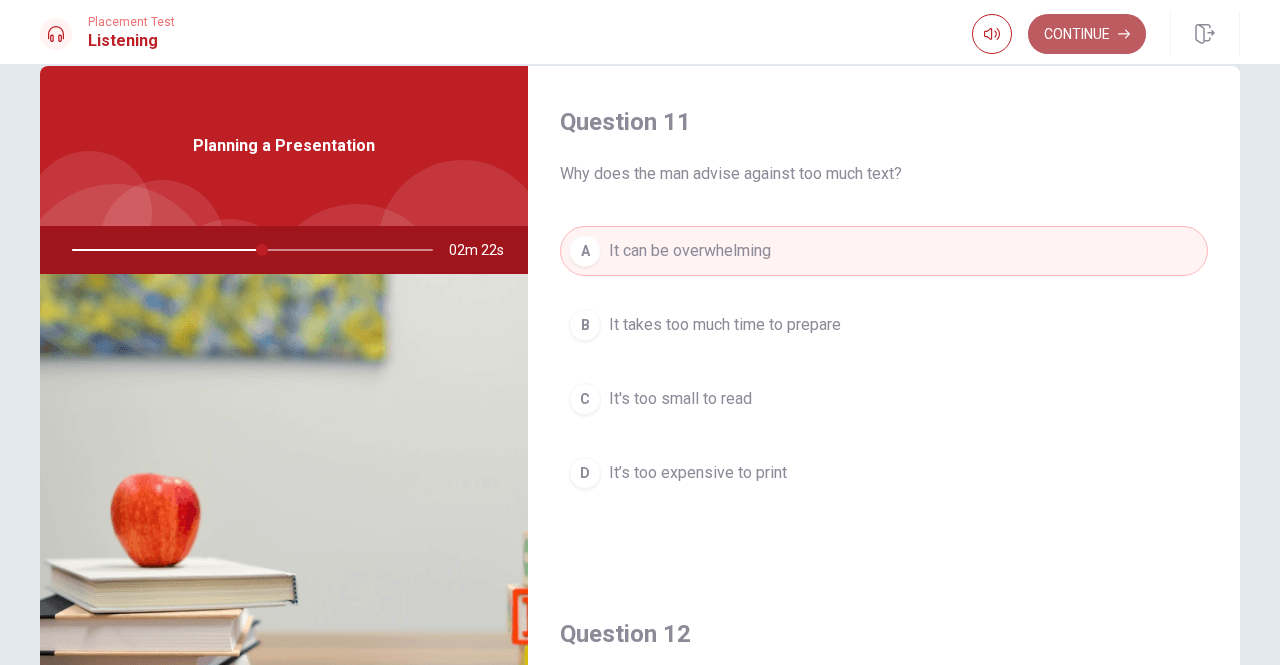 click on "Continue" at bounding box center (1087, 34) 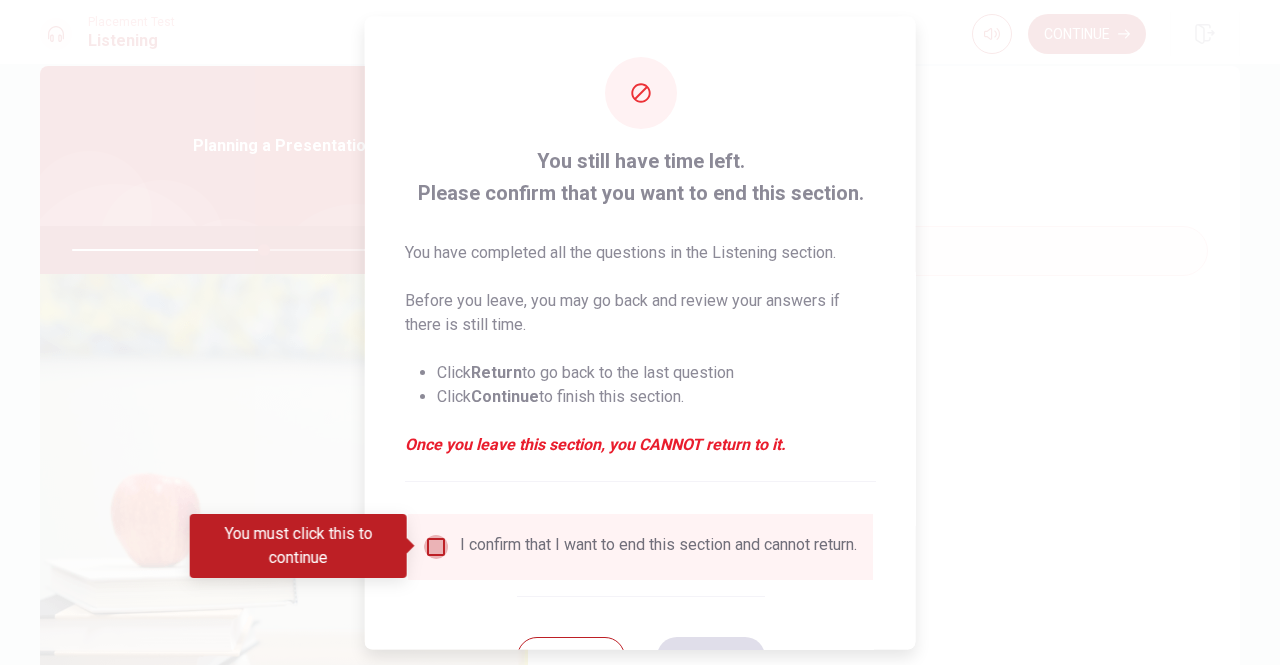 click at bounding box center [436, 546] 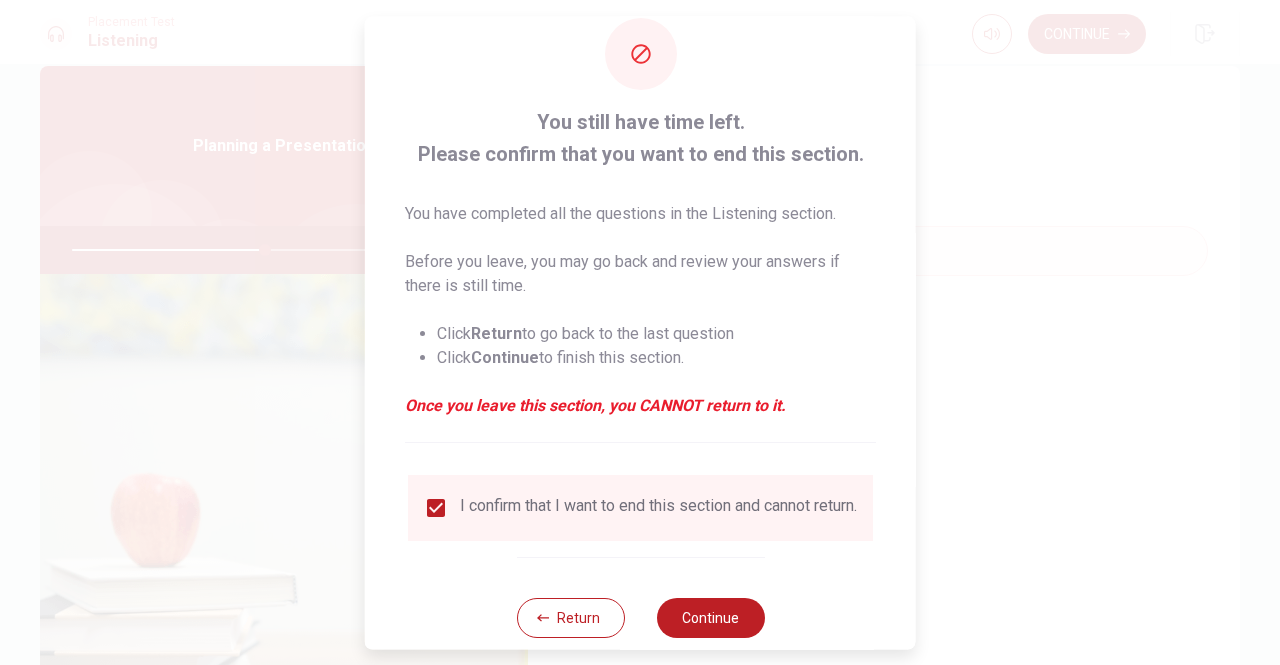 scroll, scrollTop: 40, scrollLeft: 0, axis: vertical 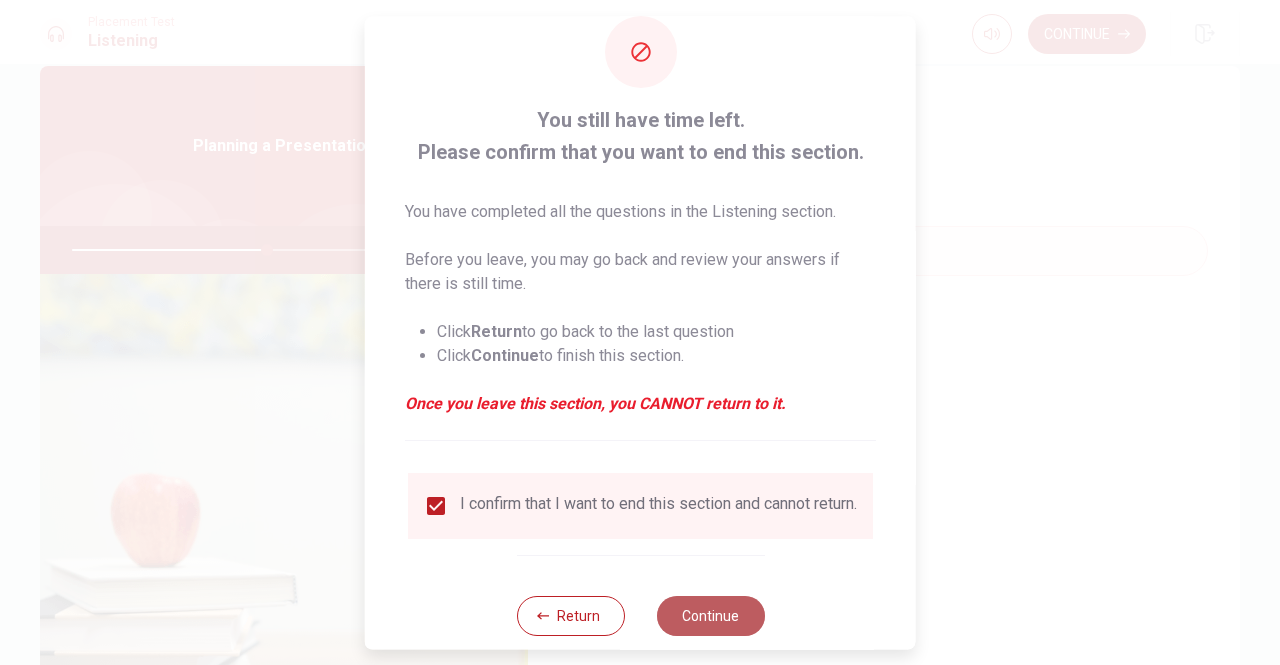 click on "Continue" at bounding box center (710, 616) 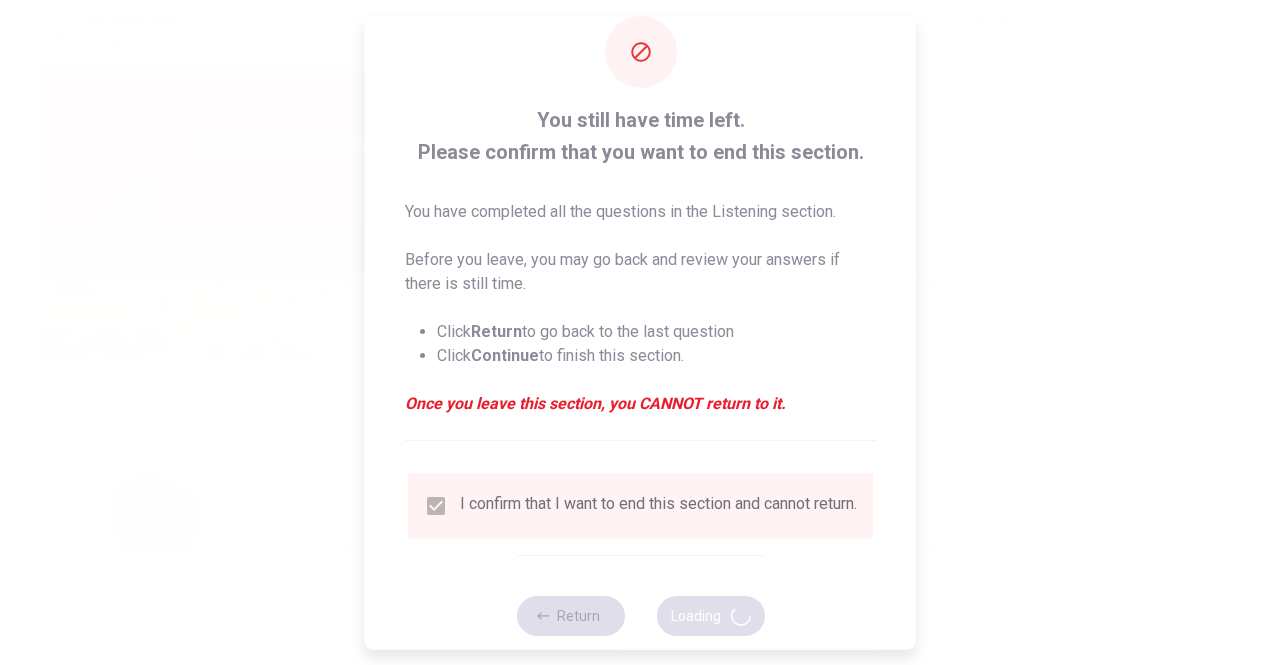 type on "55" 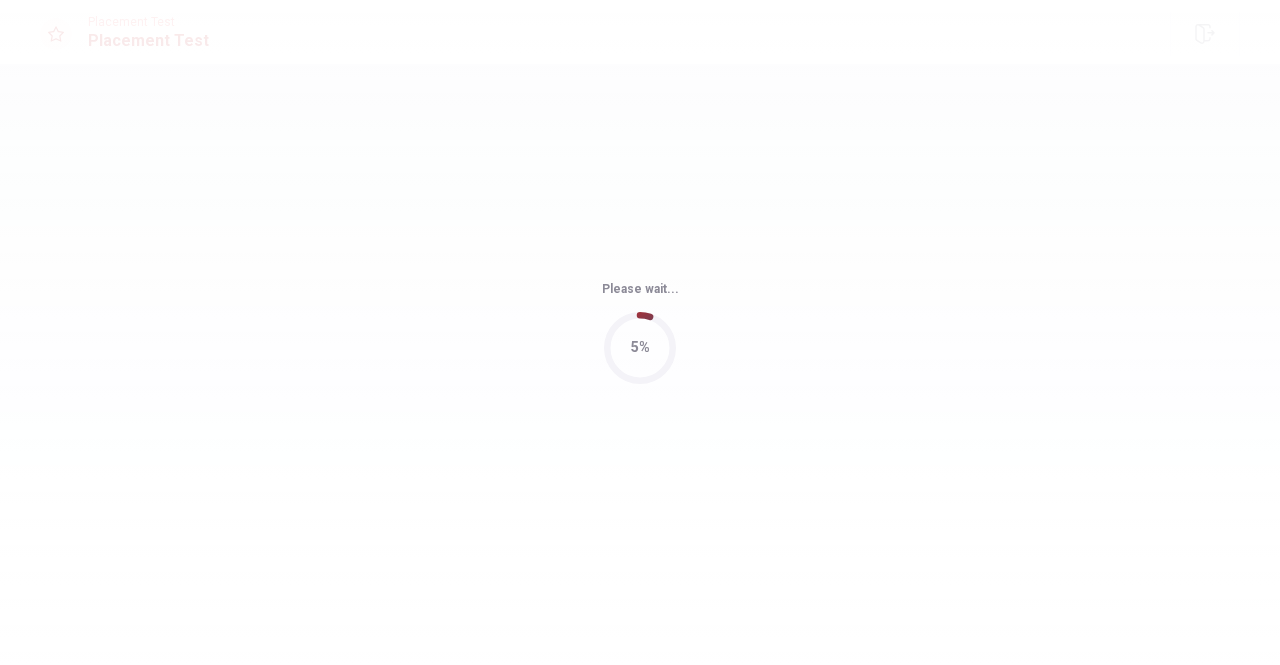 scroll, scrollTop: 0, scrollLeft: 0, axis: both 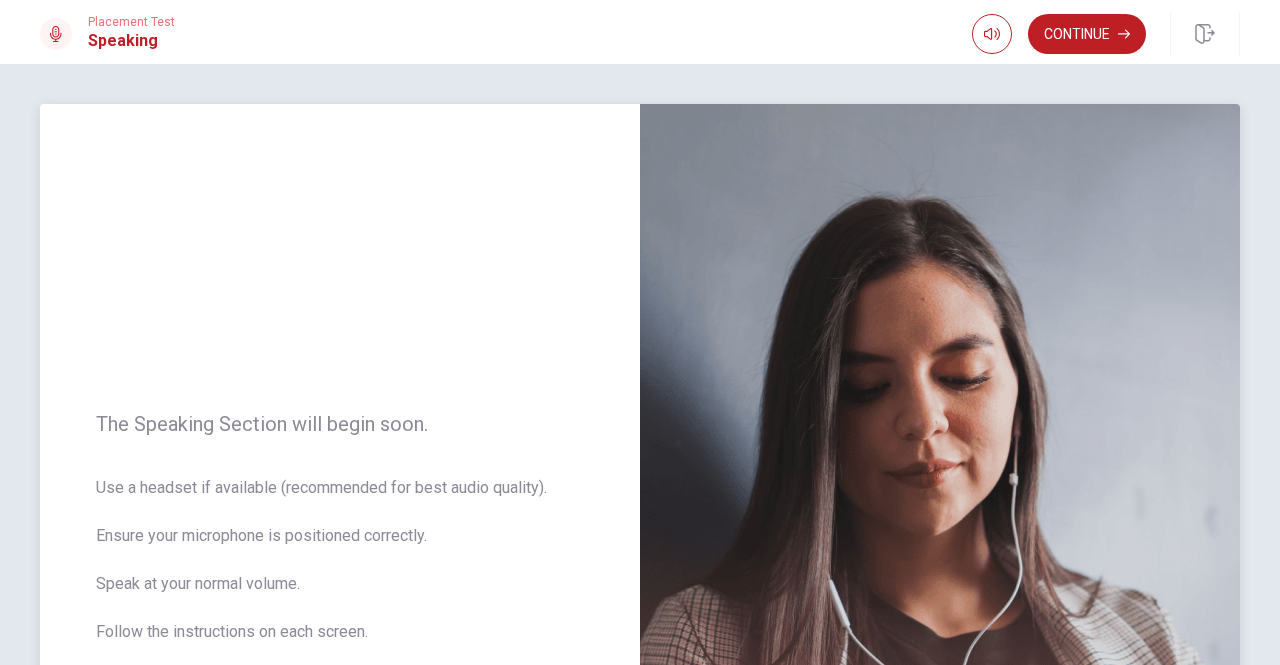 click on "The Speaking Section will begin soon. Use a headset if available (recommended for best audio quality).
Ensure your microphone is positioned correctly.
Speak at your normal volume.
Follow the instructions on each screen." at bounding box center [340, 540] 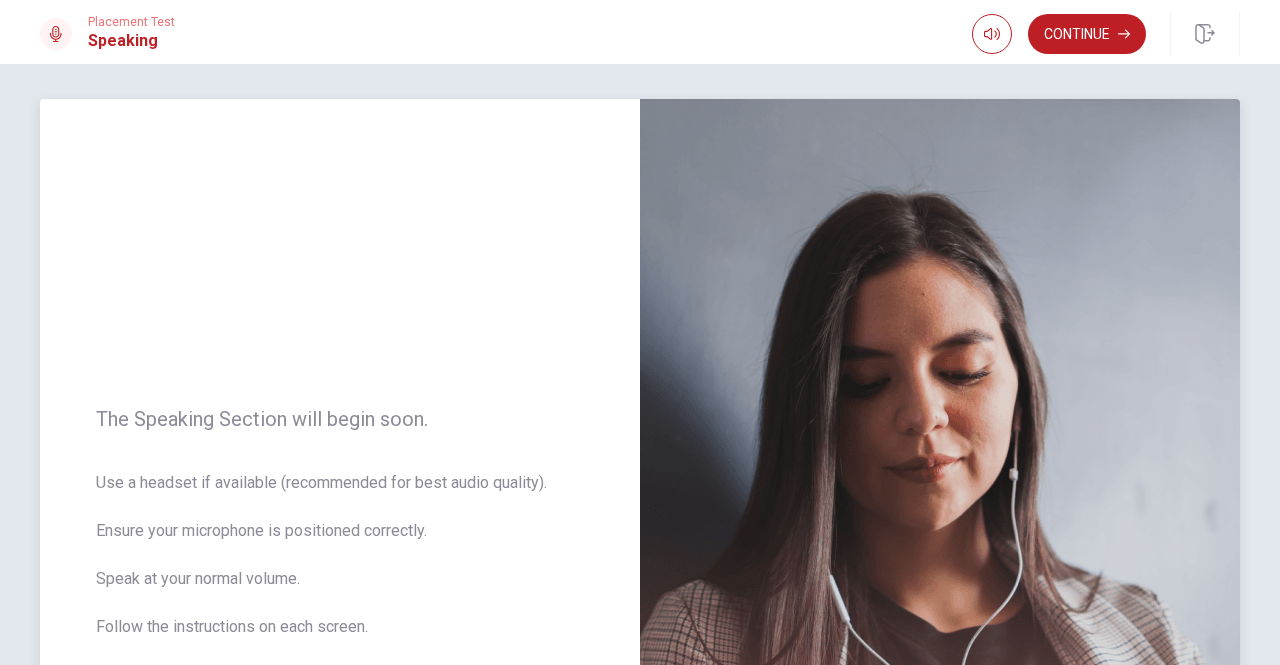 scroll, scrollTop: 0, scrollLeft: 0, axis: both 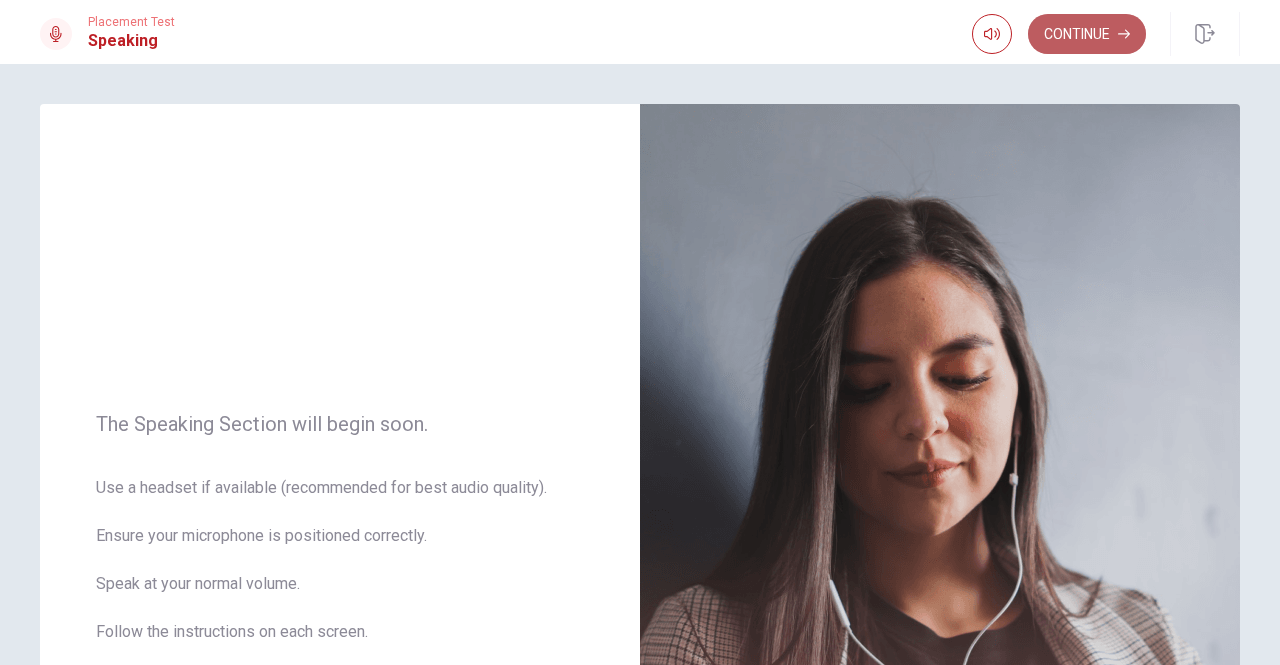 click on "Continue" at bounding box center (1087, 34) 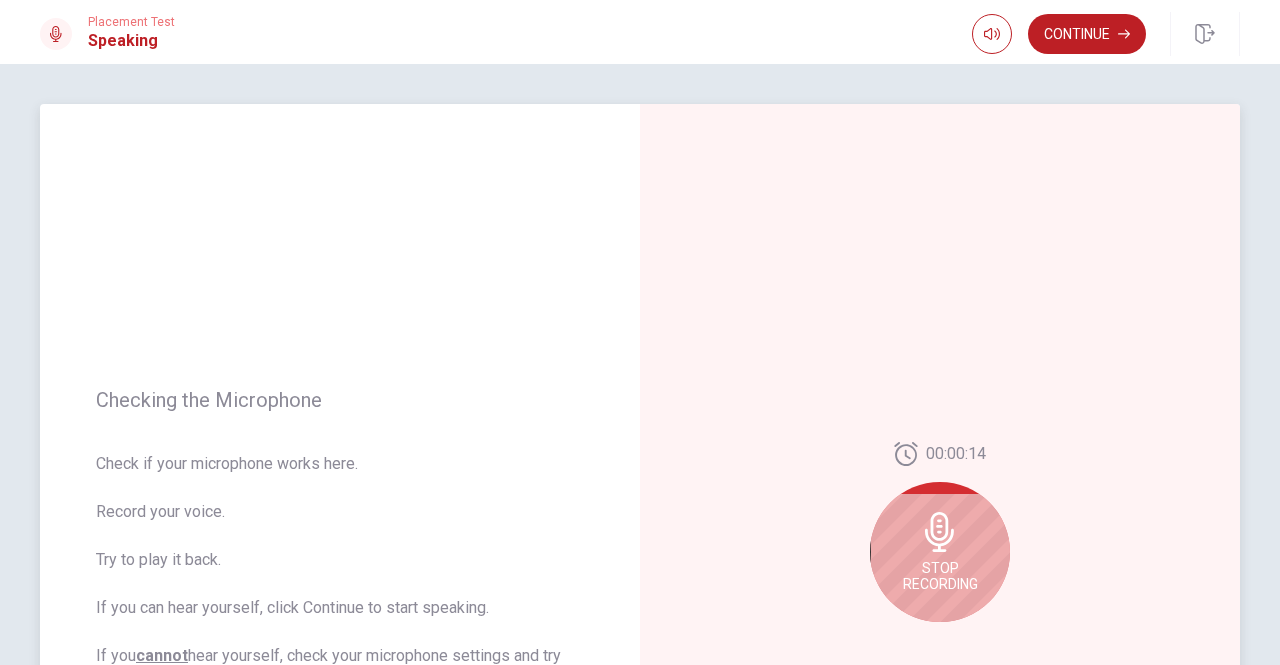click on "Checking the Microphone Check if your microphone works here.
Record your voice.
Try to play it back.
If you can hear yourself, click Continue to start speaking.
If you  cannot  hear yourself, check your microphone settings and try again." at bounding box center (340, 540) 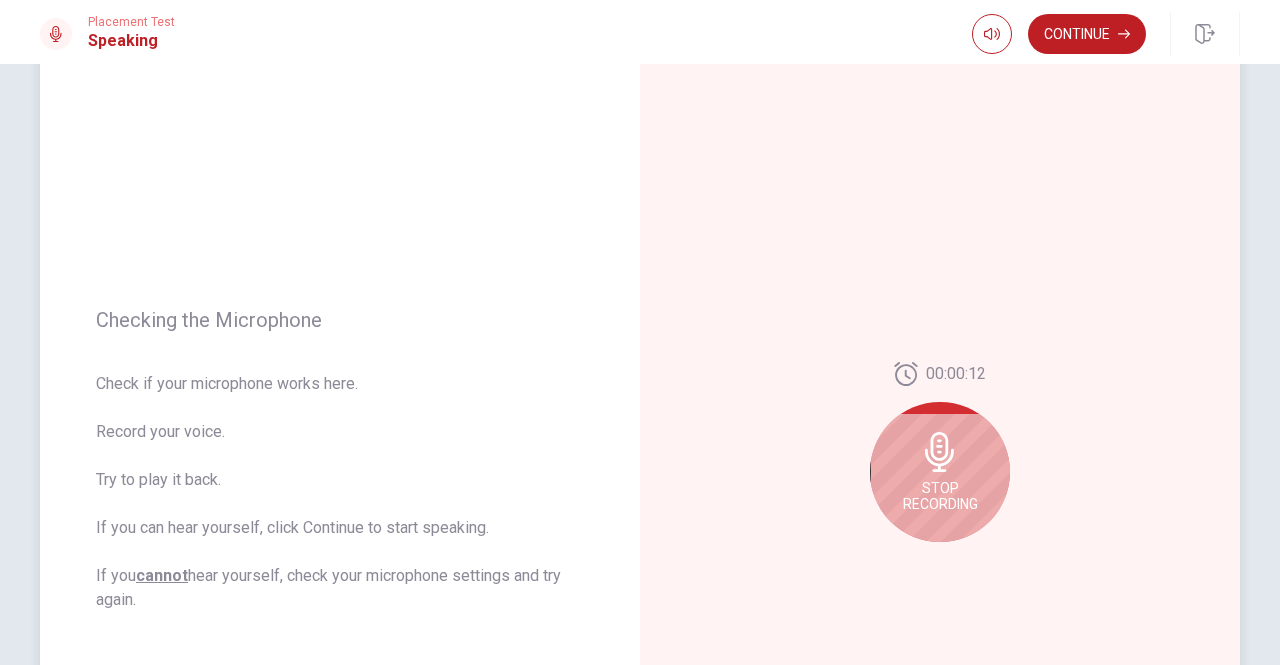 scroll, scrollTop: 120, scrollLeft: 0, axis: vertical 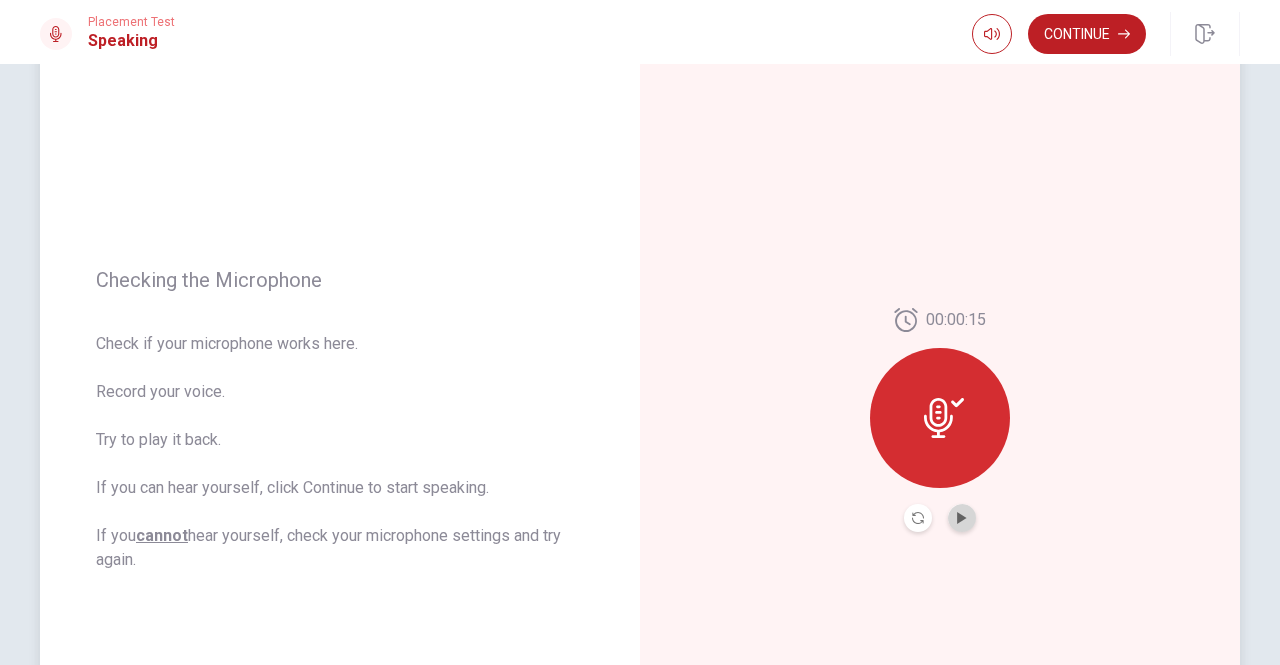 click at bounding box center [962, 518] 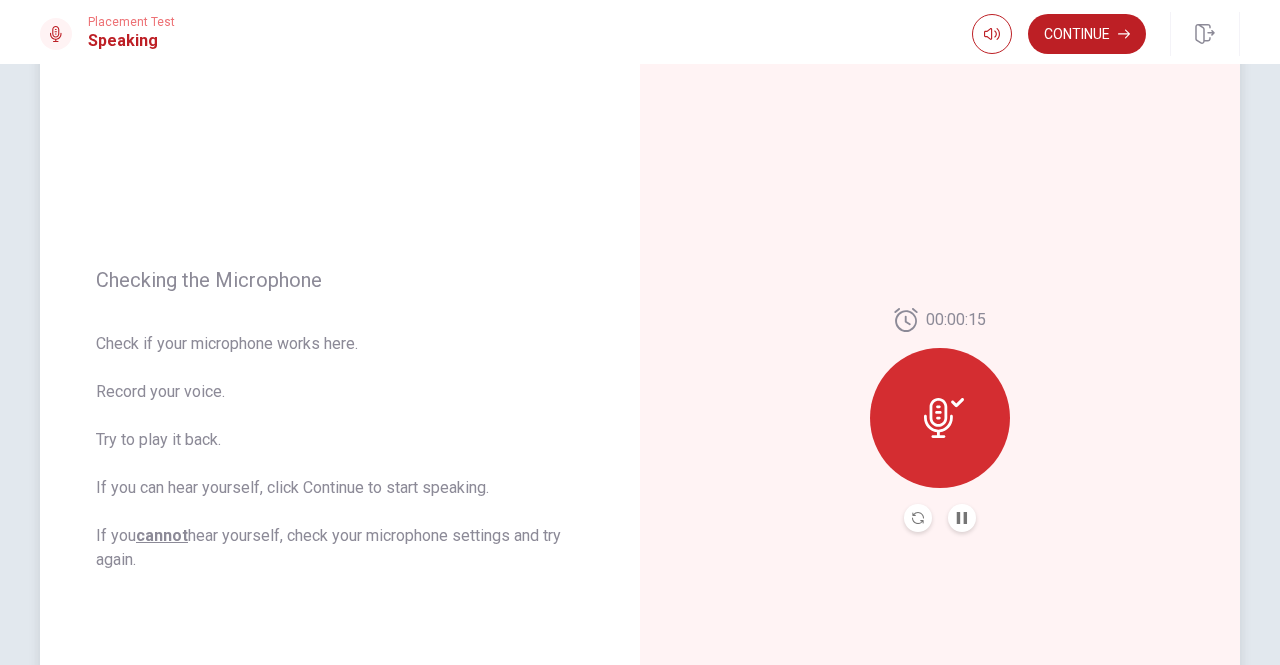 type 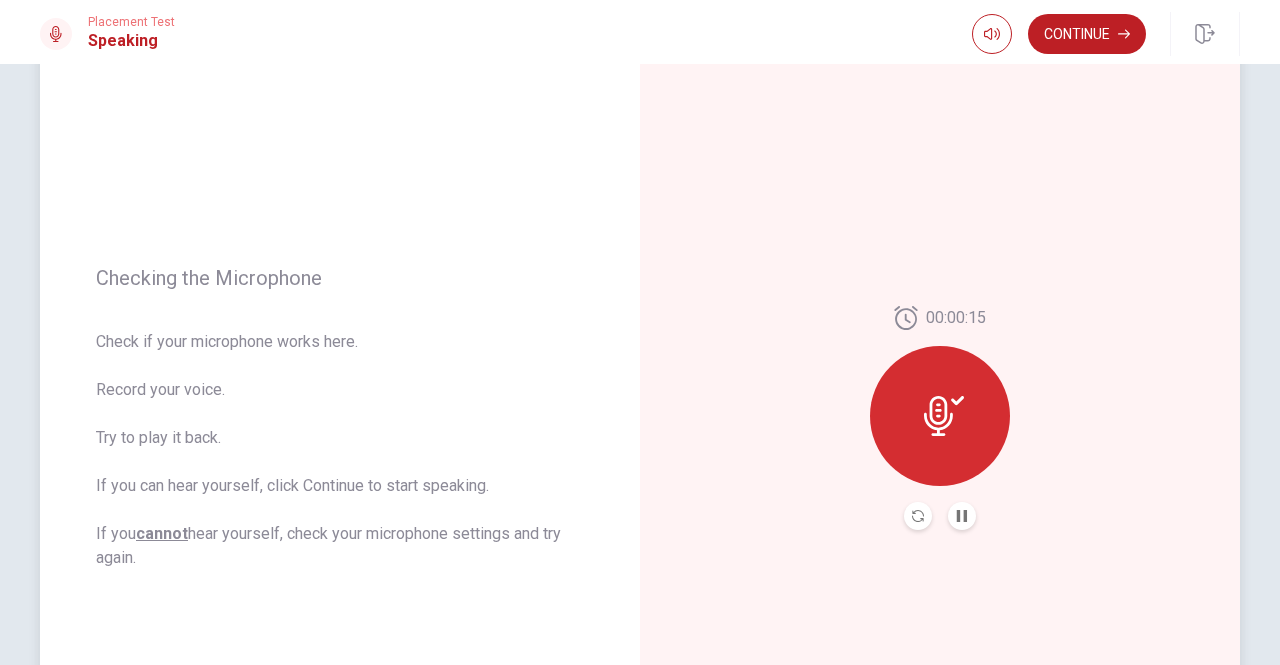 scroll, scrollTop: 120, scrollLeft: 0, axis: vertical 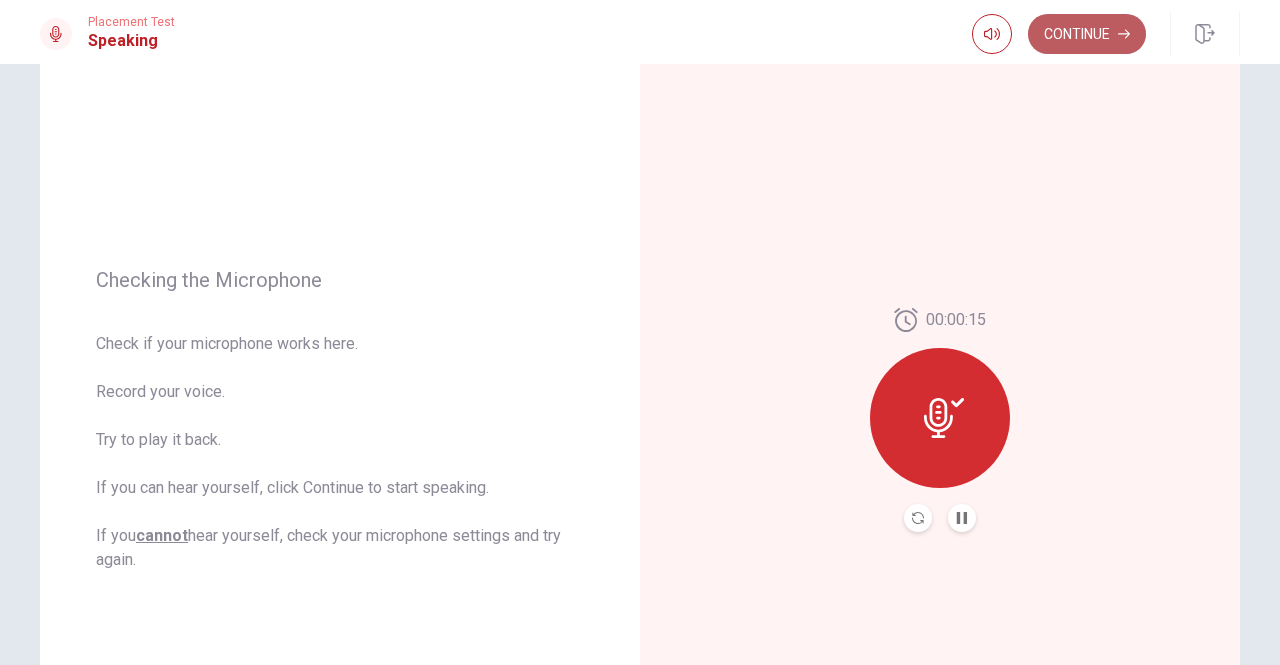 click on "Continue" at bounding box center [1087, 34] 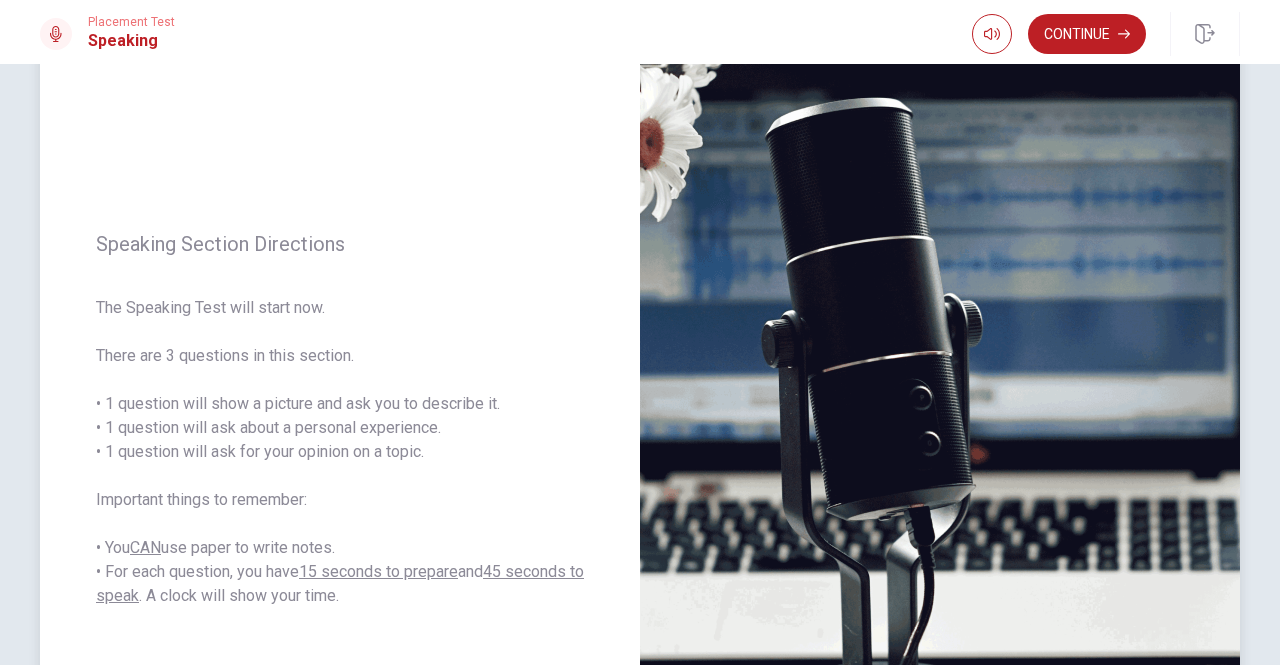 click on "Speaking Section Directions The Speaking Test will start now.
There are 3 questions in this section.
• 1 question will show a picture and ask you to describe it.
• 1 question will ask about a personal experience.
• 1 question will ask for your opinion on a topic.
Important things to remember:
• You  CAN  use paper to write notes.
• For each question, you have  15 seconds to prepare  and  45 seconds to speak . A clock will show your time." at bounding box center [340, 420] 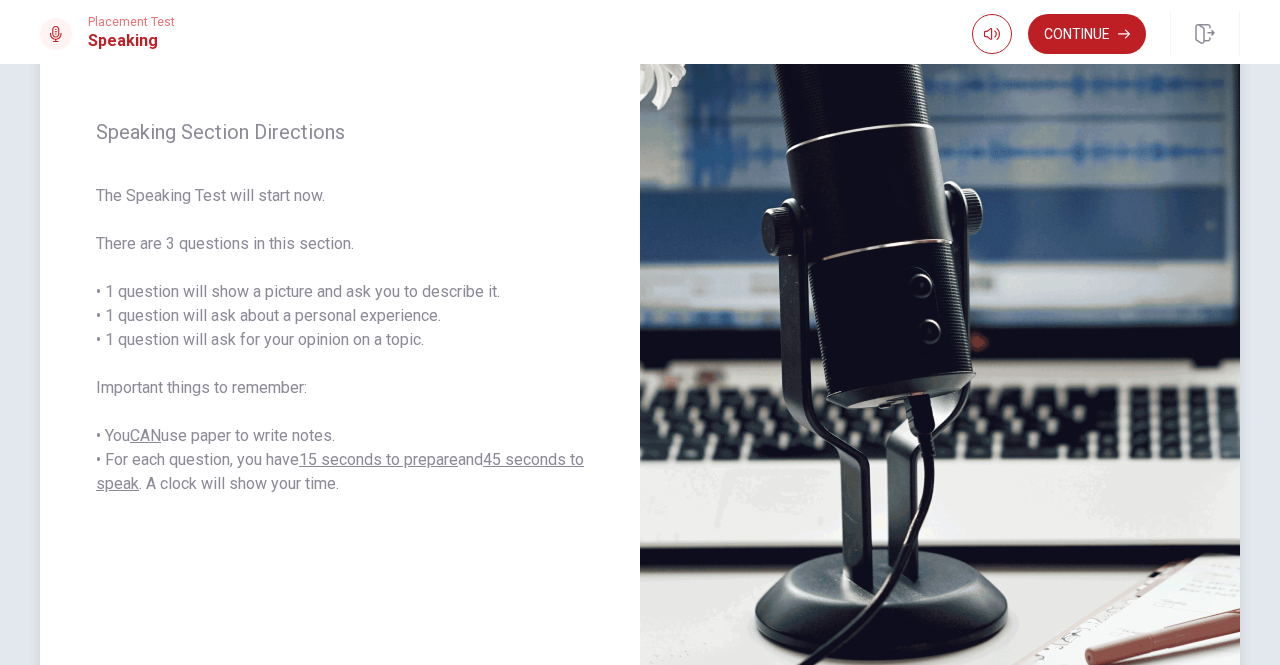 scroll, scrollTop: 174, scrollLeft: 0, axis: vertical 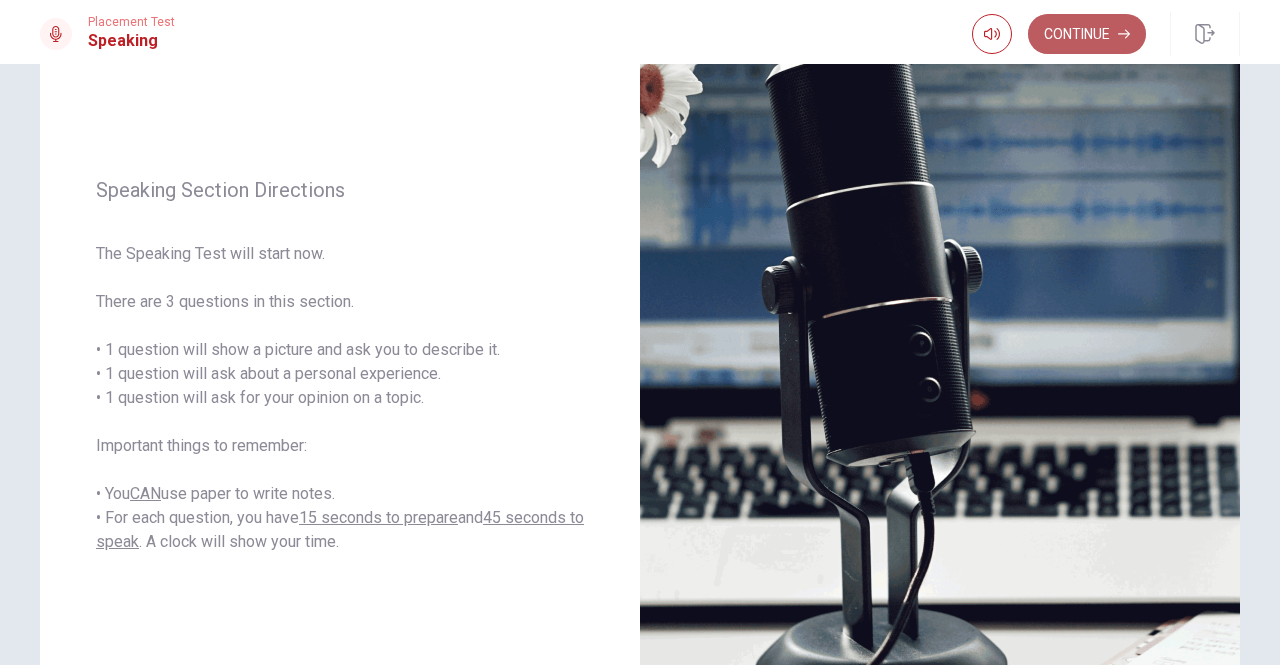 click on "Continue" at bounding box center (1087, 34) 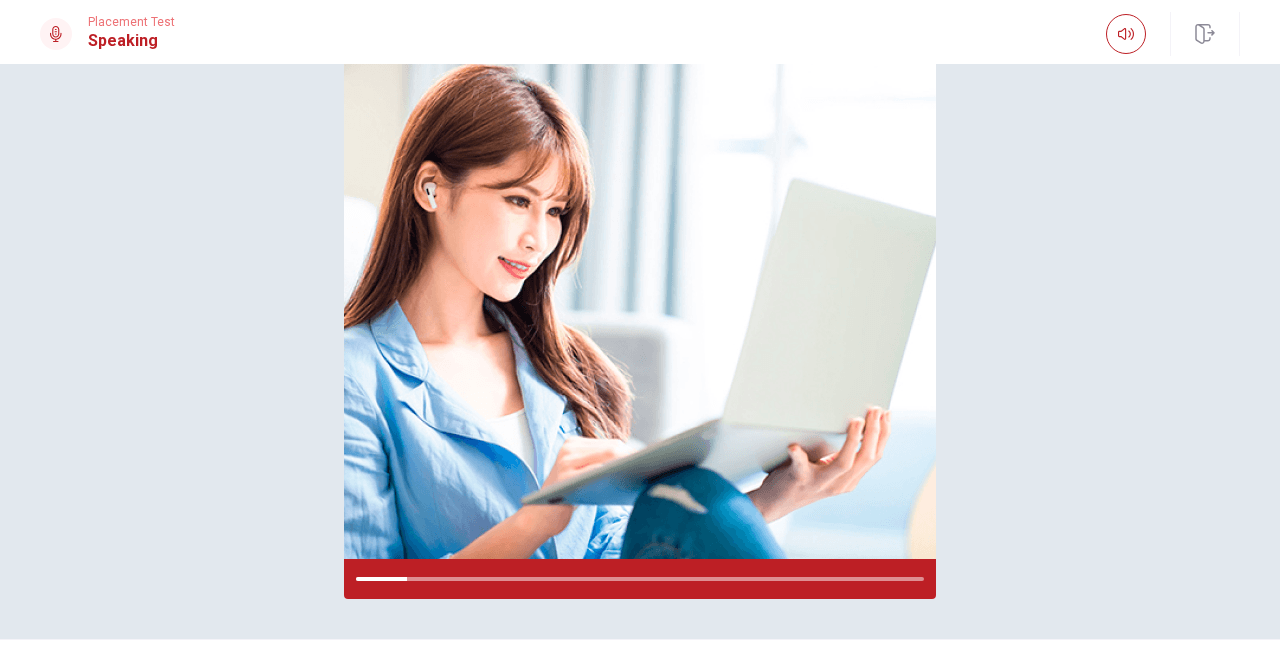 click on "Please Listen Carefully" at bounding box center (640, 264) 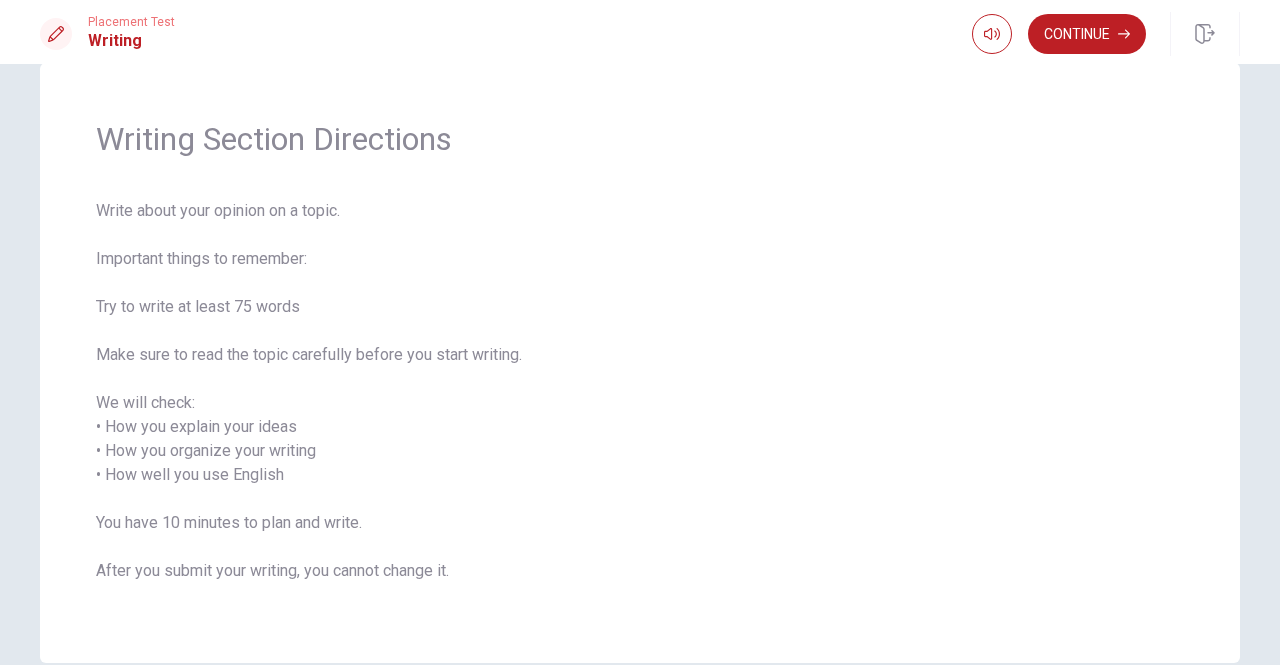 scroll, scrollTop: 40, scrollLeft: 0, axis: vertical 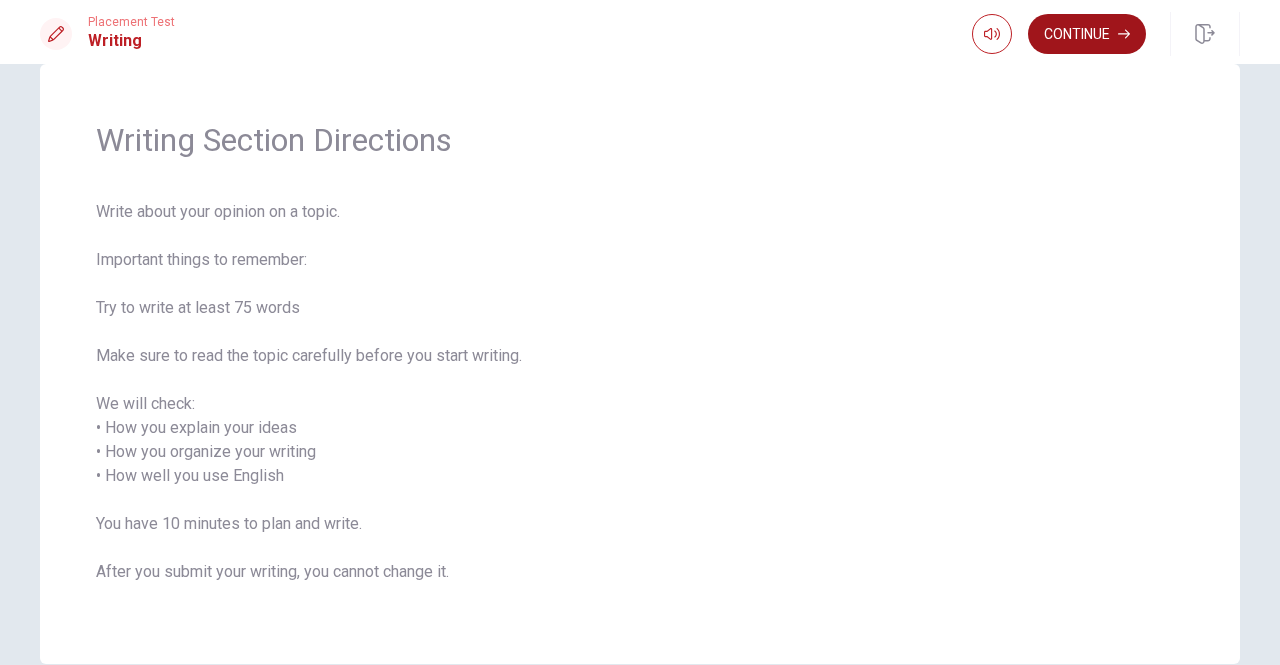 click on "Continue" at bounding box center [1087, 34] 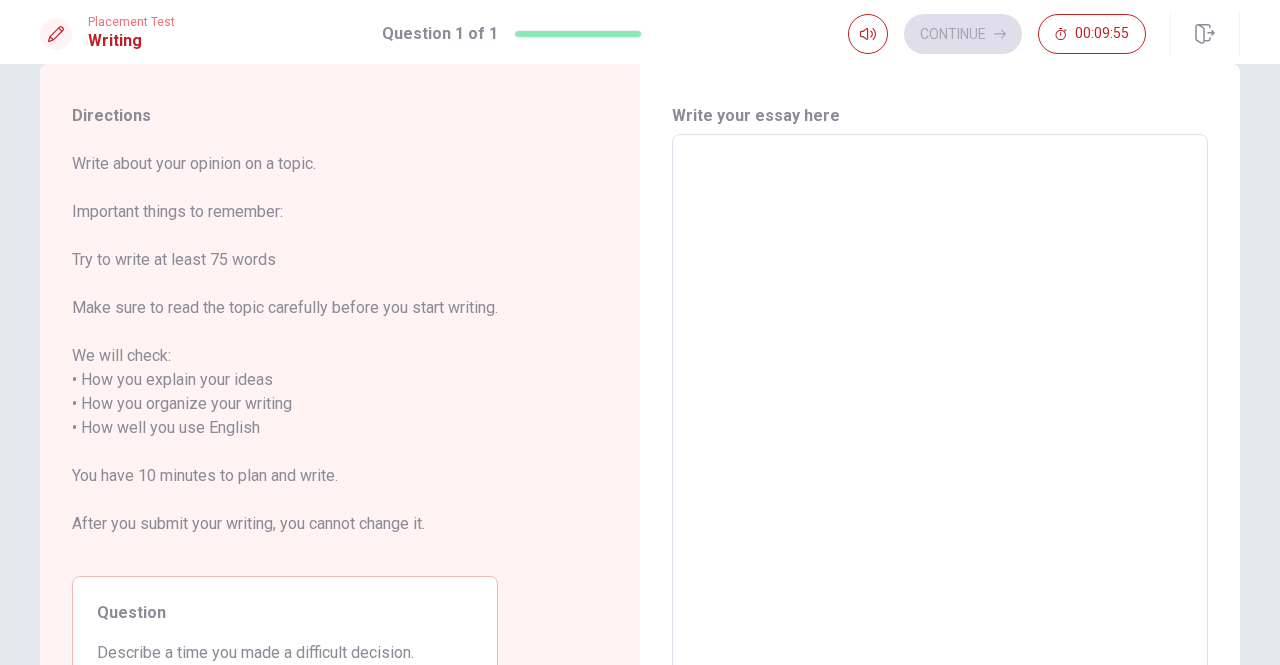 click on "Write your essay here x ​ Word count :  0" at bounding box center [940, 417] 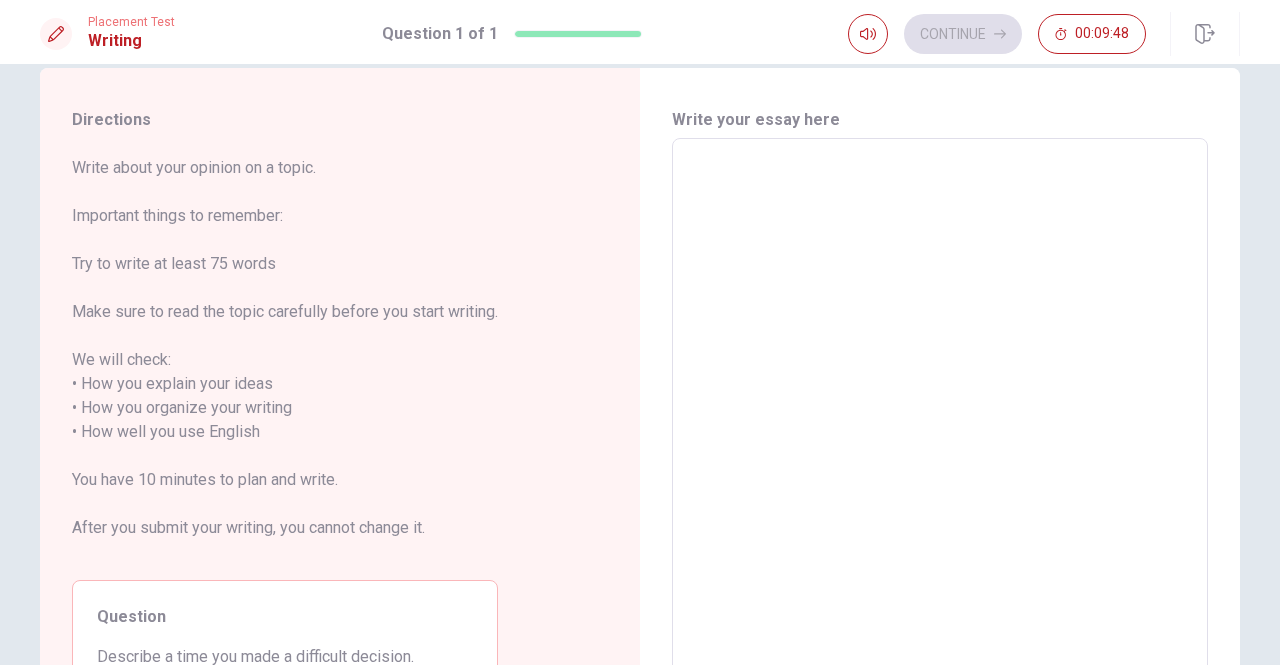scroll, scrollTop: 40, scrollLeft: 0, axis: vertical 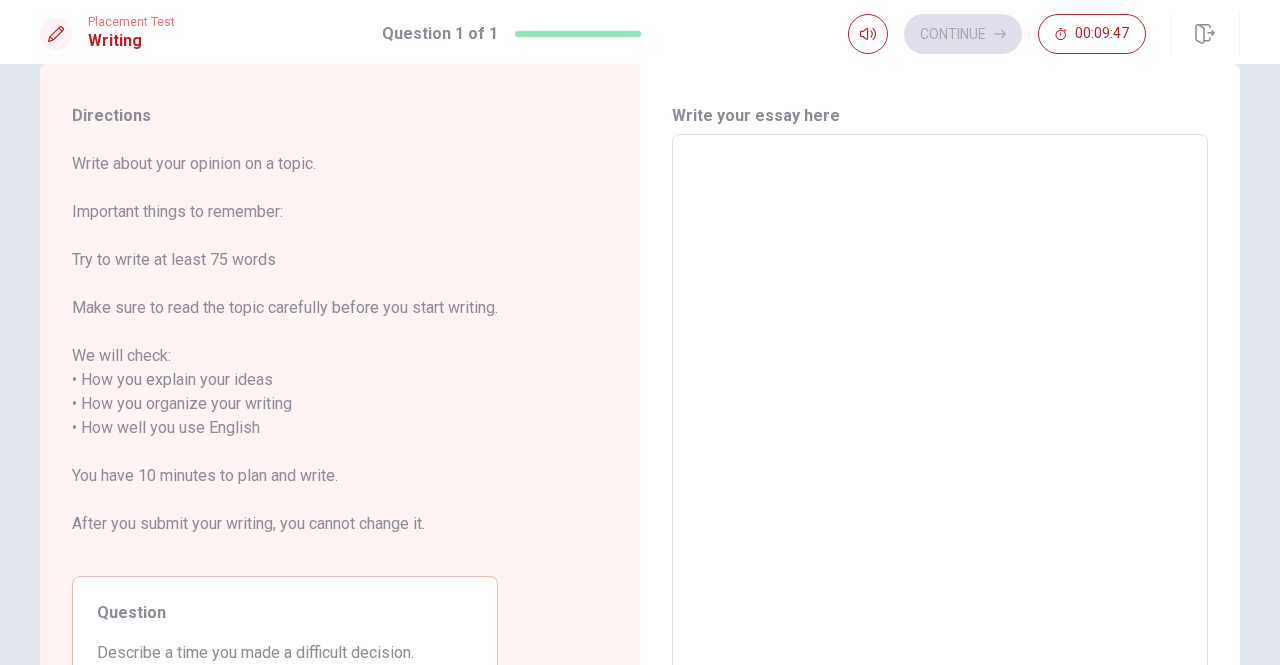 click at bounding box center [940, 416] 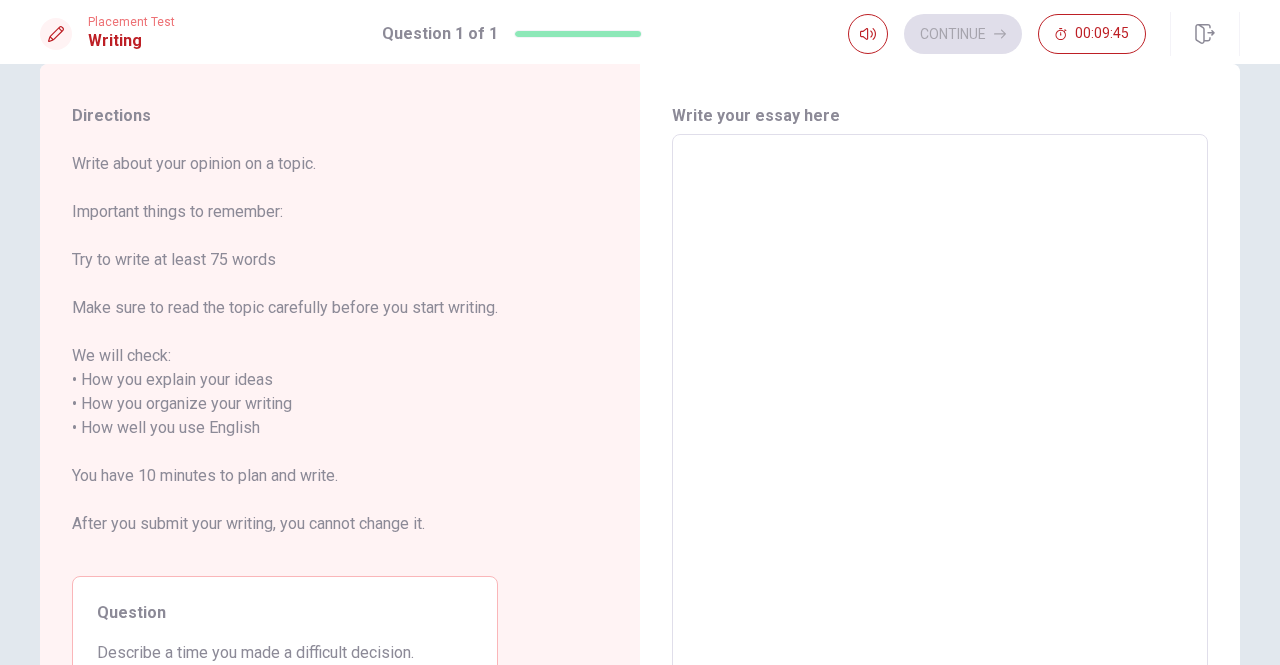 click on "Write your essay here x ​ Word count :  0" at bounding box center (940, 417) 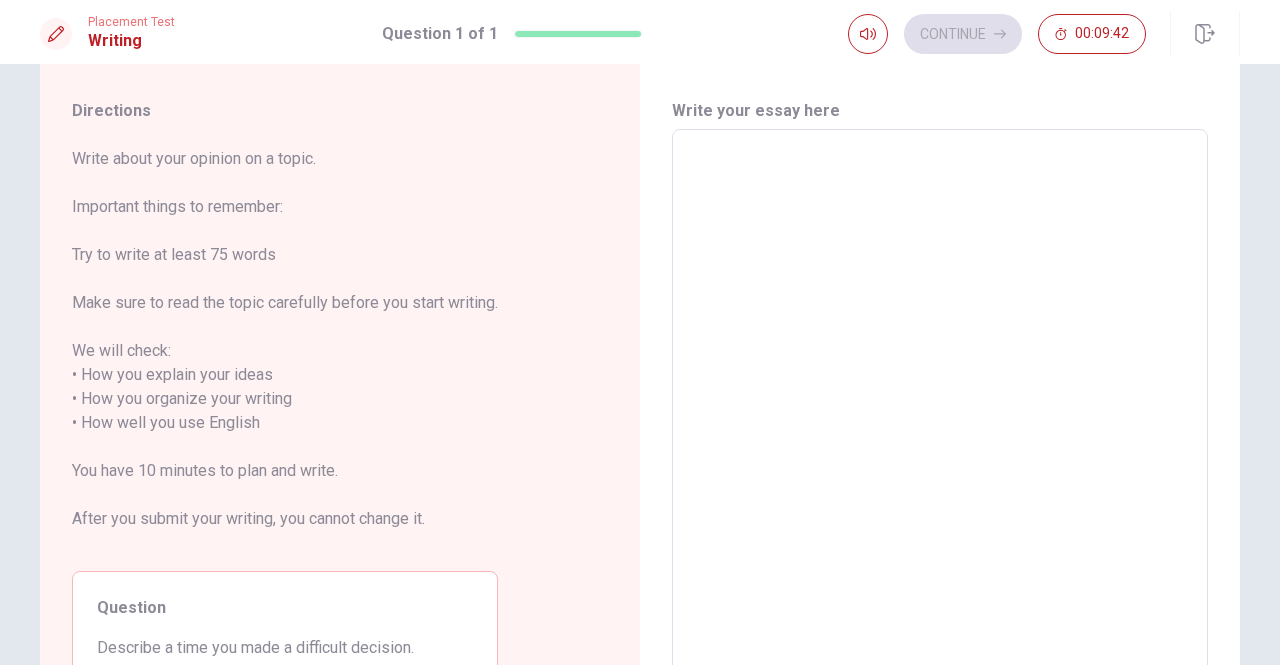 scroll, scrollTop: 40, scrollLeft: 0, axis: vertical 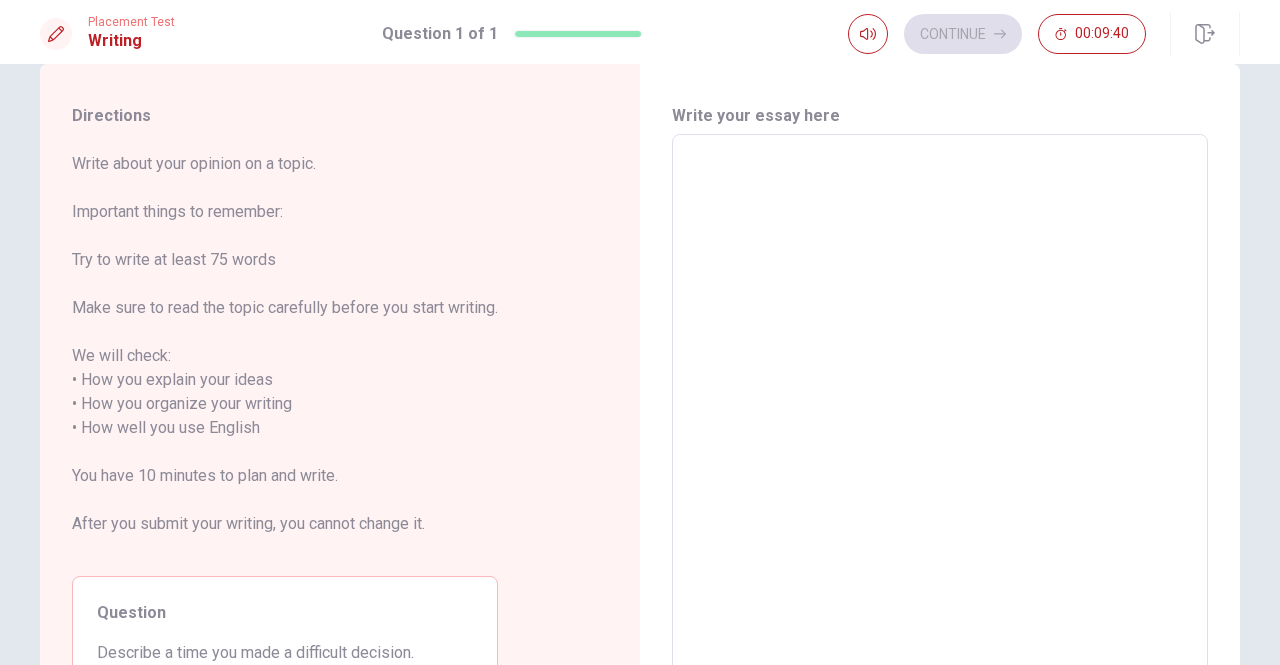click at bounding box center [940, 416] 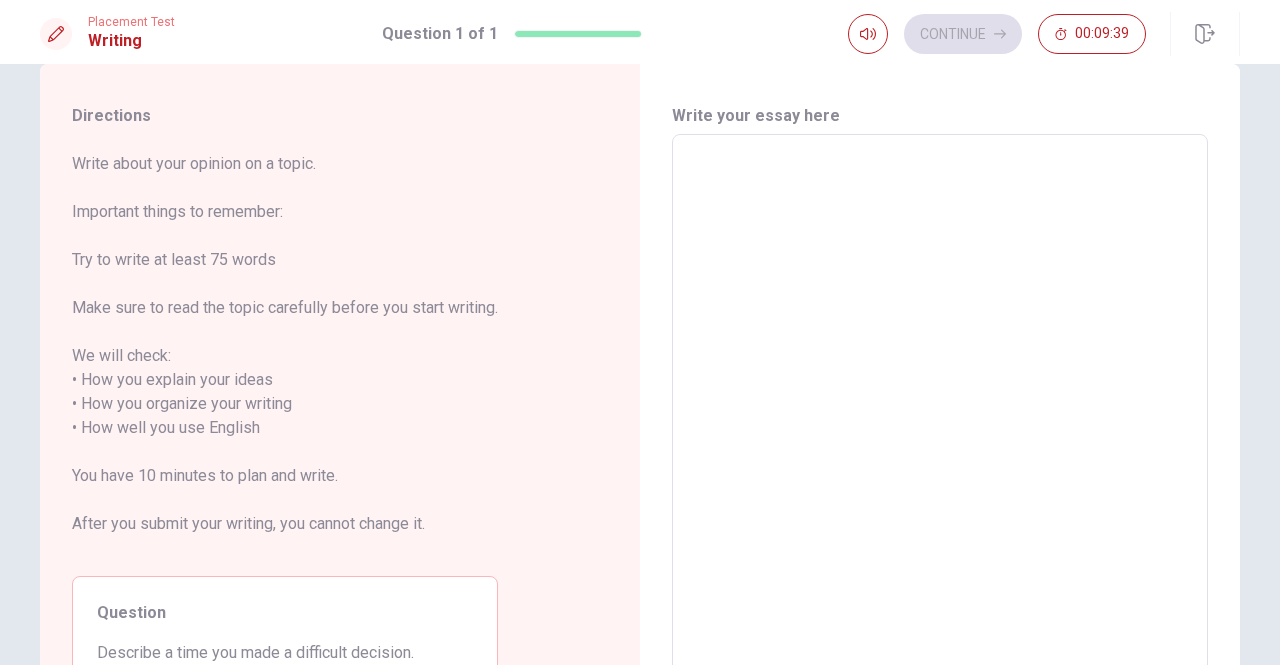 type on "ı" 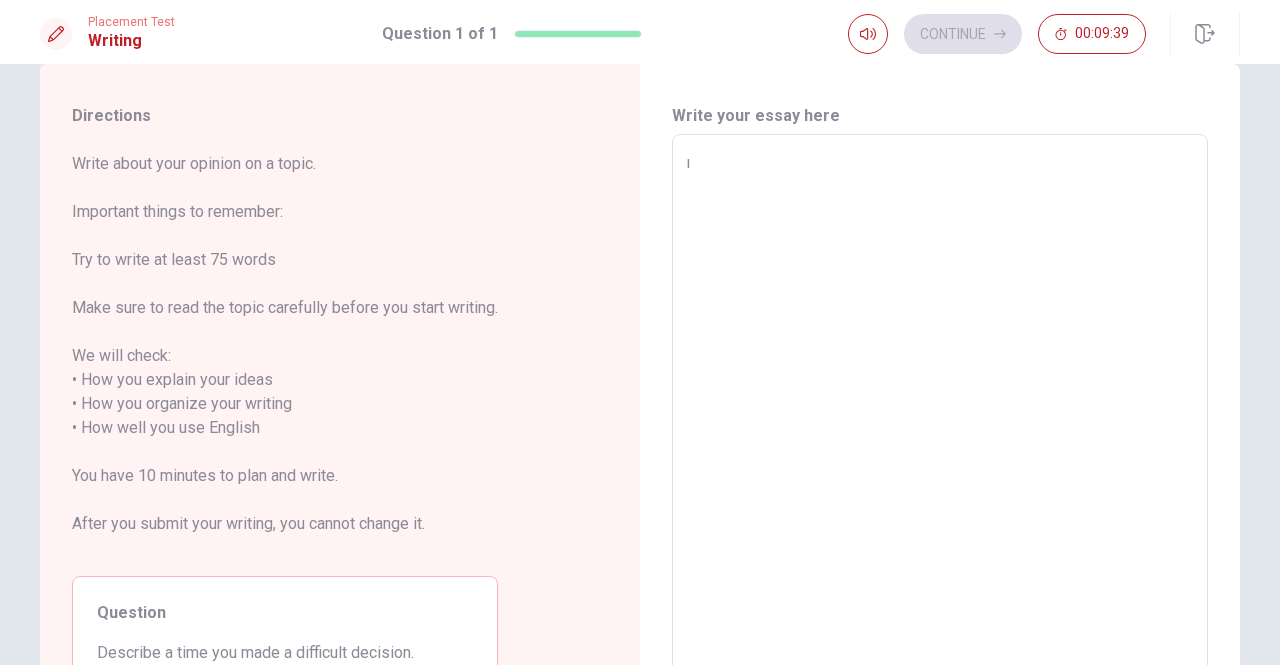 type on "x" 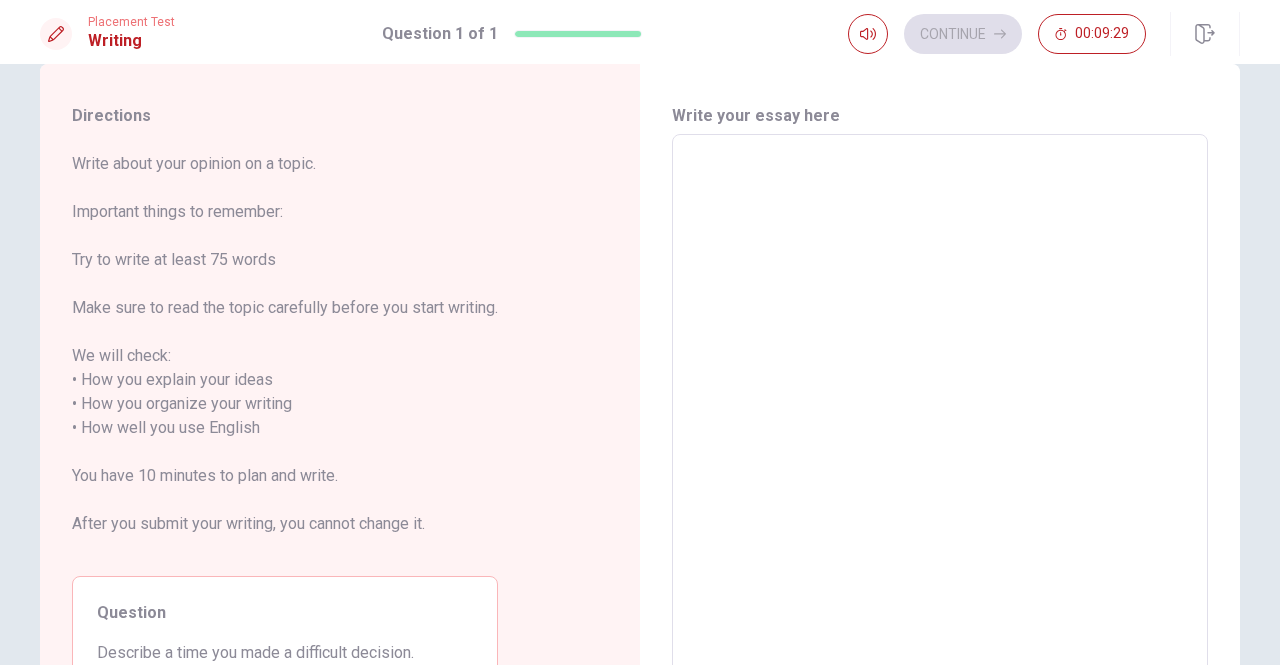 type on "f" 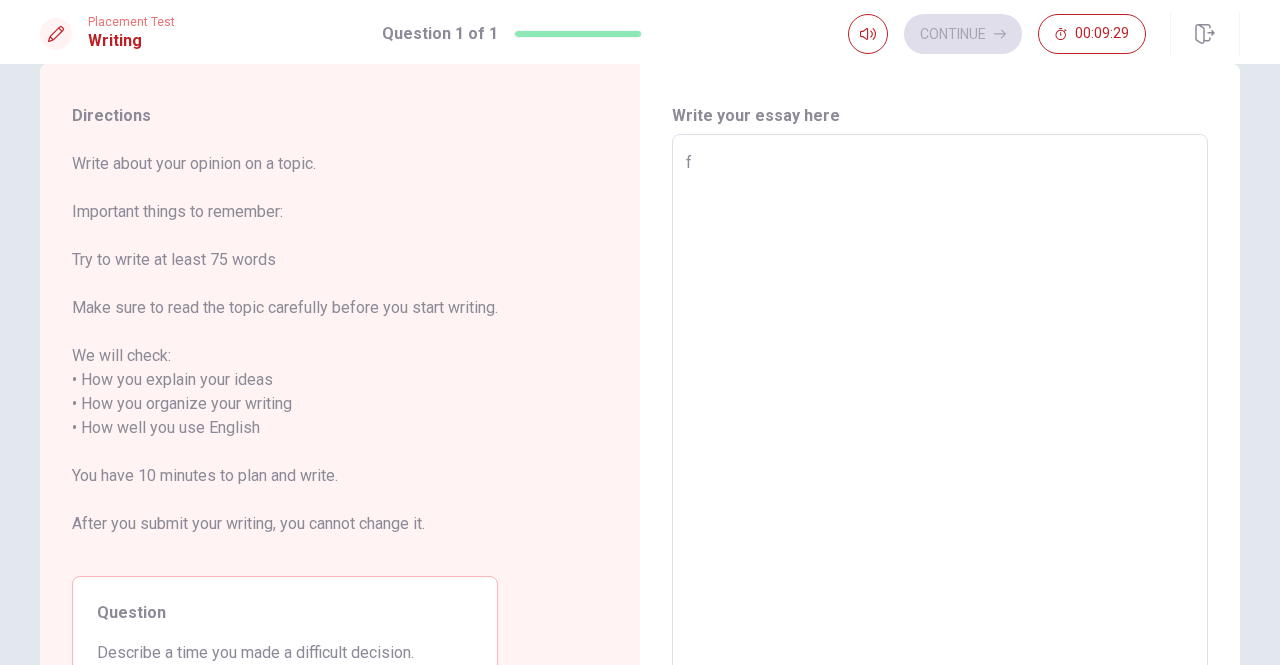type on "x" 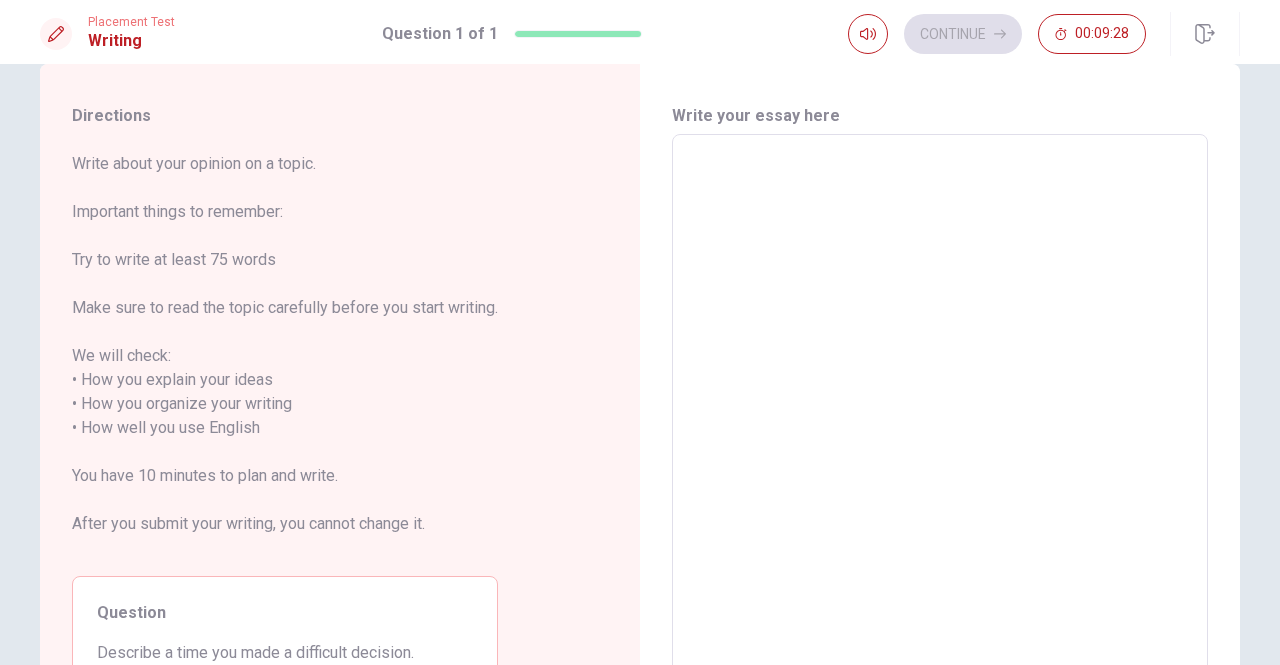 type on "l" 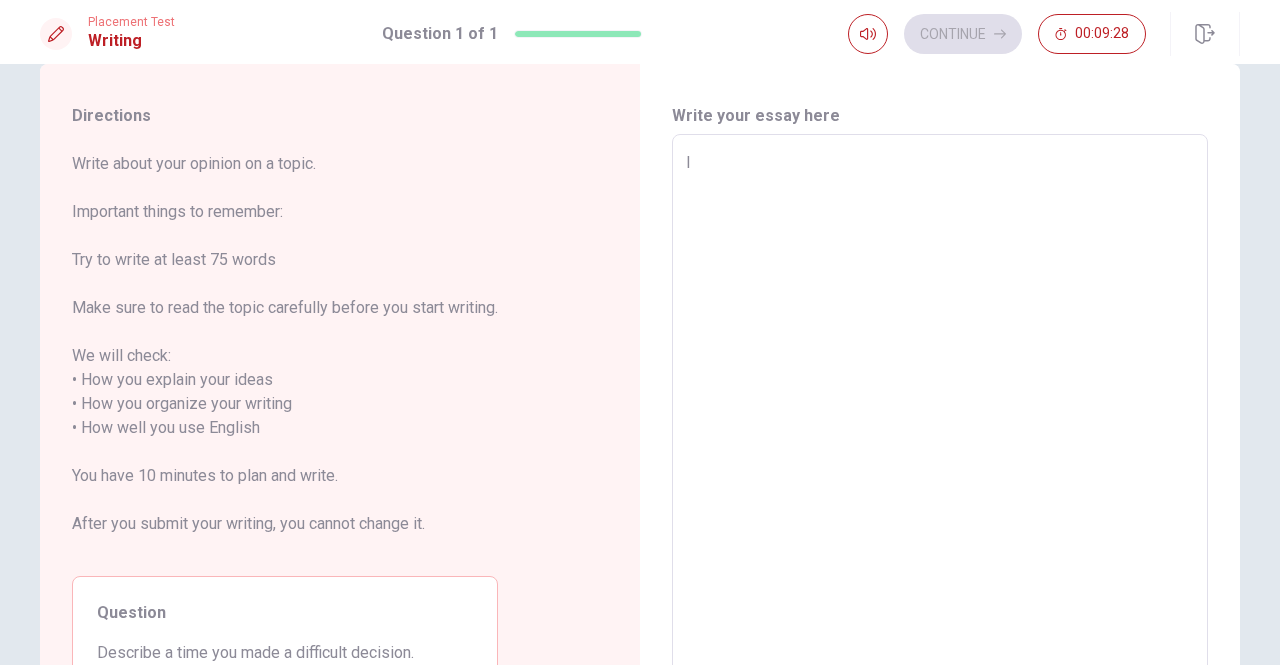 type on "x" 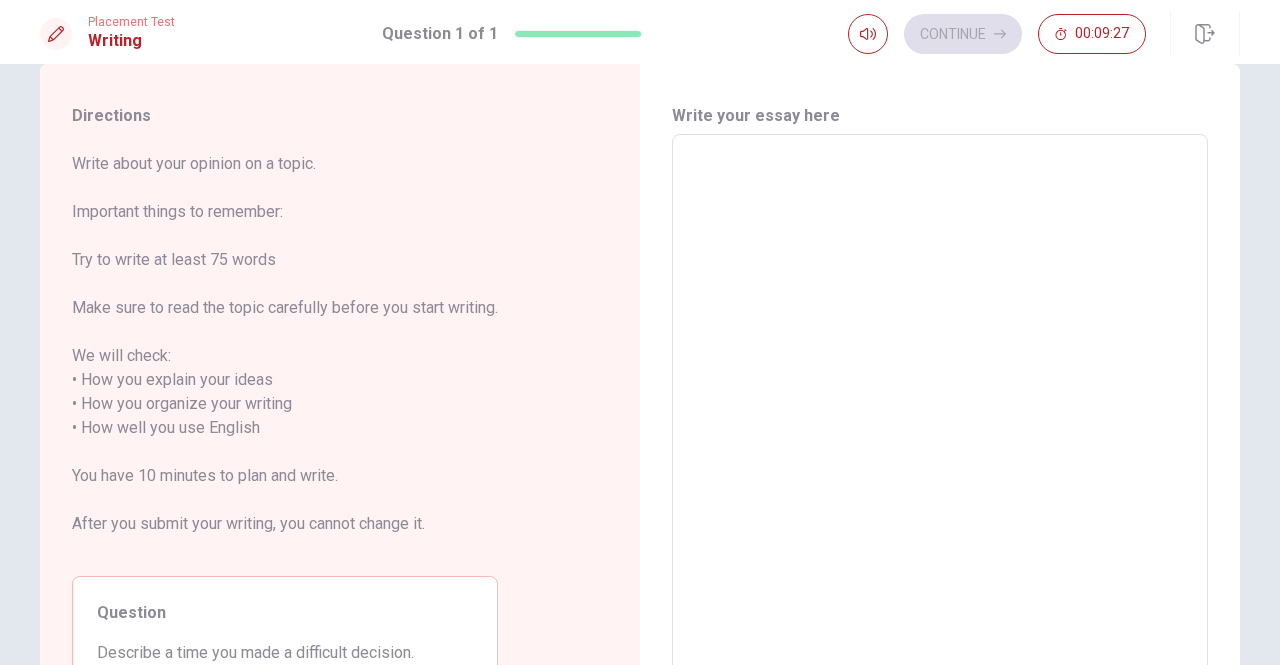 type on "L" 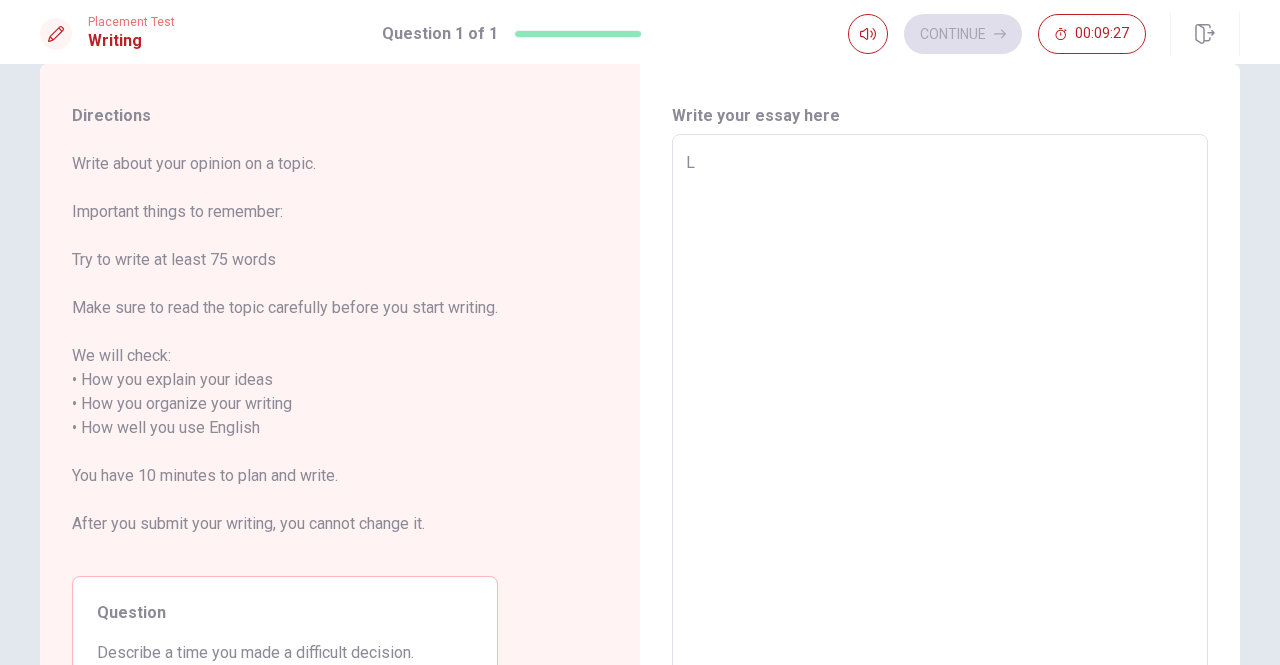 type on "x" 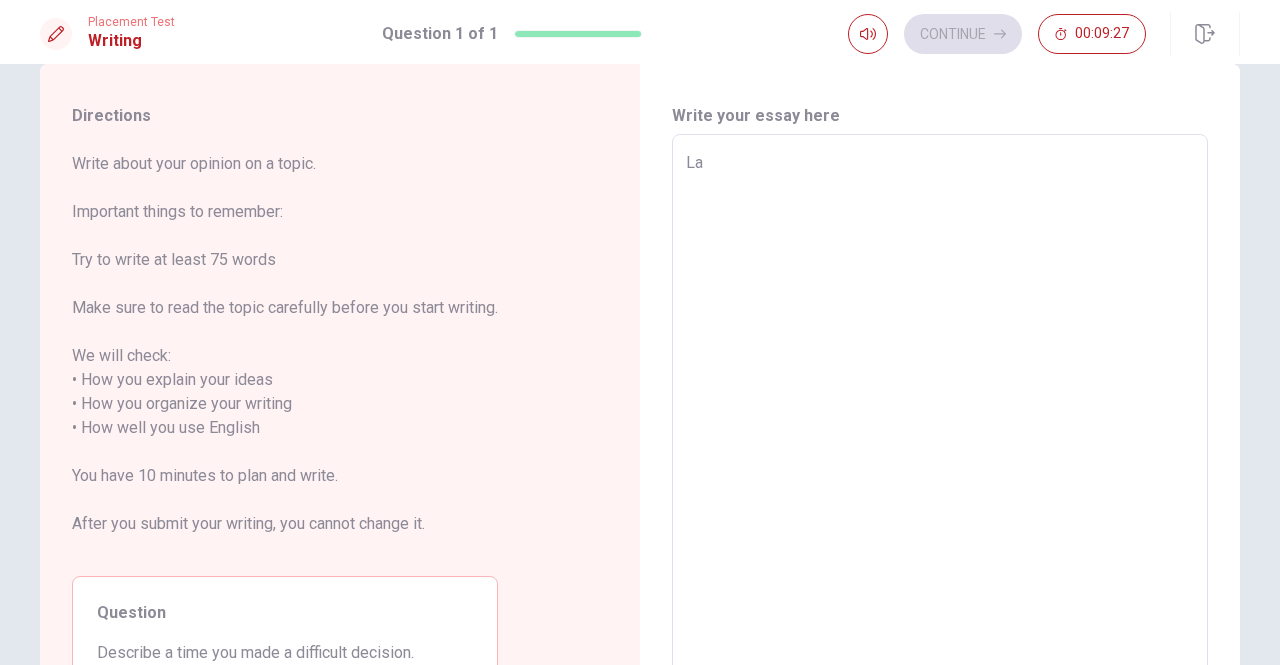 type on "x" 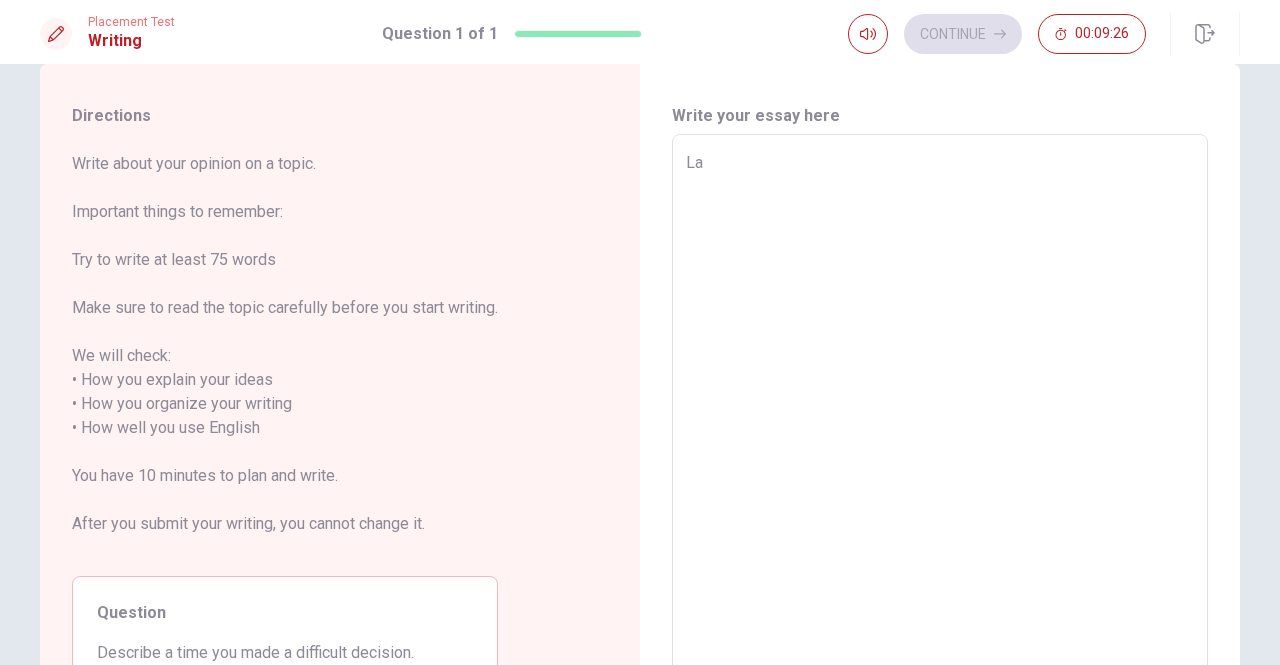 type on "Las" 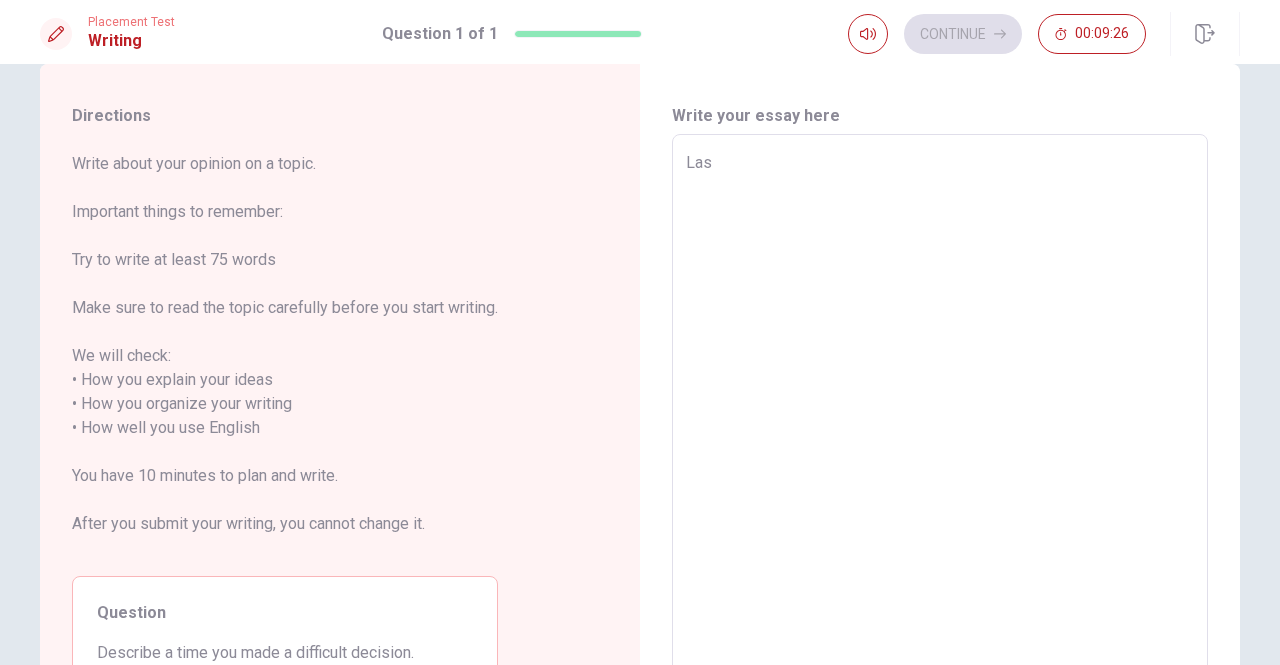 type on "x" 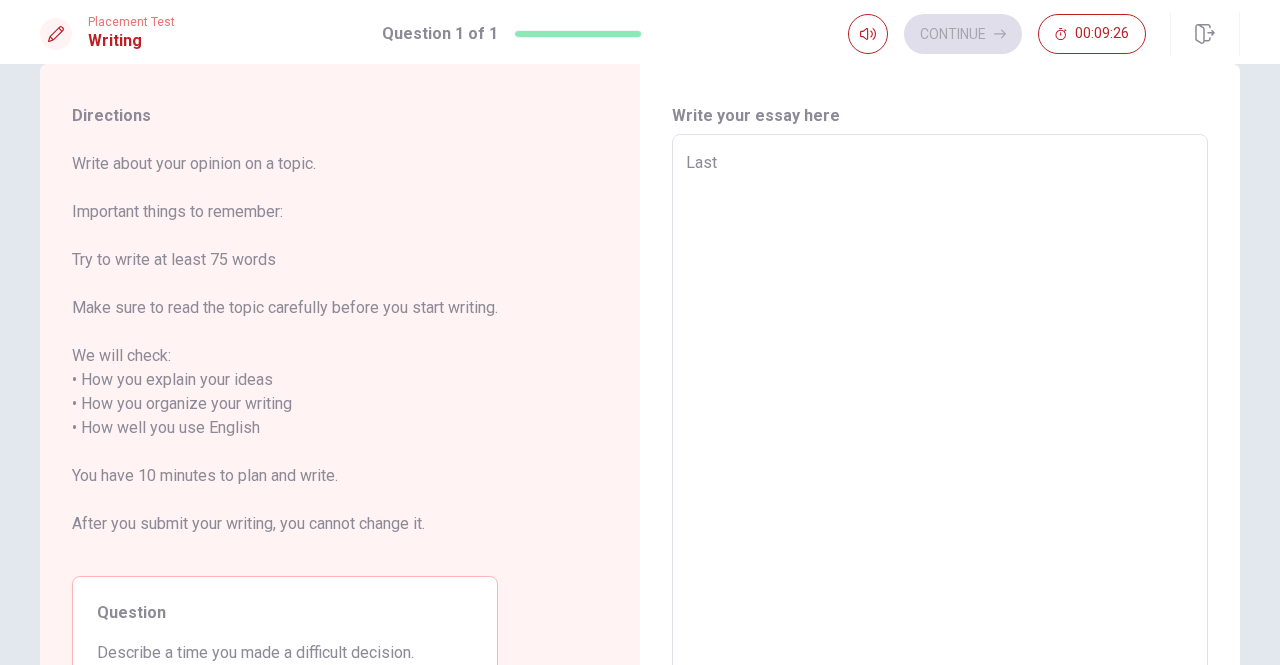 type on "x" 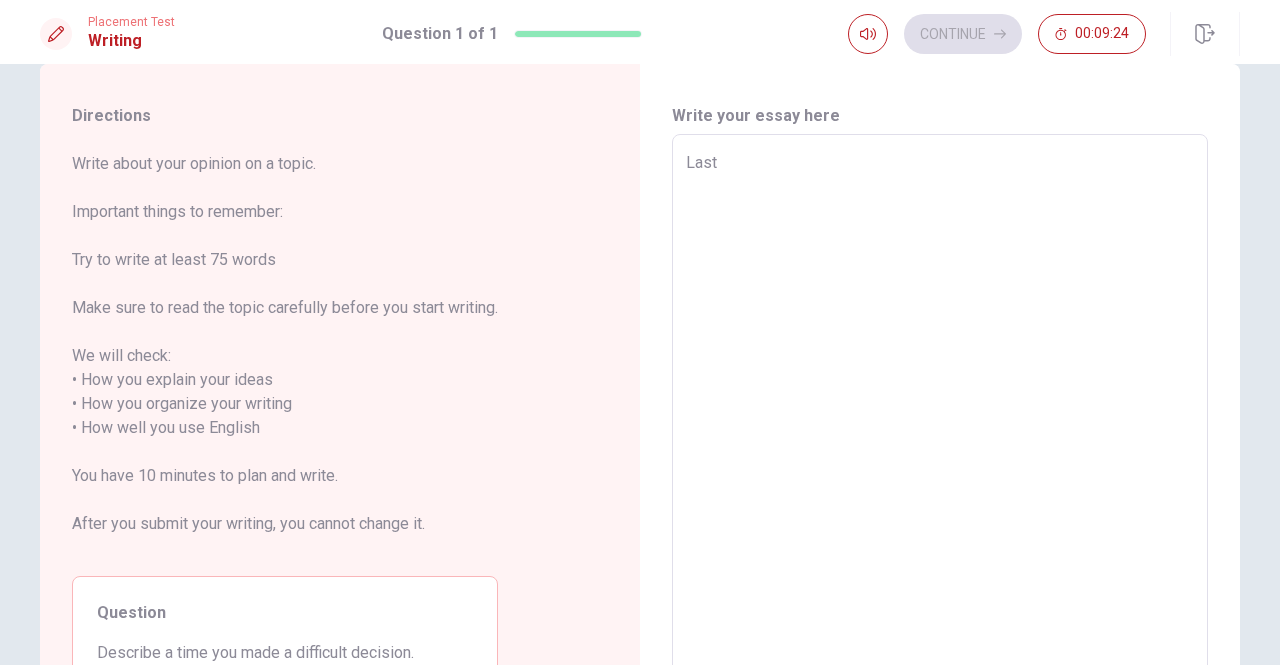 type on "x" 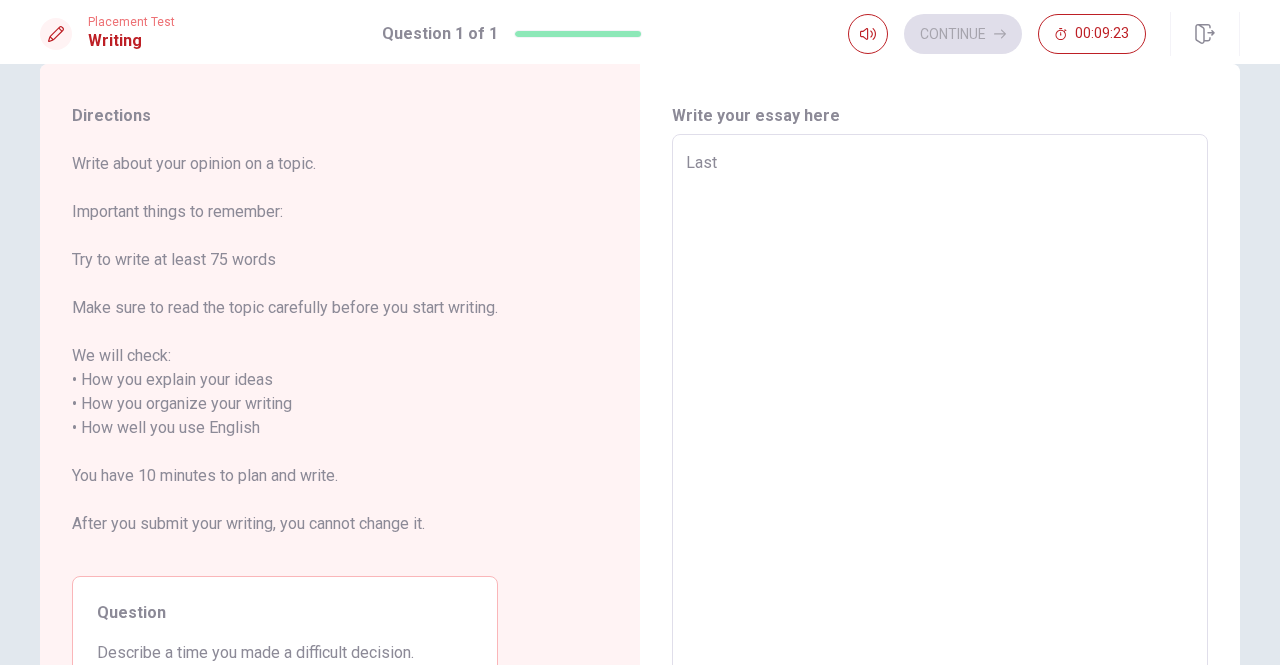 type on "Last s" 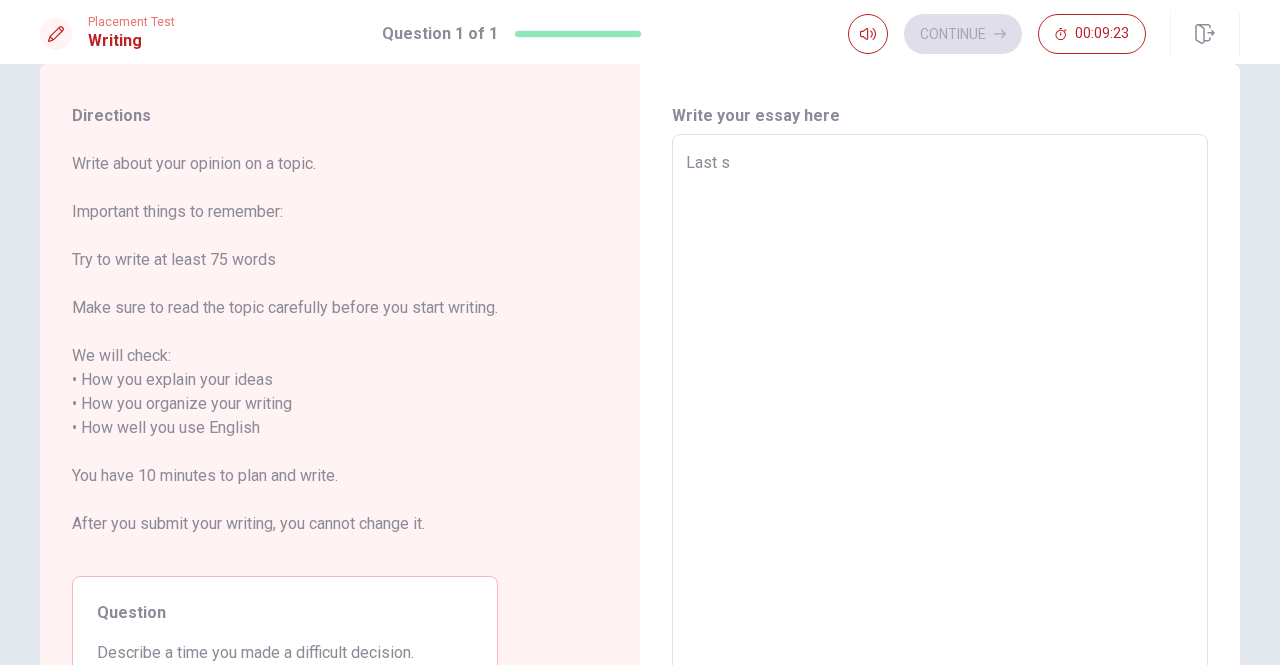 type on "x" 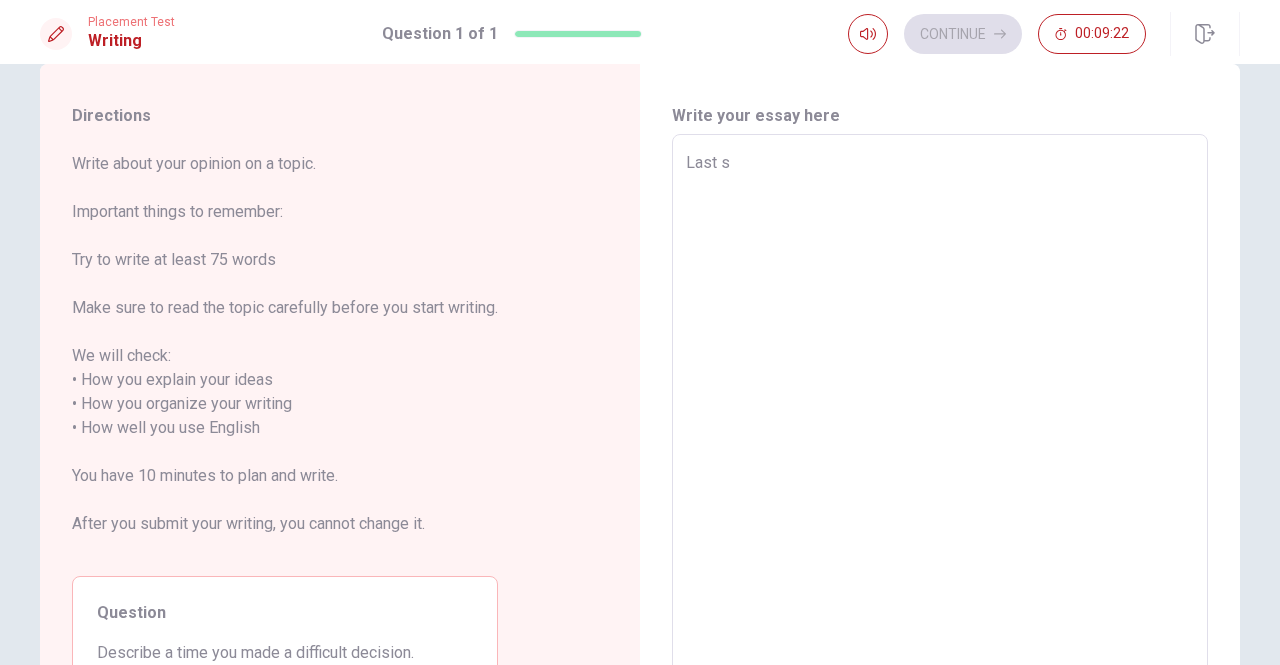 type on "Last su" 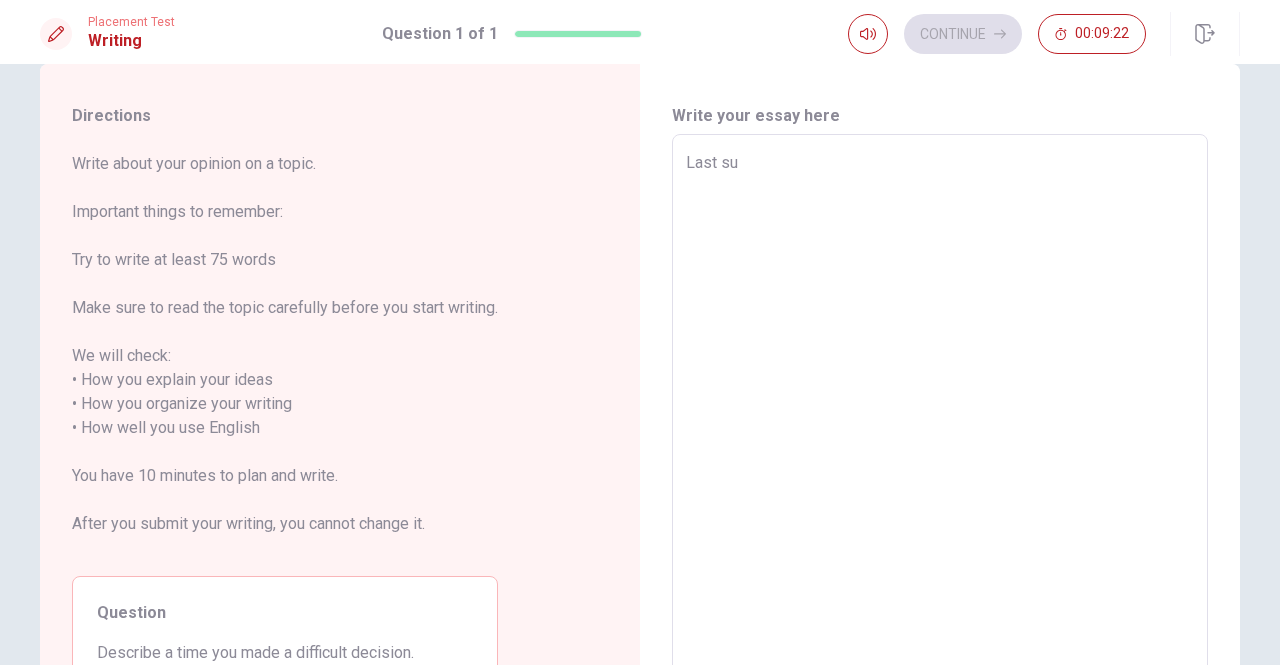 type on "x" 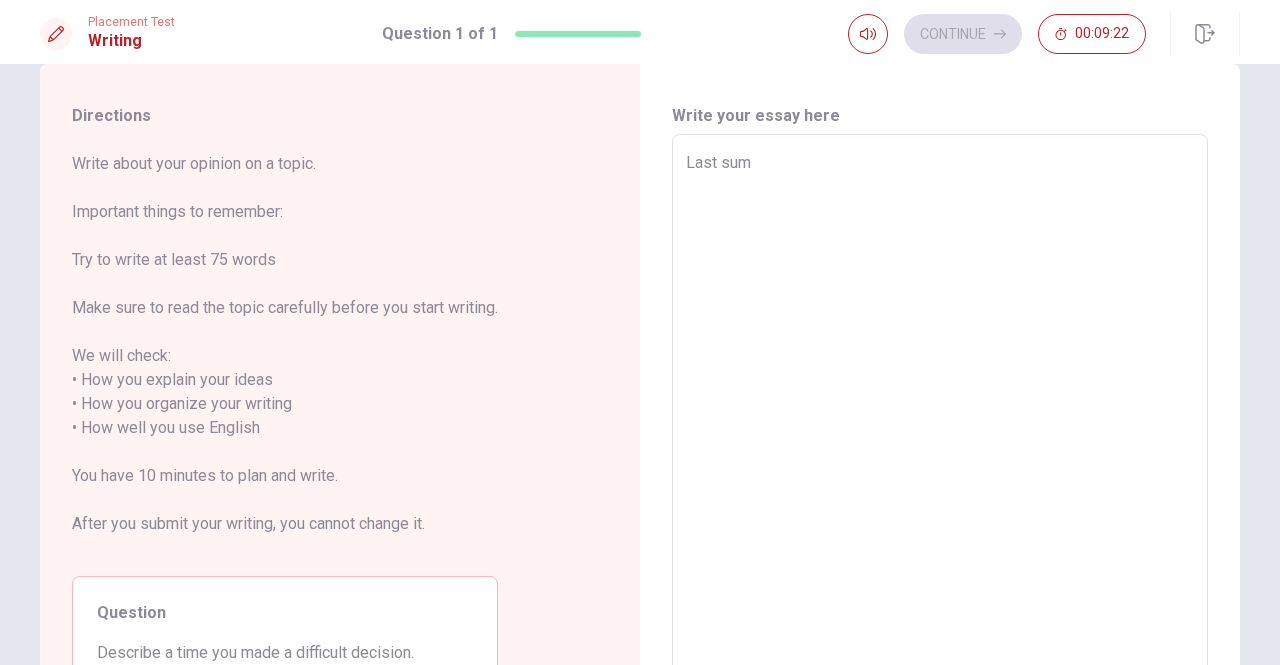 type on "x" 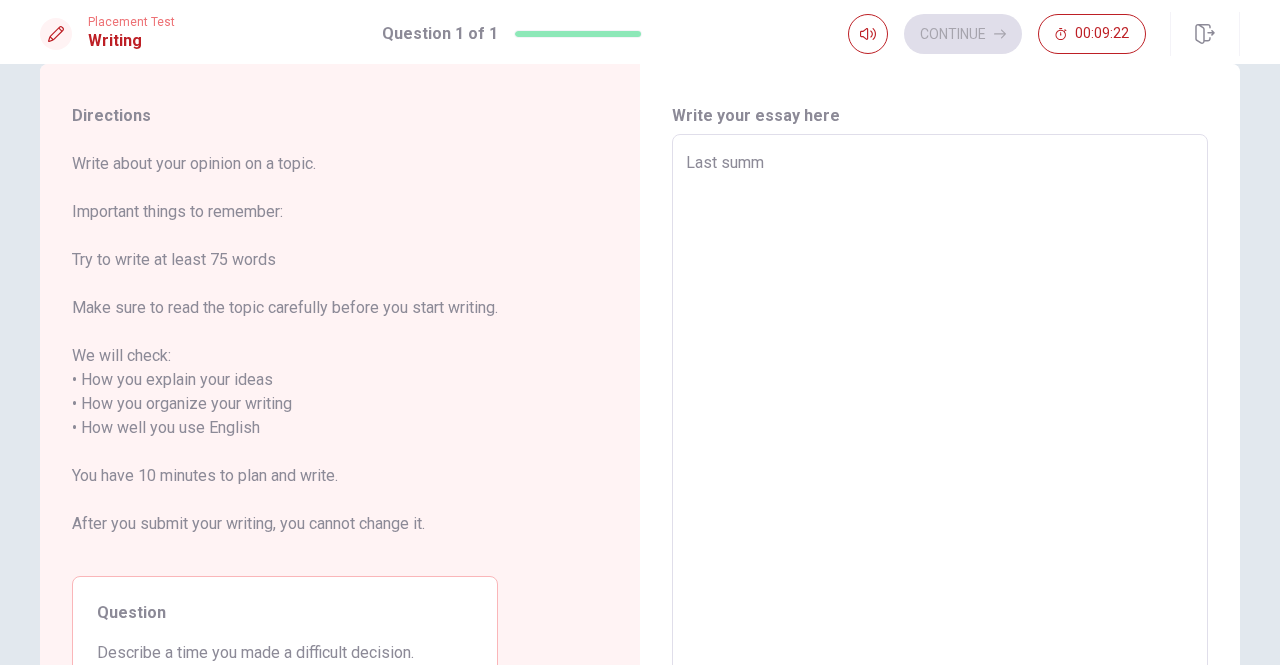 type on "x" 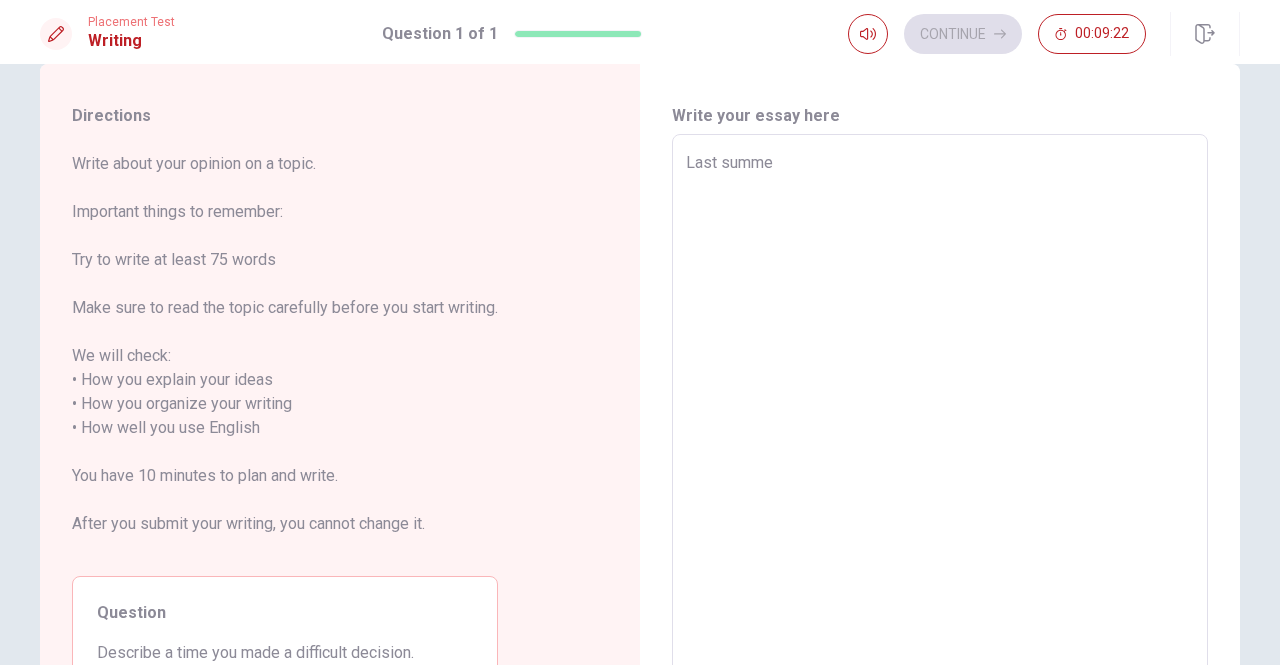 type on "x" 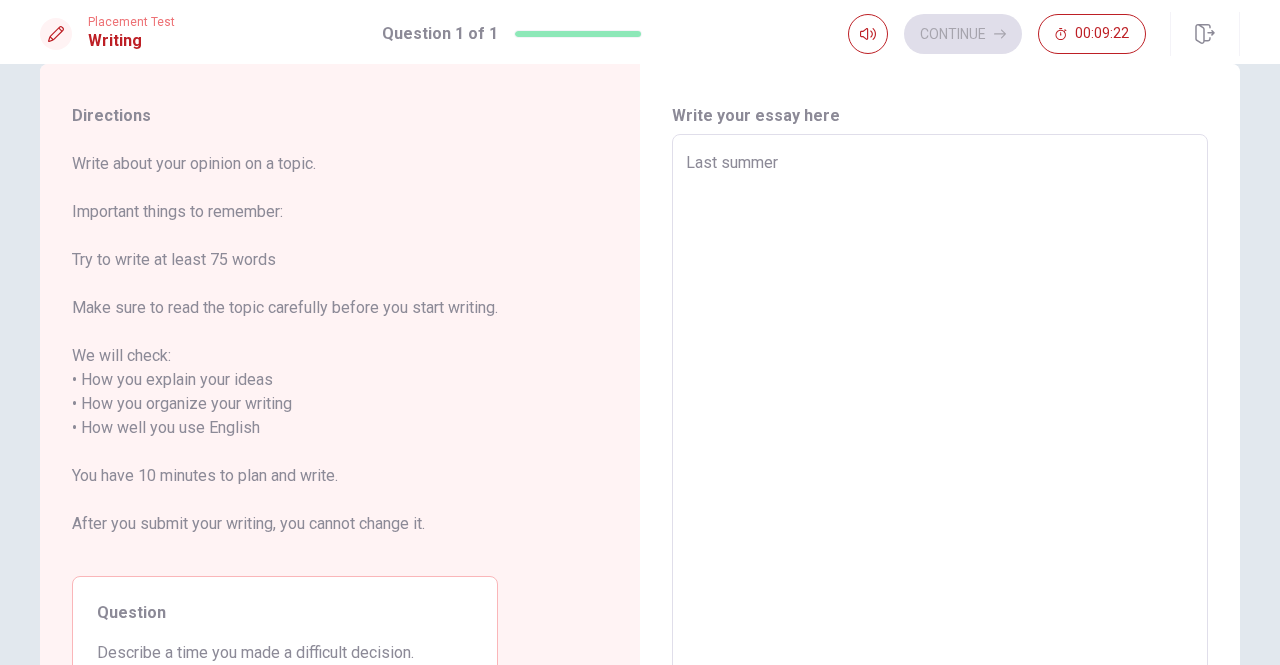 type on "x" 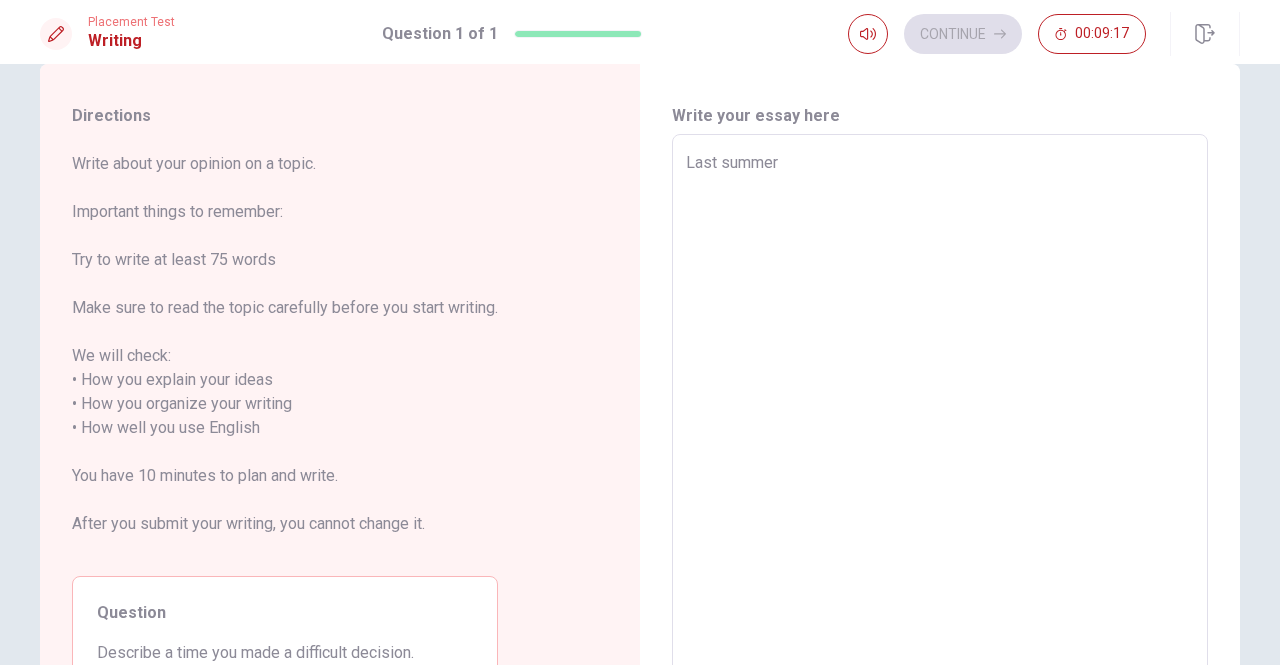 type on "x" 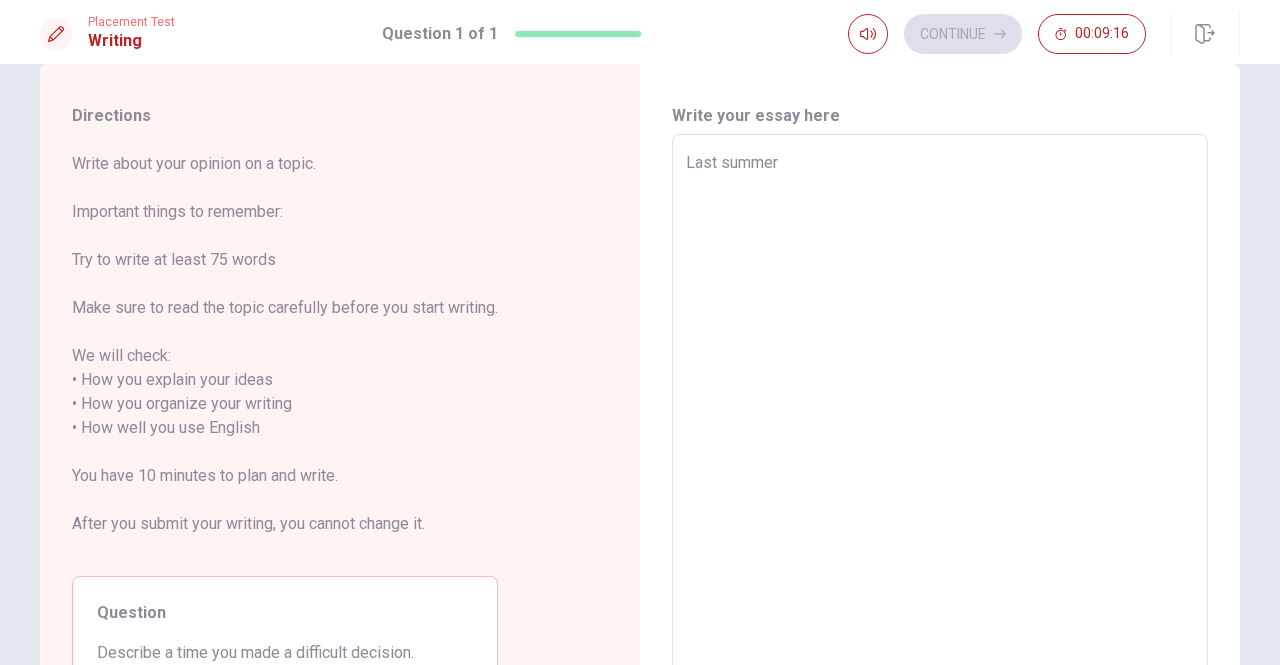 type on "Last summer" 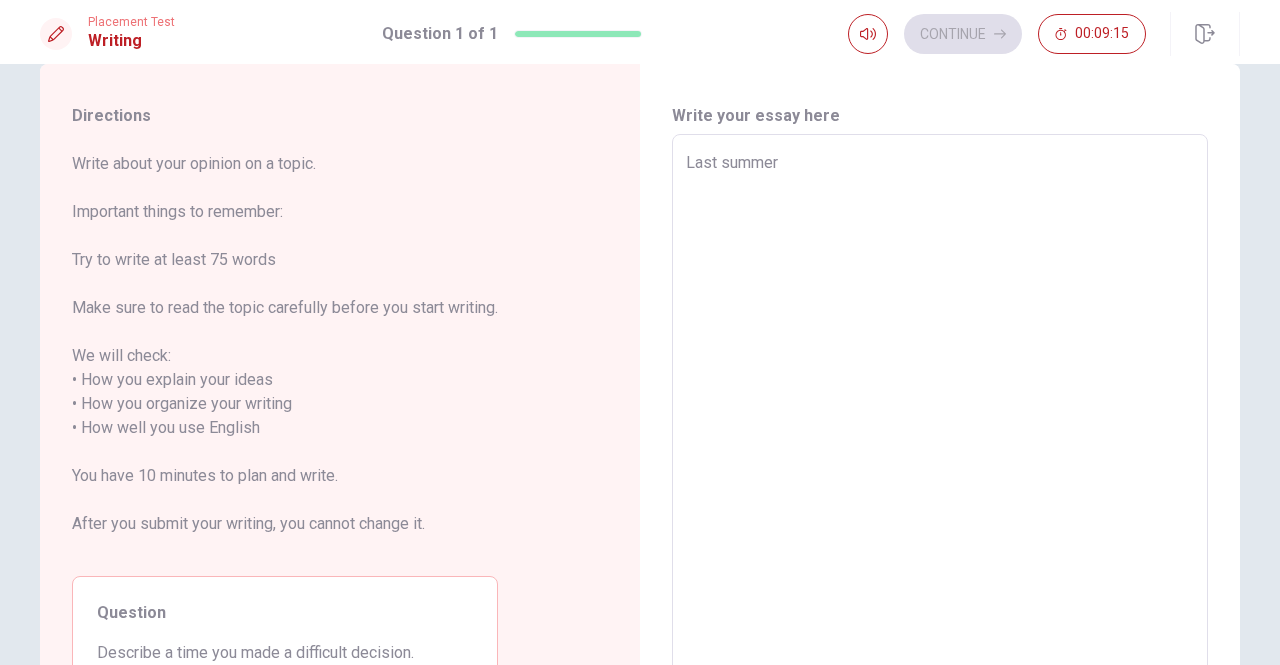 type on "Last summe" 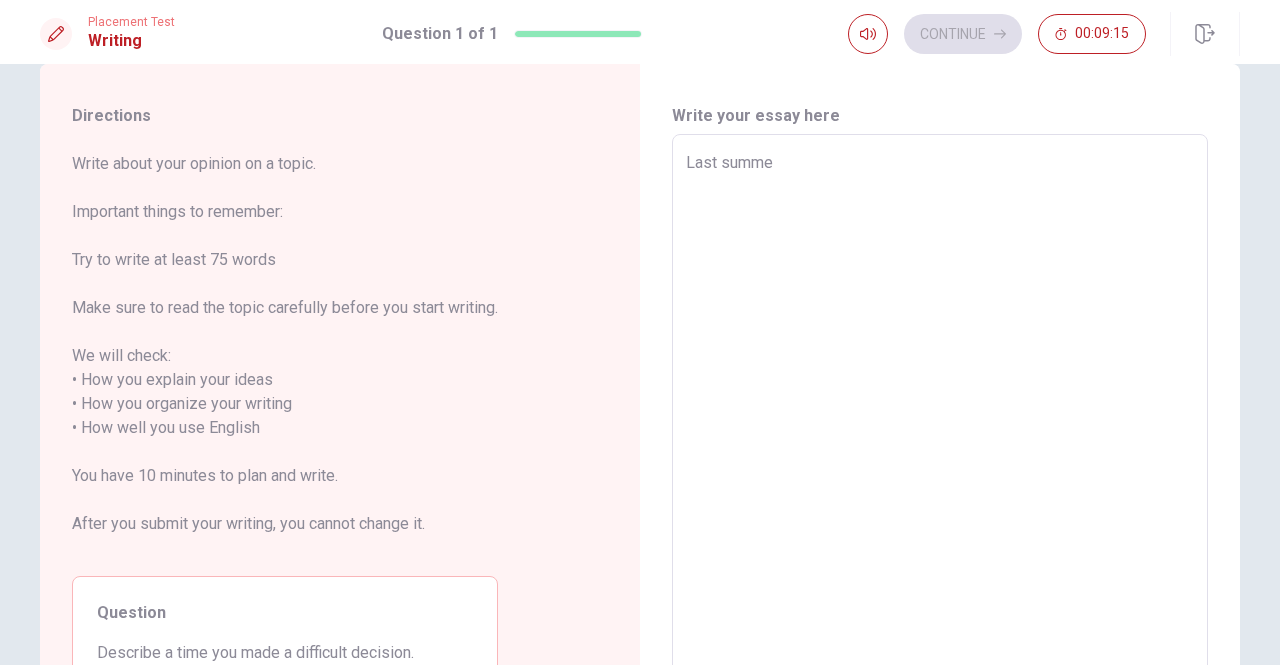 type on "x" 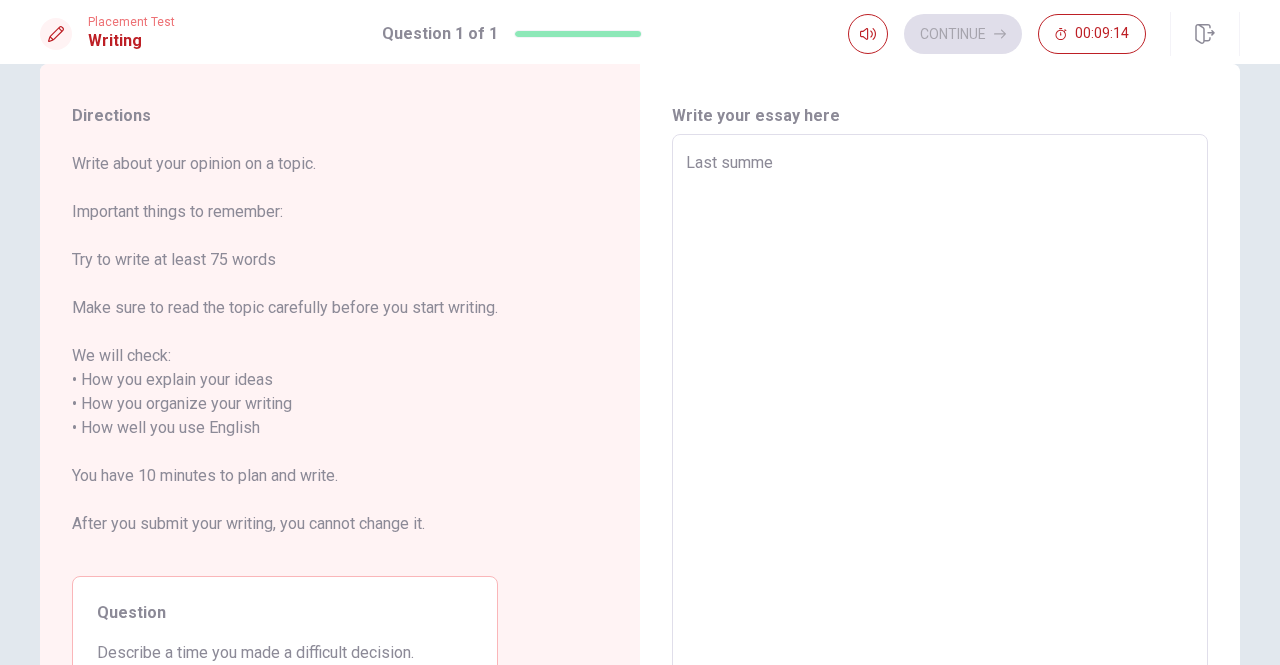 type on "Last summer" 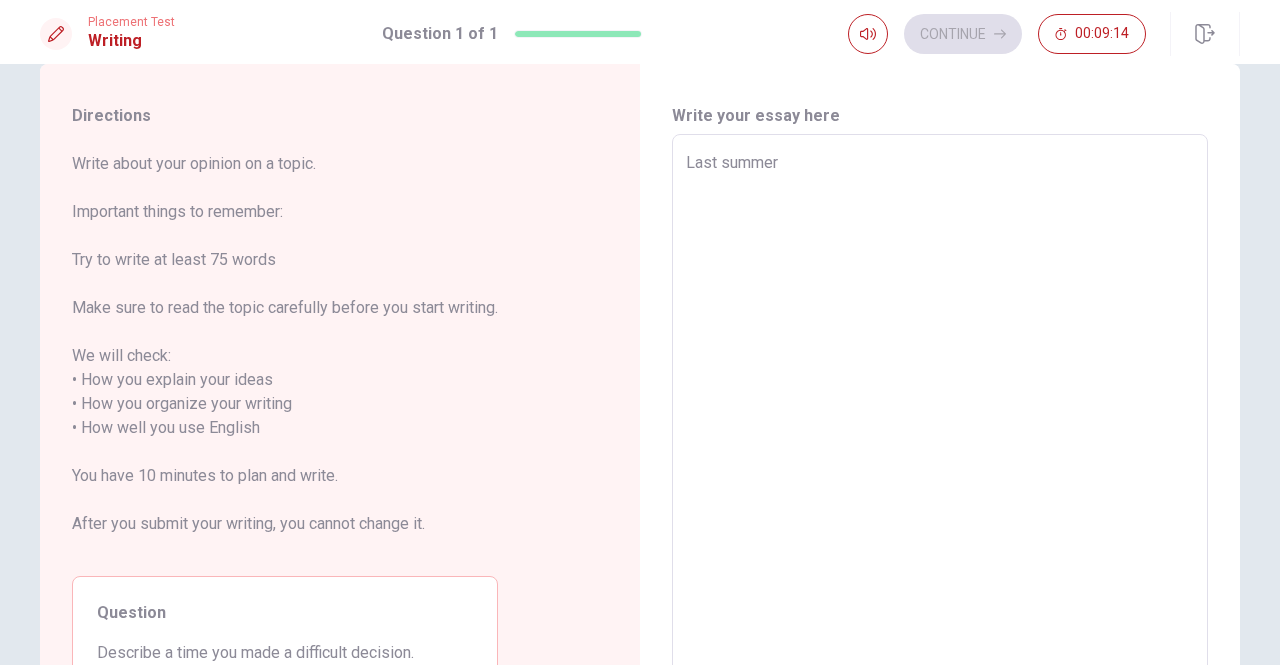 type on "x" 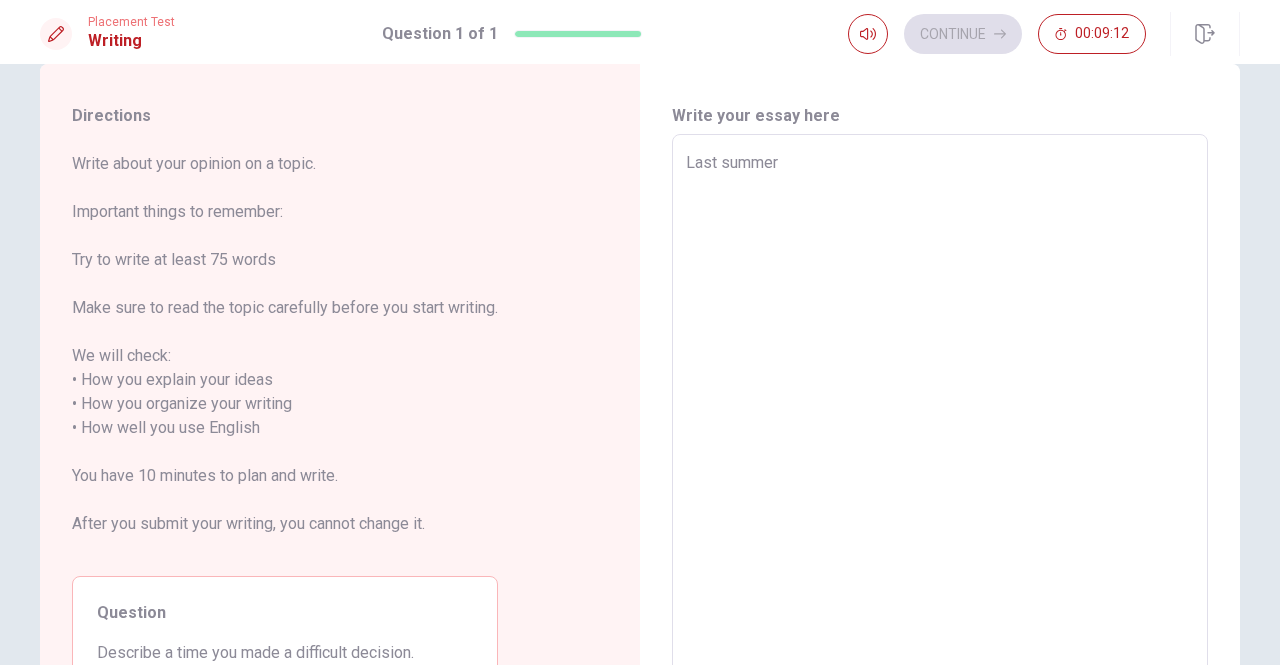type on "x" 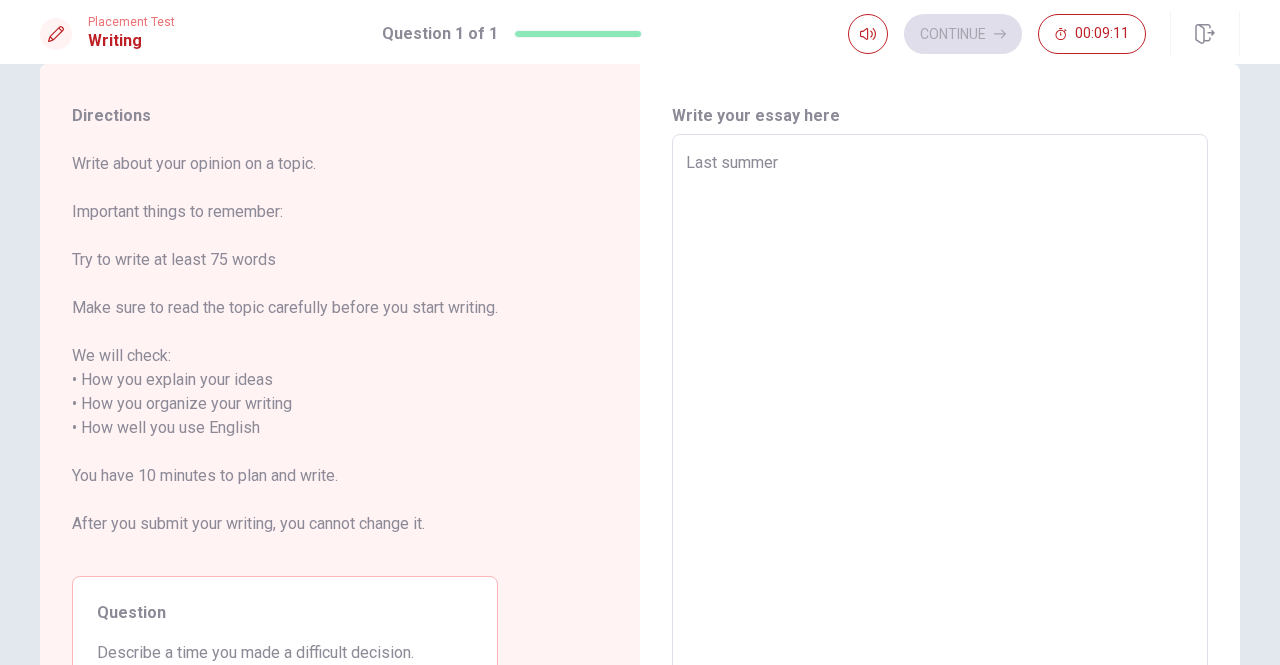 type on "Last summer ı" 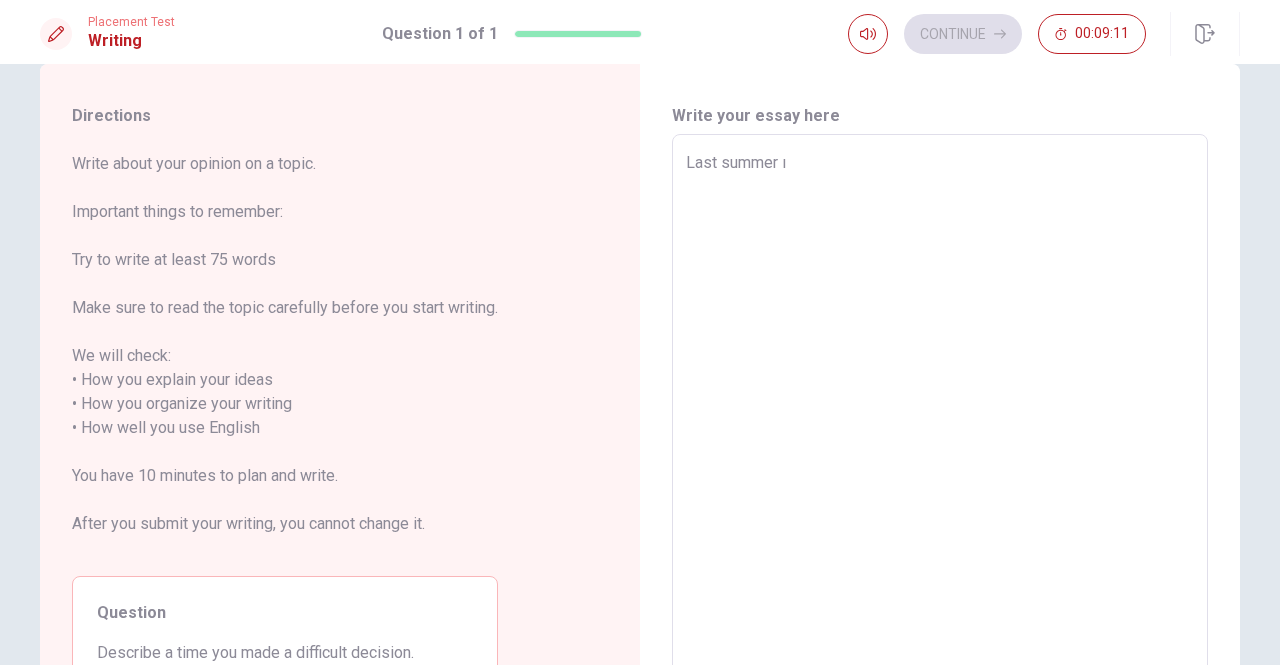 type on "x" 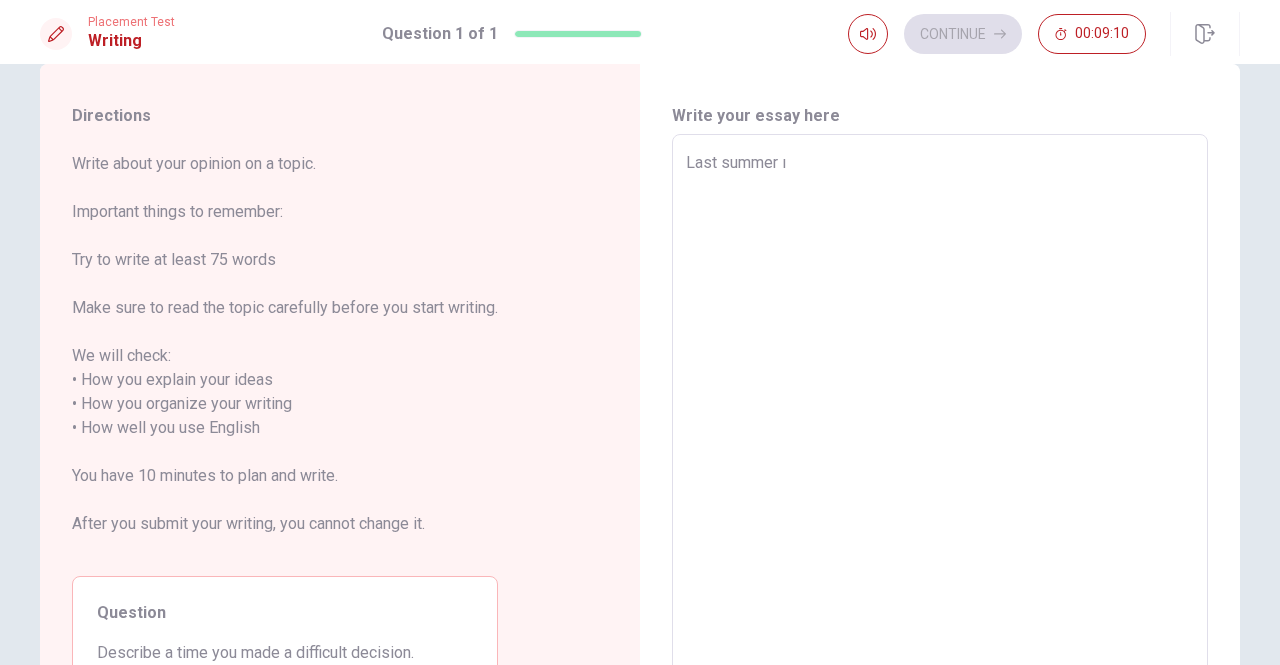 type on "Last summer" 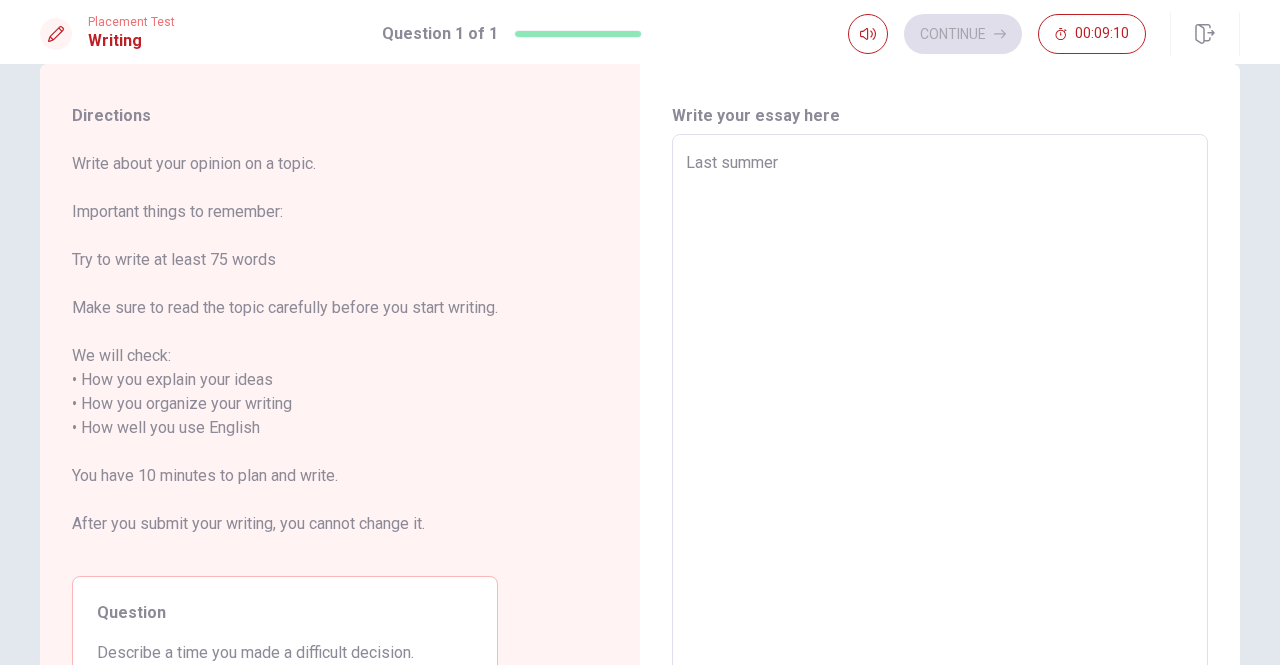 type on "x" 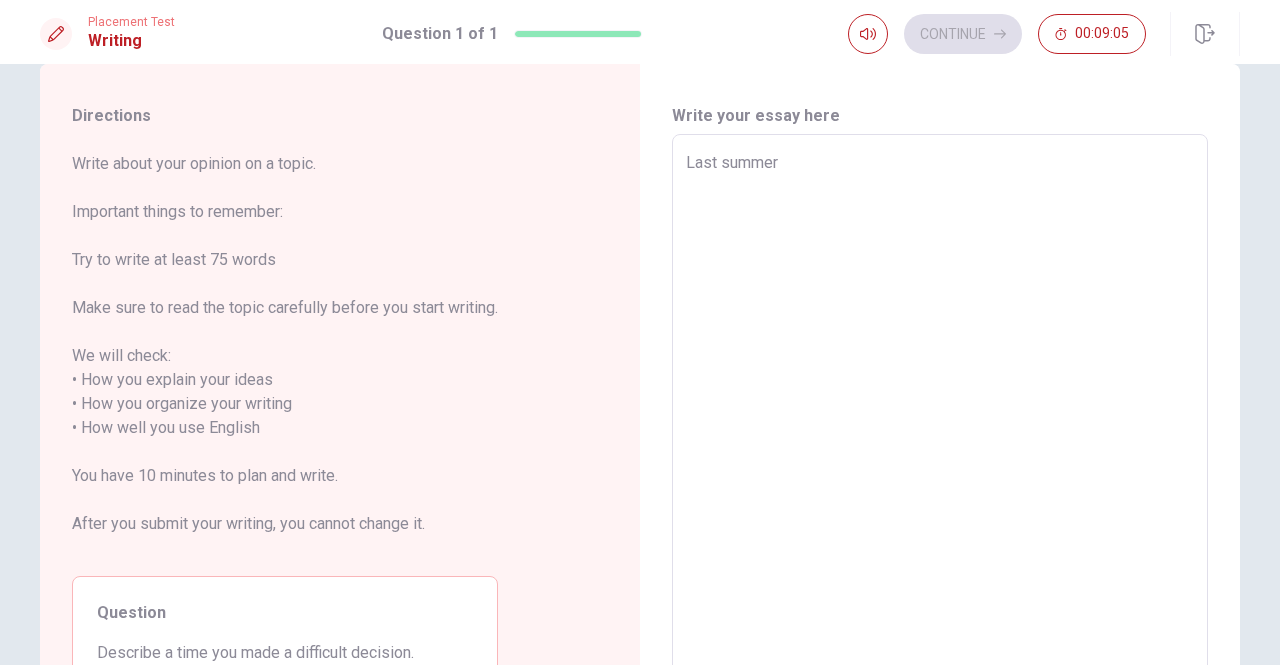 type on "x" 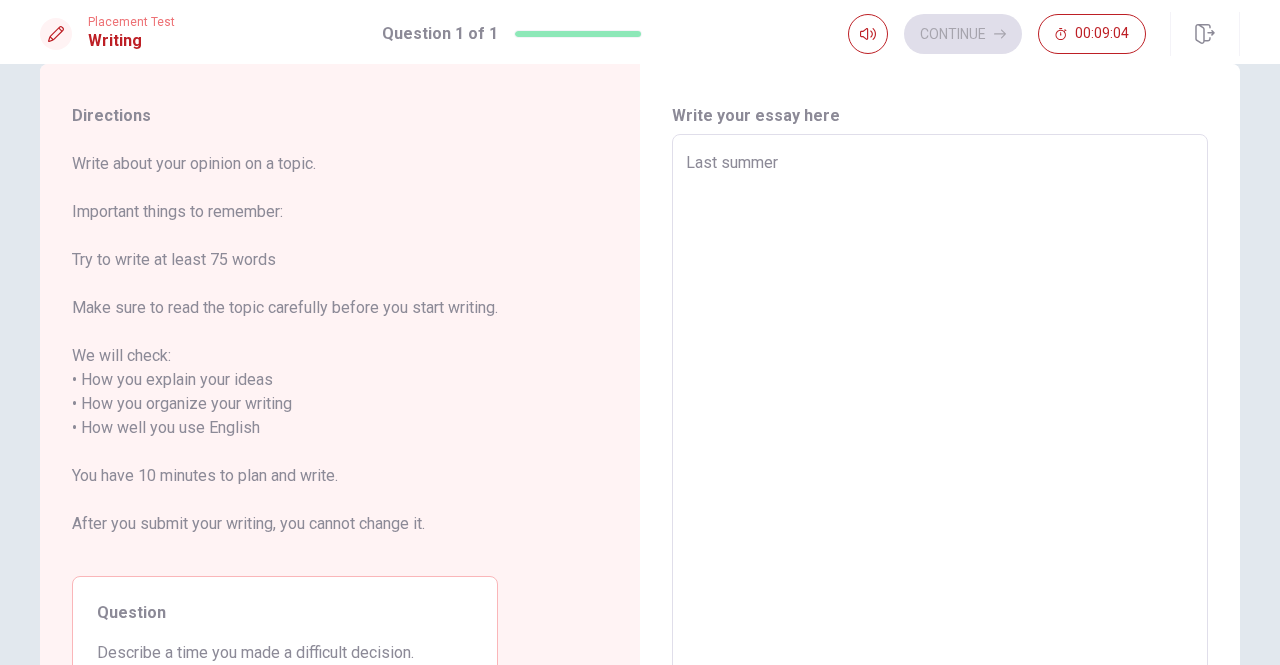type on "Last summer ı" 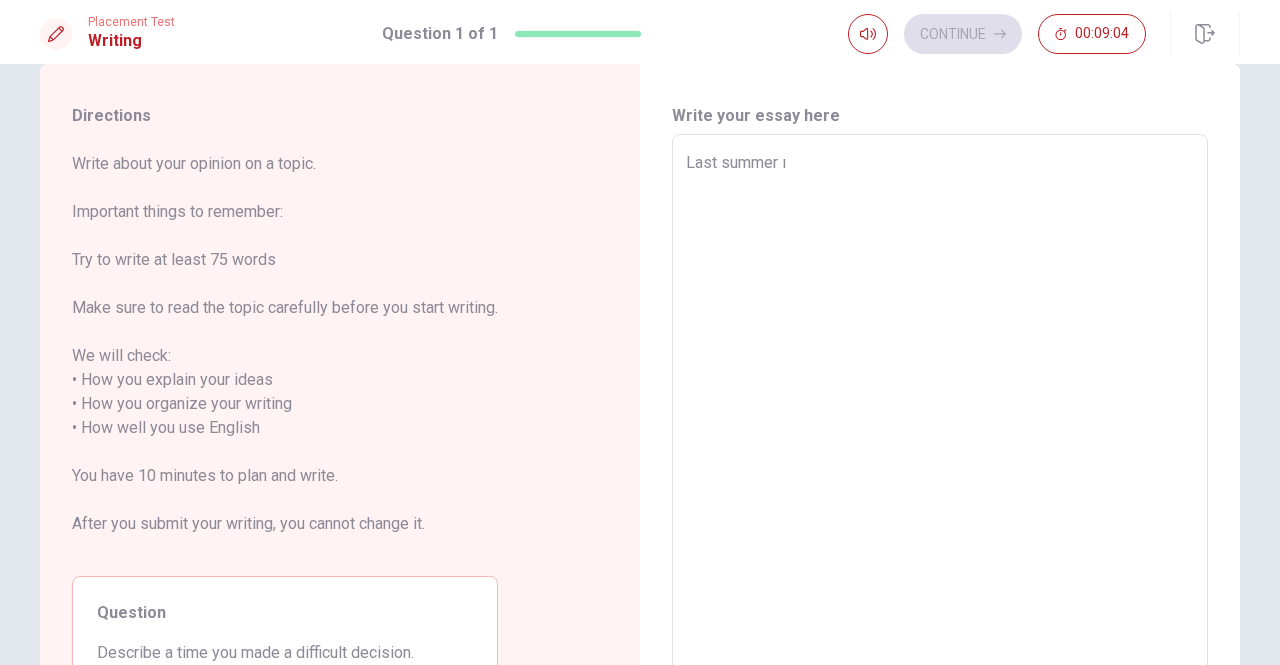 type on "x" 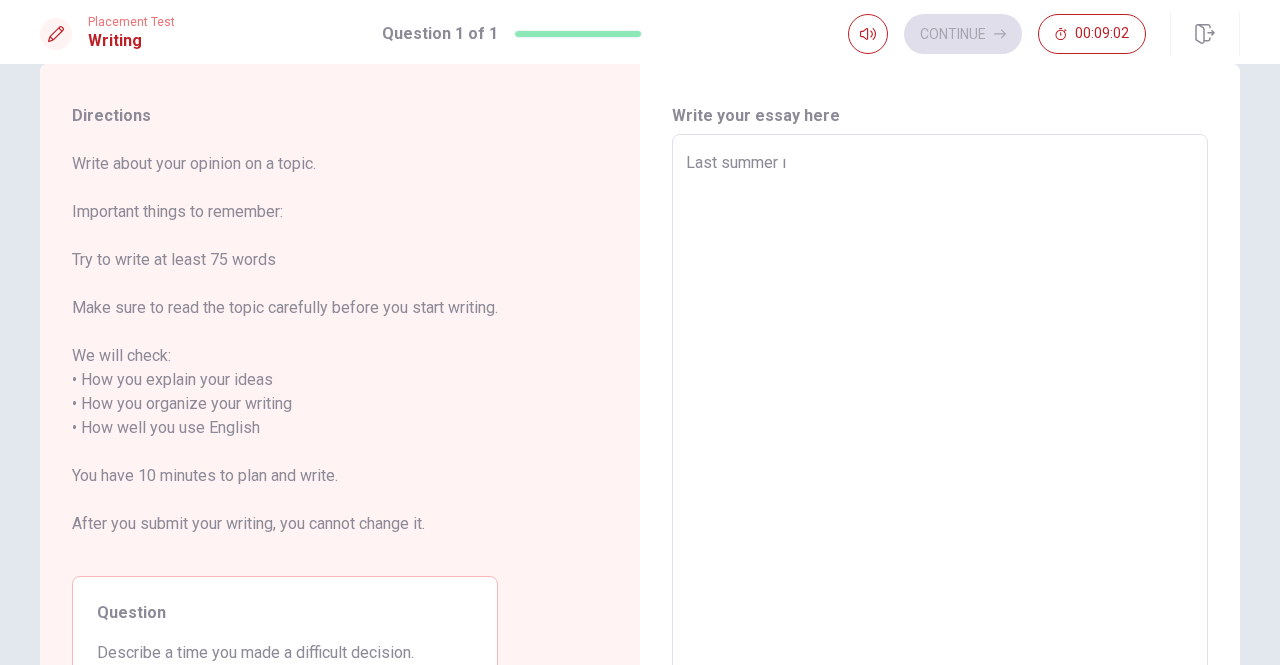 type on "x" 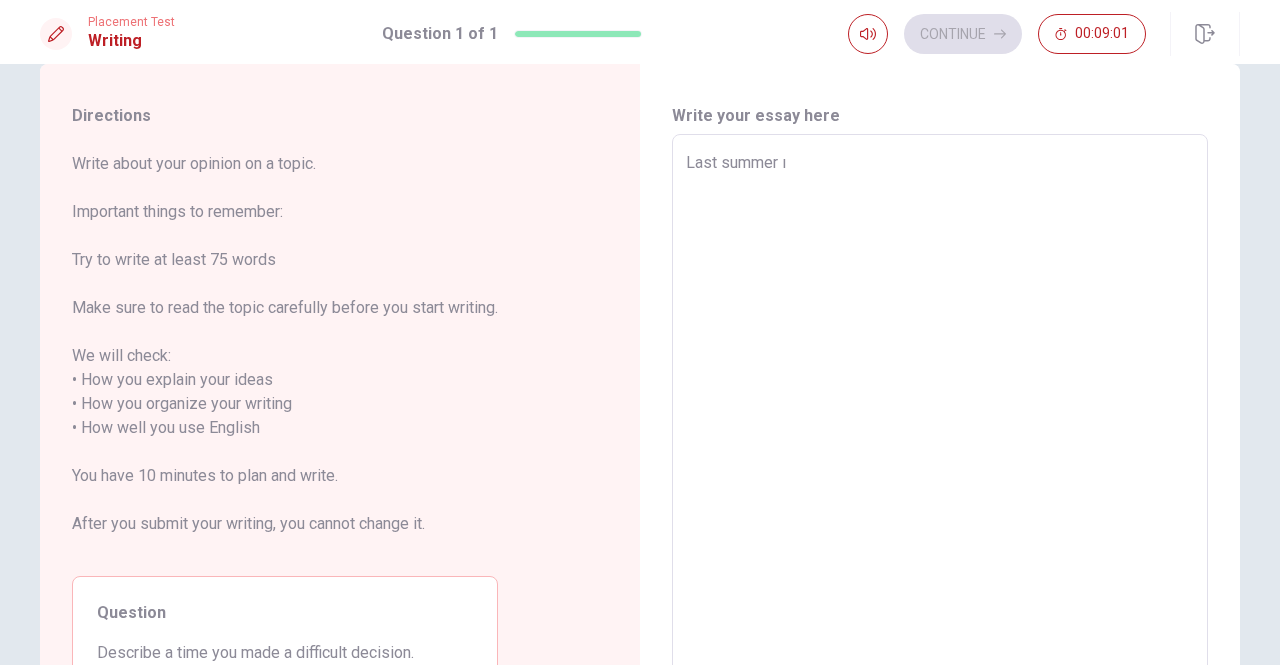 type on "Last summer ı" 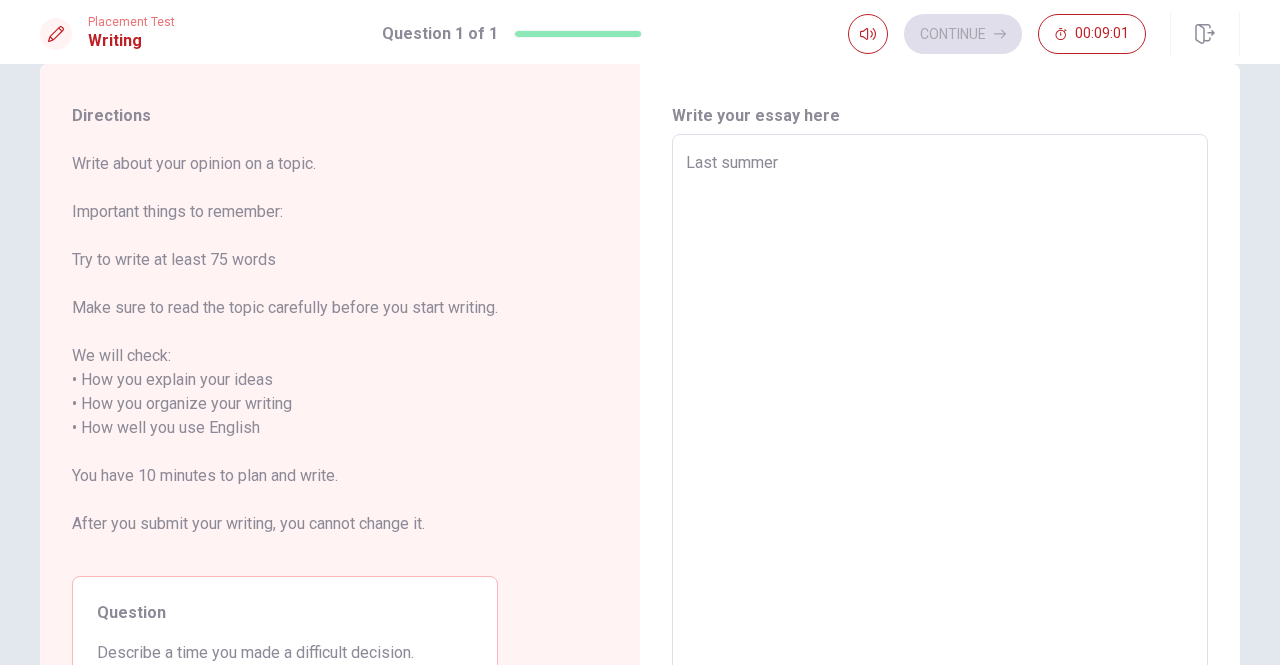 type on "x" 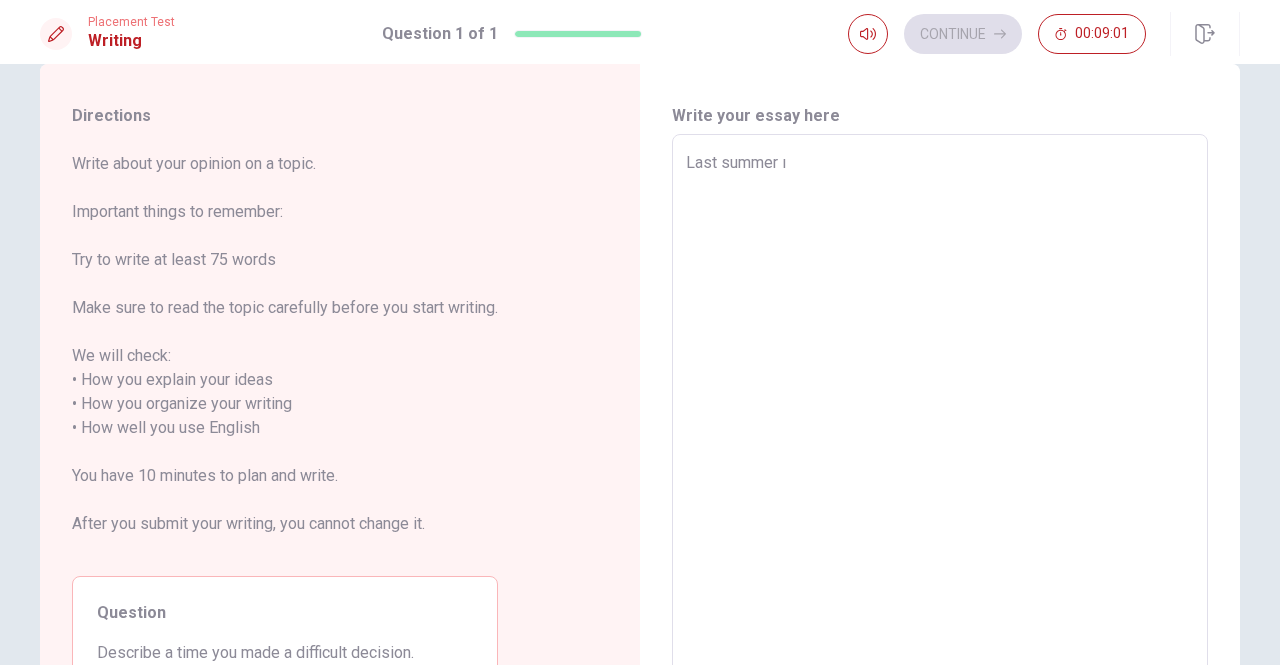 type on "x" 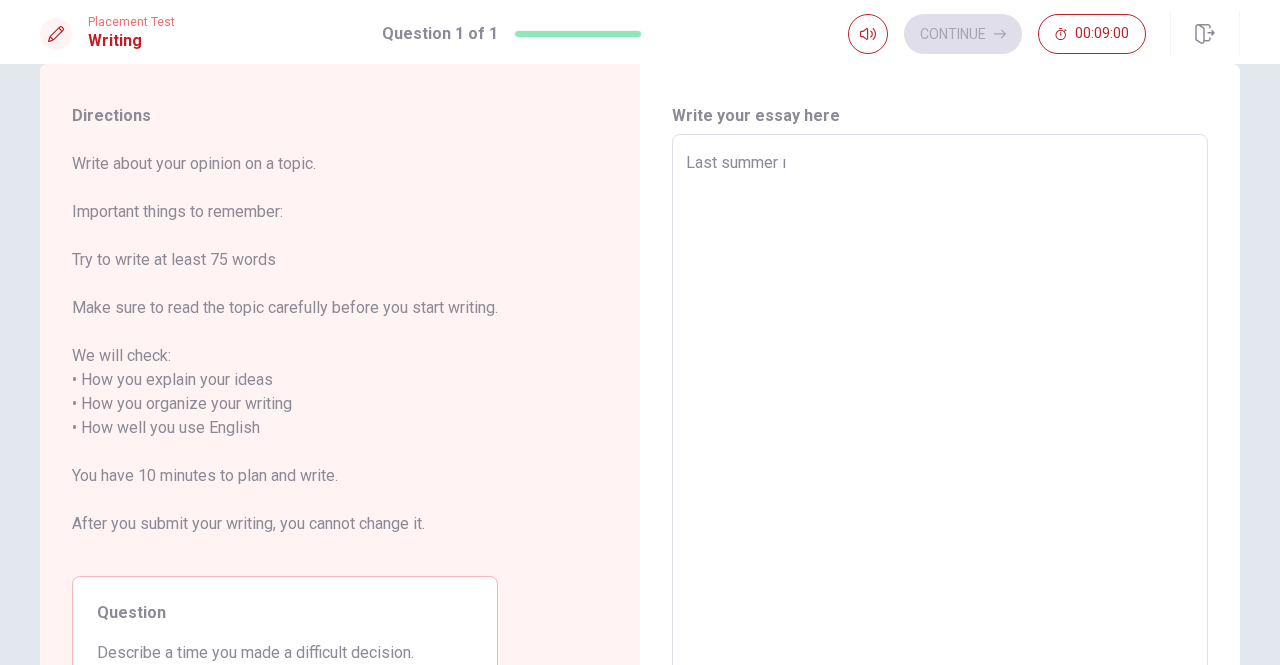 type on "Last summer ı s" 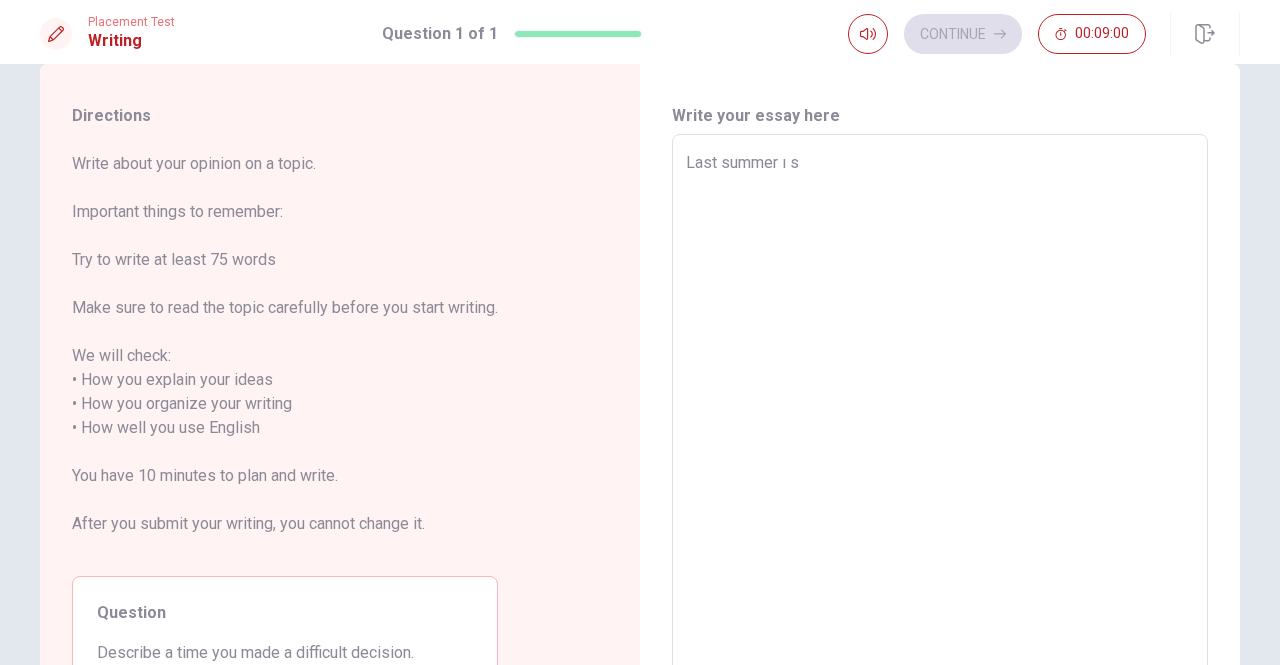 type on "x" 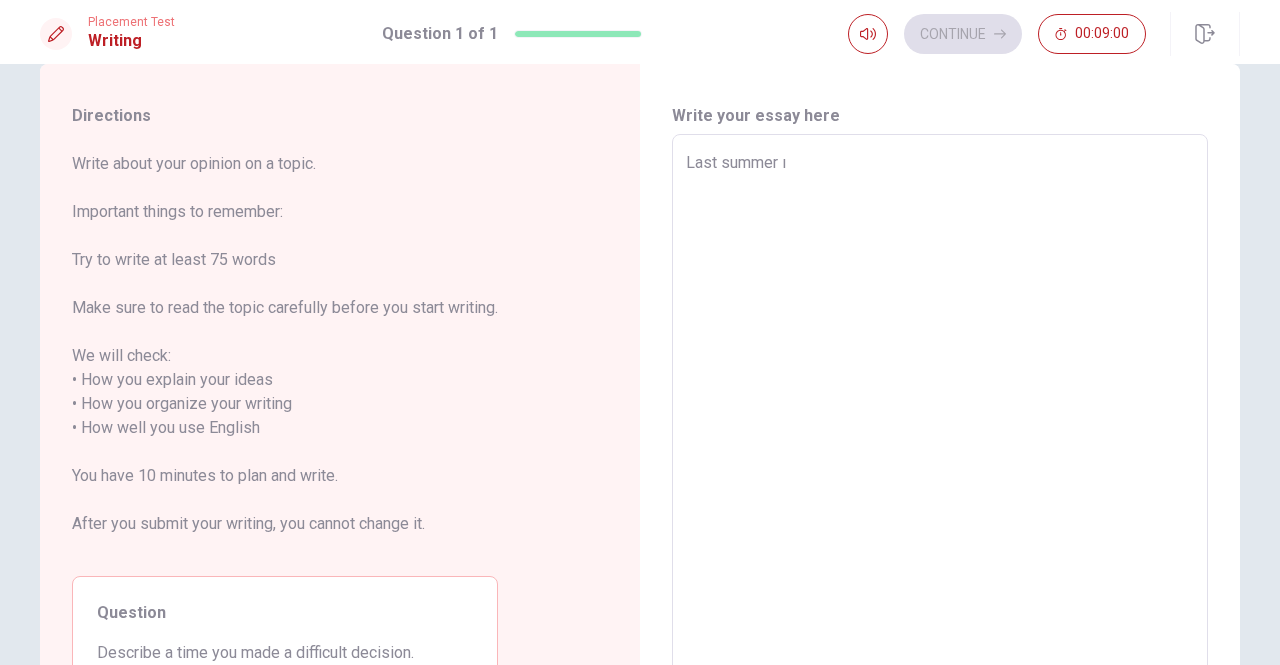 type on "x" 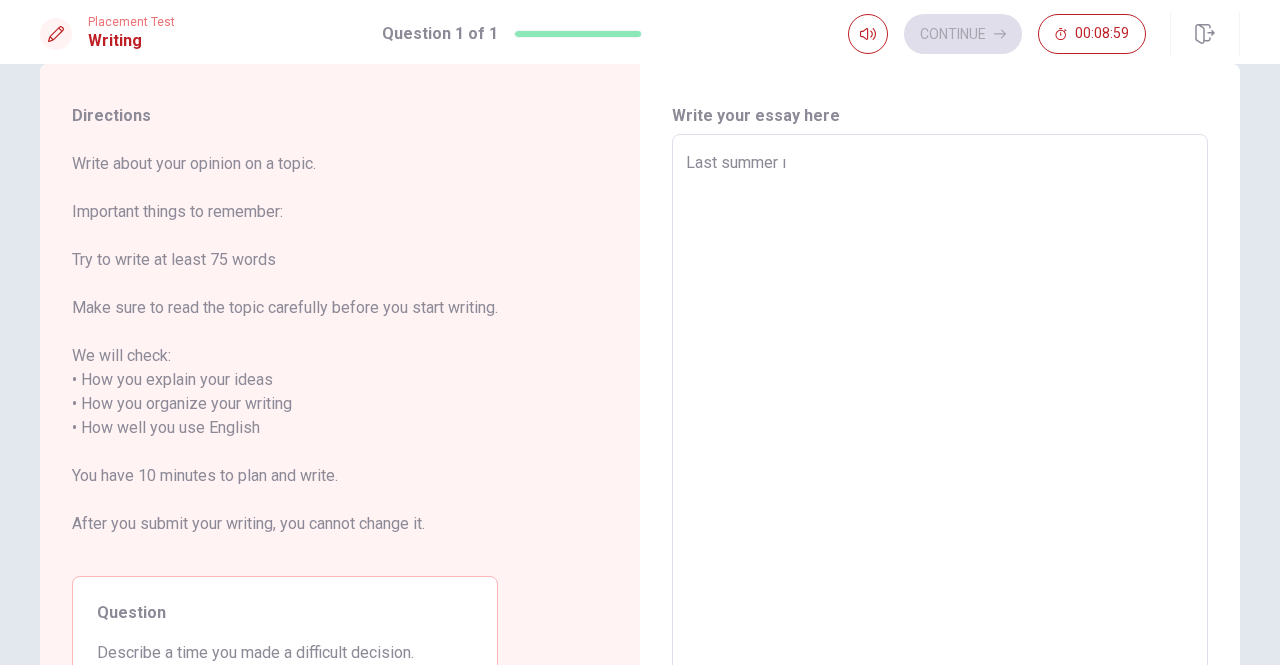type on "Last summer ı" 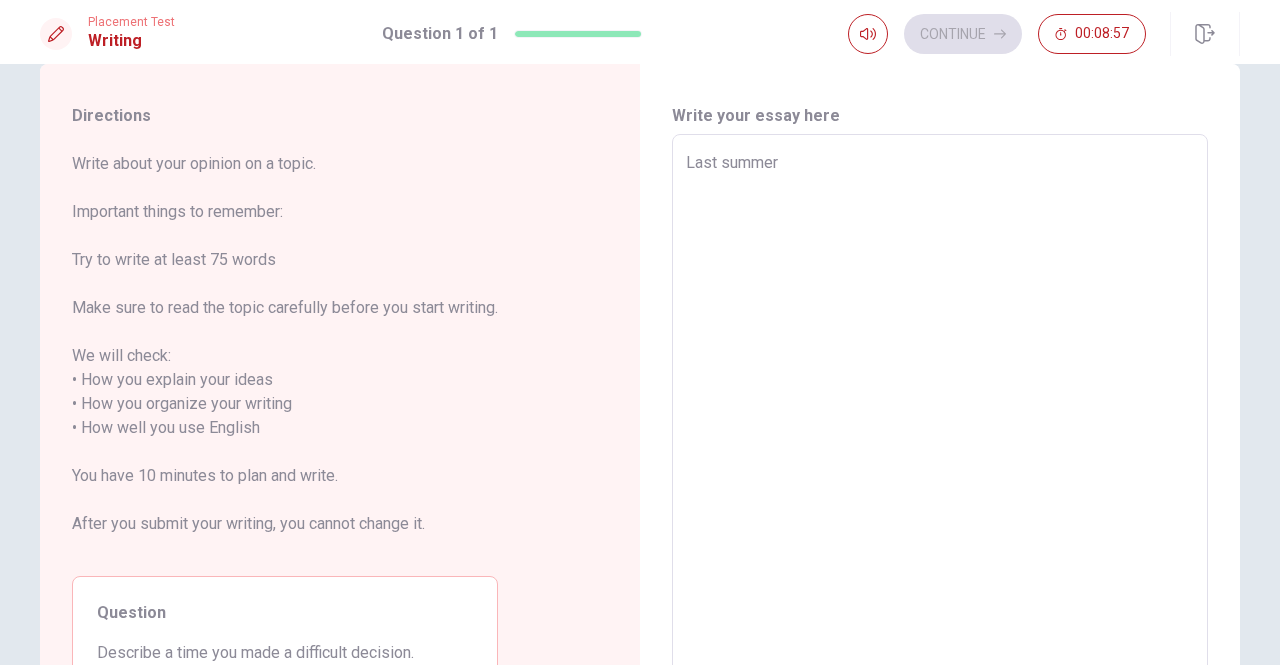 type on "x" 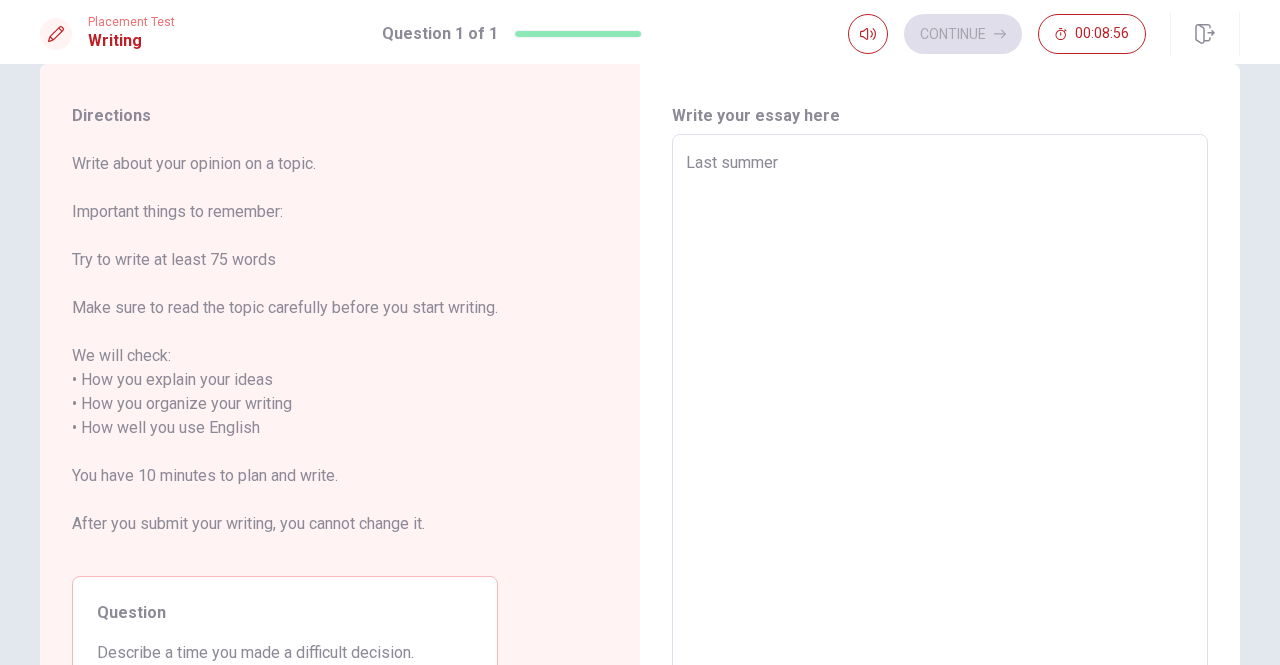 type on "Last summer i" 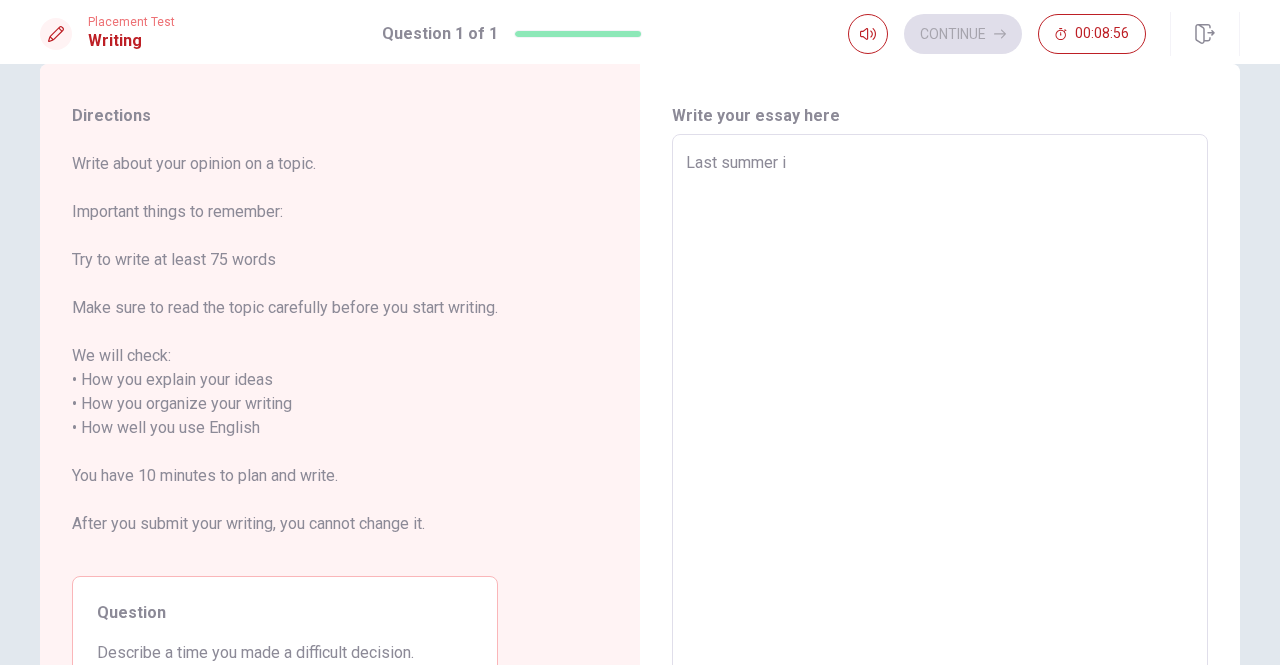 type on "x" 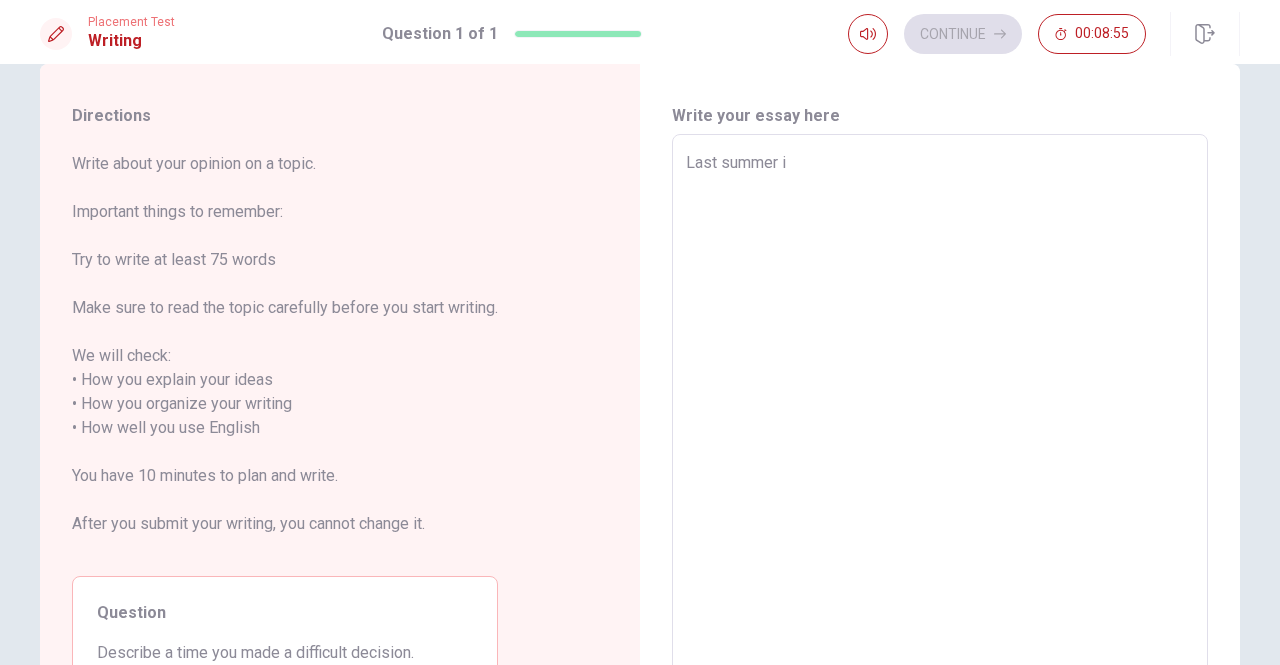 type on "Last summer i i" 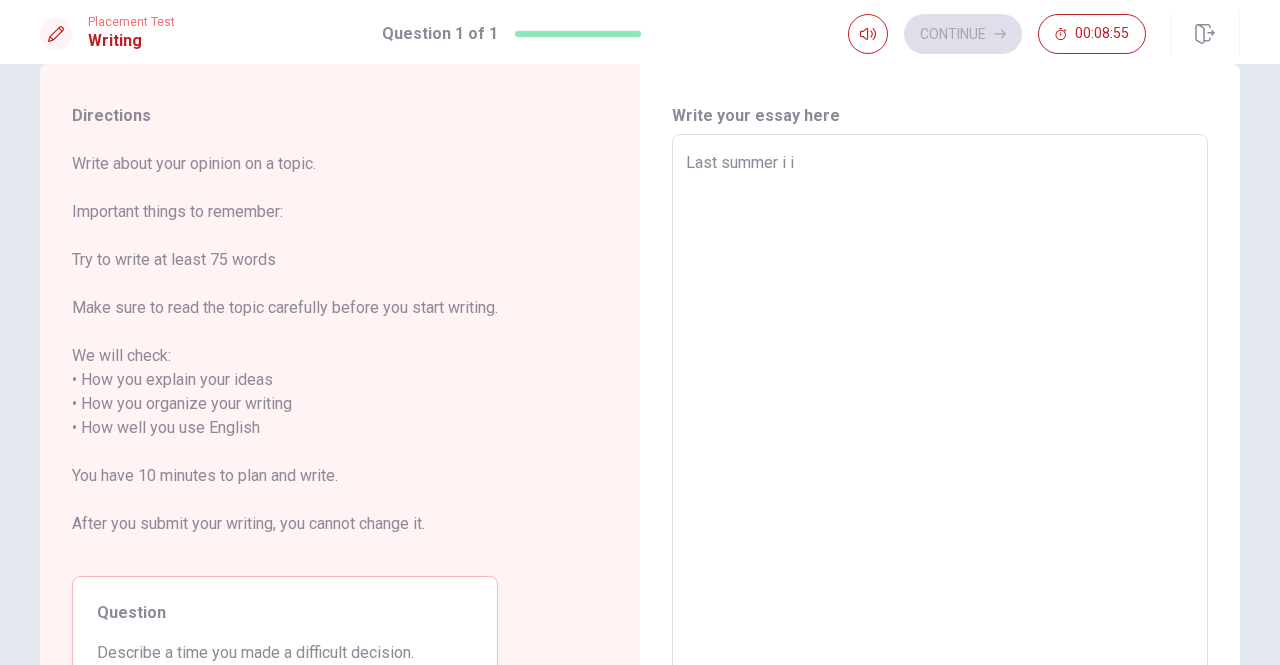 type on "x" 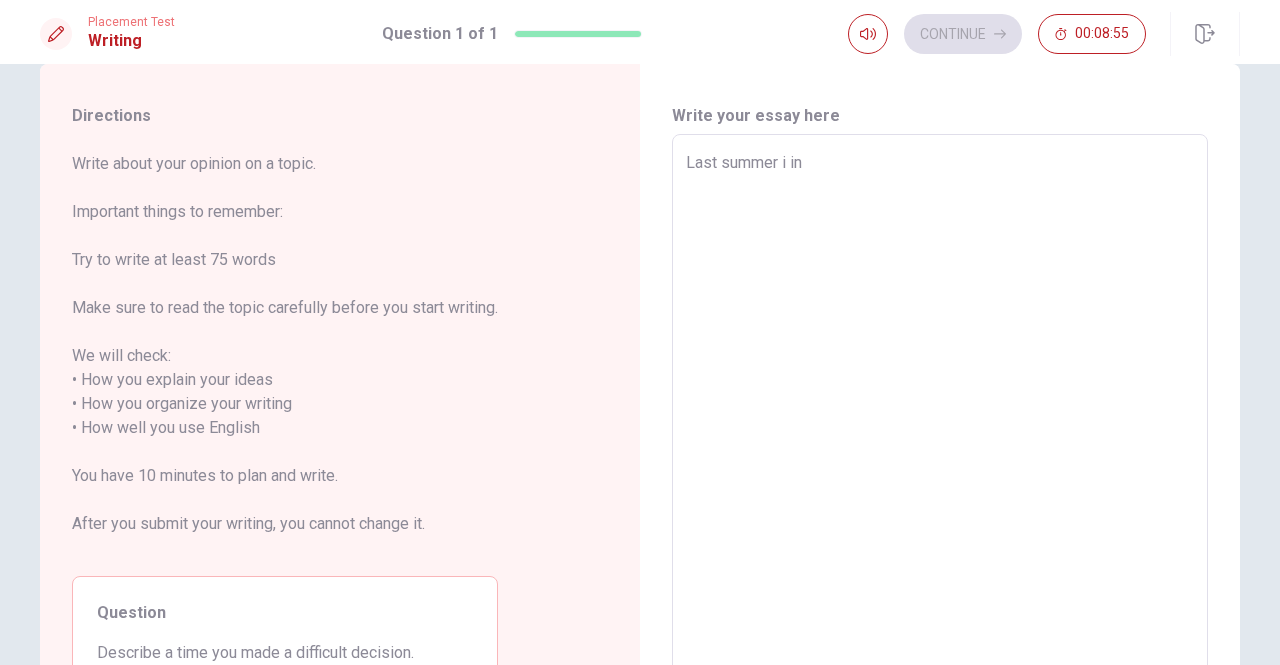 type on "x" 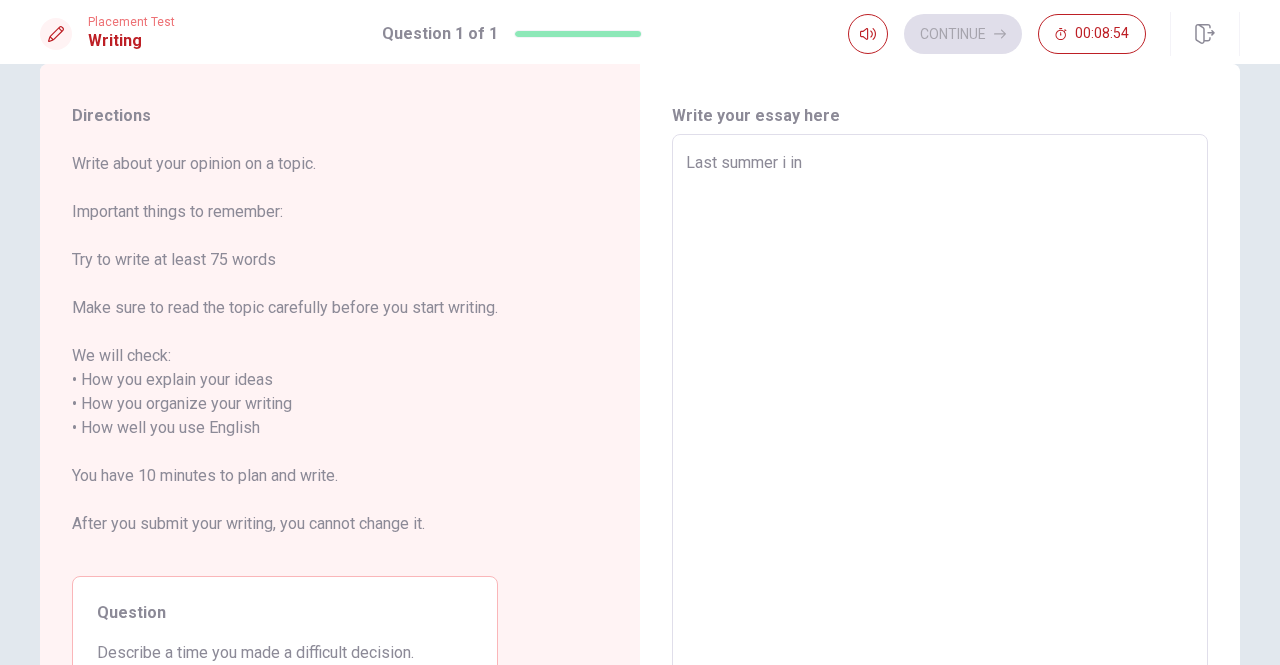 type on "Last summer i int" 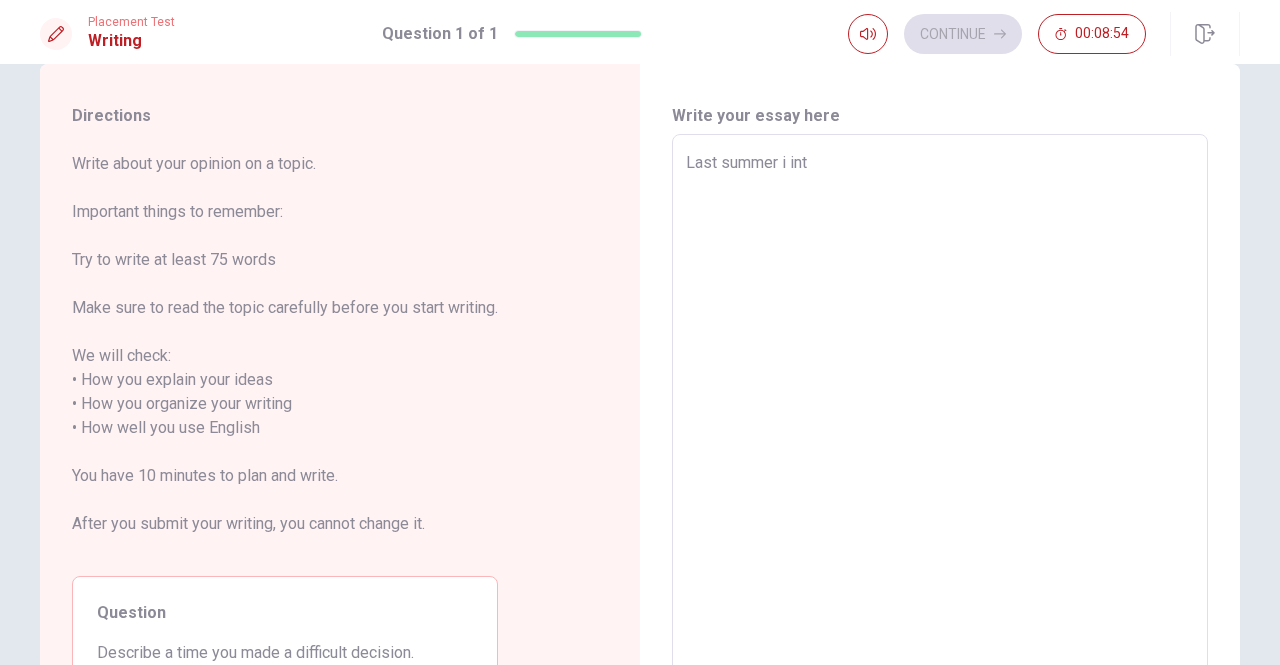 type on "x" 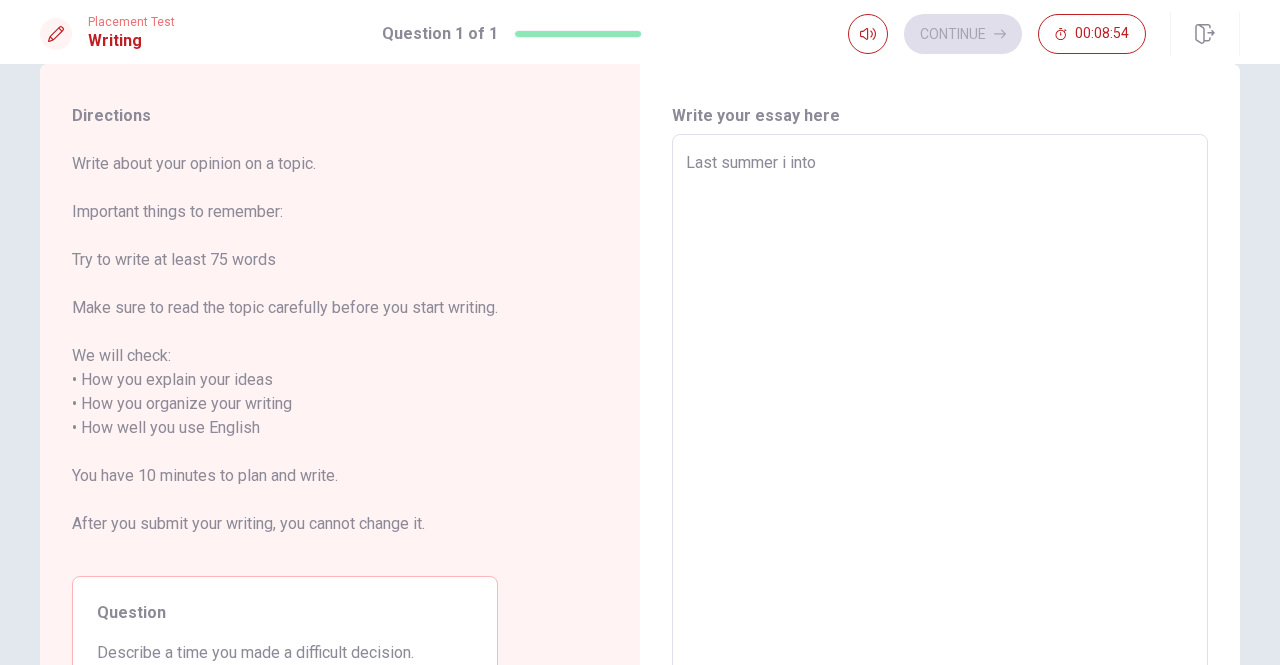 type on "x" 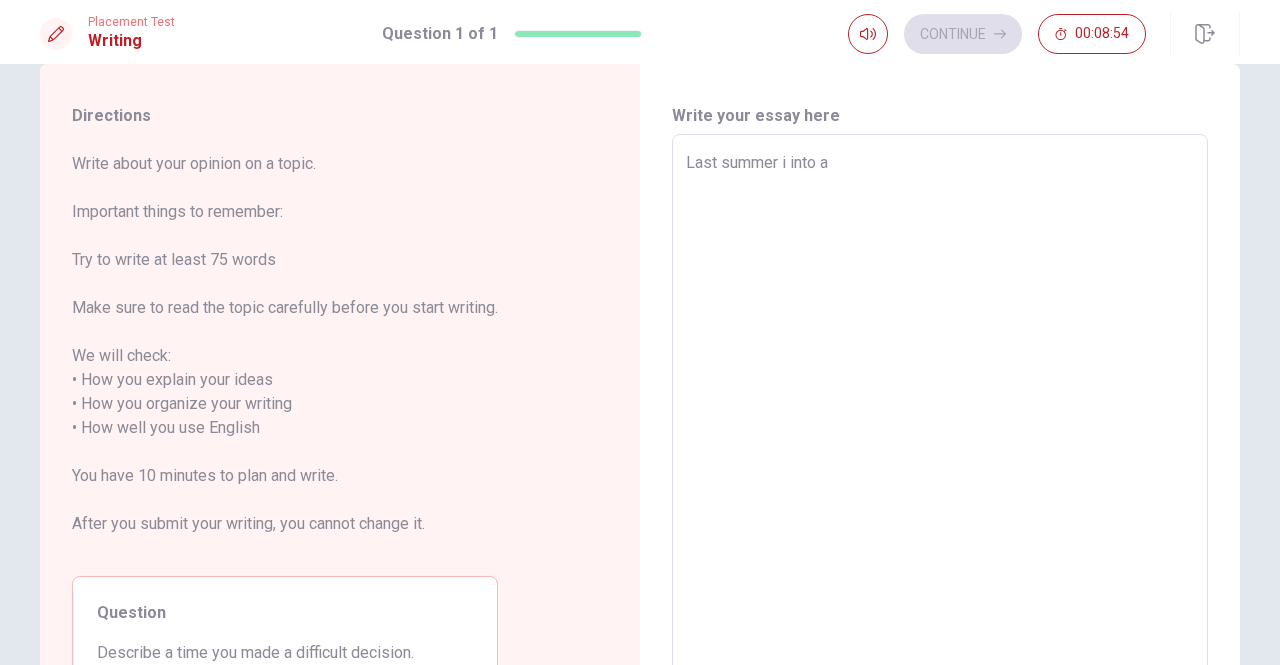type on "x" 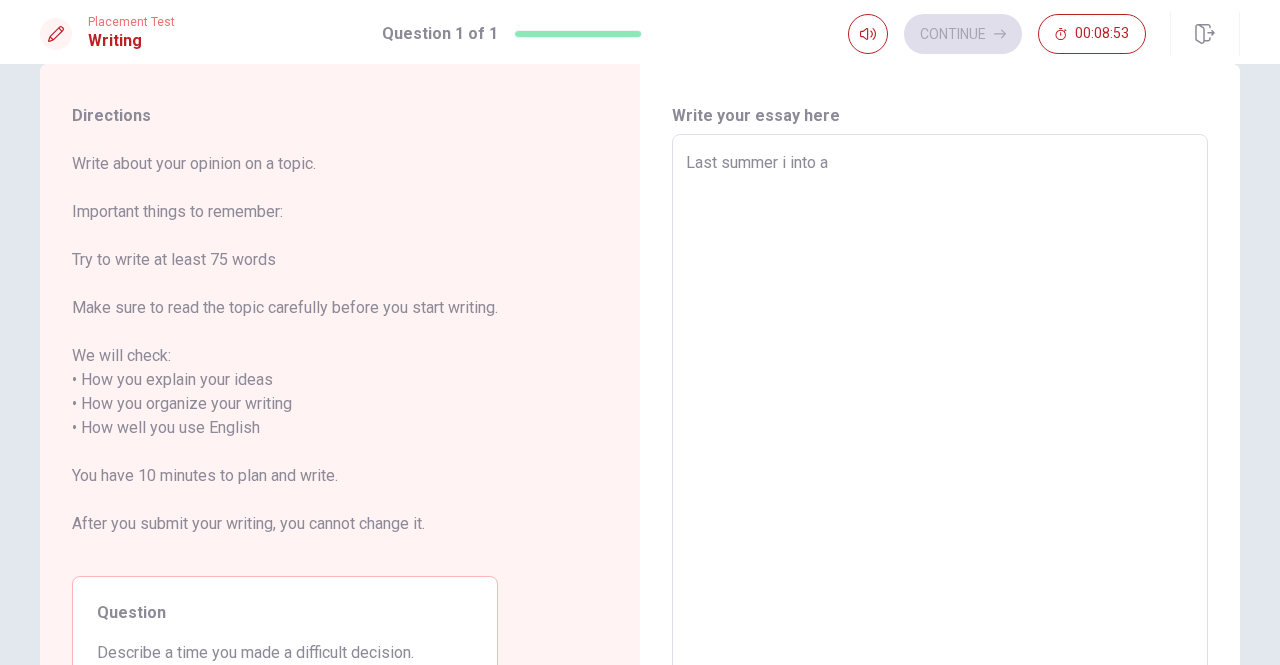 type on "Last summer i into a" 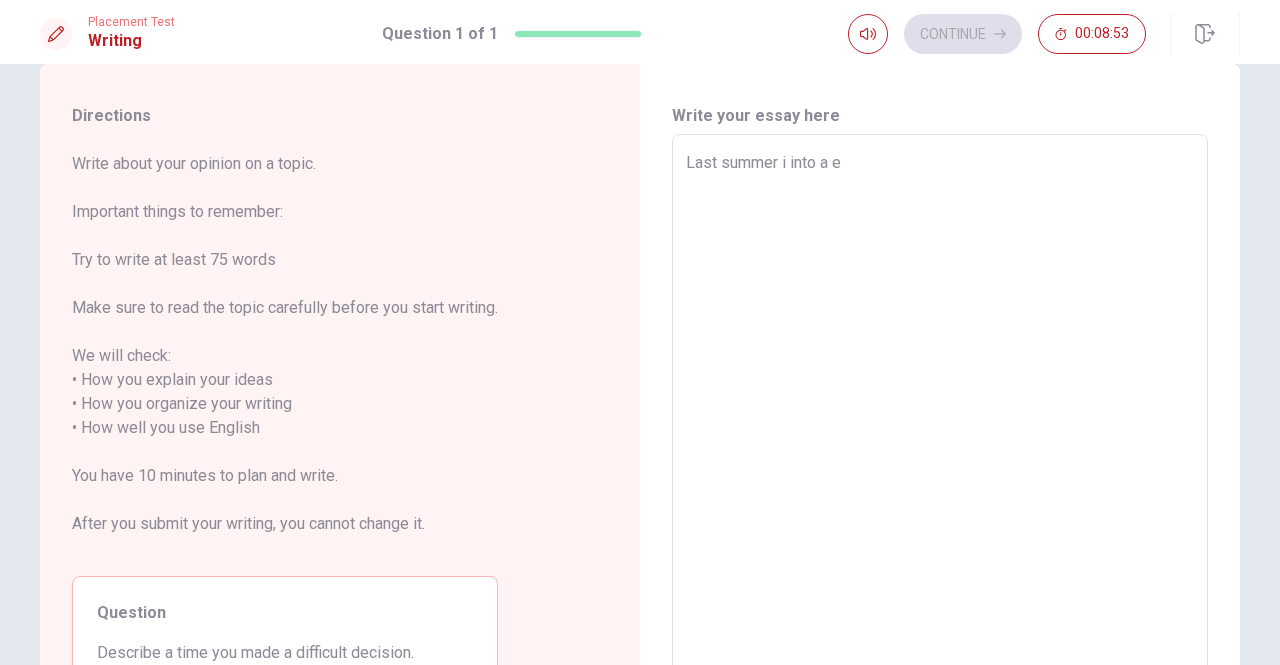 type on "x" 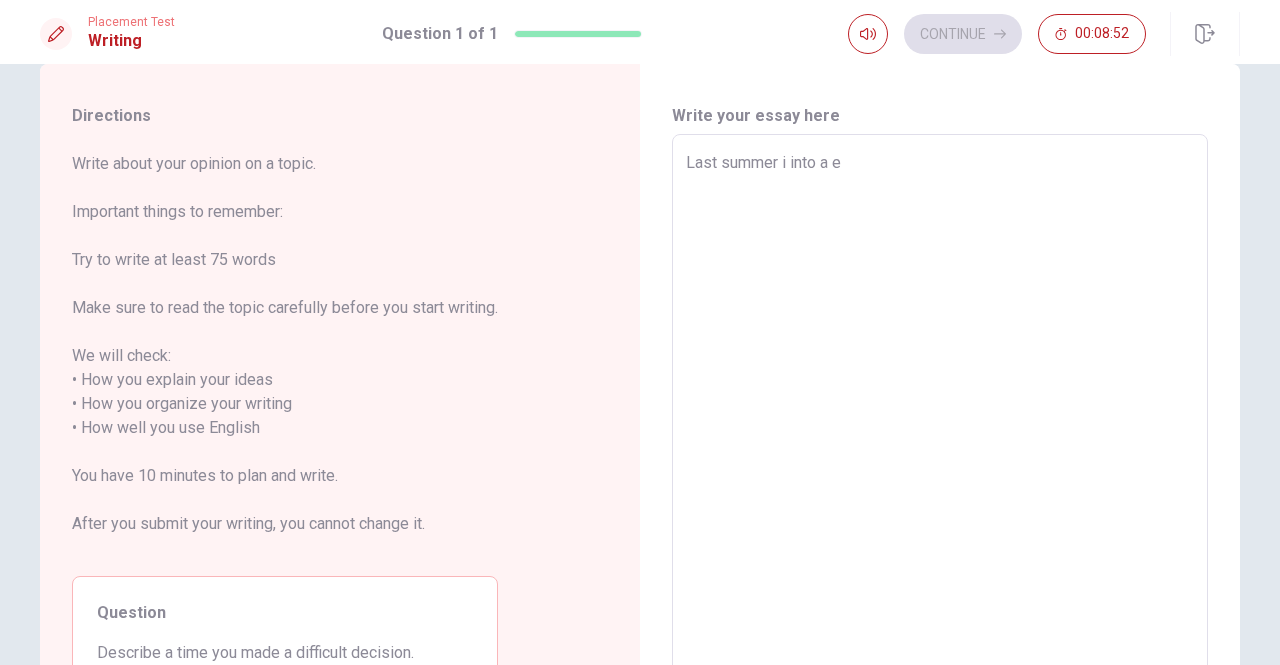 type on "Last summer i into a ex" 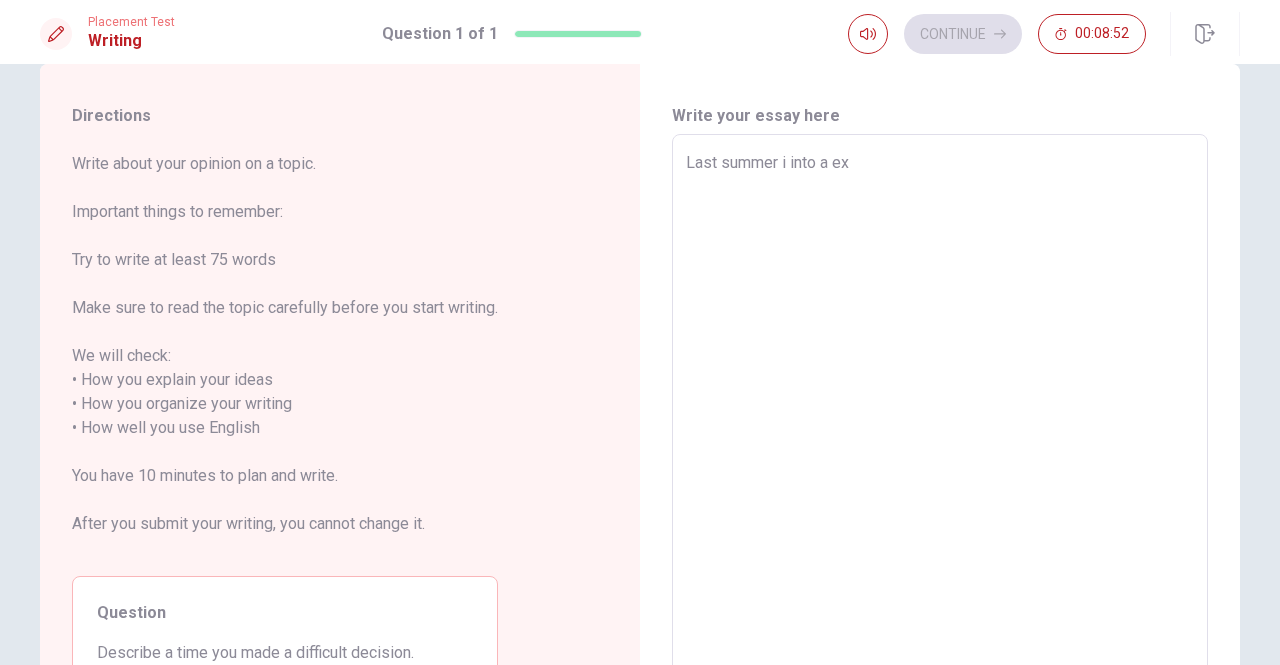 type on "x" 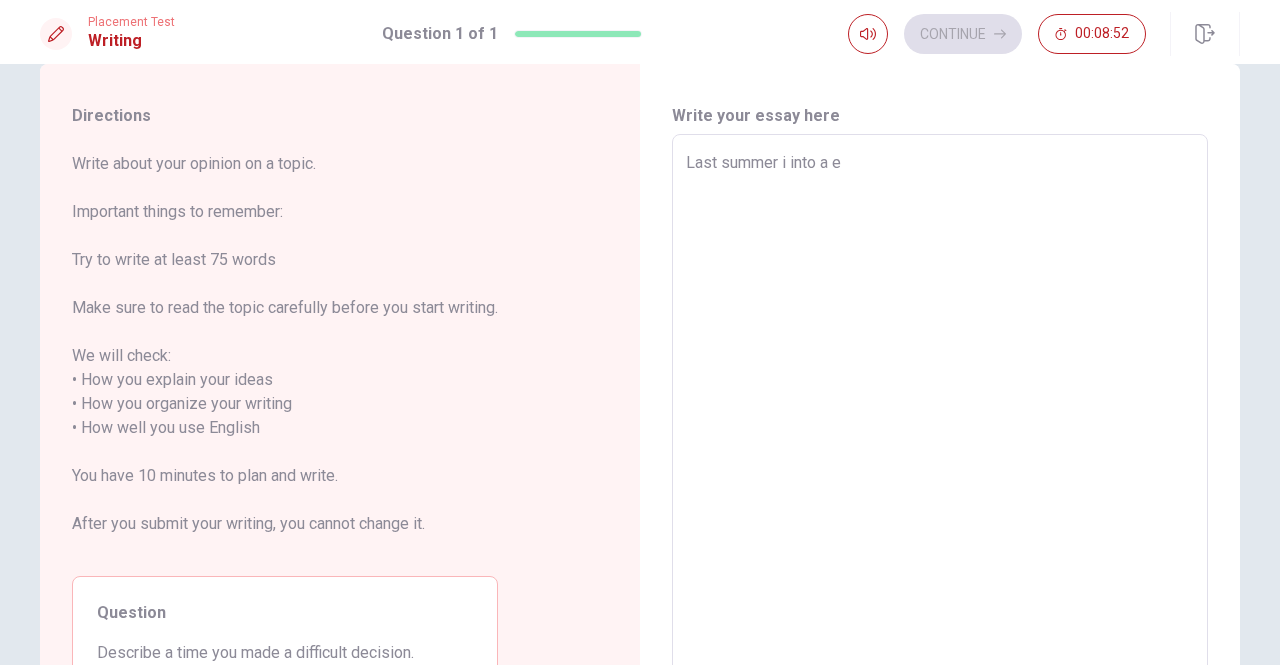 type on "x" 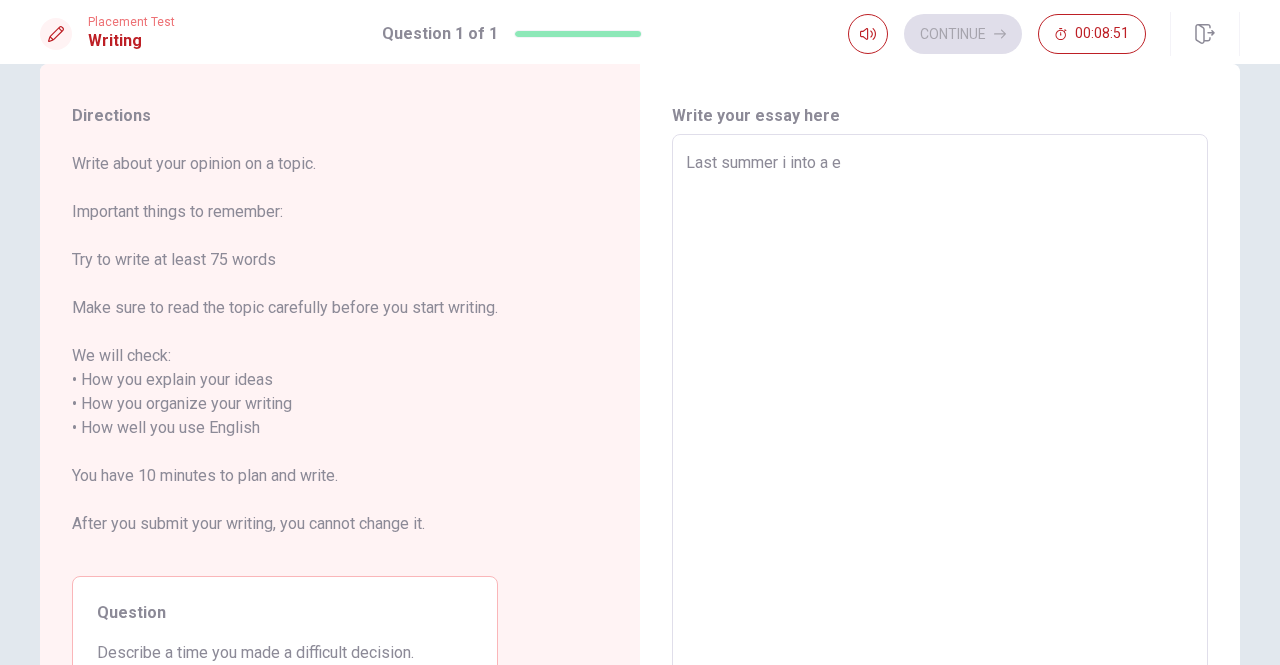 type on "Last summer i into a" 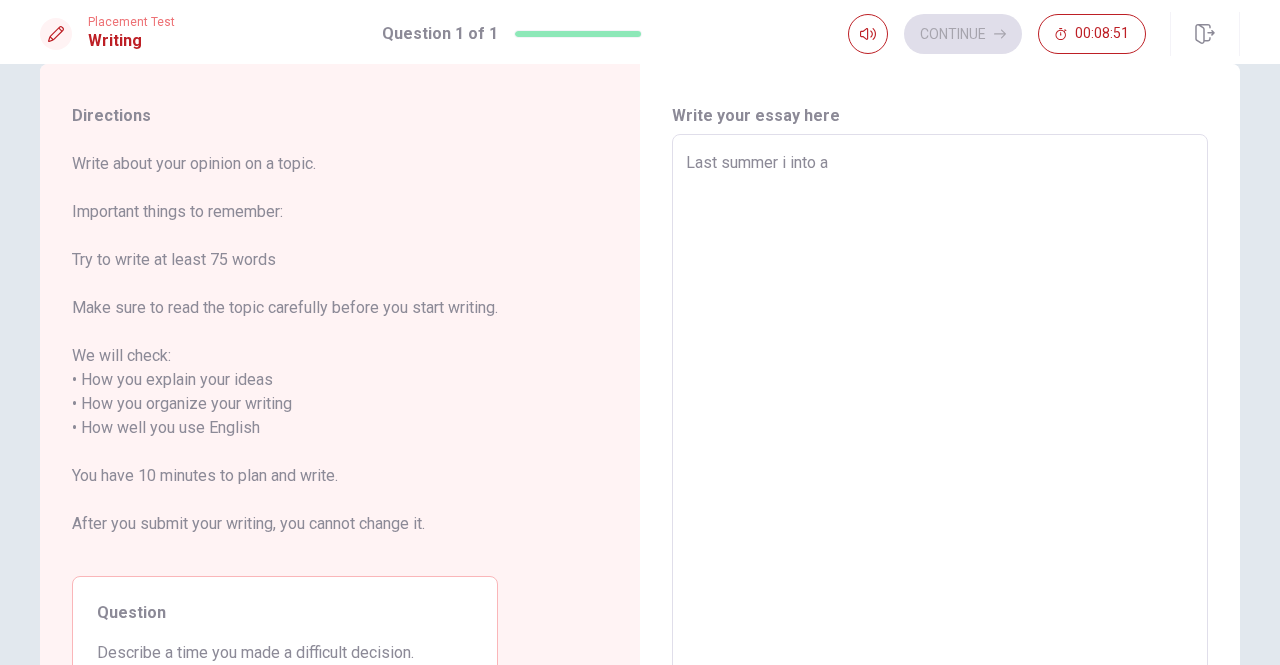 type on "x" 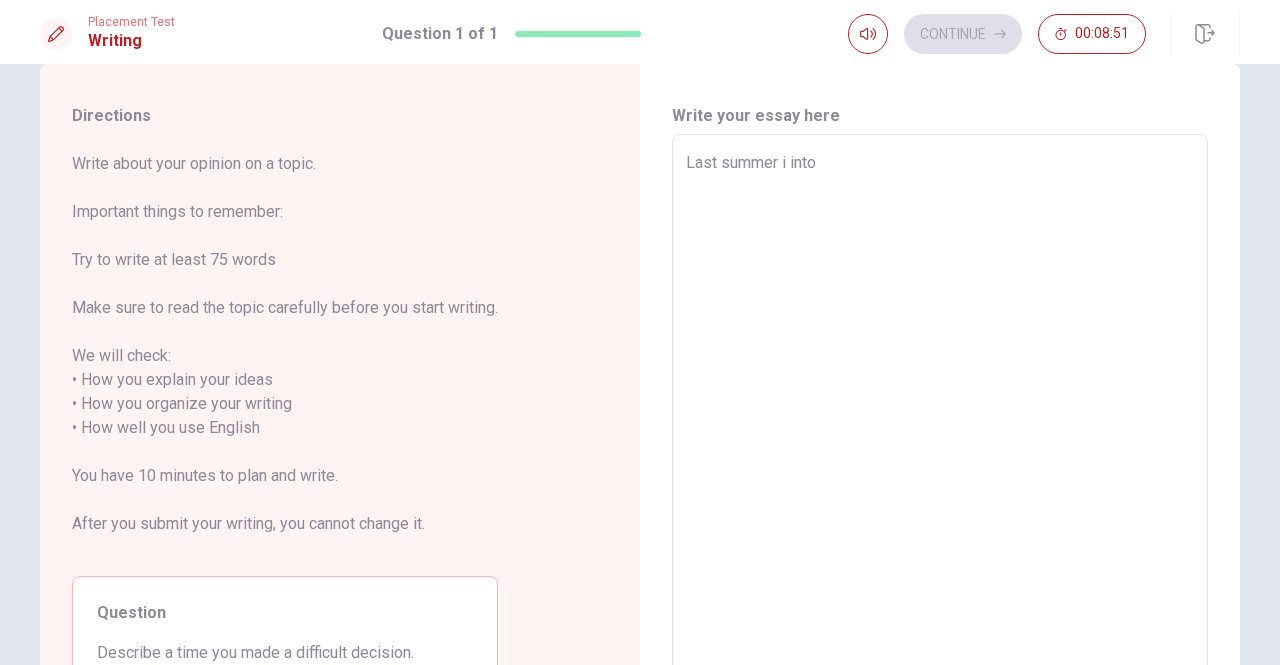 type on "x" 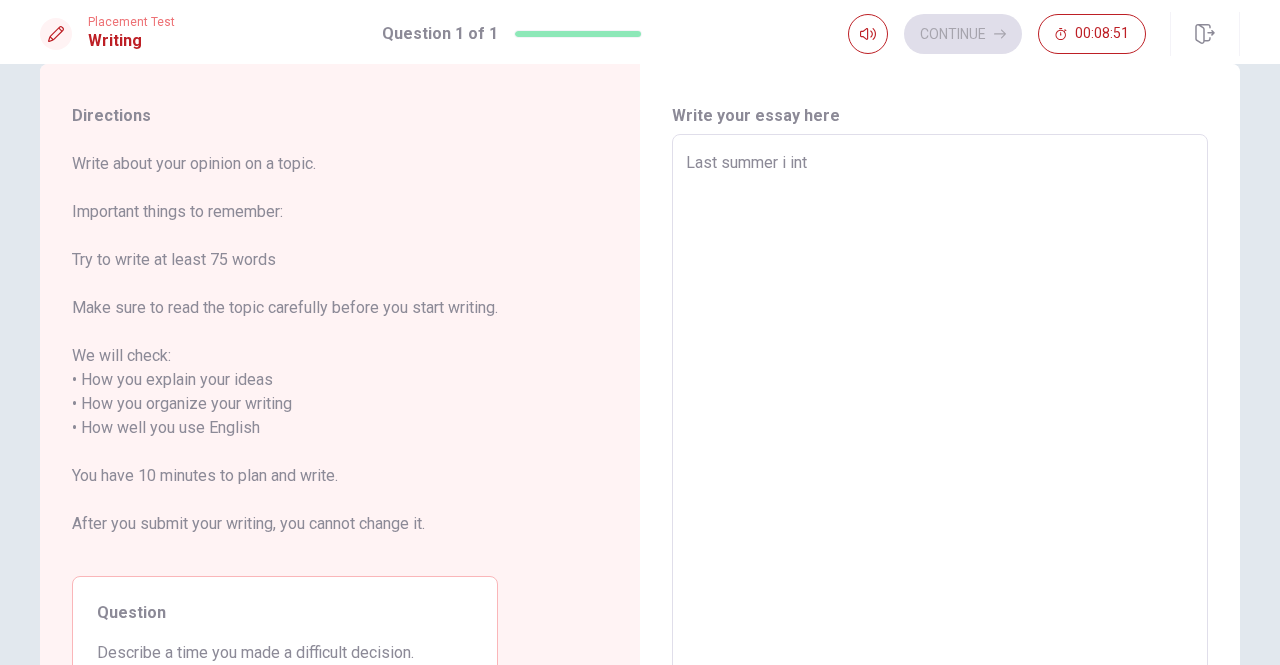 type on "x" 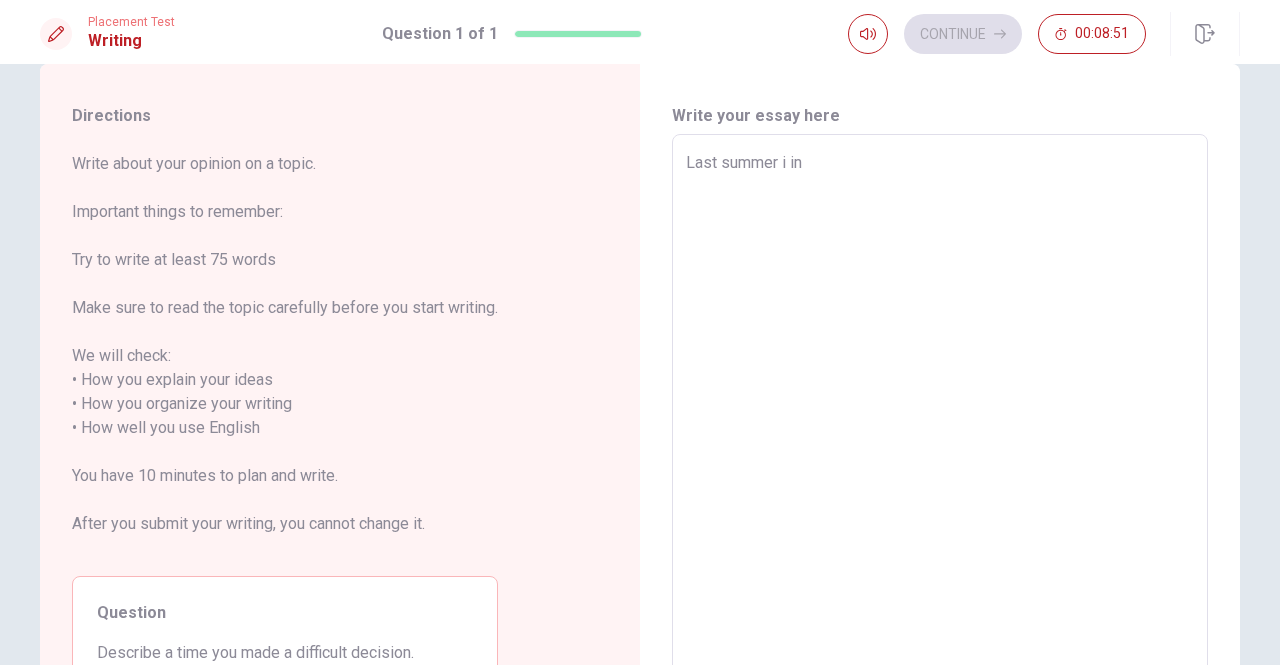 type on "x" 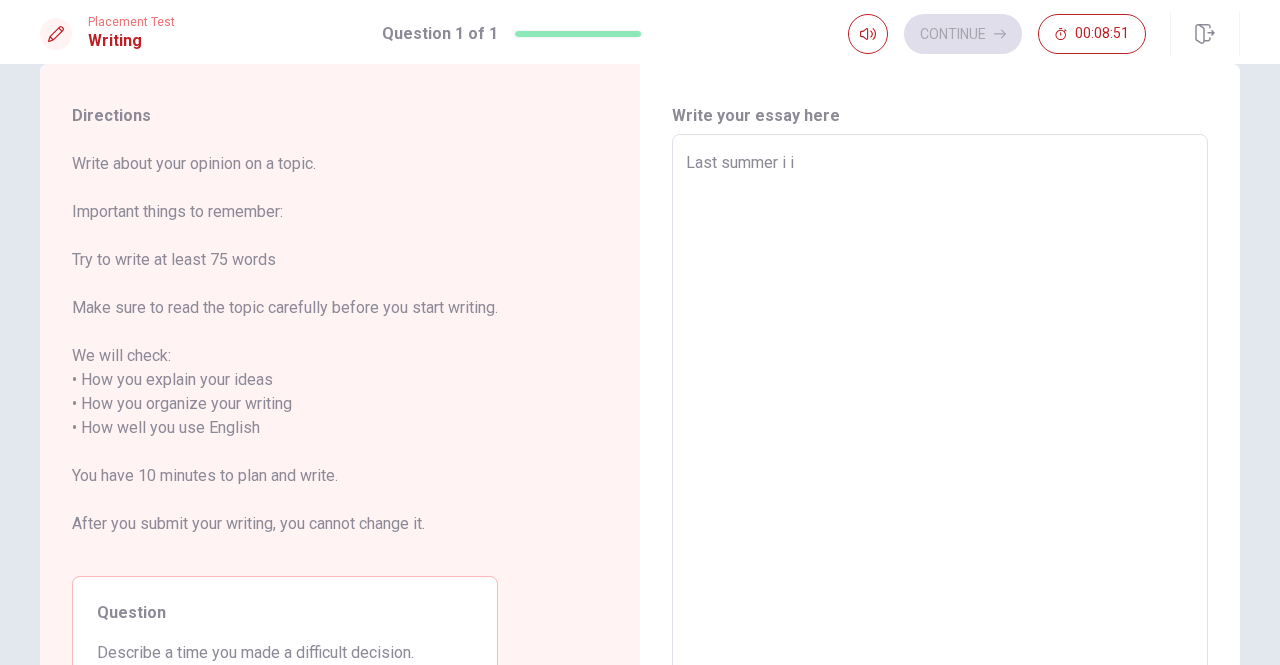 type on "x" 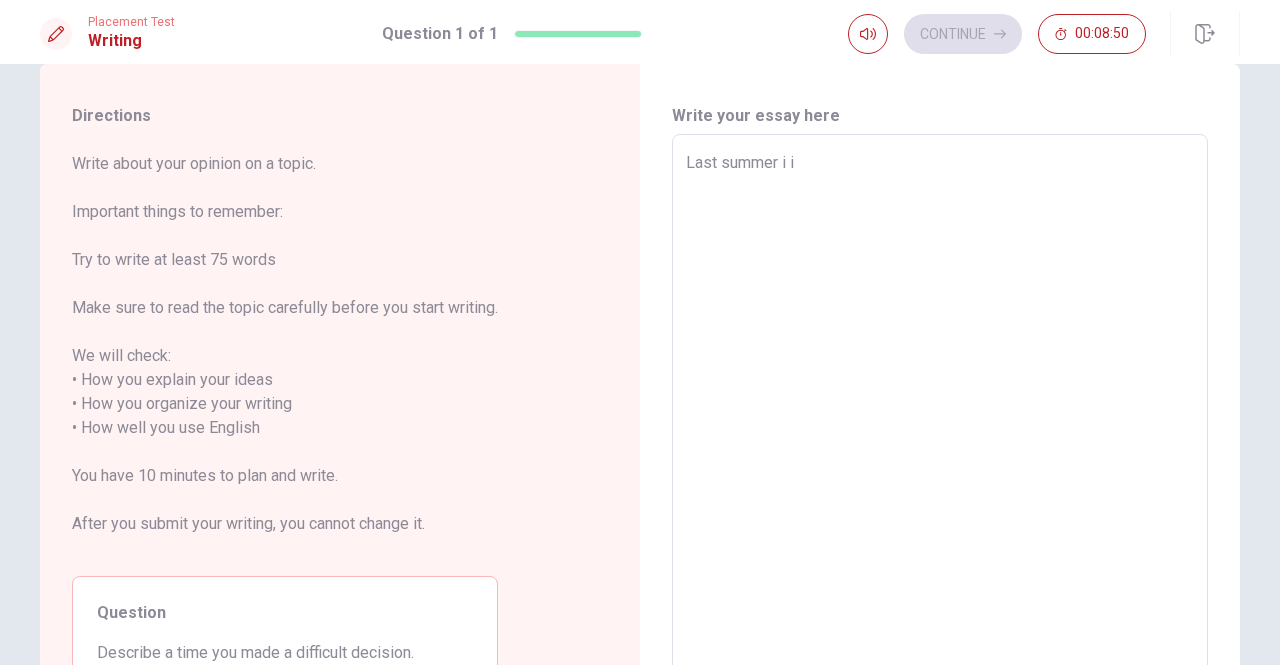 type on "Last summer i" 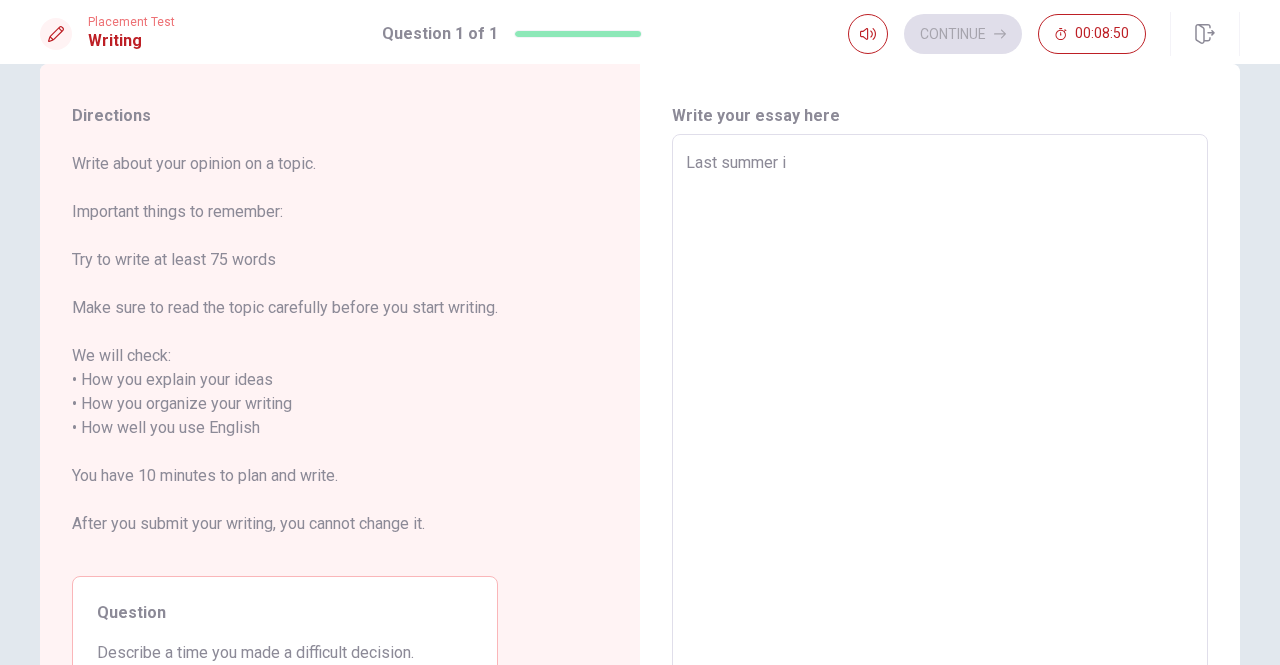 type on "x" 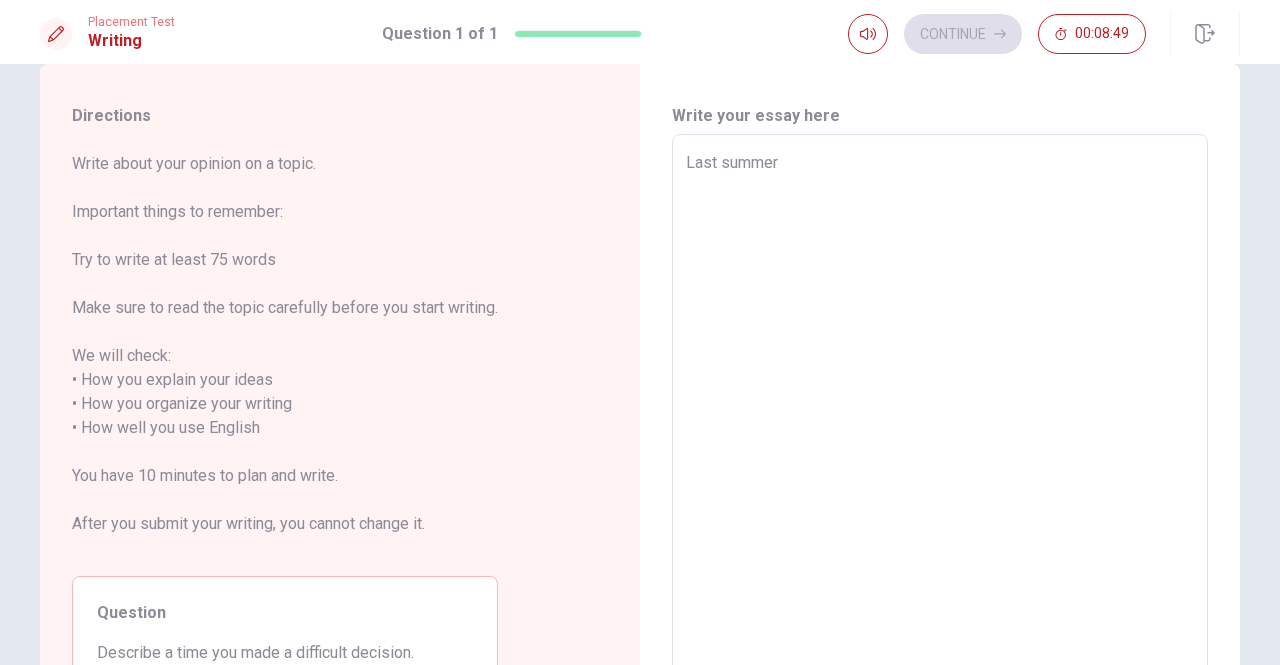 type on "x" 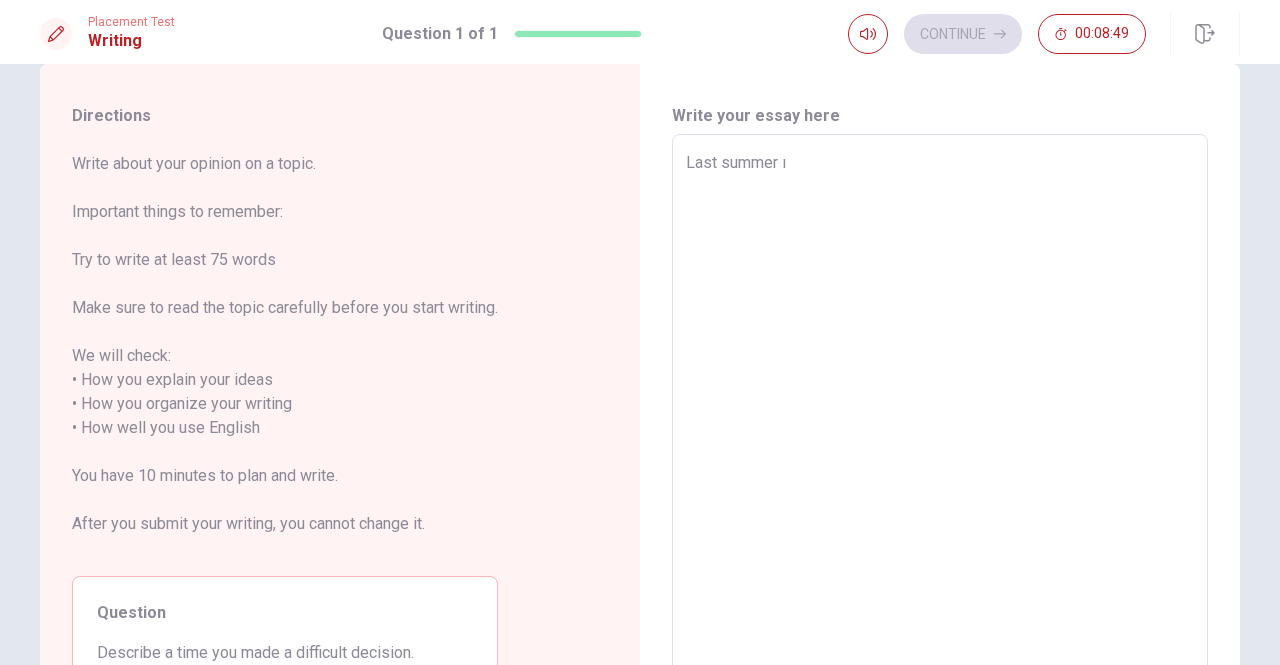 type on "x" 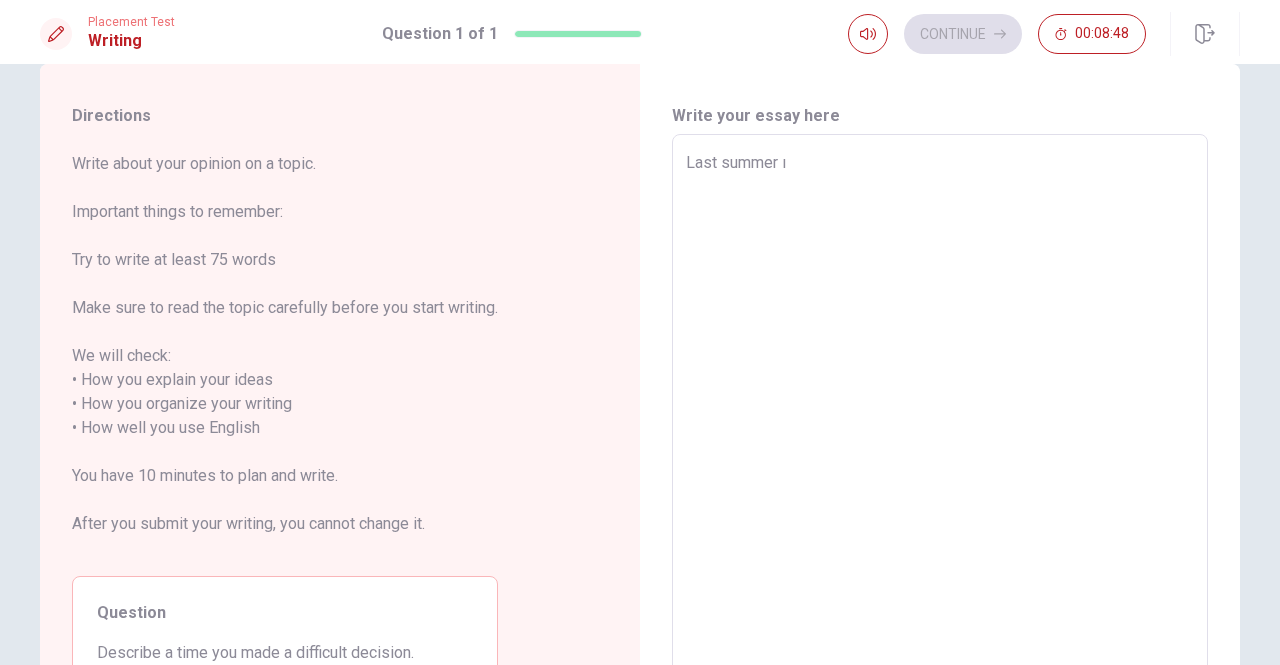 type on "Last summer ı" 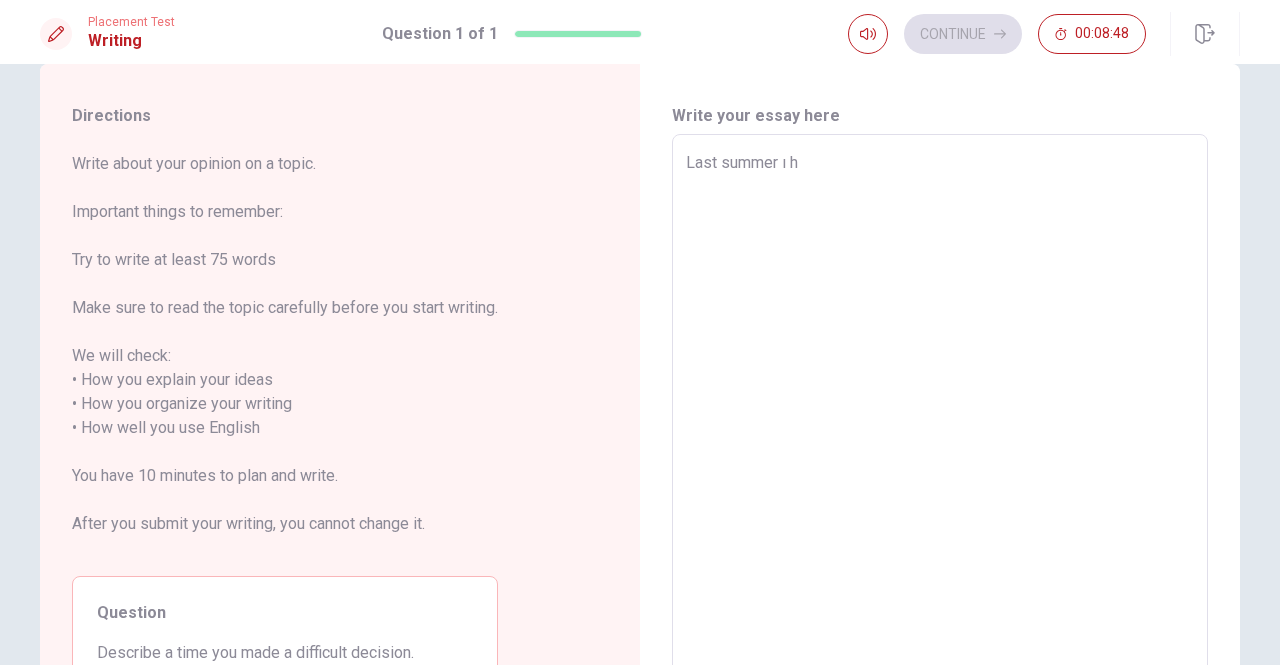 type on "x" 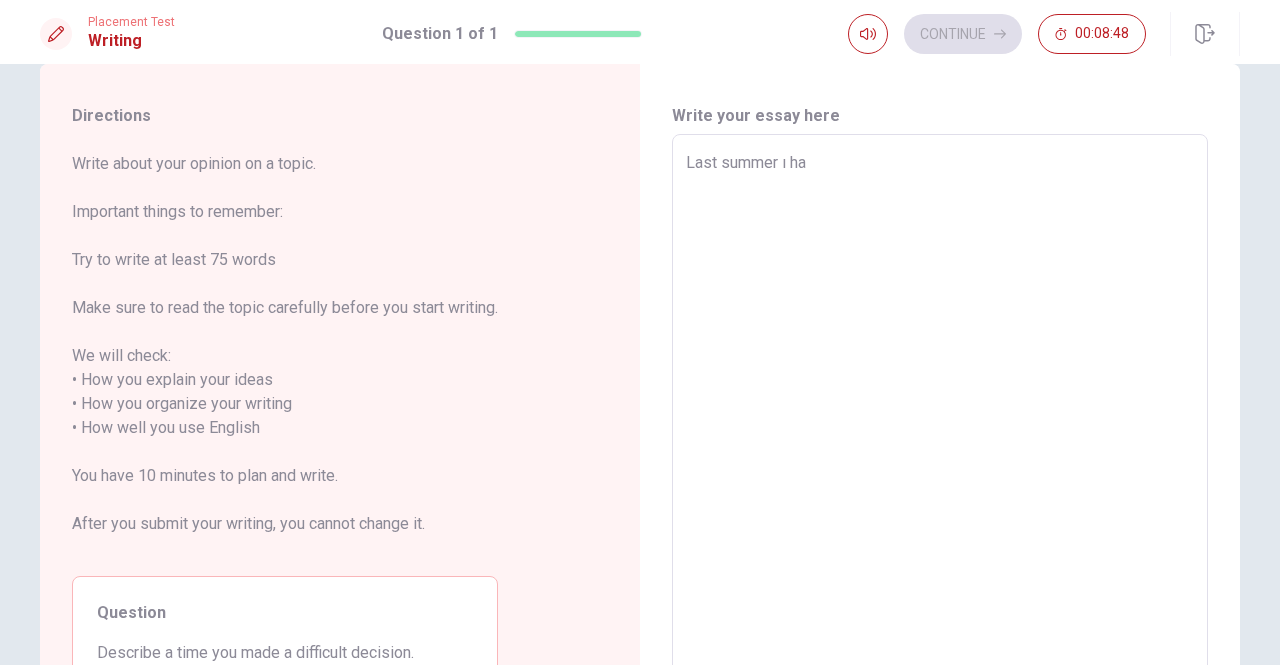 type on "x" 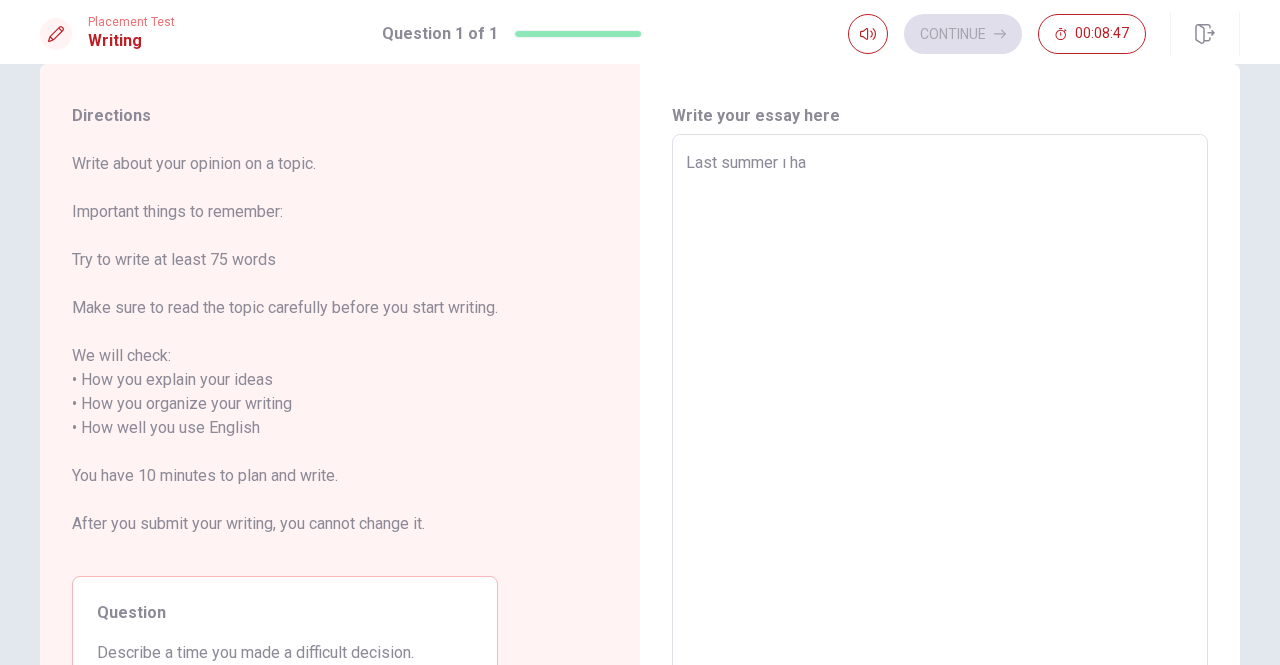 type on "Last summer ı hav" 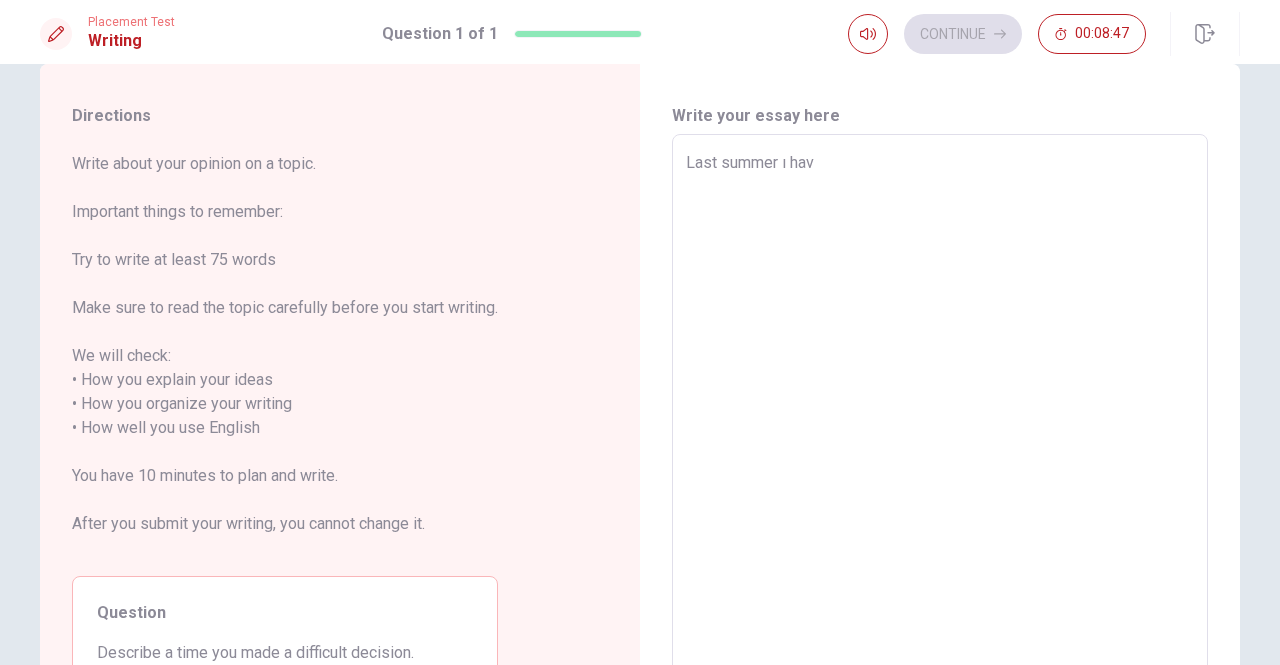 type on "x" 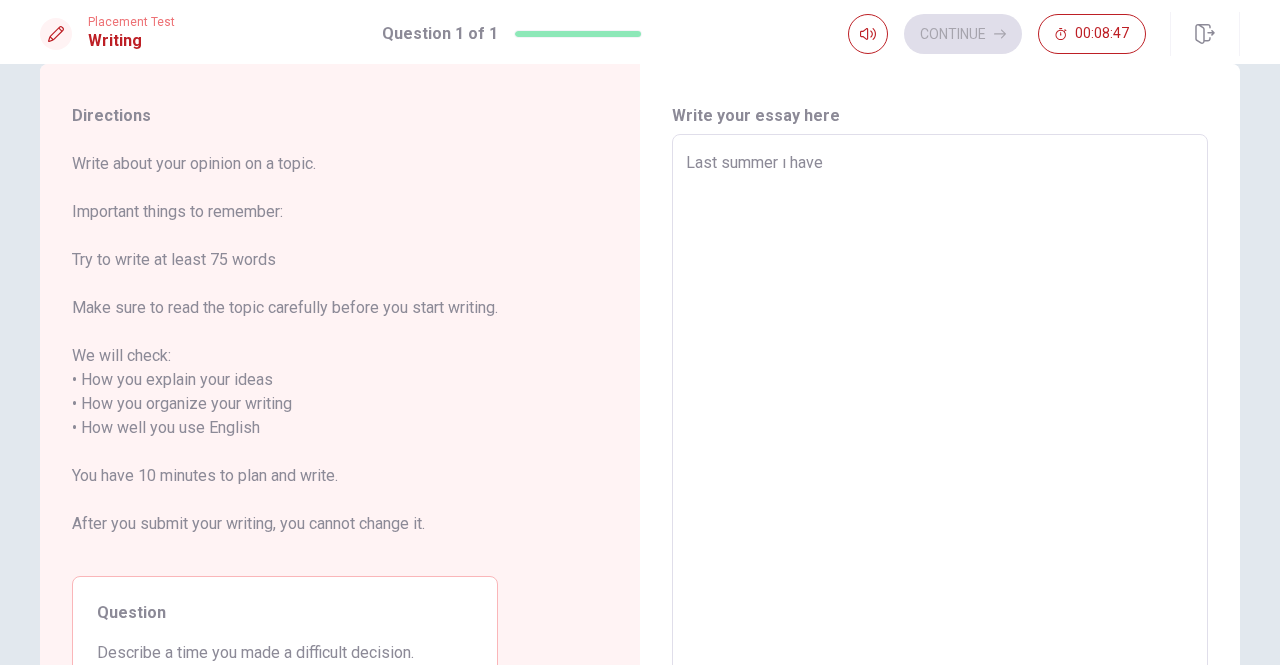 type on "x" 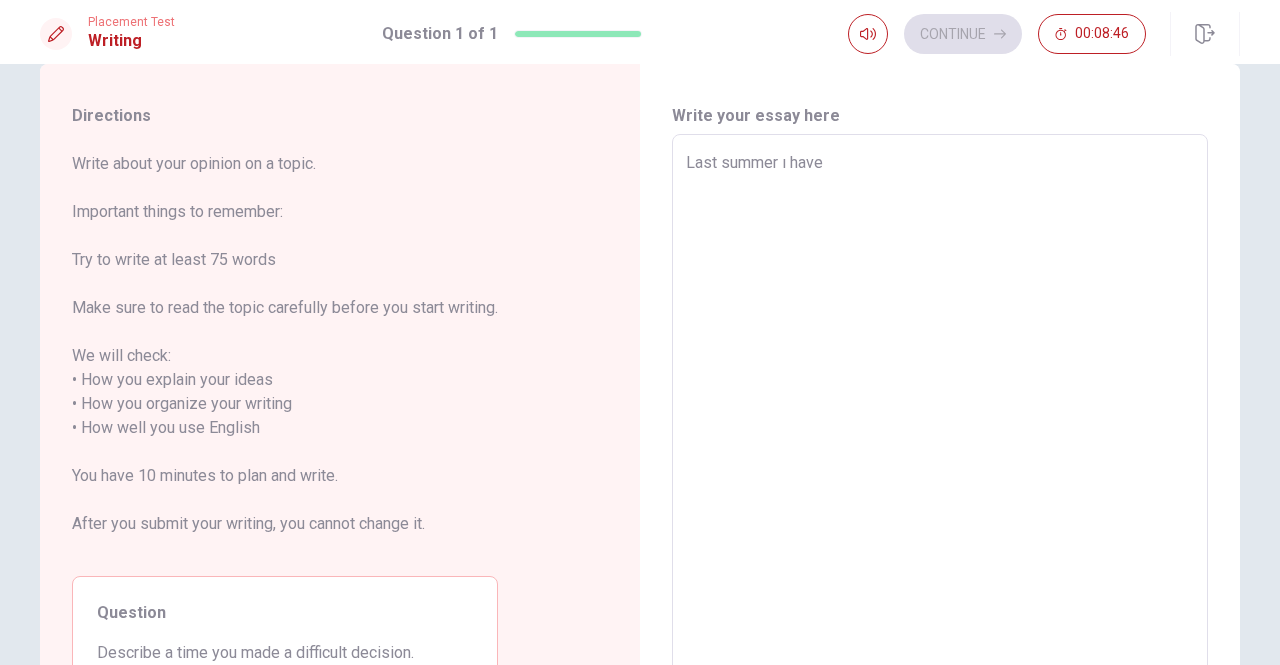 type on "Last summer ı have" 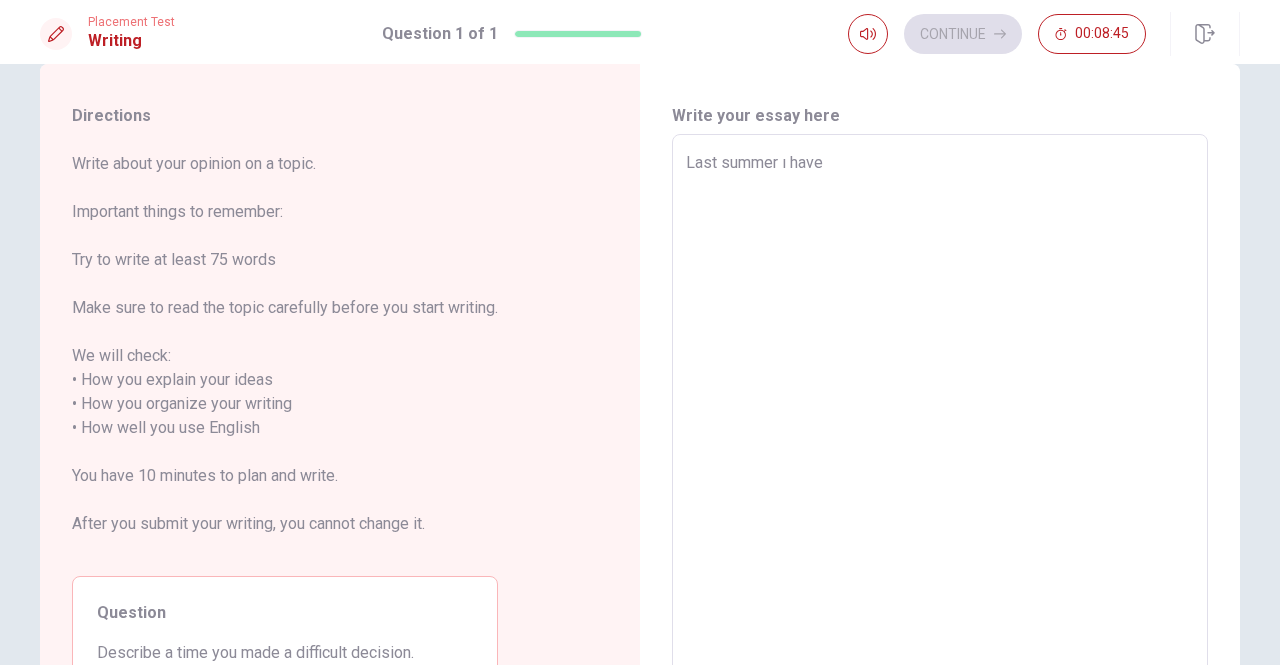type on "Last summer ı have e" 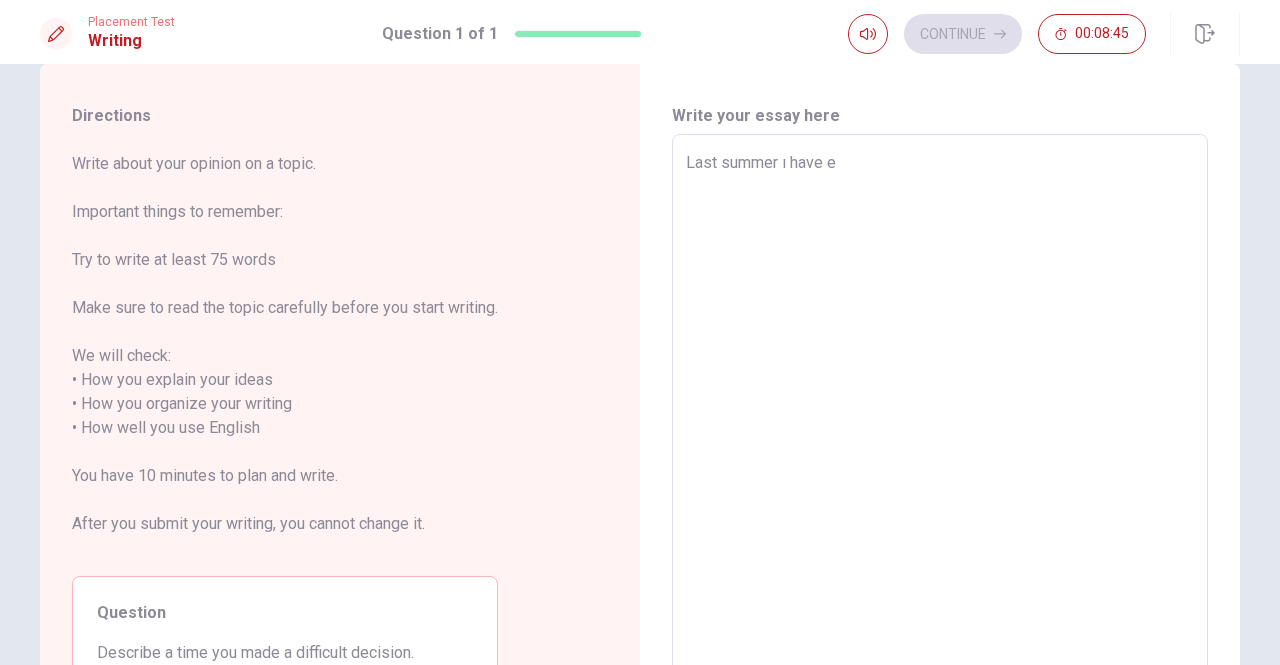 type on "x" 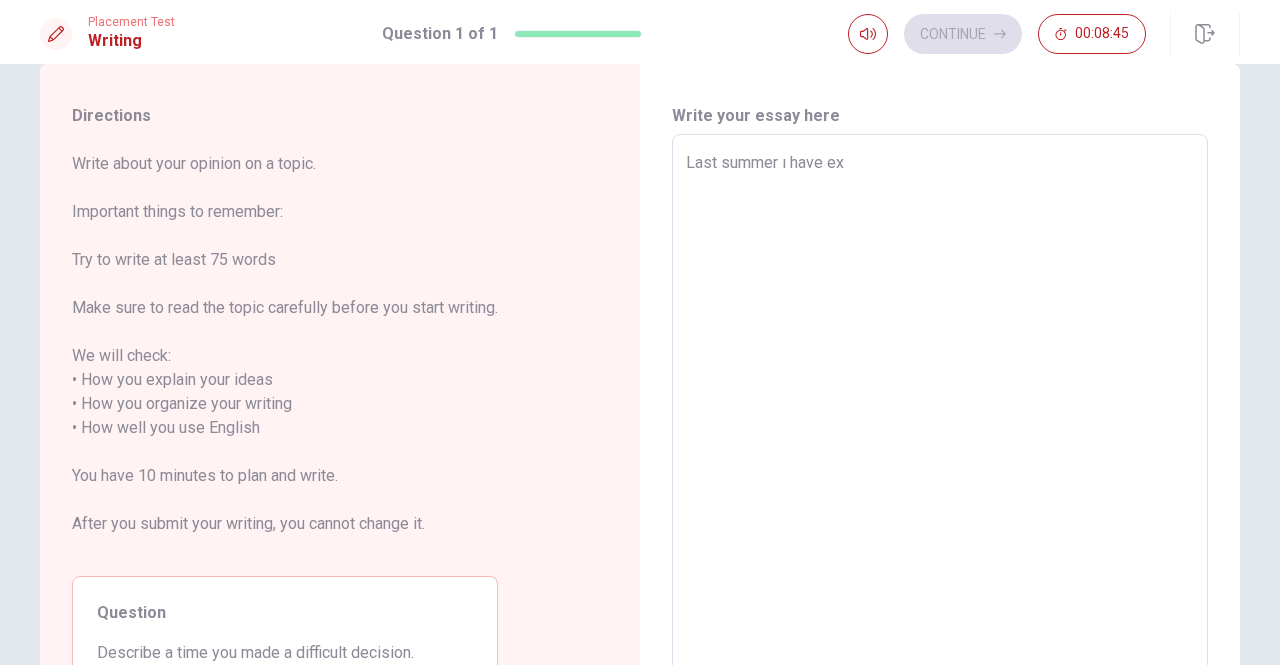 type on "x" 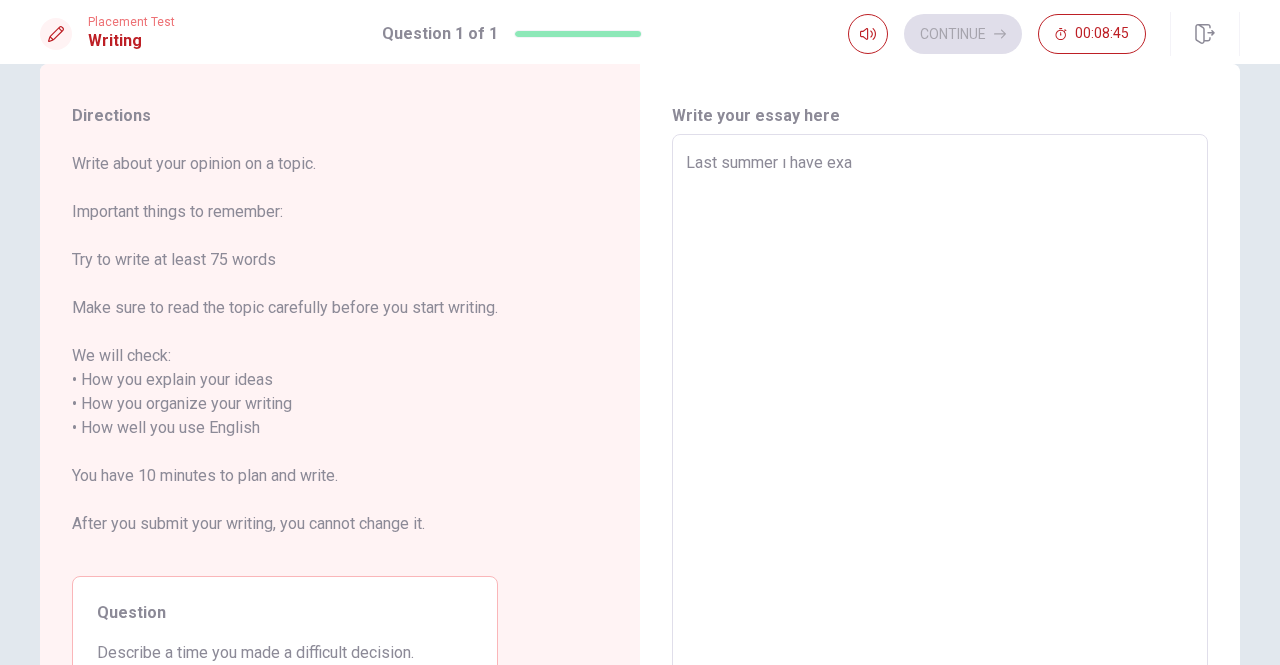 type on "x" 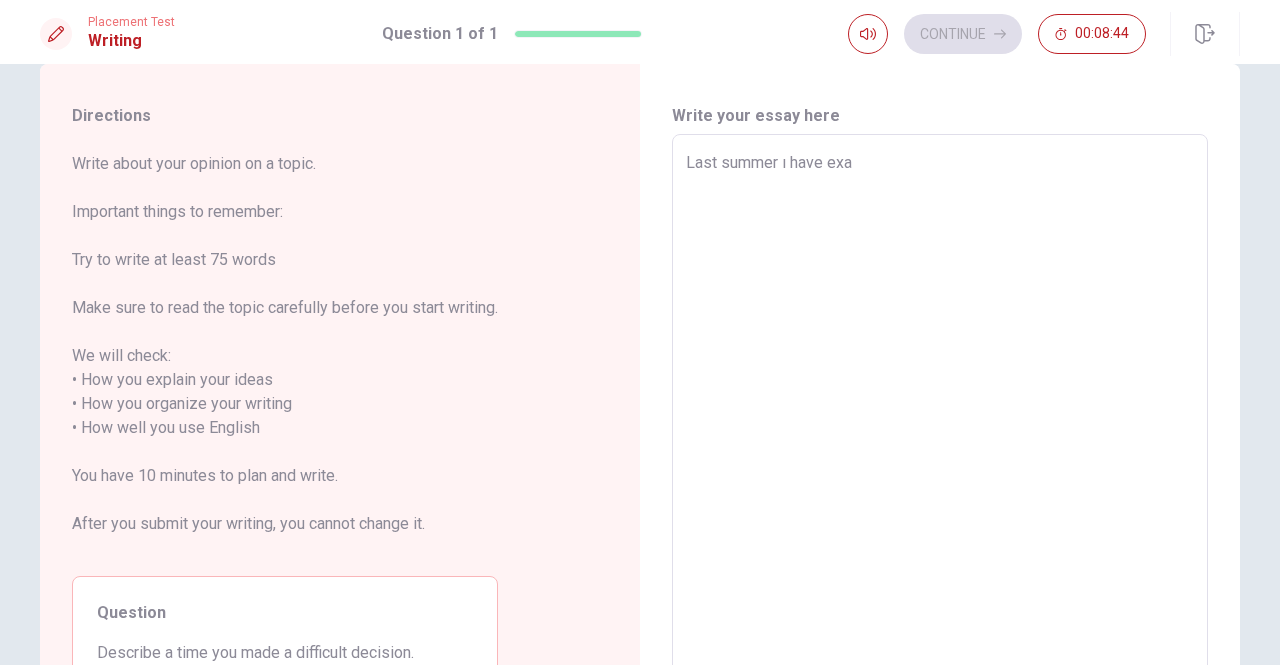 type on "Last summer ı have exam" 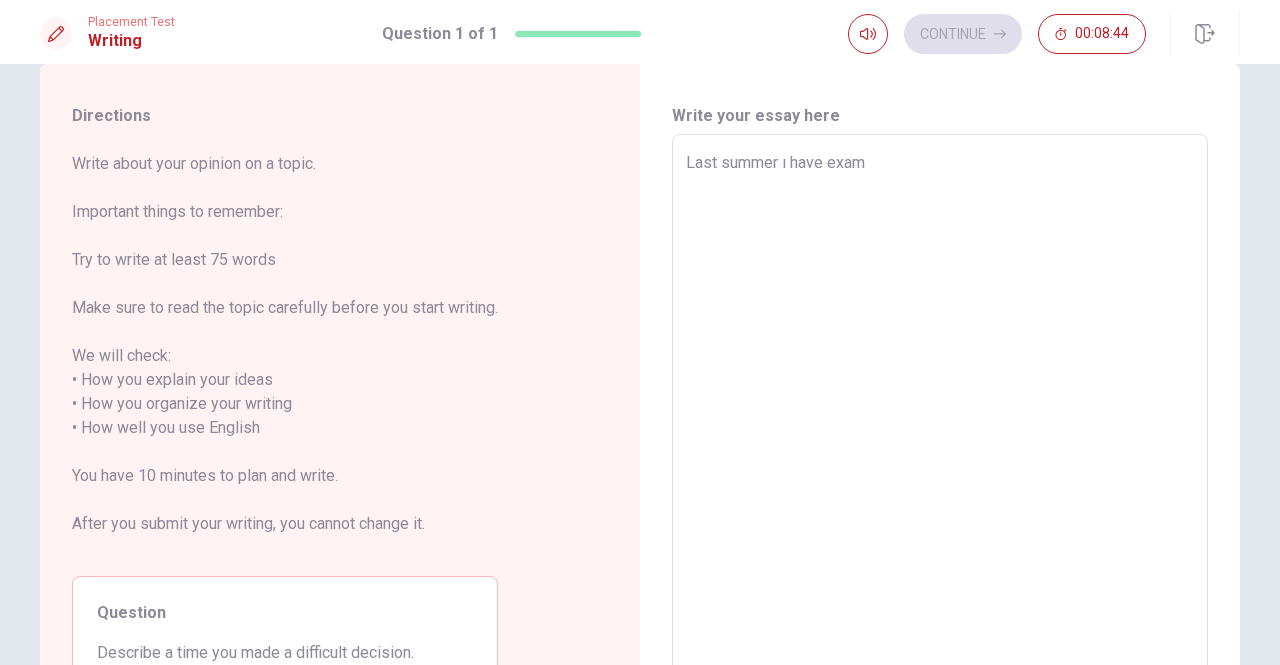 type on "x" 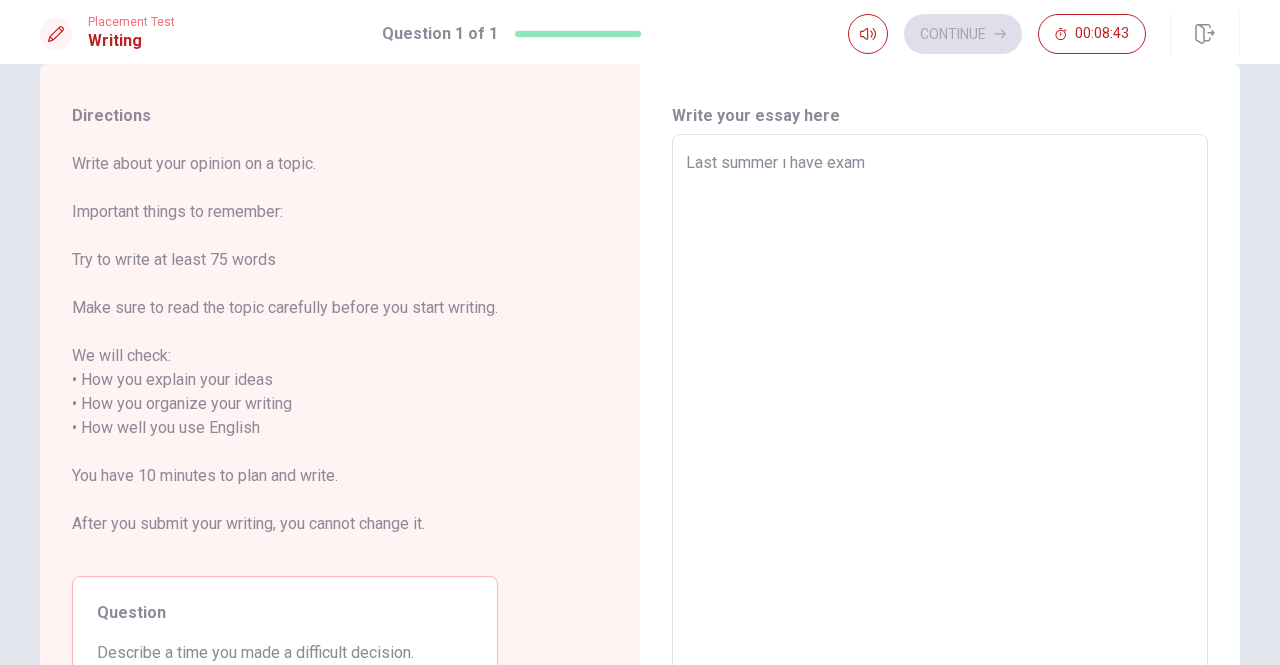 type on "Last summer ı have exam f" 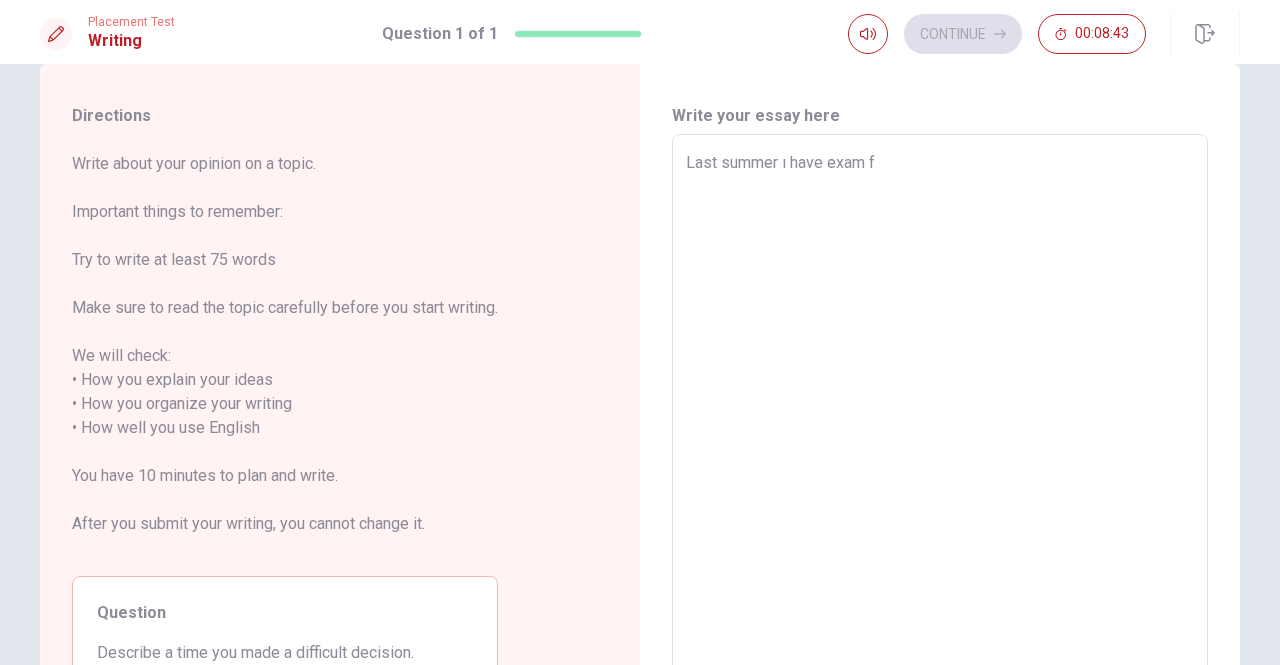 type on "x" 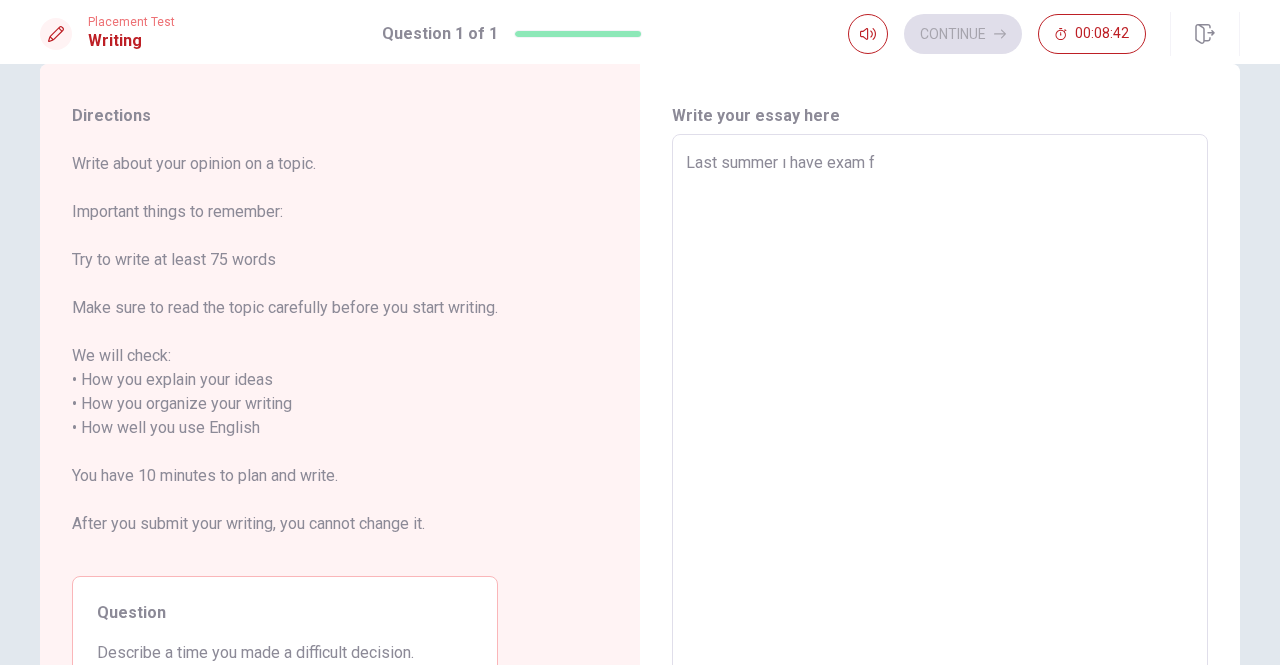 type on "Last summer ı have exam fo" 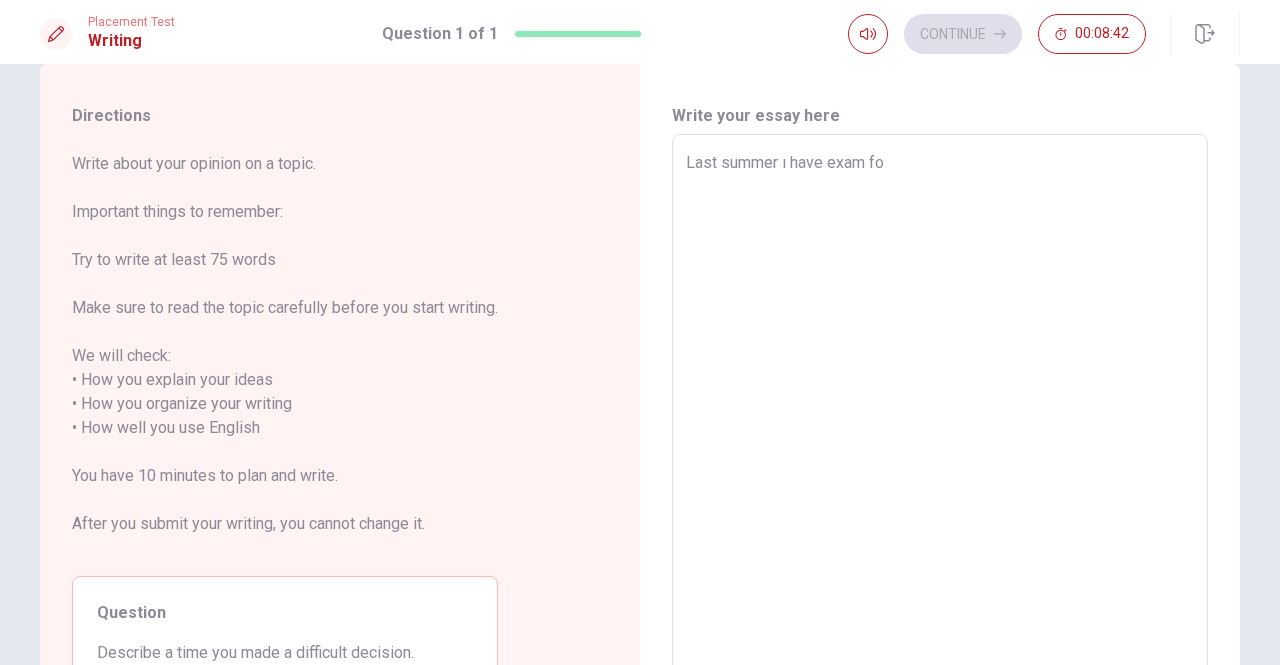 type on "x" 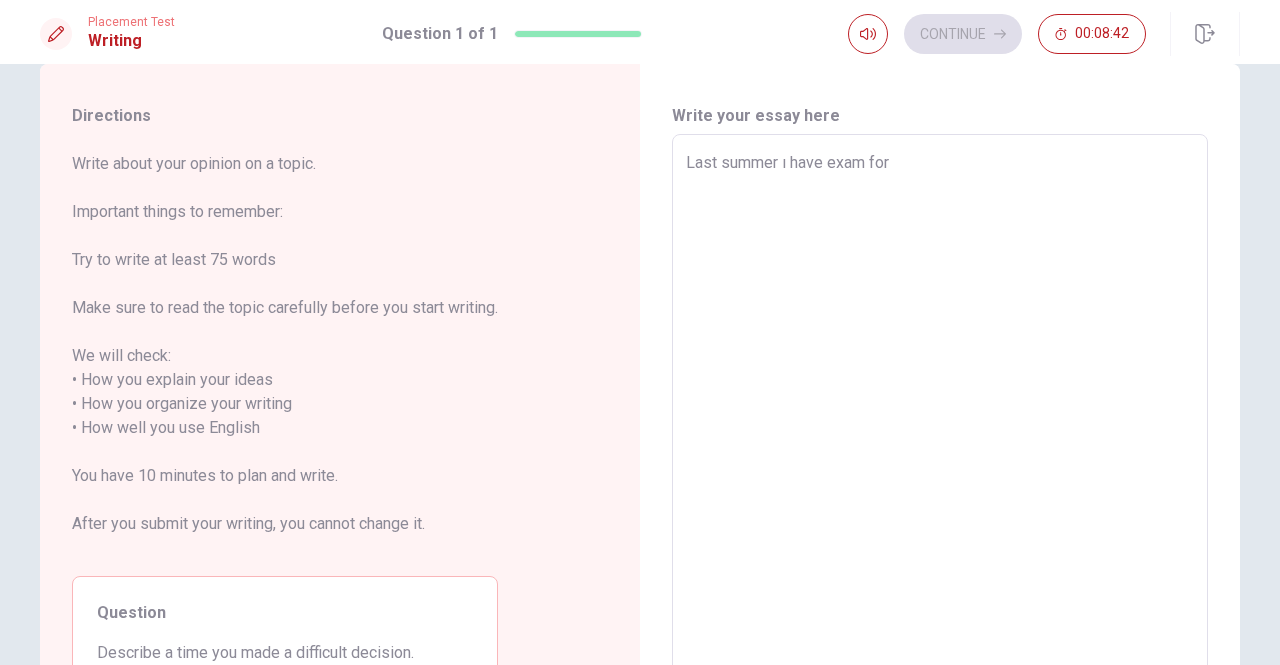type on "x" 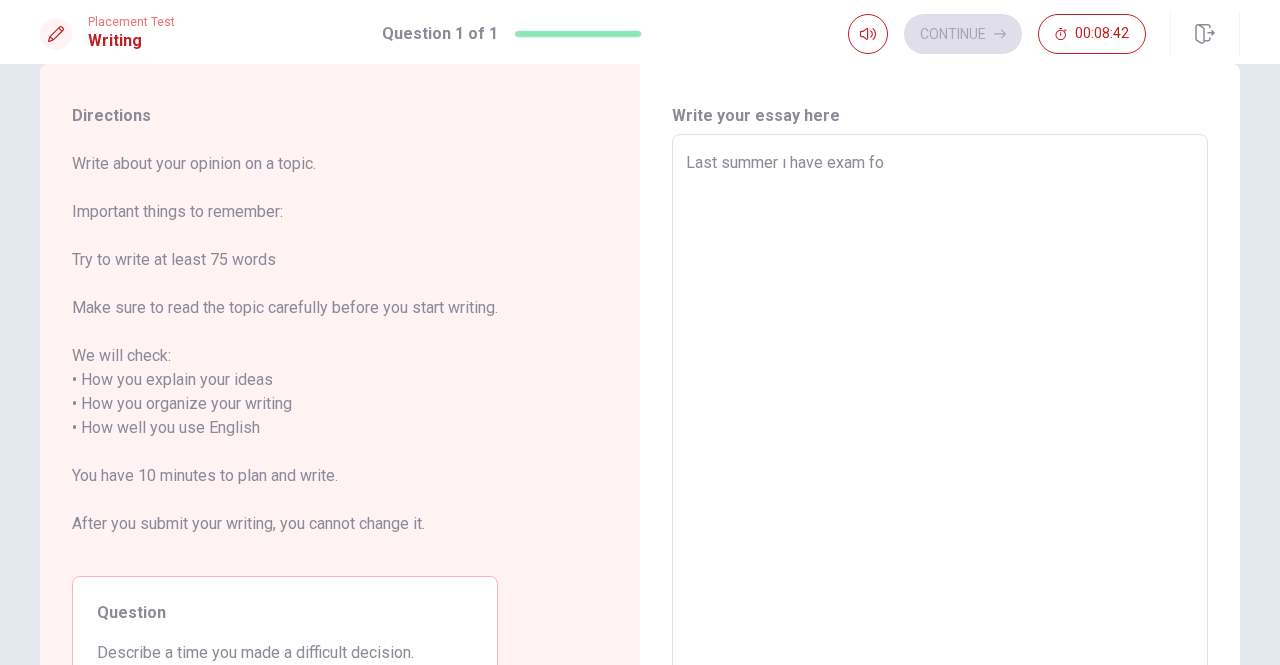 type on "x" 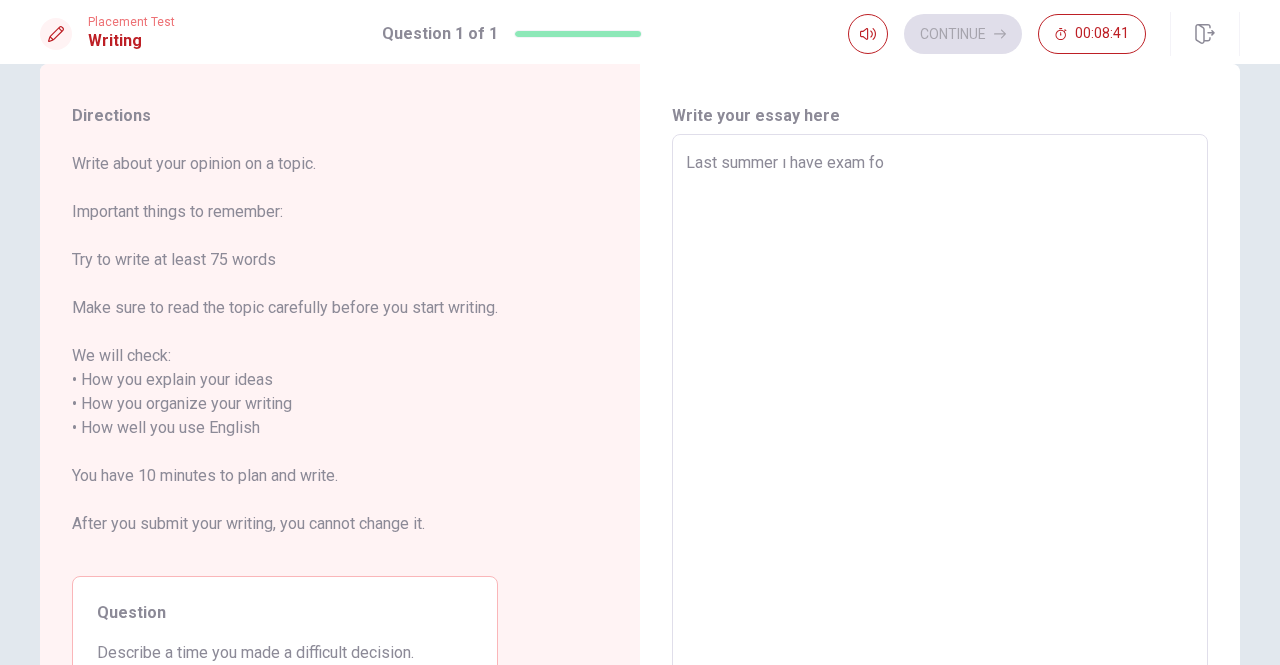 type on "Last summer ı have exam f" 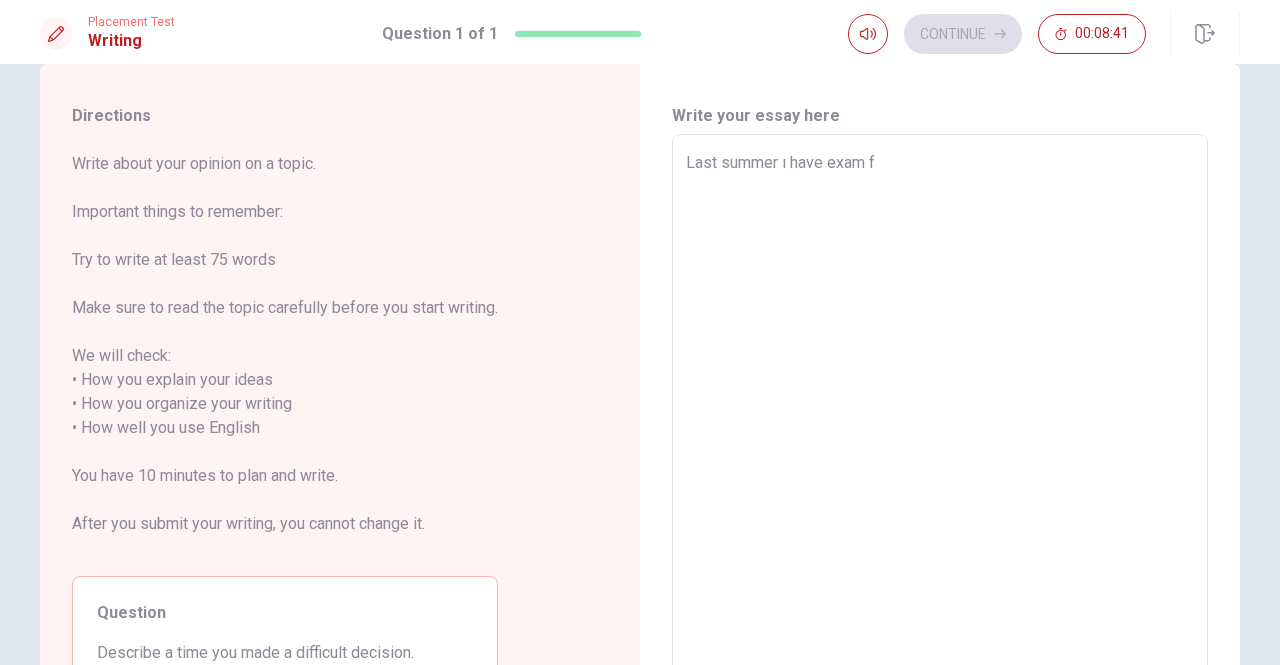 type on "x" 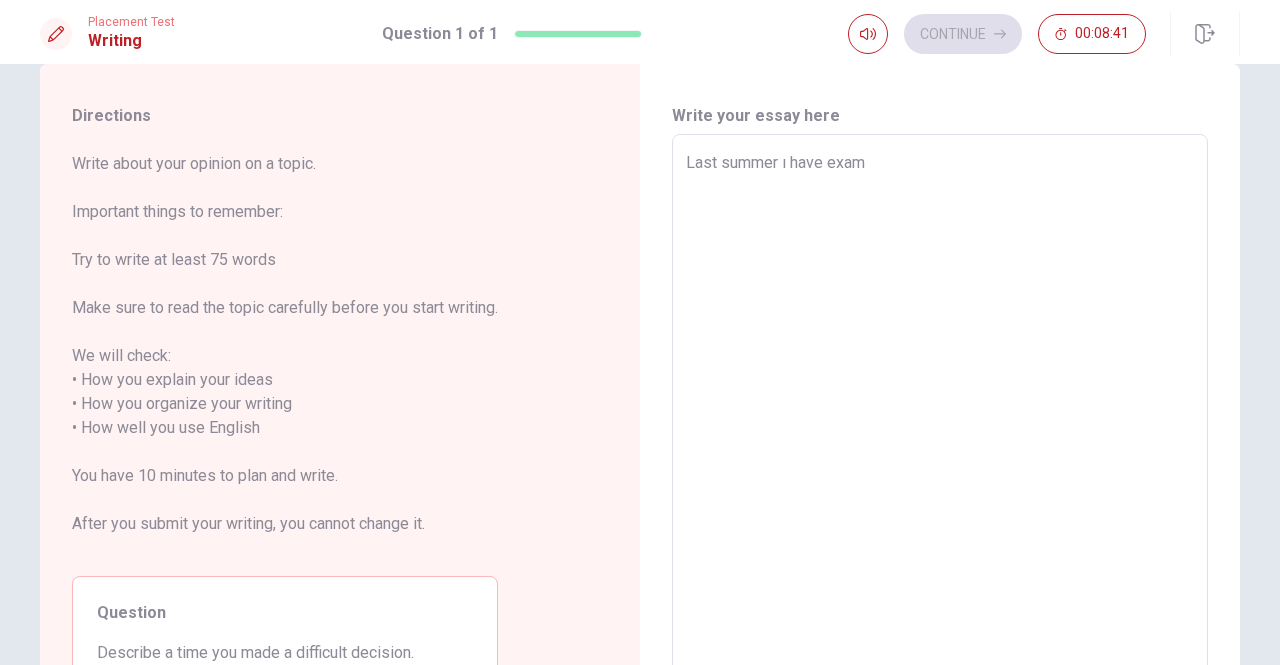 type on "x" 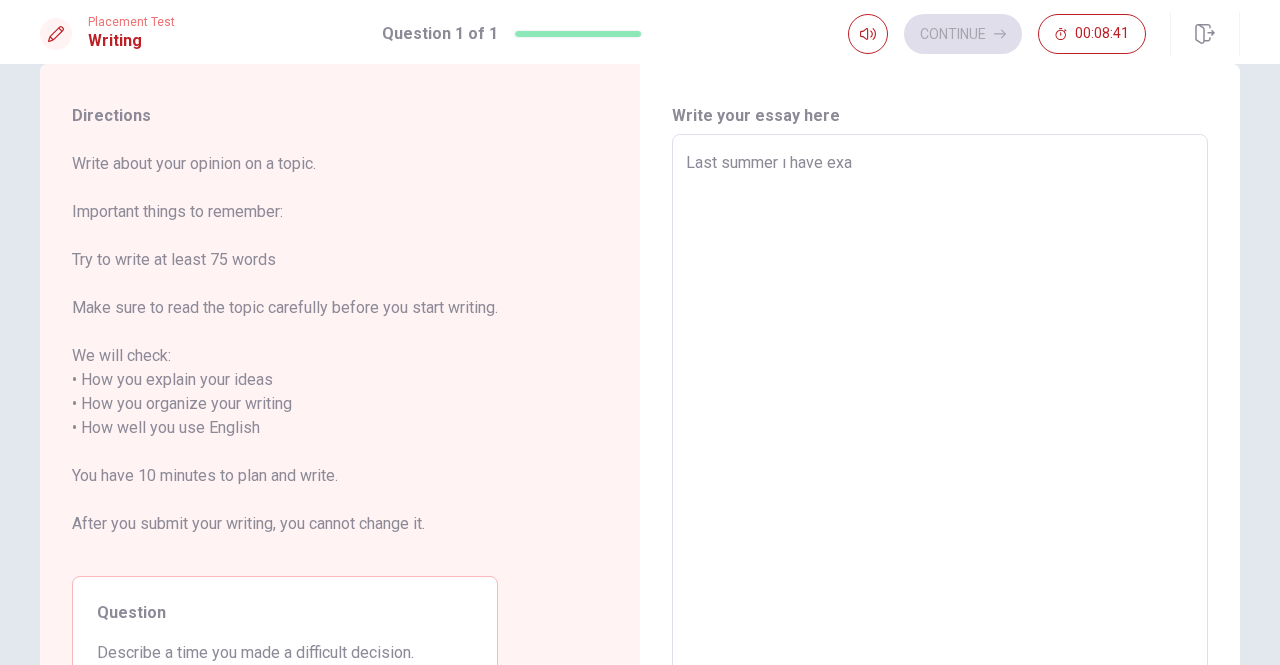type on "x" 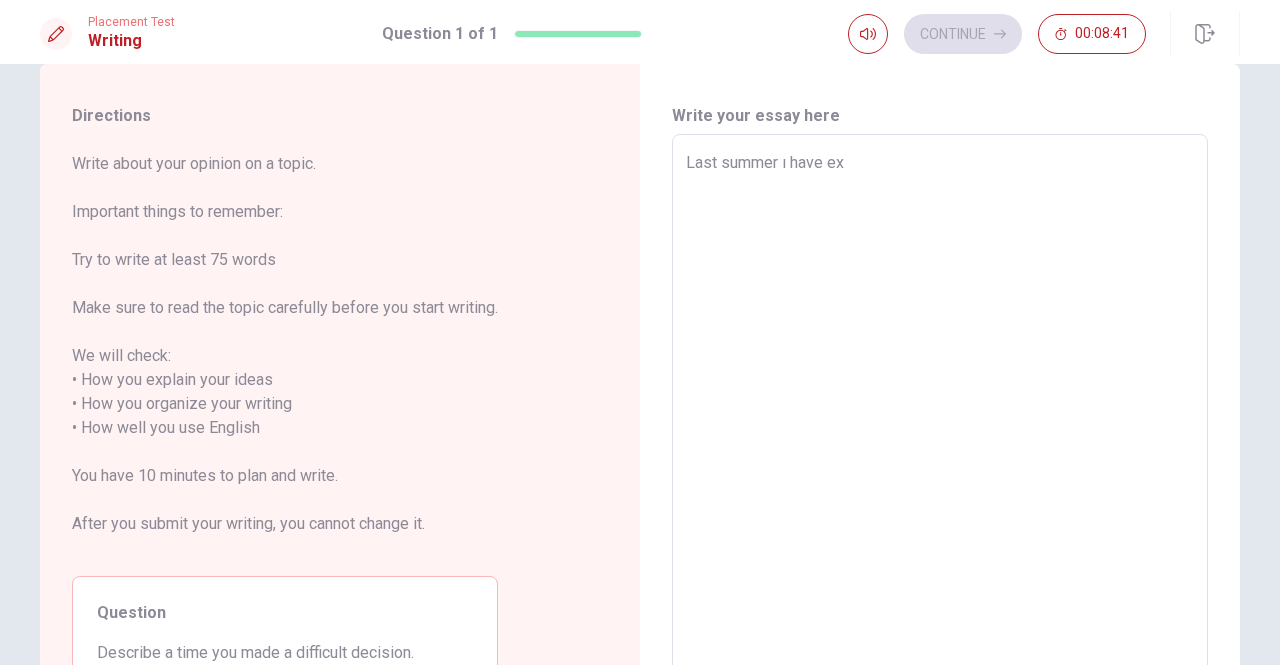type on "x" 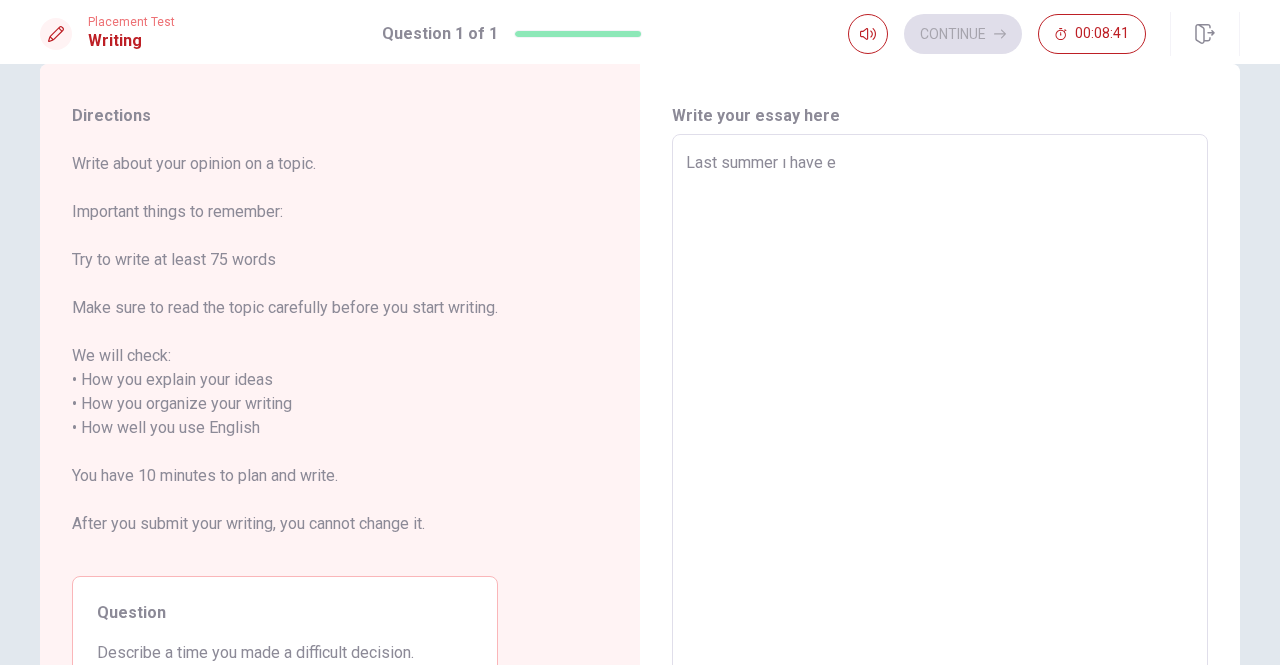 type on "x" 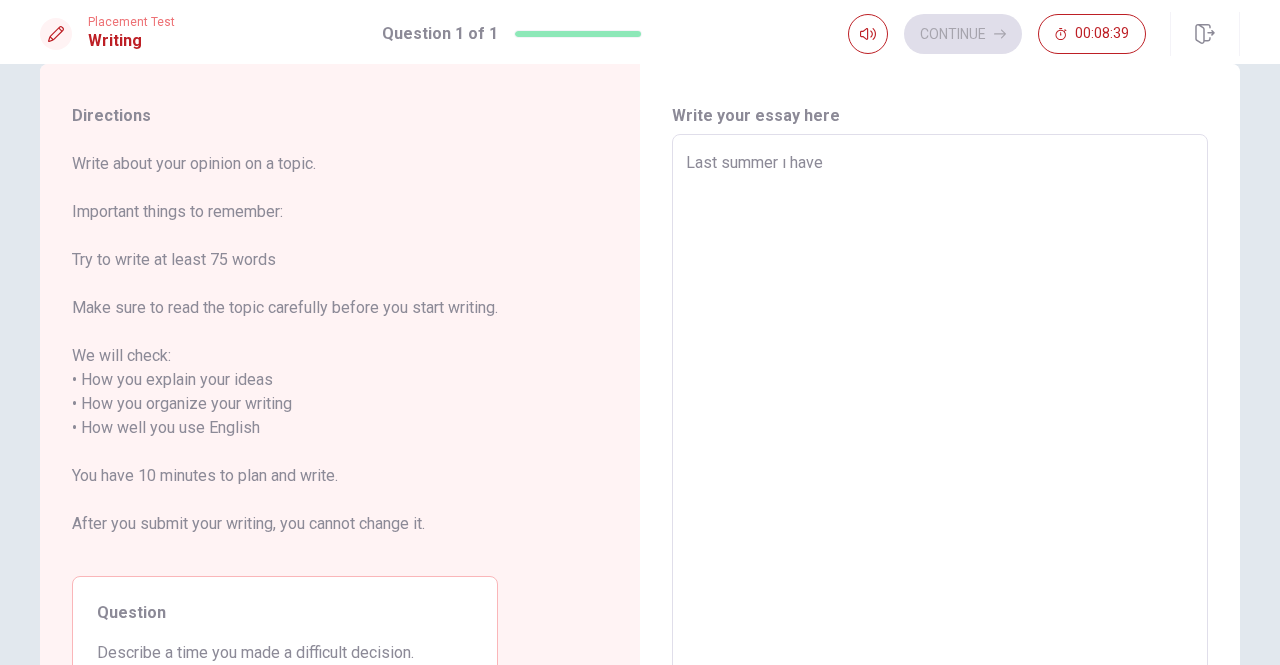 type on "x" 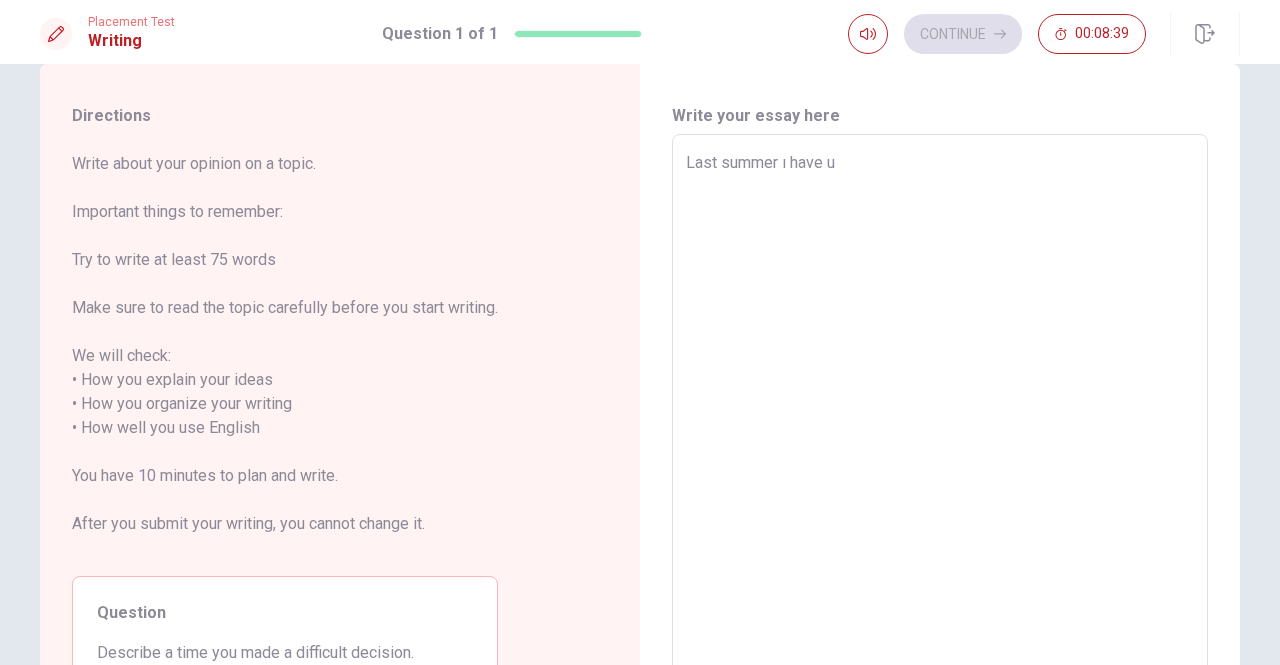 type on "x" 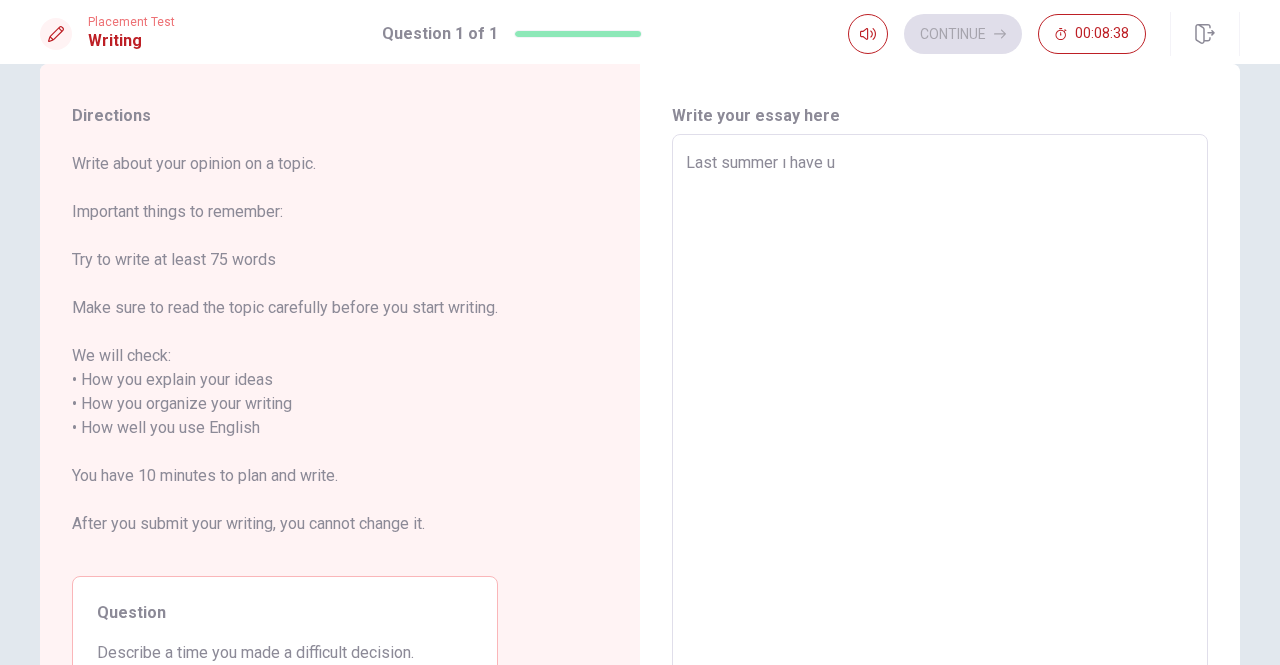 type on "Last summer ı have un" 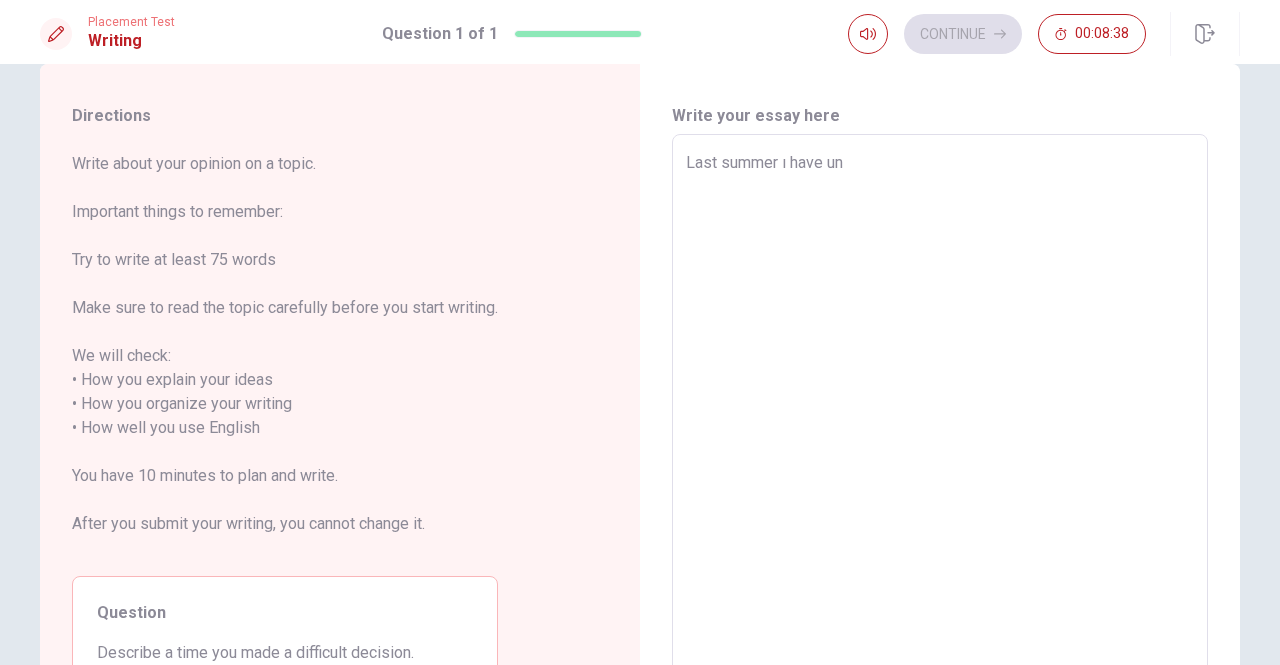 type on "x" 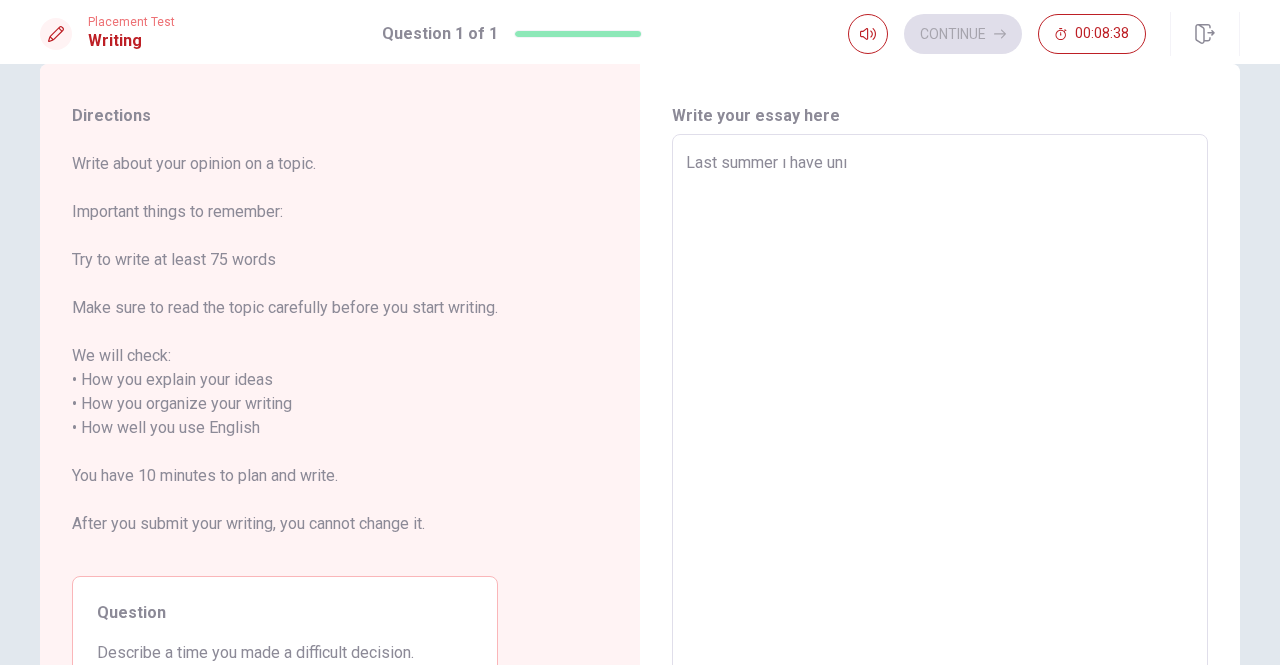 type on "x" 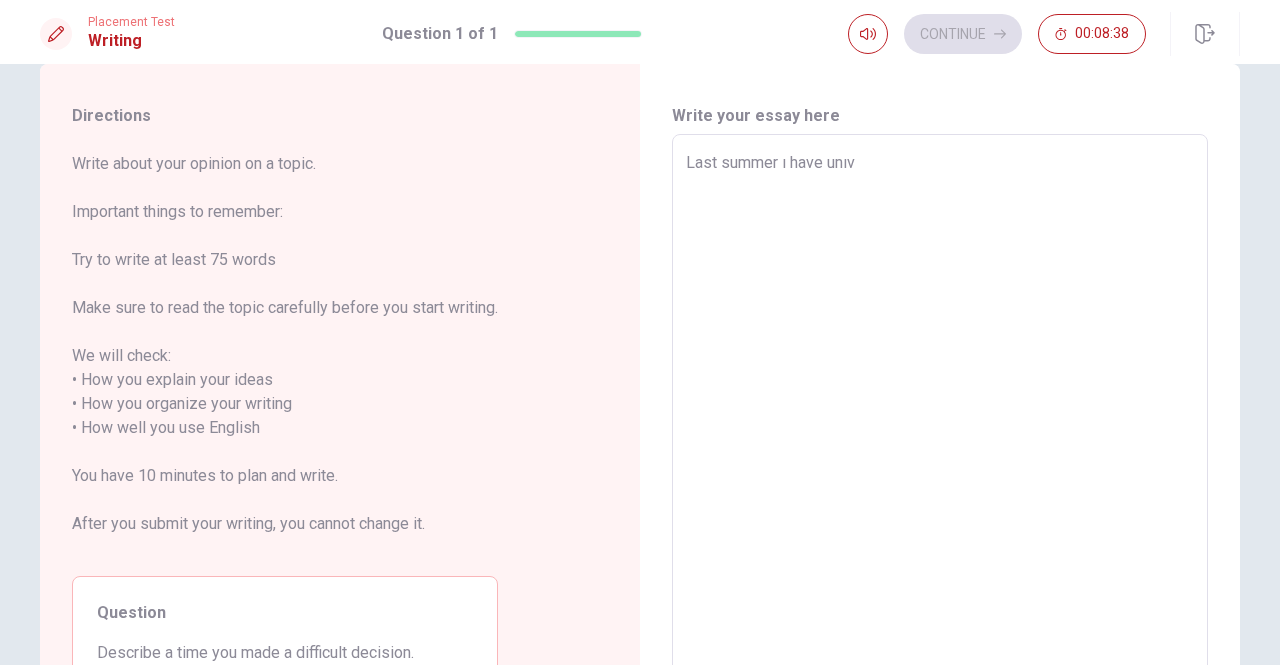 type on "x" 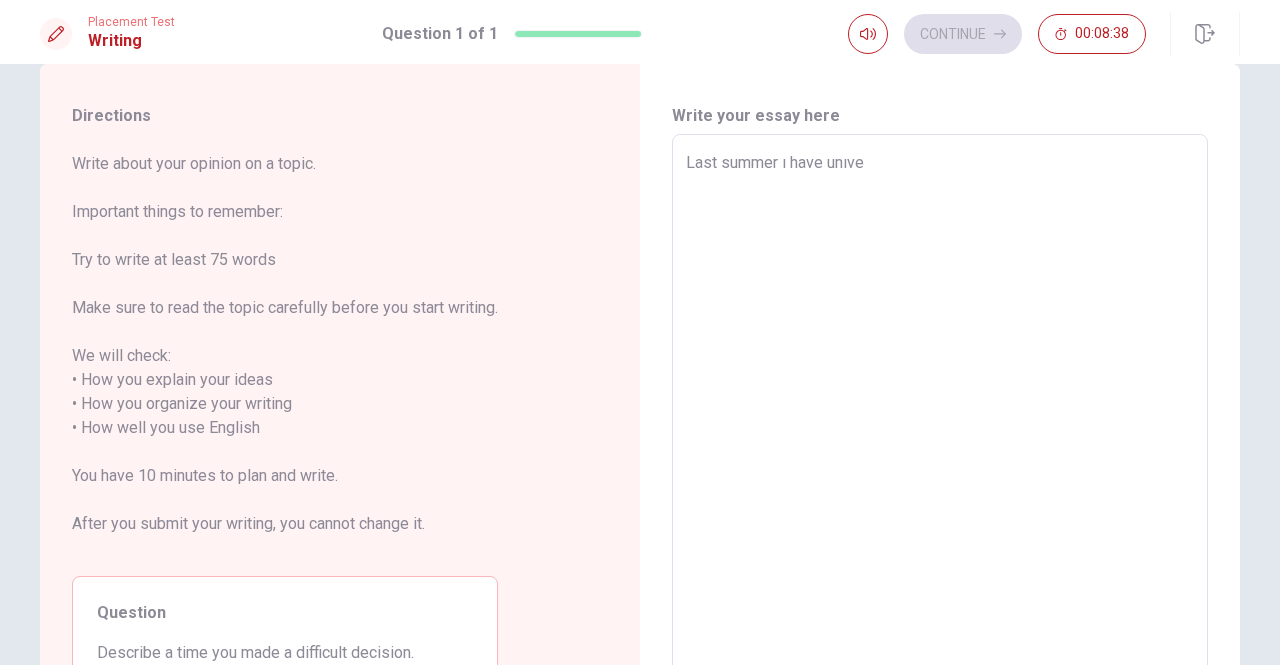 type on "x" 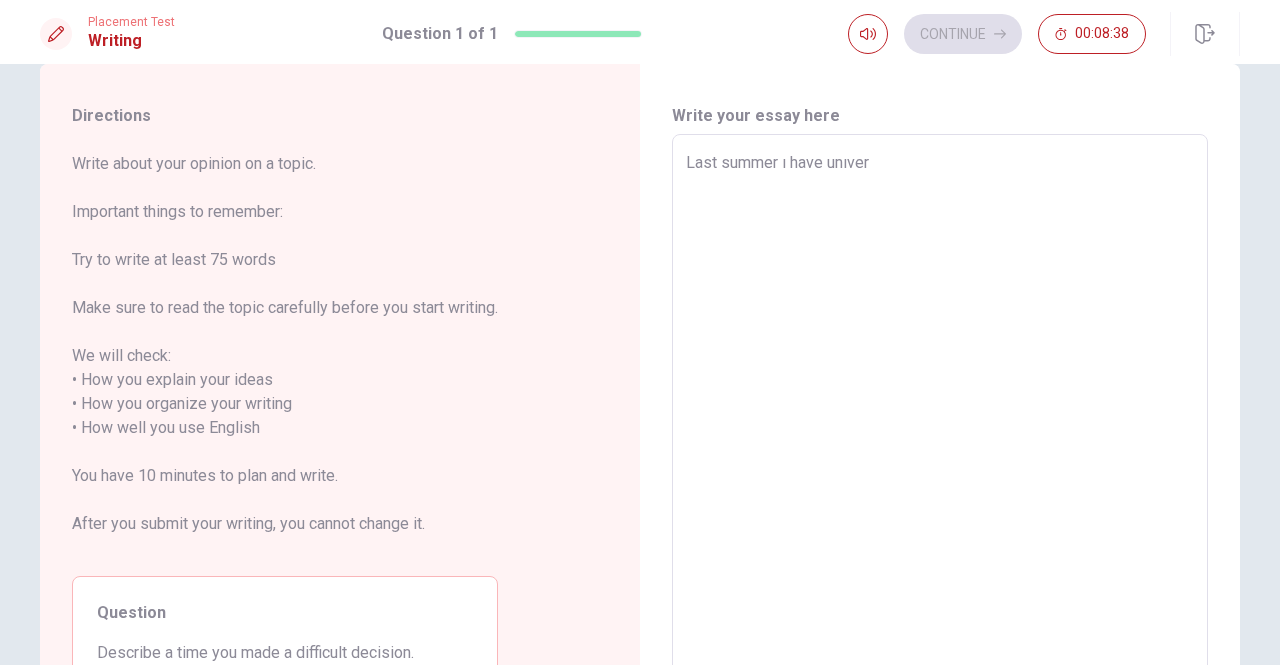 type on "x" 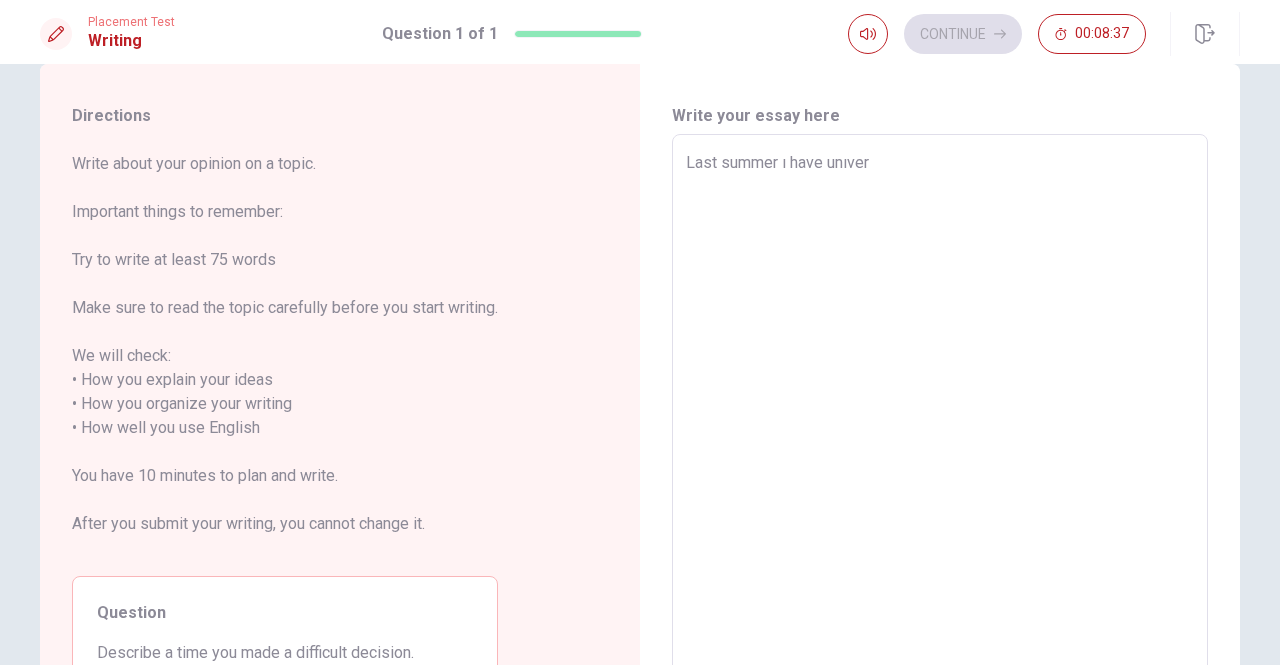 type 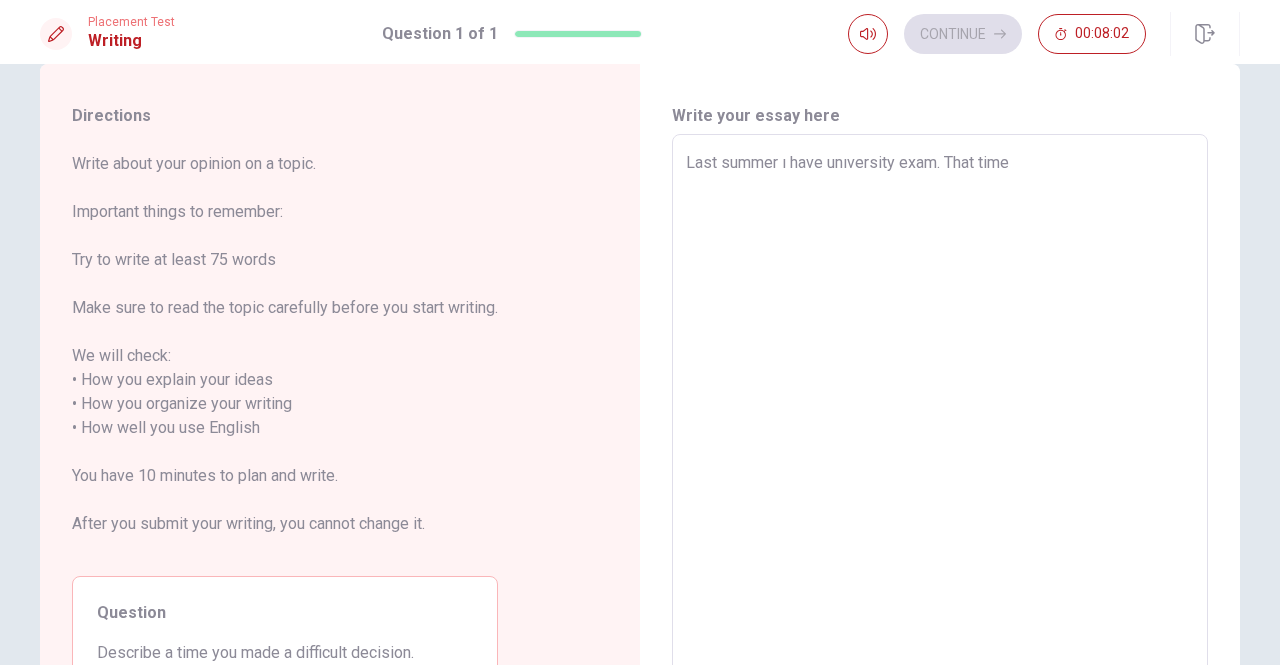 click on "Last summer ı have unıversity exam. That time" at bounding box center (940, 416) 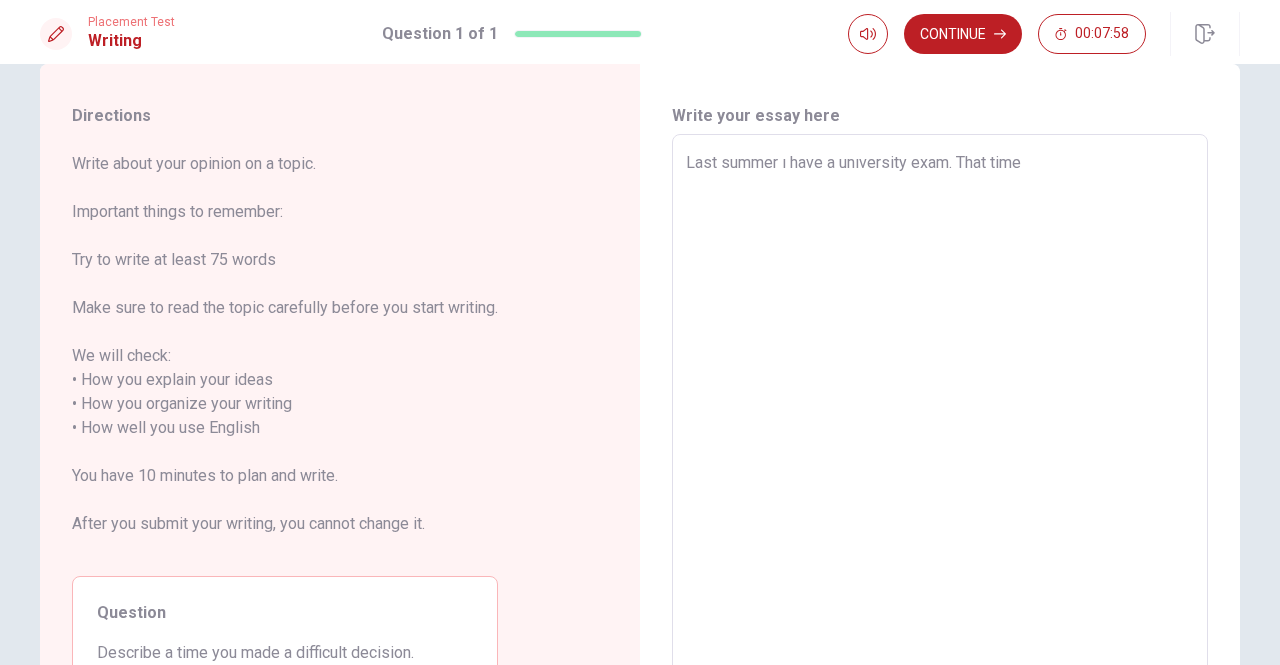 click on "Last summer ı have a unıversity exam. That time" at bounding box center [940, 416] 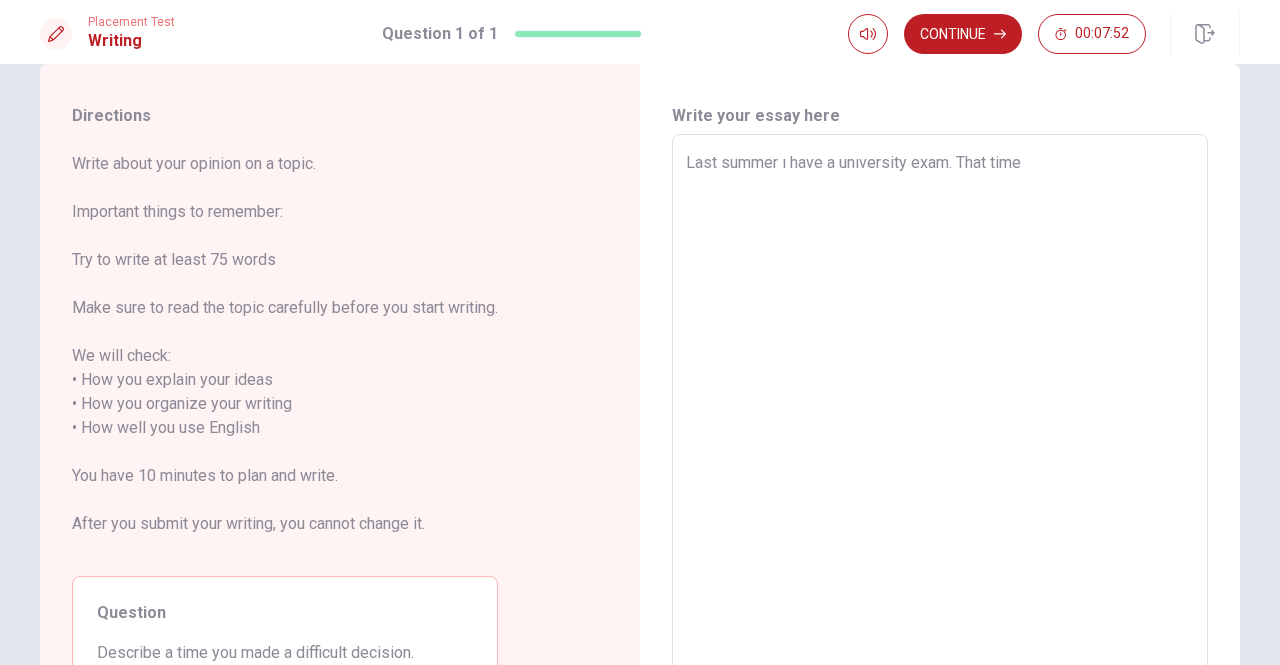 click on "Last summer ı have a unıversity exam. That time" at bounding box center (940, 416) 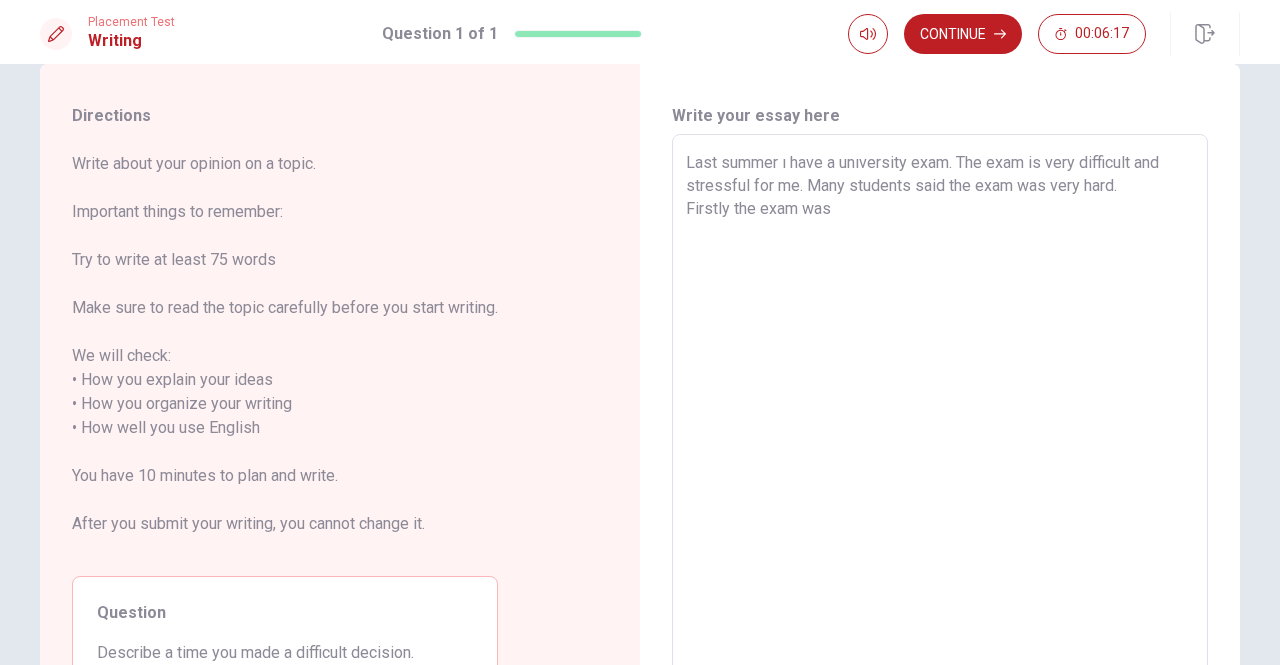 click on "Directions Write about your opinion on a topic.
Important things to remember:
Try to write at least 75 words
Make sure to read the topic carefully before you start writing.
We will check:
• How you explain your ideas
• How you organize your writing
• How well you use English
You have 10 minutes to plan and write.
After you submit your writing, you cannot change it.  Question Describe a time you made a difficult decision. Give reasons and details in your response." at bounding box center (340, 417) 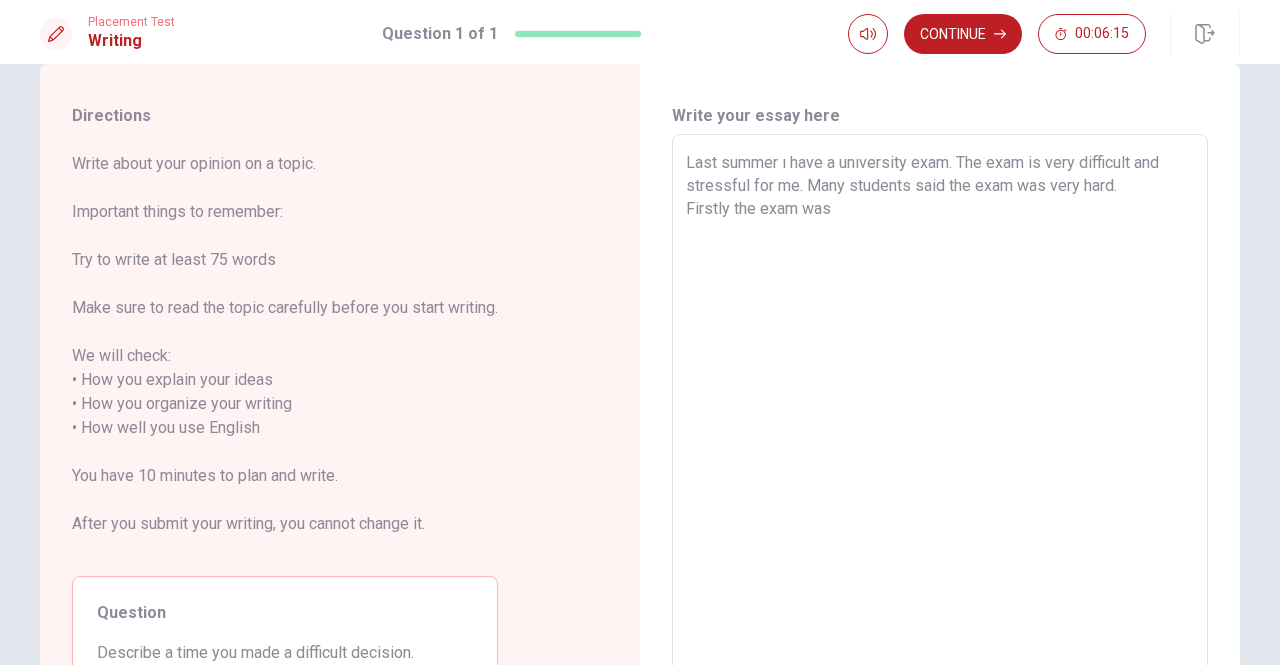 scroll, scrollTop: 0, scrollLeft: 0, axis: both 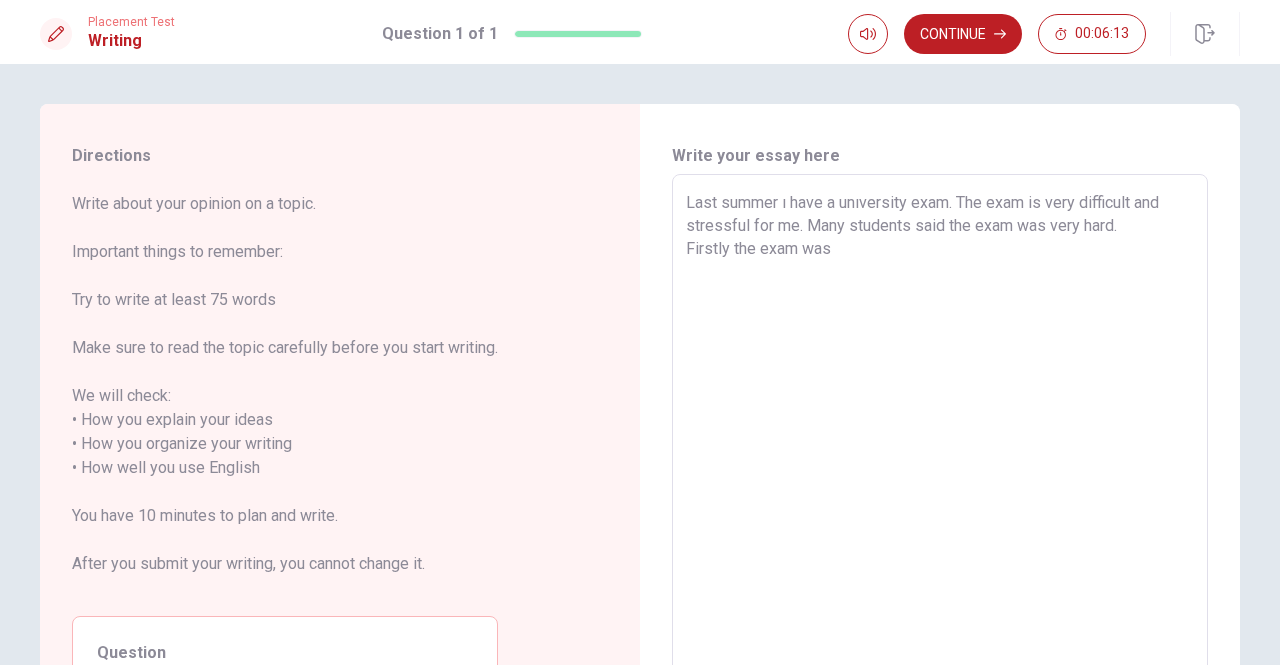 click on "Last summer ı have a unıversity exam. The exam is very difficult and stressful for me. Many students said the exam was very hard.
Firstly the exam was" at bounding box center (940, 456) 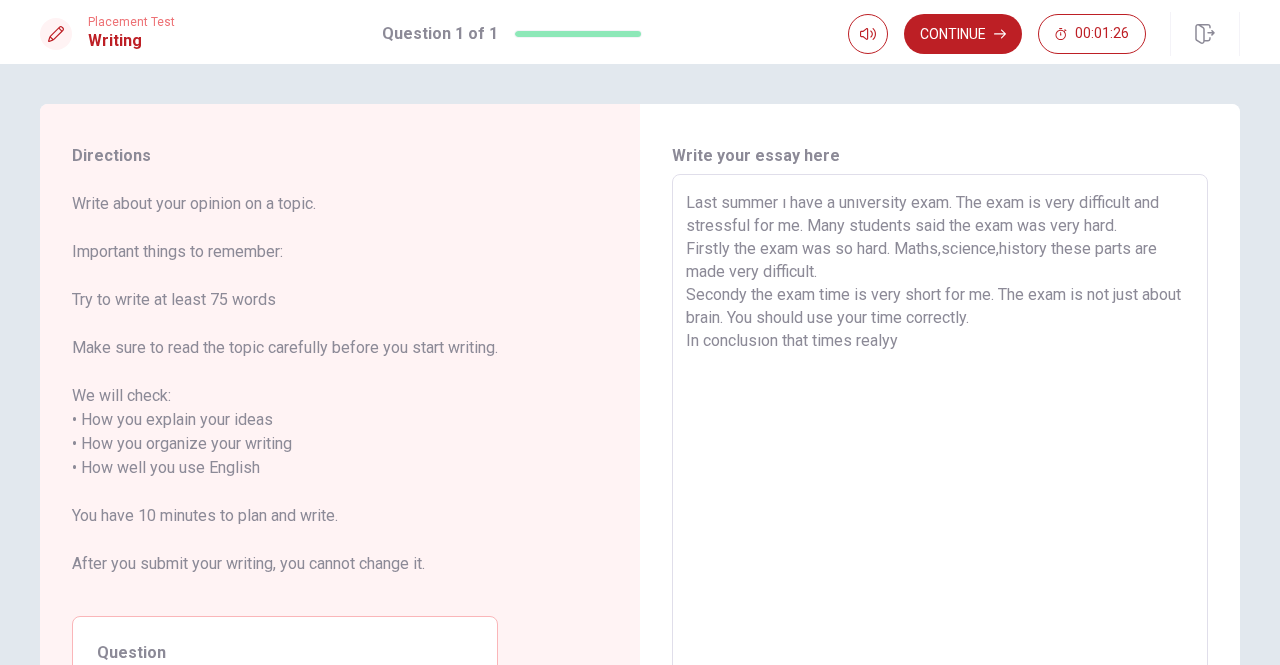 click on "Write about your opinion on a topic.
Important things to remember:
Try to write at least 75 words
Make sure to read the topic carefully before you start writing.
We will check:
• How you explain your ideas
• How you organize your writing
• How well you use English
You have 10 minutes to plan and write.
After you submit your writing, you cannot change it." at bounding box center [285, 396] 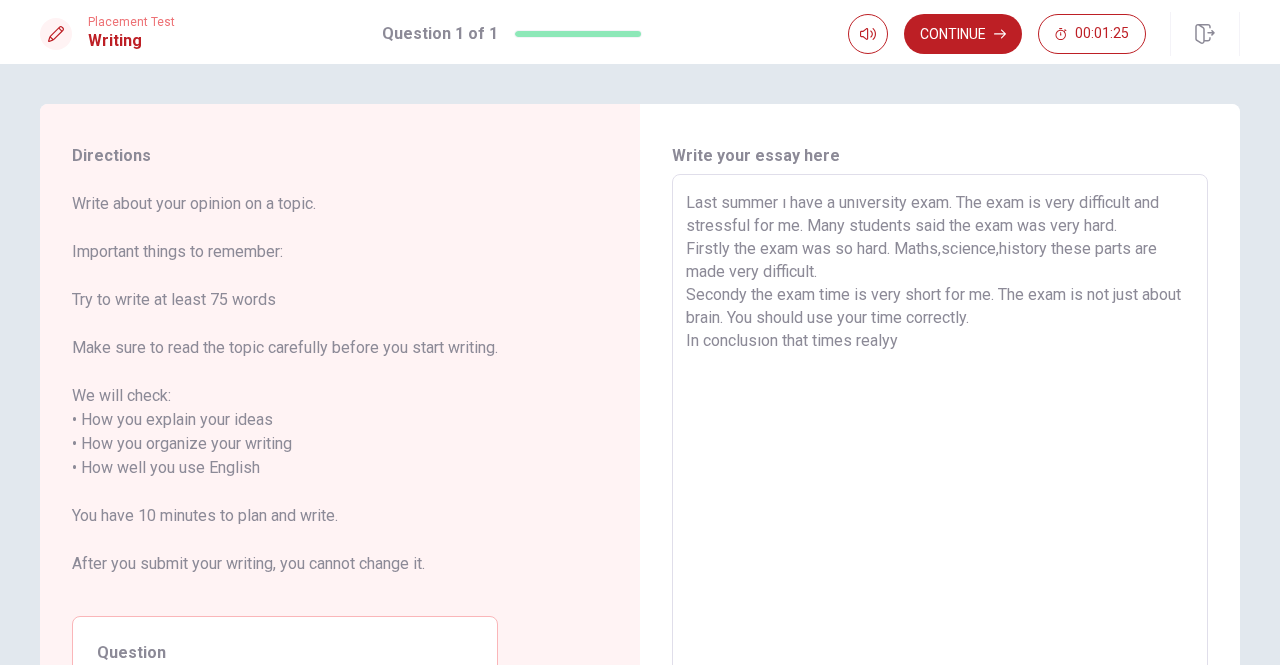 scroll, scrollTop: 0, scrollLeft: 0, axis: both 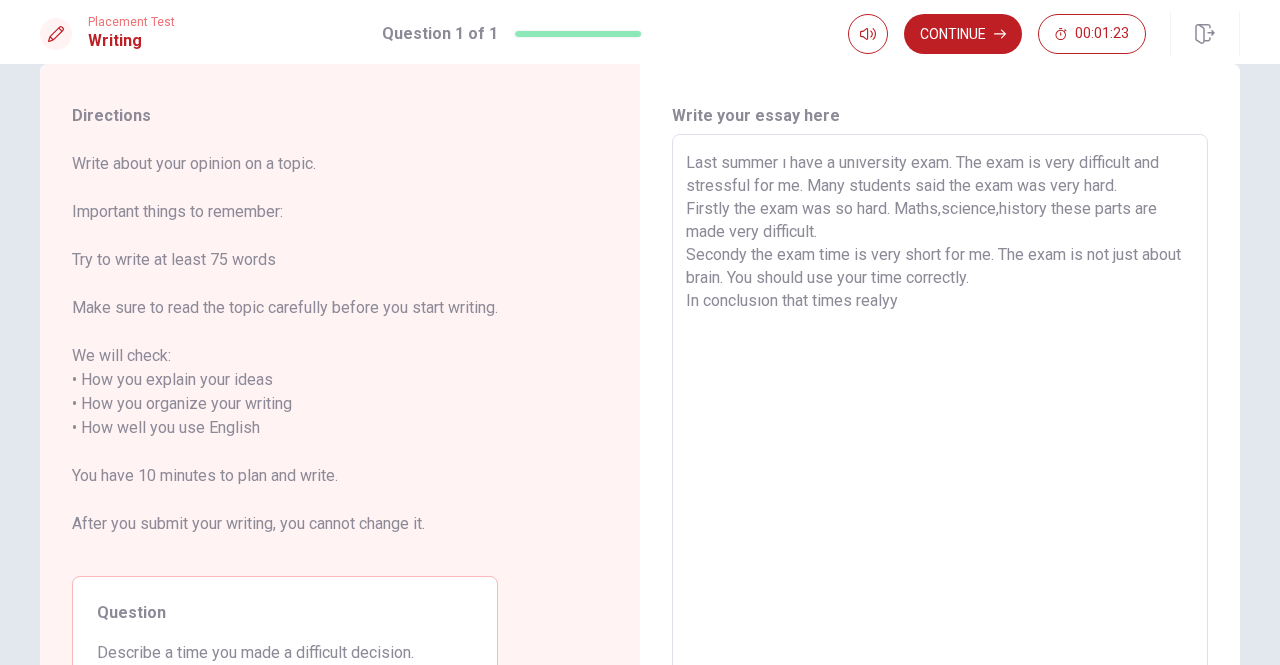 drag, startPoint x: 452, startPoint y: 467, endPoint x: 781, endPoint y: 532, distance: 335.3595 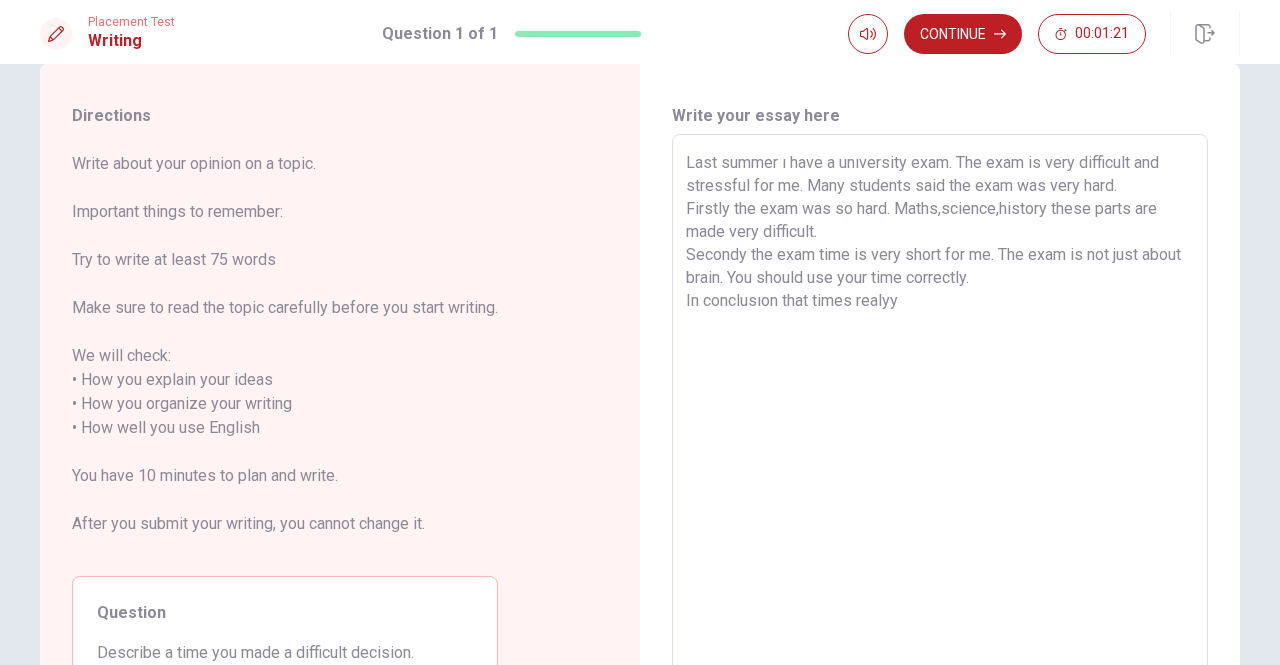 click on "Last summer ı have a unıversity exam. The exam is very difficult and stressful for me. Many students said the exam was very hard.
Firstly the exam was so hard. Maths,science,history these parts are made very difficult.
Secondy the exam time is very short for me. The exam is not just about brain. You should use your time correctly.
In conclusıon that times realyy" at bounding box center [940, 416] 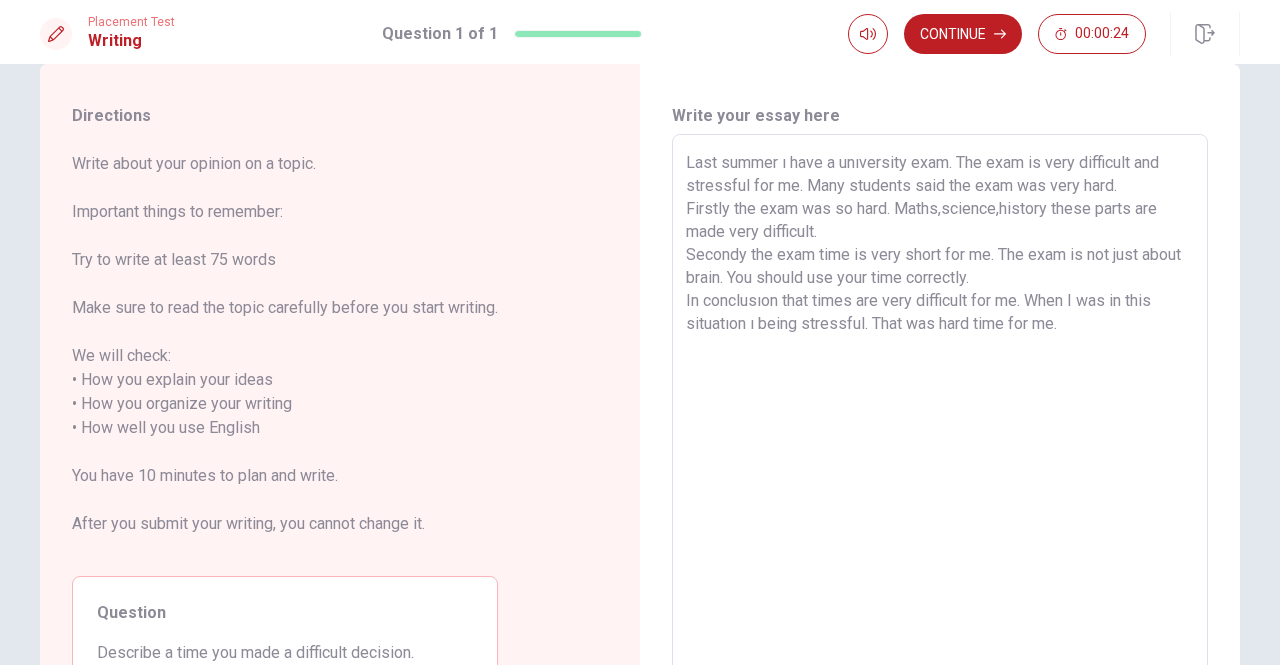 click on "Write your essay here Last summer ı have a unıversity exam. The exam is very difficult and stressful for me. Many students said the exam was very hard.
Firstly the exam was so hard. Maths,science,history these parts are made very difficult.
Secondy the exam time is very short for me. The exam is not just about brain. You should use your time correctly.
In conclusıon that times are very difficult for me. When I was in this situatıon ı being stressful. That was hard time for me. x ​ Word count :  86" at bounding box center (940, 417) 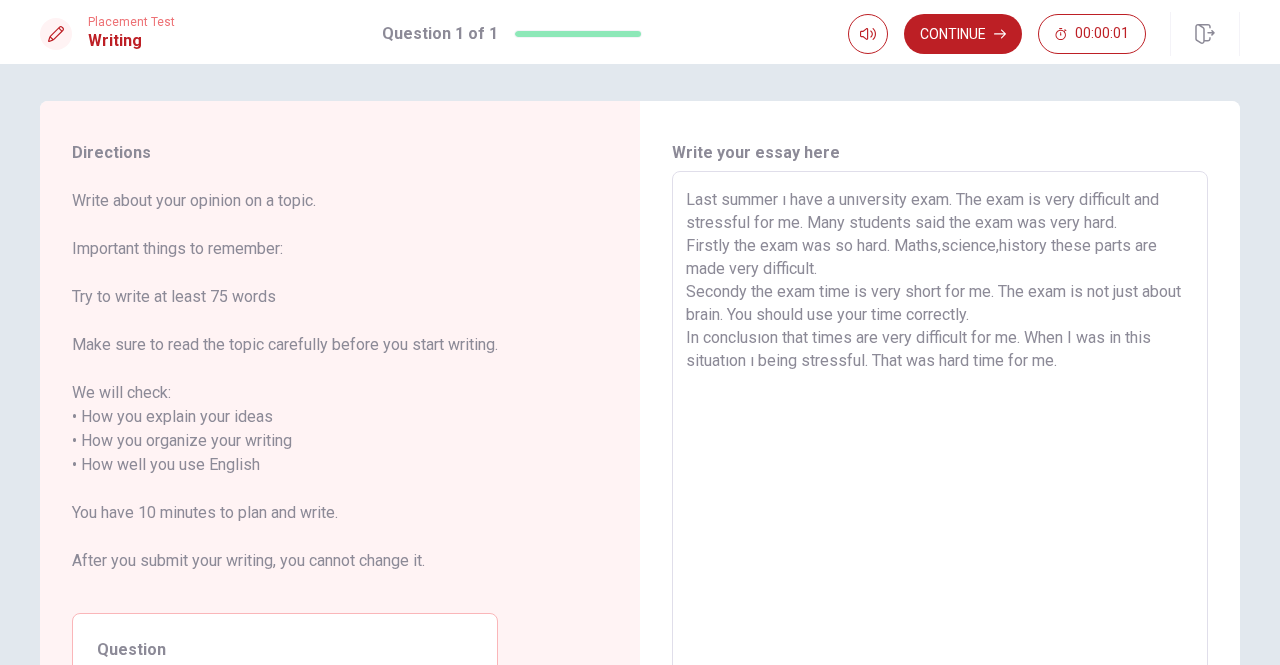 scroll, scrollTop: 0, scrollLeft: 0, axis: both 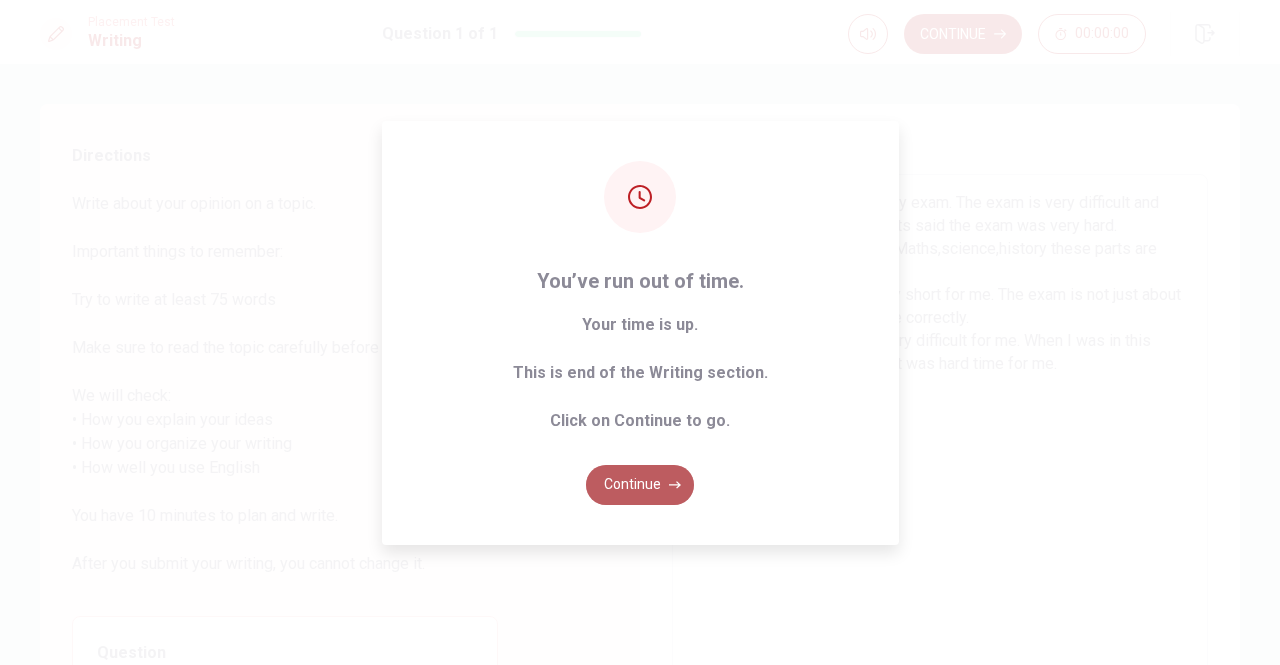 click on "Continue" at bounding box center (640, 485) 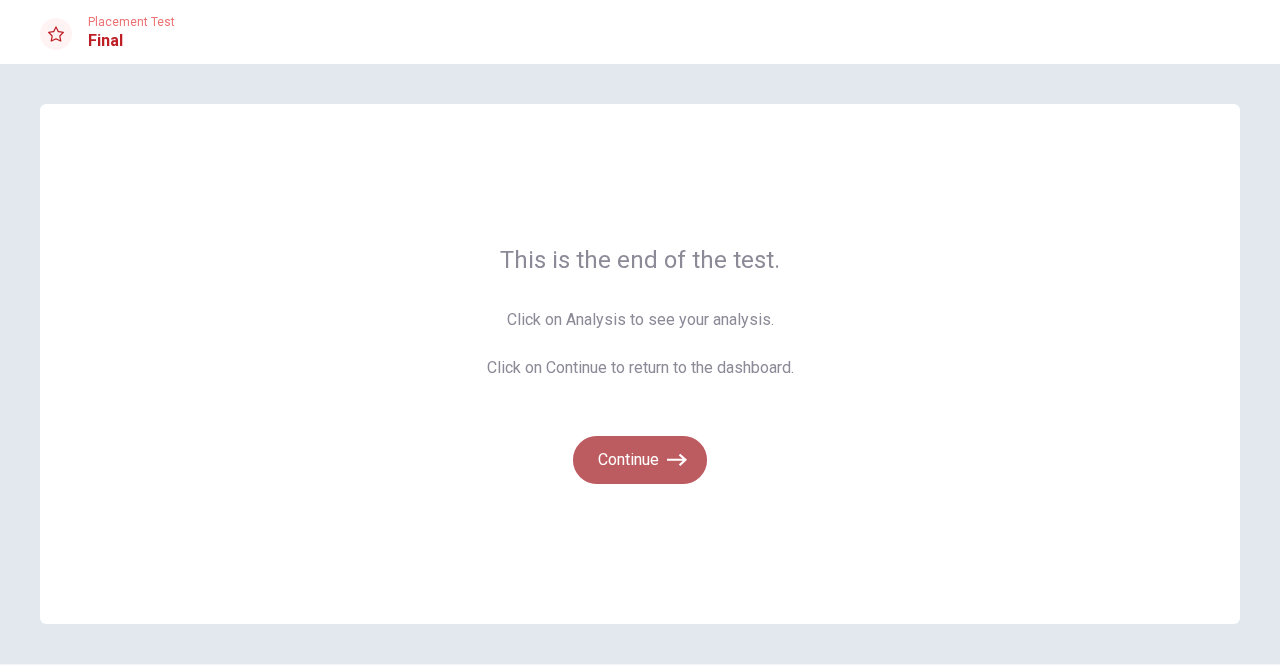 click on "Continue" at bounding box center [640, 460] 